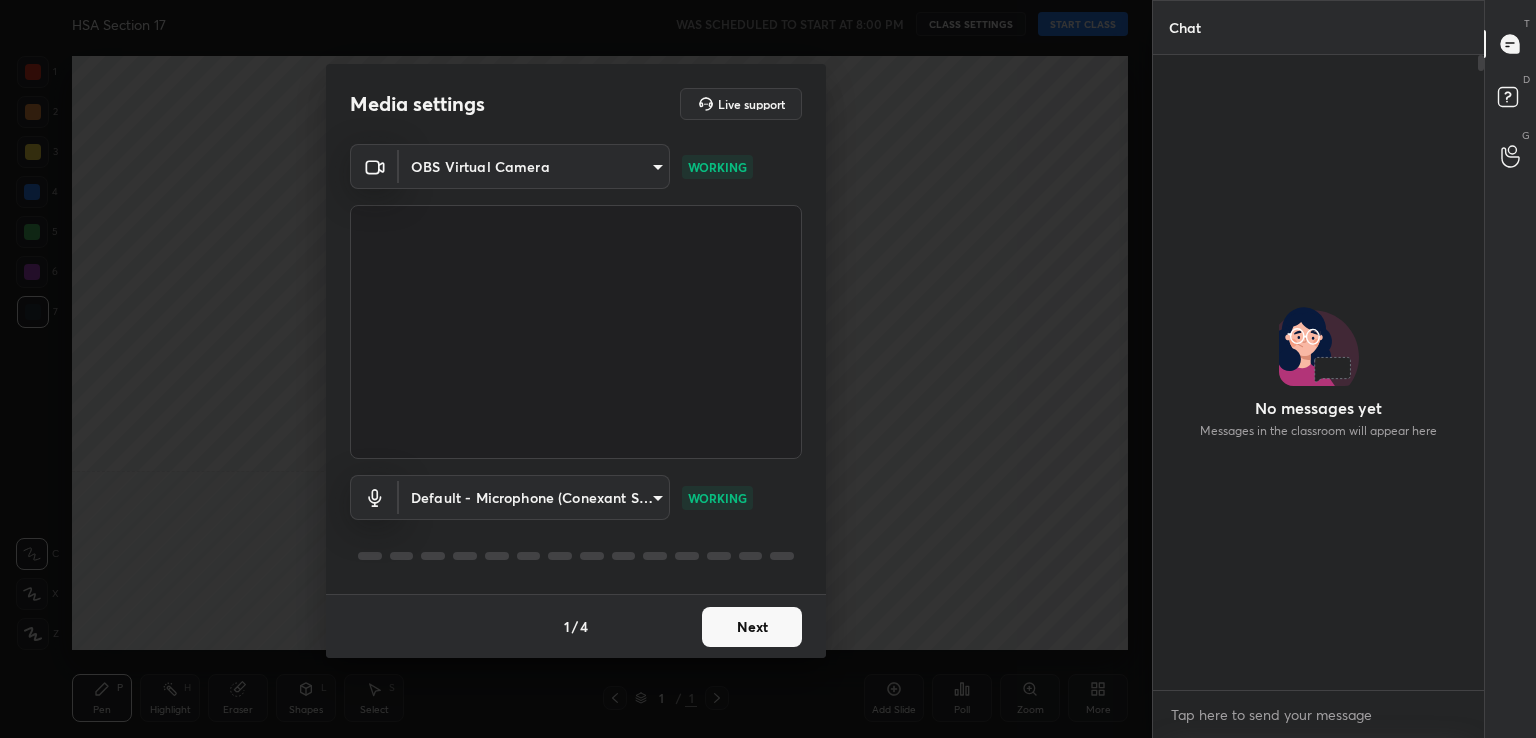 scroll, scrollTop: 0, scrollLeft: 0, axis: both 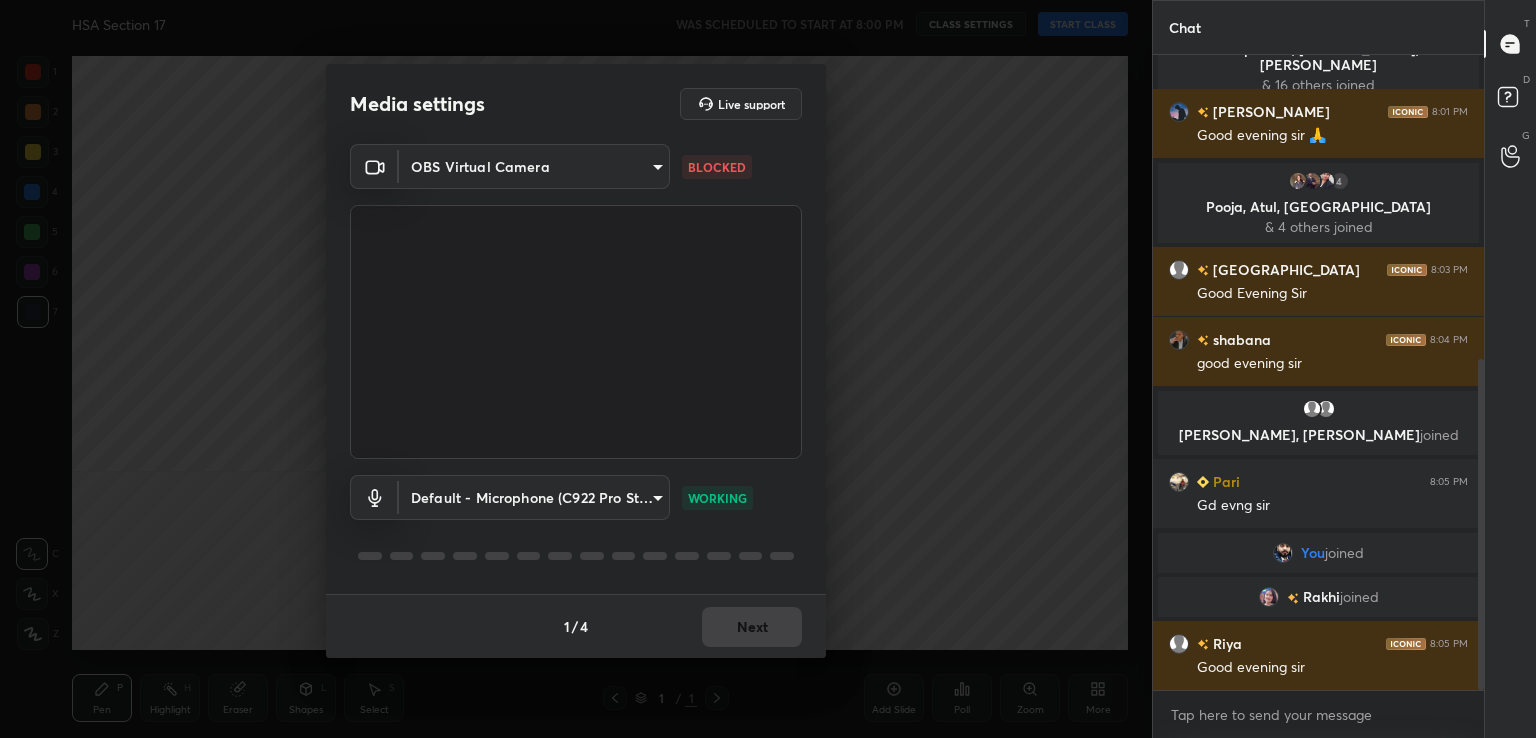 click on "1 2 3 4 5 6 7 C X Z C X Z E E Erase all   H H HSA Section 17 WAS SCHEDULED TO START AT  8:00 PM CLASS SETTINGS START CLASS Setting up your live class Back HSA Section 17 • L47 of [DEMOGRAPHIC_DATA] Law [PERSON_NAME] Pen P Highlight H Eraser Shapes L Select S 1 / 1 Add Slide Poll Zoom More Chat kuhu 7:59 PM good evening sir 16 [PERSON_NAME], [PERSON_NAME], [PERSON_NAME] &  16 others  joined [PERSON_NAME] 8:01 PM Good evening sir 🙏 4 [PERSON_NAME], [PERSON_NAME], Preeti &  4 others  joined Fozia 8:03 PM Good Evening Sir shabana 8:04 PM good evening [PERSON_NAME], [PERSON_NAME]  joined Pari 8:05 PM Gd evng sir You  joined [PERSON_NAME]  joined [PERSON_NAME] 8:05 PM Good evening sir JUMP TO LATEST Enable hand raising Enable raise hand to speak to learners. Once enabled, chat will be turned off temporarily. Enable x   introducing Raise a hand with a doubt Now learners can raise their hand along with a doubt  How it works? Doubts asked by learners will show up here Raise hand disabled You have disabled Raise hand currently. Enable it to invite learners to speak Enable Can't raise hand T" at bounding box center (768, 369) 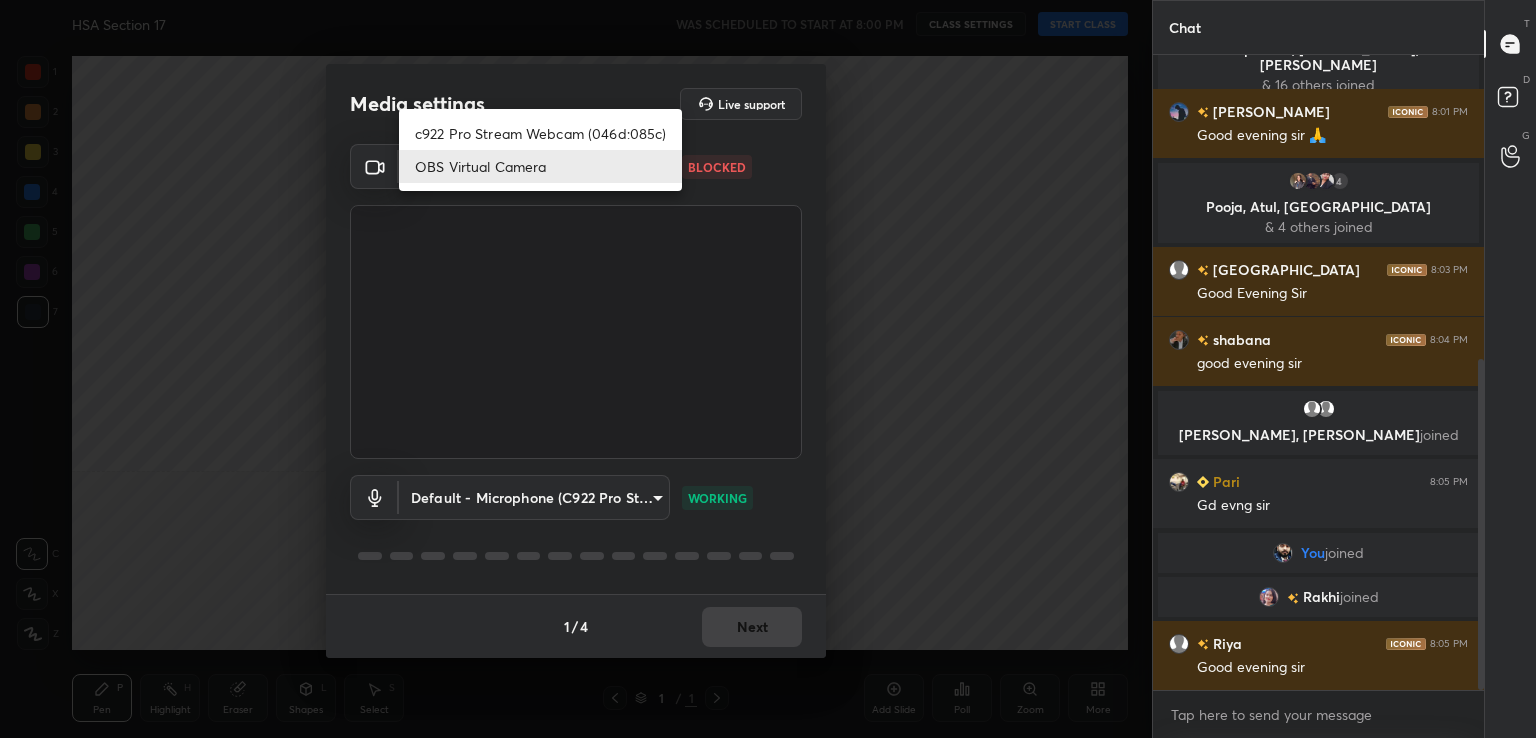 click on "c922 Pro Stream Webcam (046d:085c)" at bounding box center (540, 133) 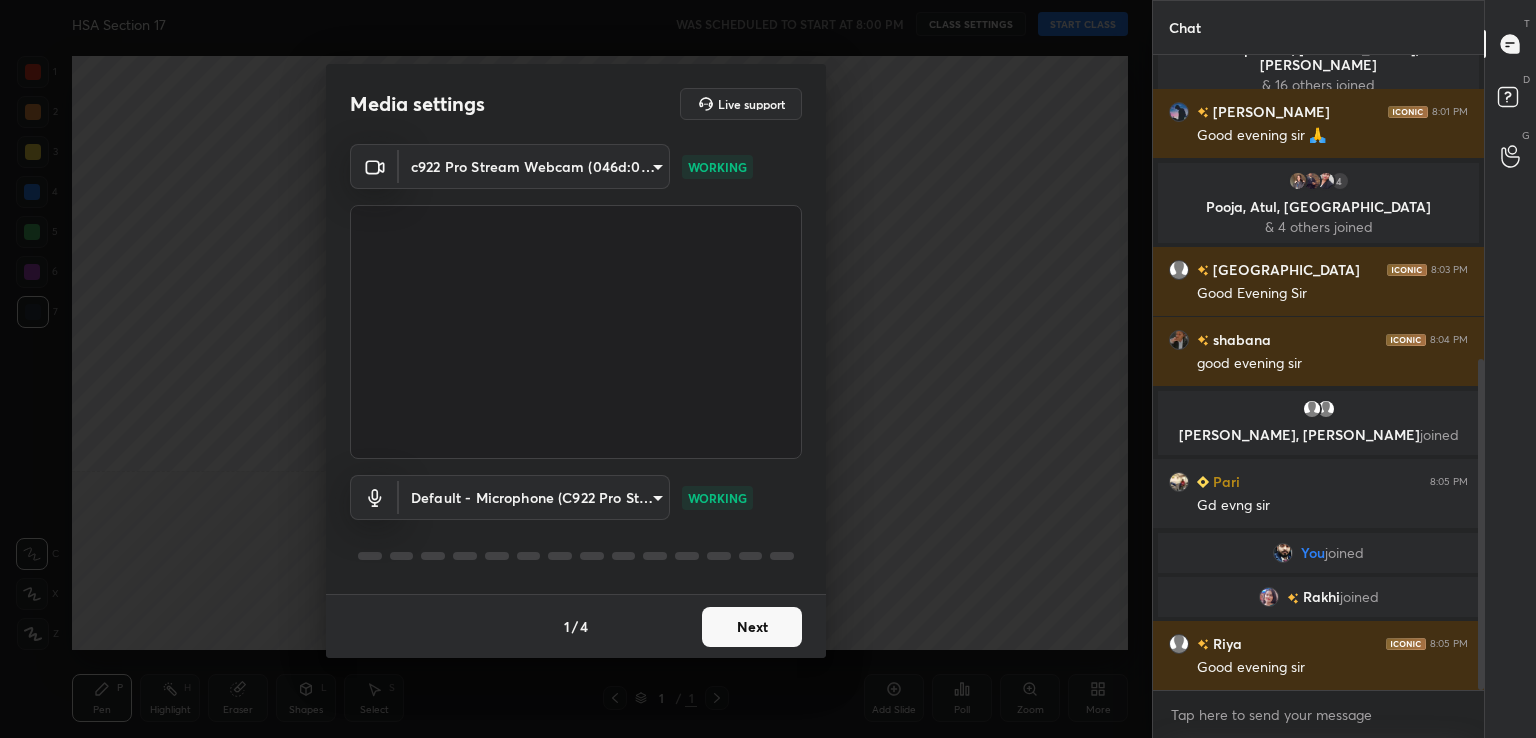 click on "Next" at bounding box center [752, 627] 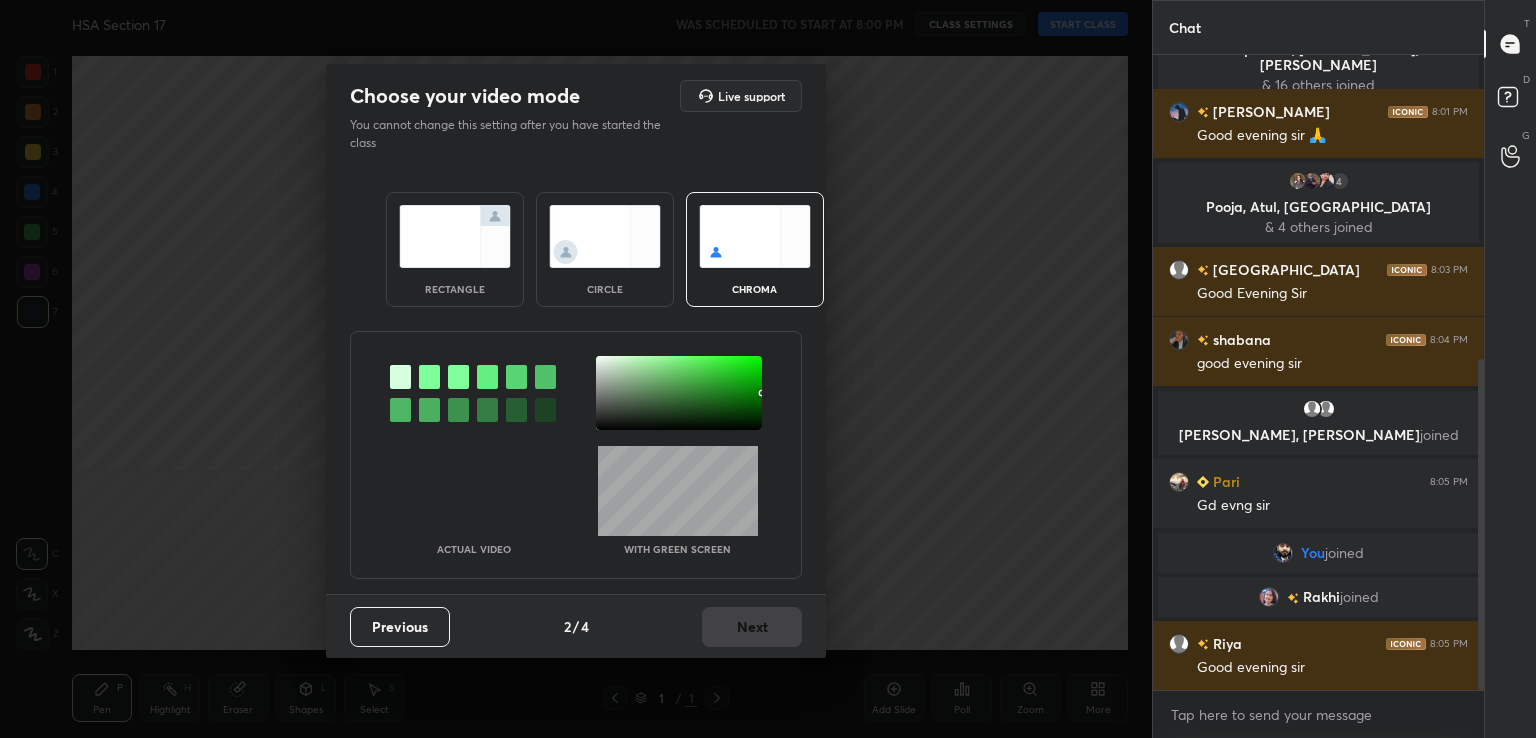 click at bounding box center [429, 377] 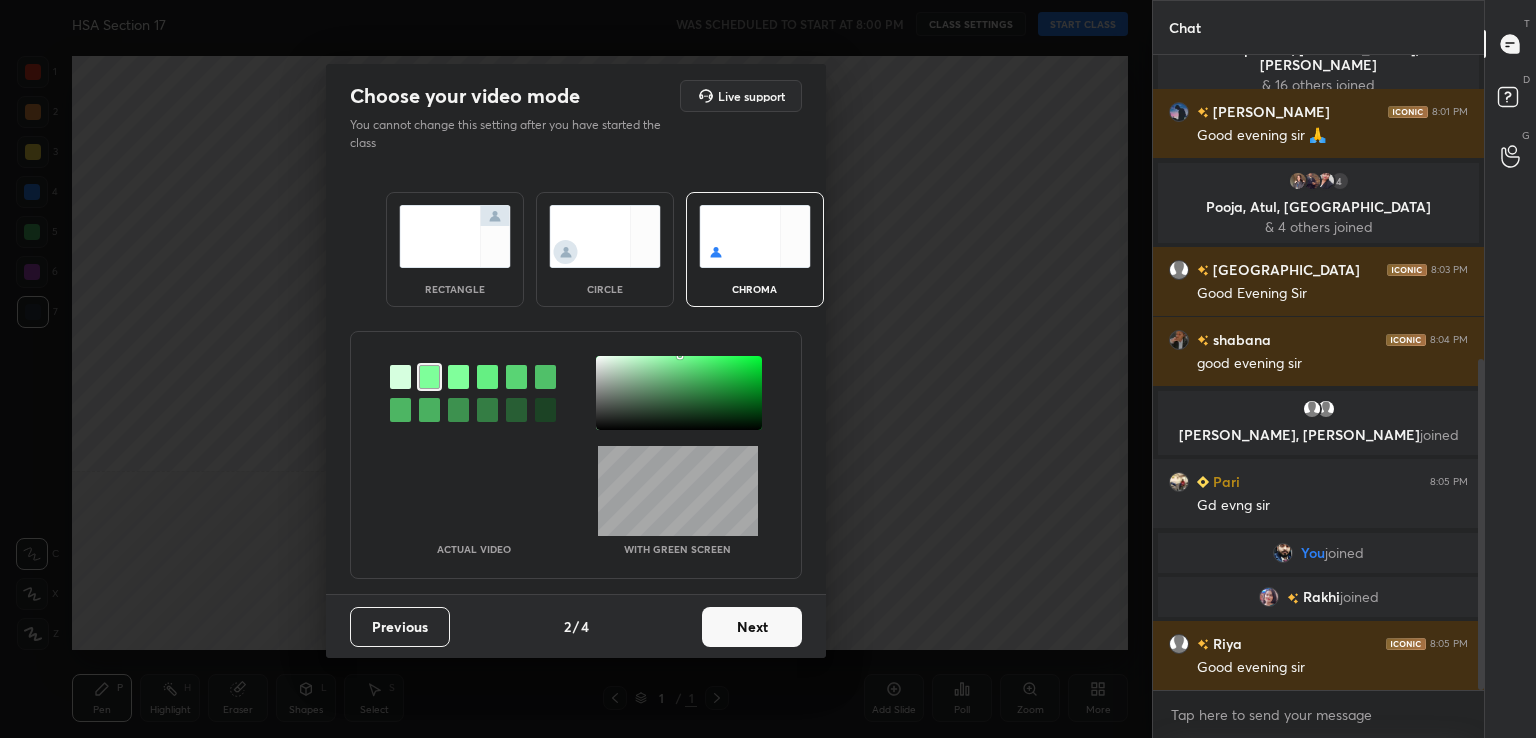 scroll, scrollTop: 652, scrollLeft: 0, axis: vertical 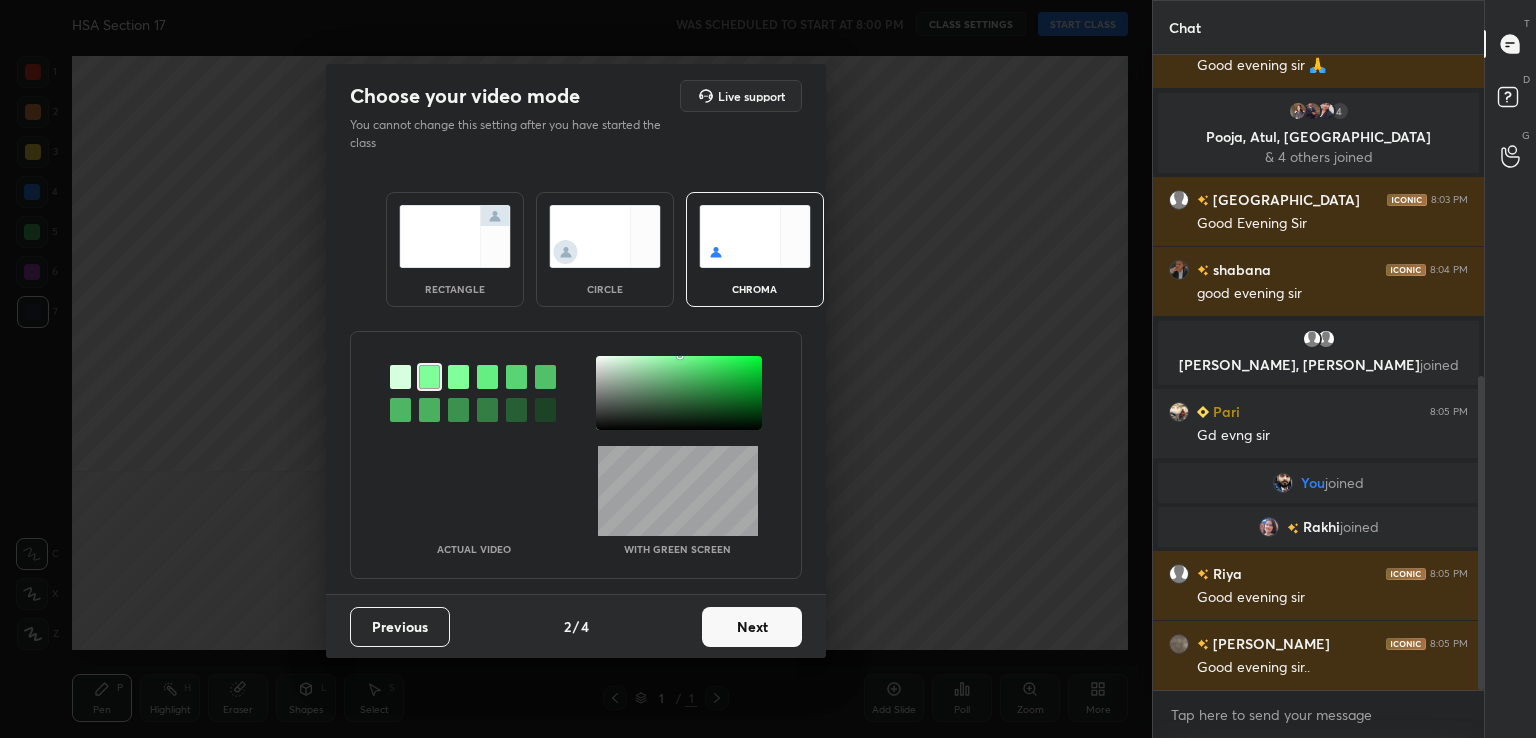 click at bounding box center [679, 393] 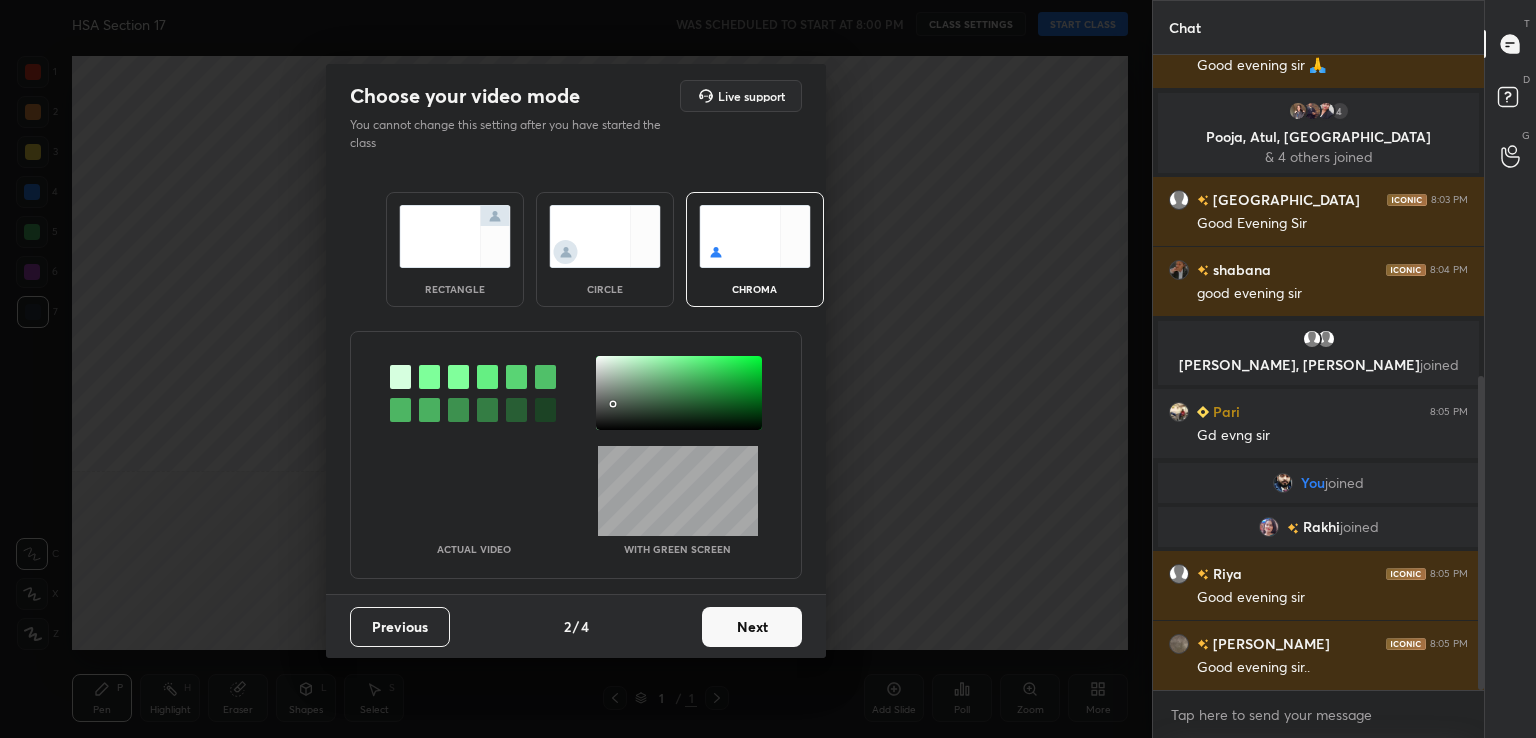 click on "Next" at bounding box center (752, 627) 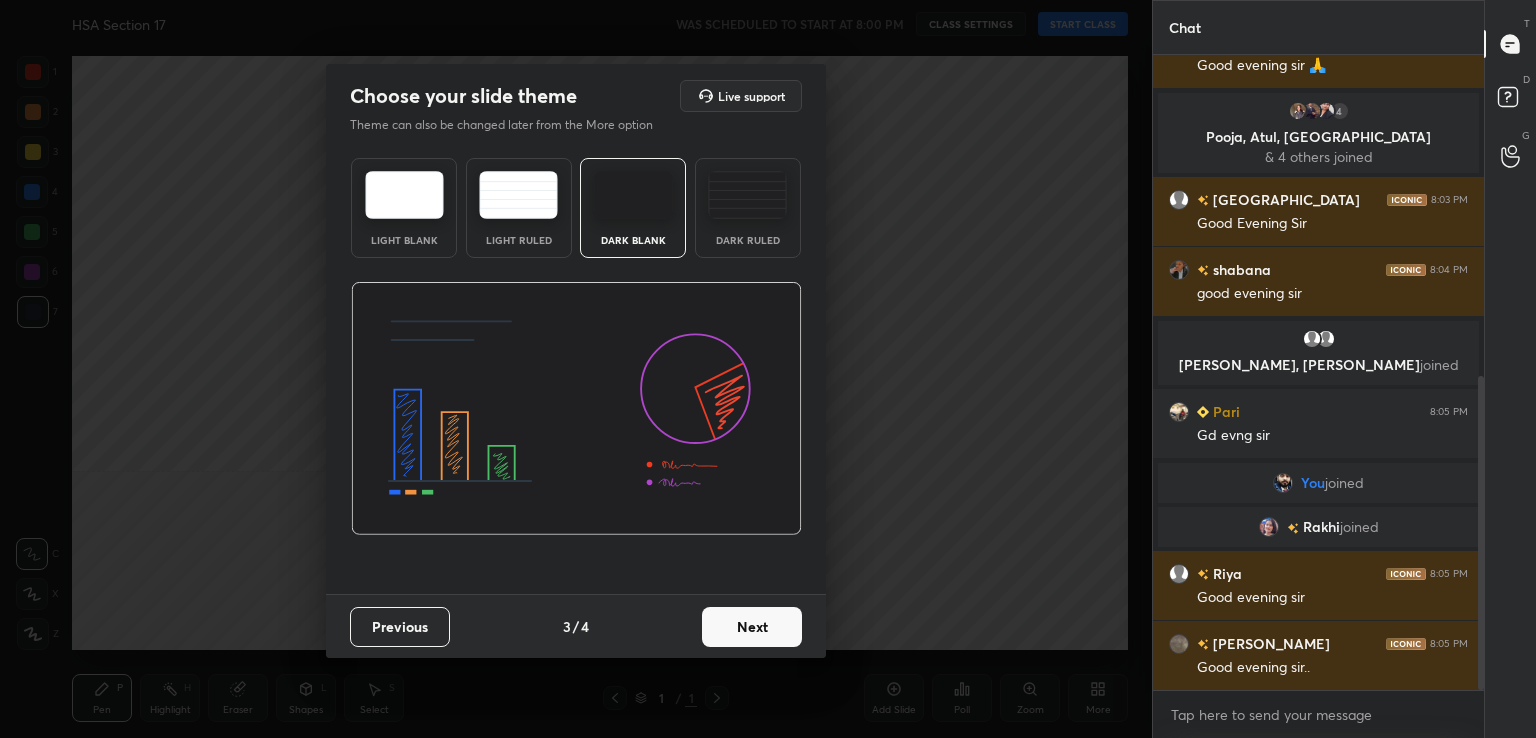 click on "Next" at bounding box center [752, 627] 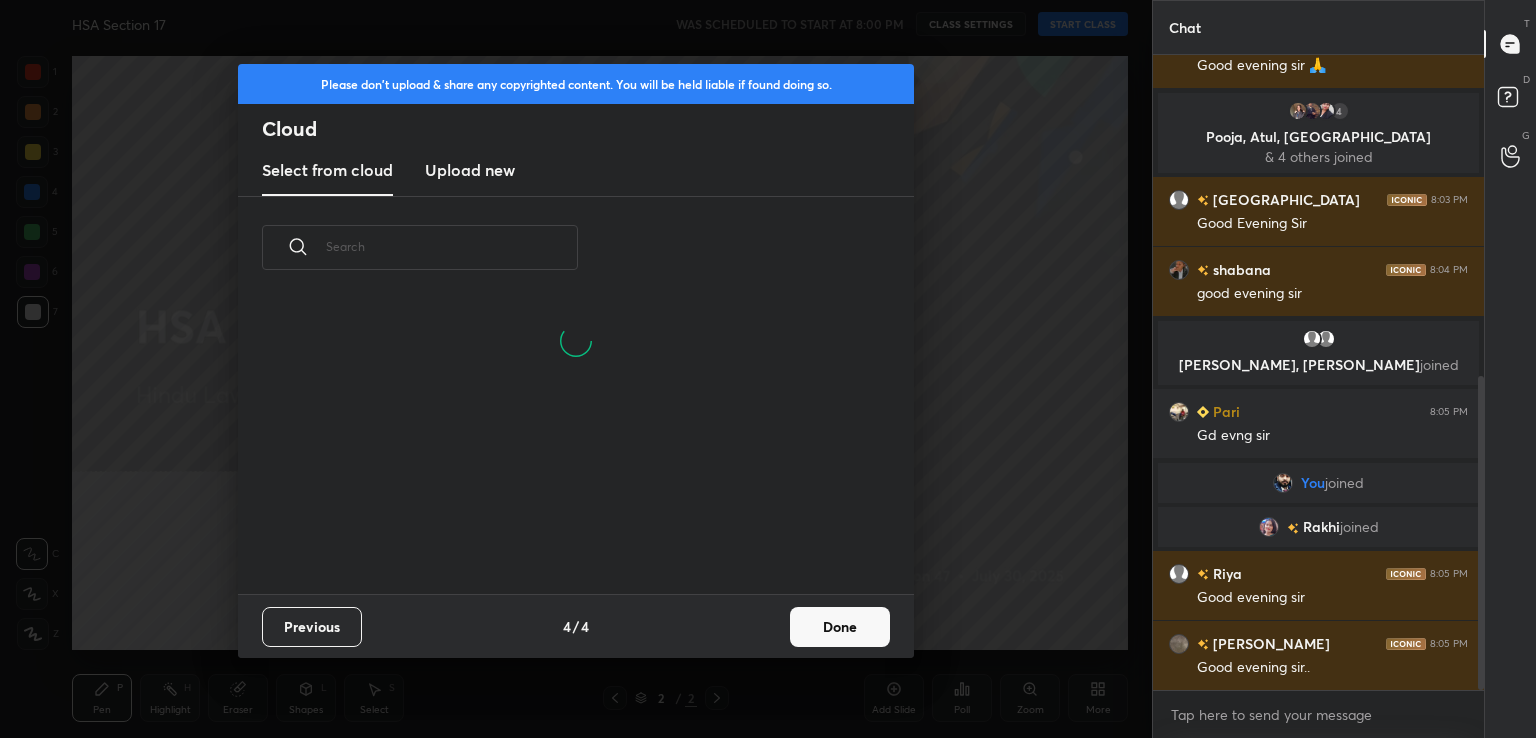 click on "Done" at bounding box center (840, 627) 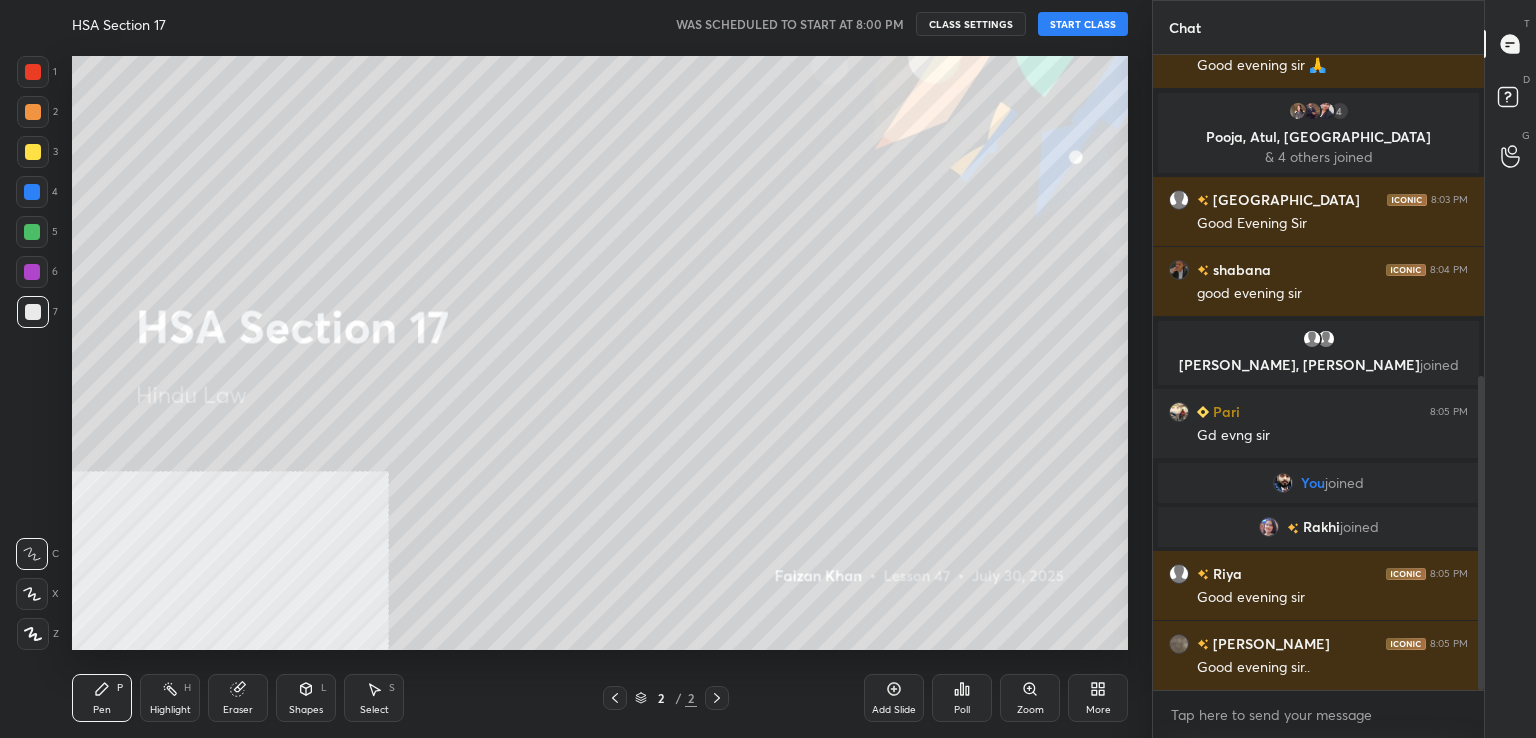 click on "START CLASS" at bounding box center [1083, 24] 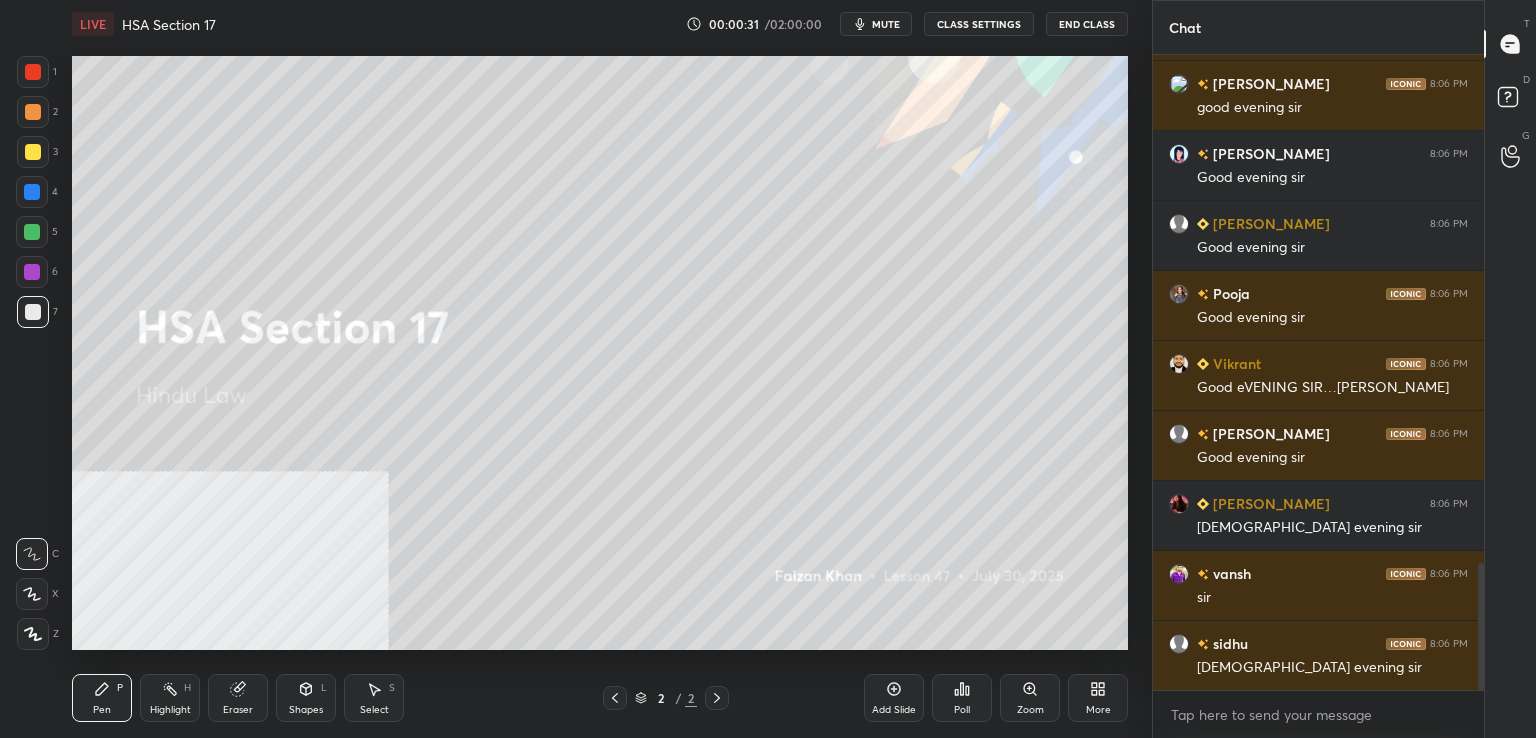 scroll, scrollTop: 2612, scrollLeft: 0, axis: vertical 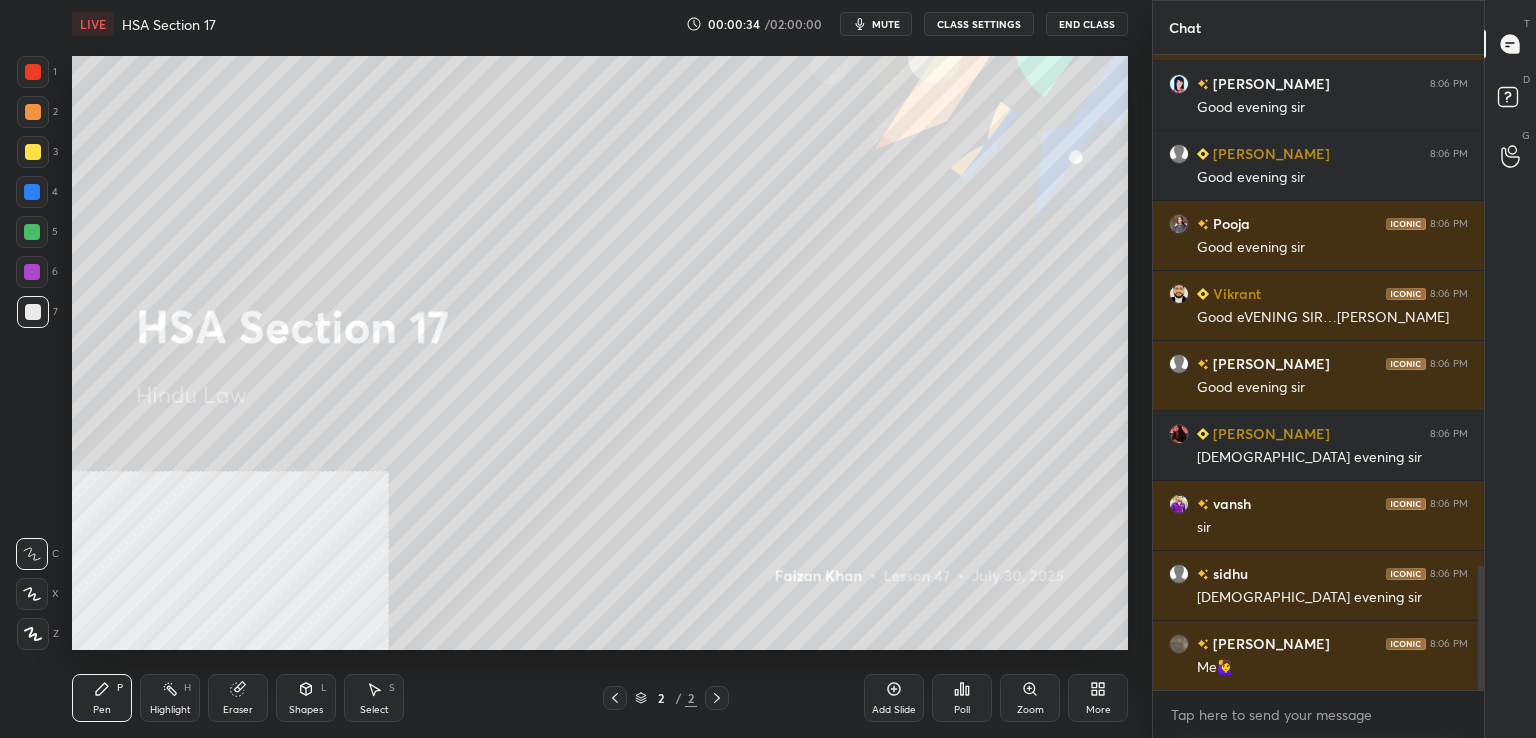 type 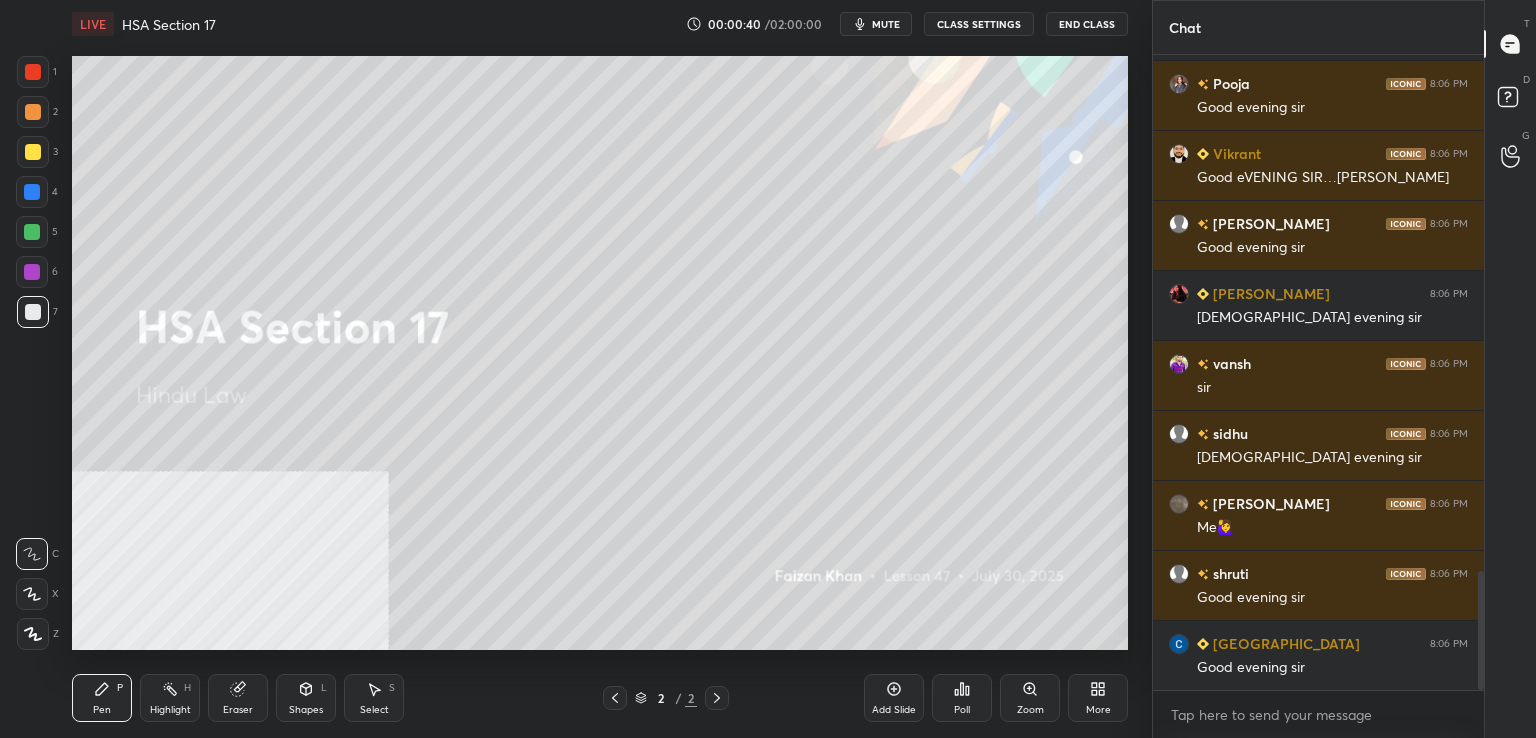 scroll, scrollTop: 2822, scrollLeft: 0, axis: vertical 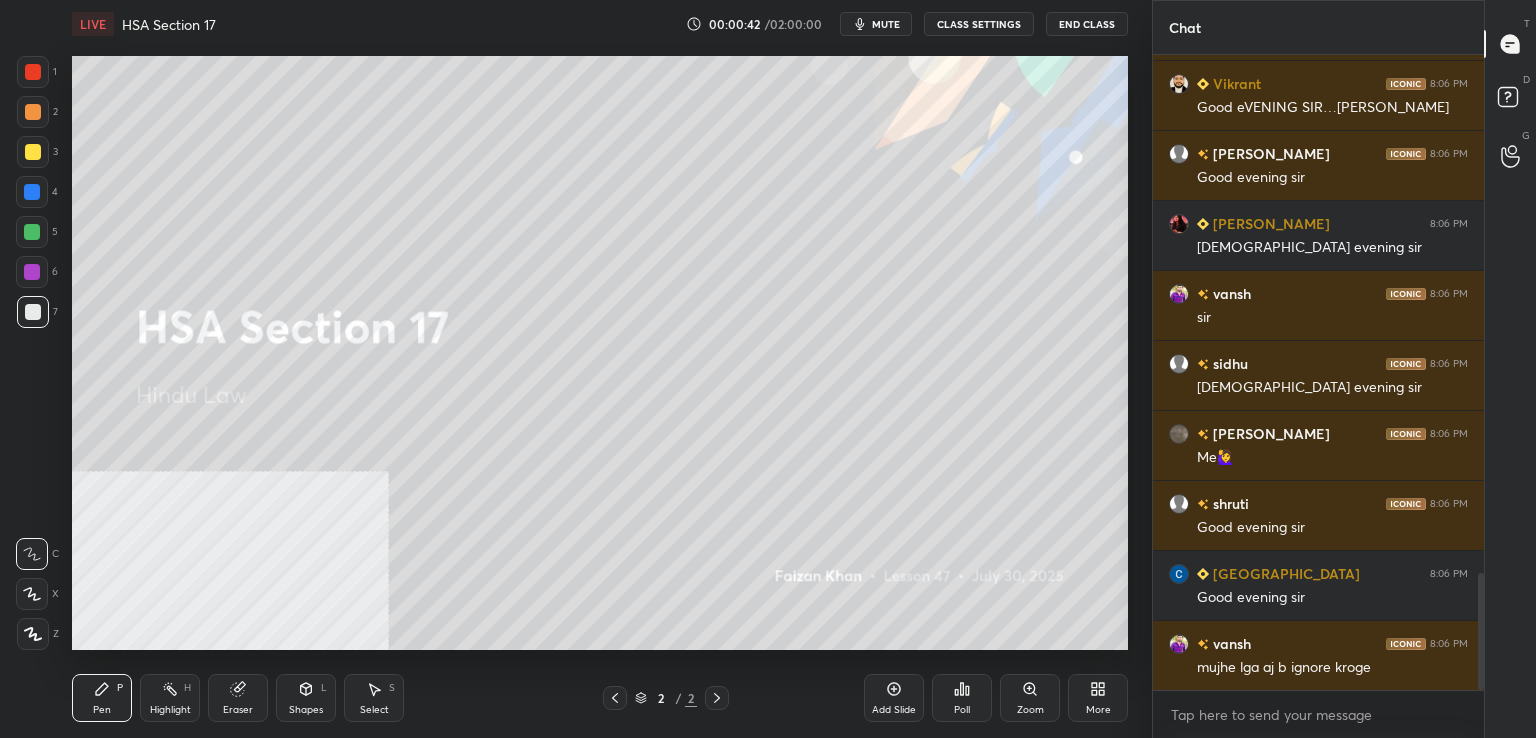 click on "Add Slide" at bounding box center [894, 698] 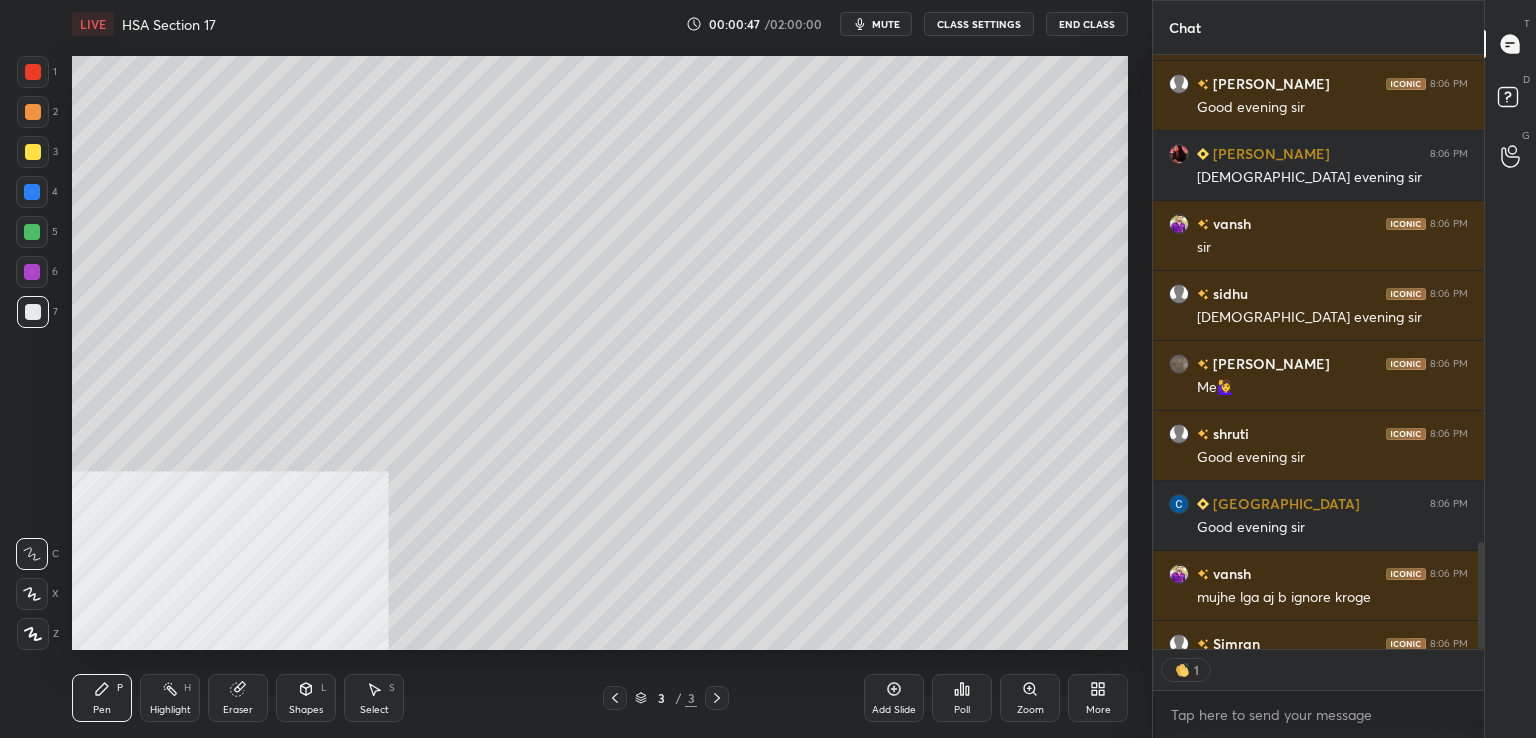 scroll, scrollTop: 589, scrollLeft: 325, axis: both 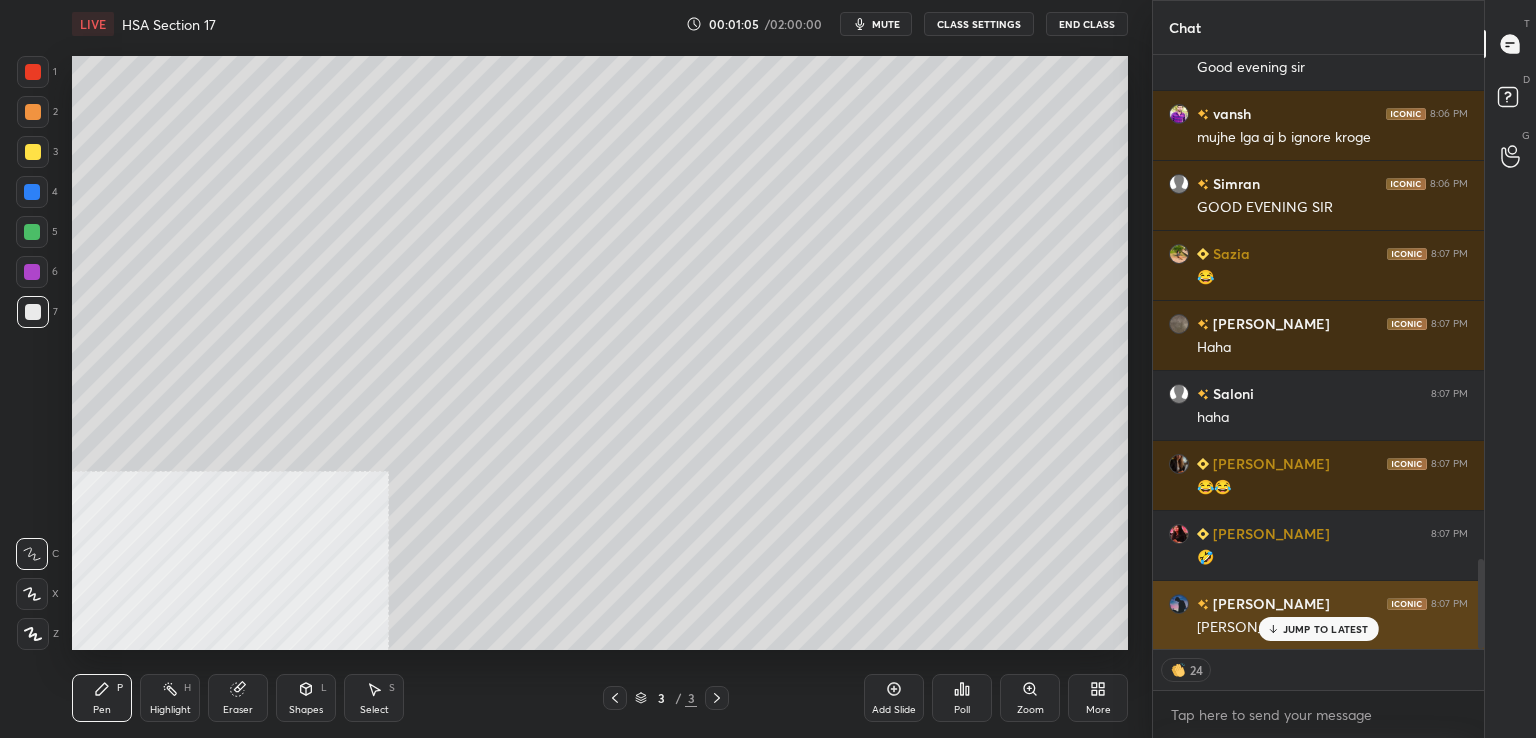 click on "JUMP TO LATEST" at bounding box center [1326, 629] 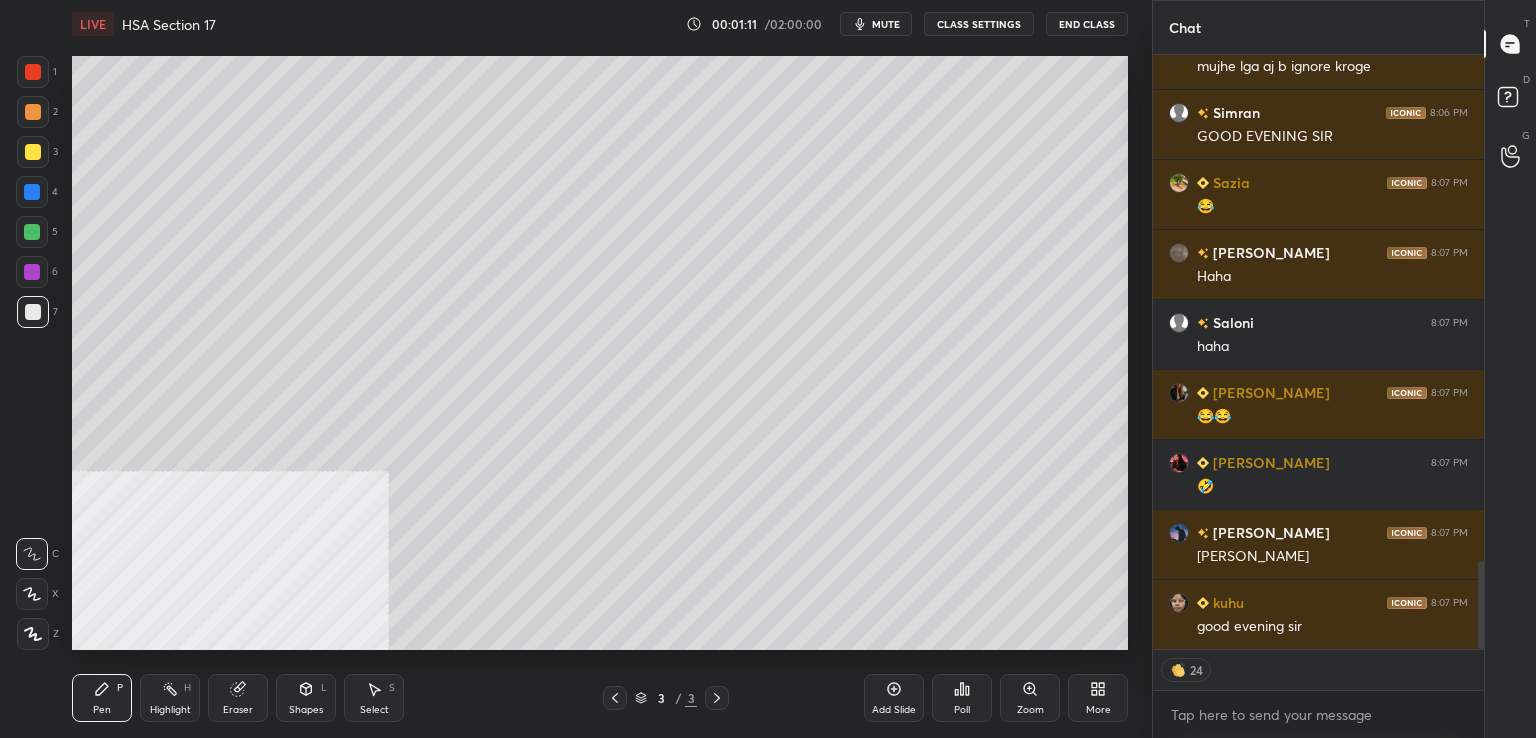 scroll, scrollTop: 3492, scrollLeft: 0, axis: vertical 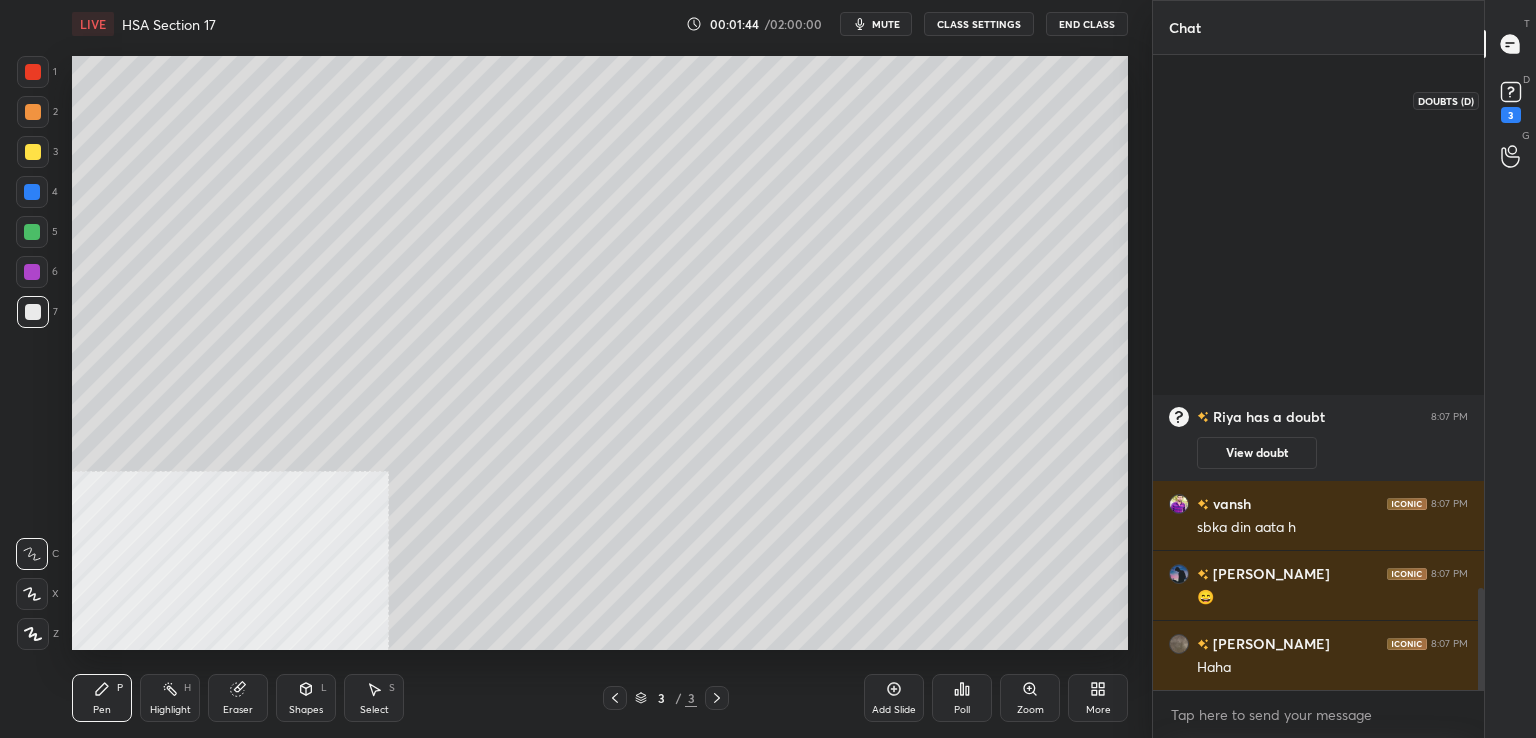 click on "3" at bounding box center (1511, 115) 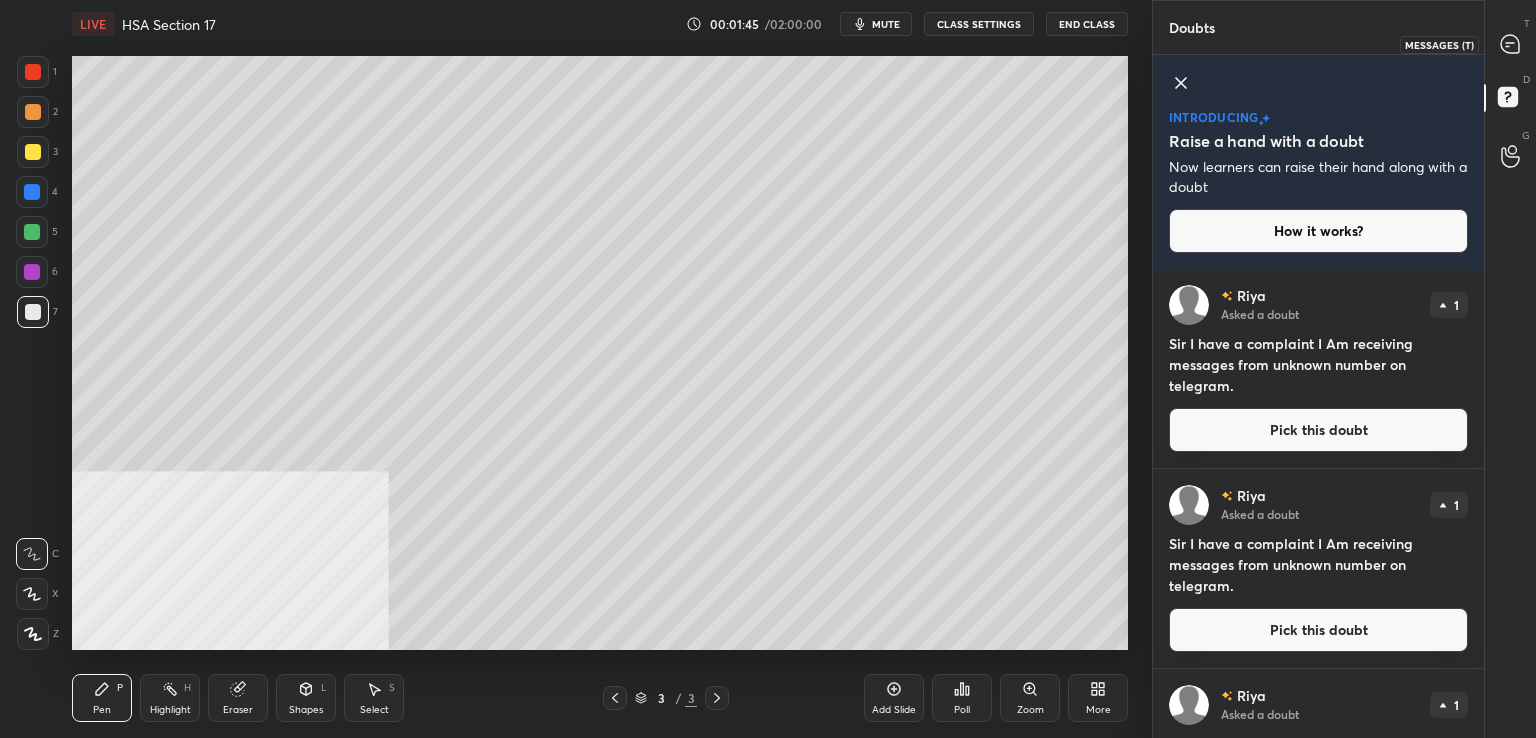 click 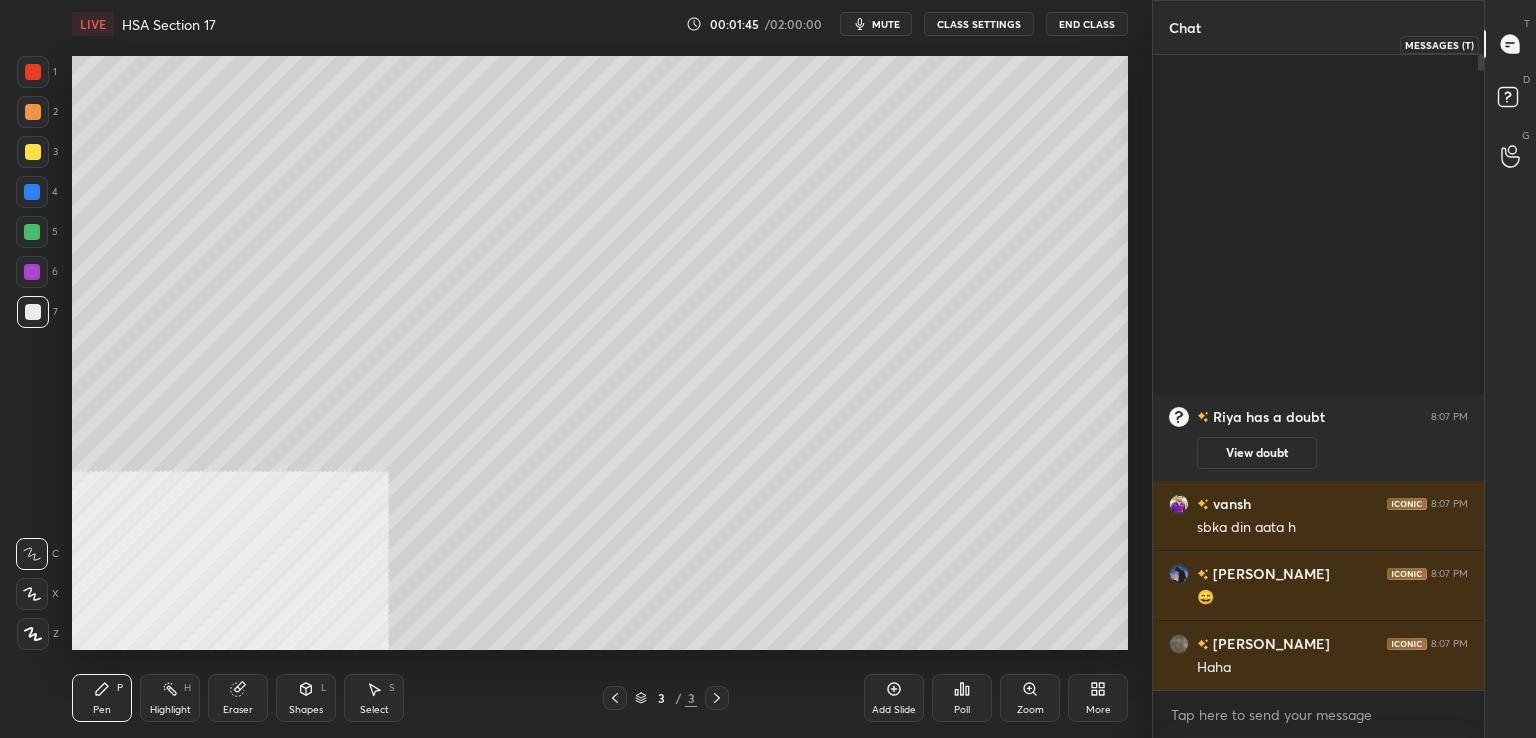 scroll, scrollTop: 6, scrollLeft: 6, axis: both 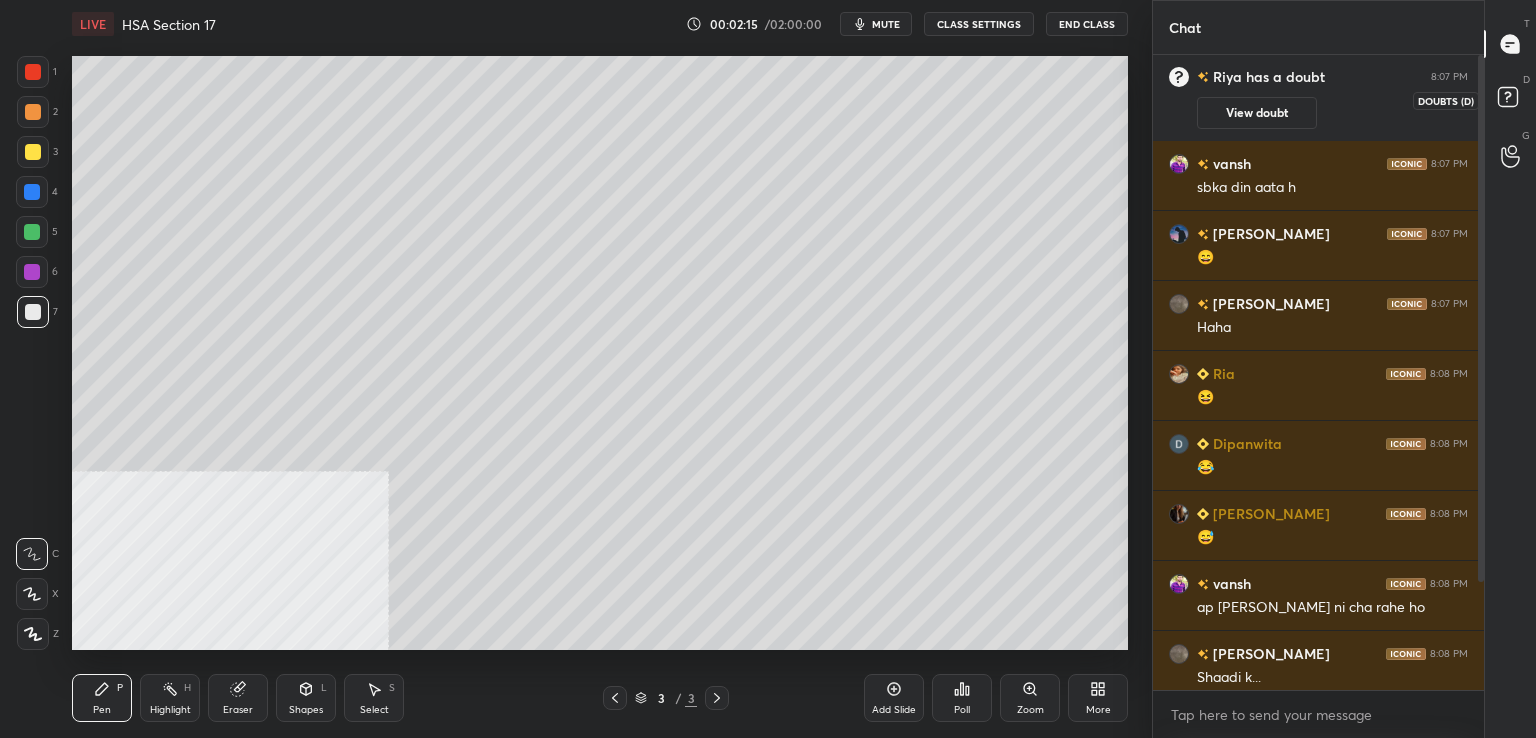 click 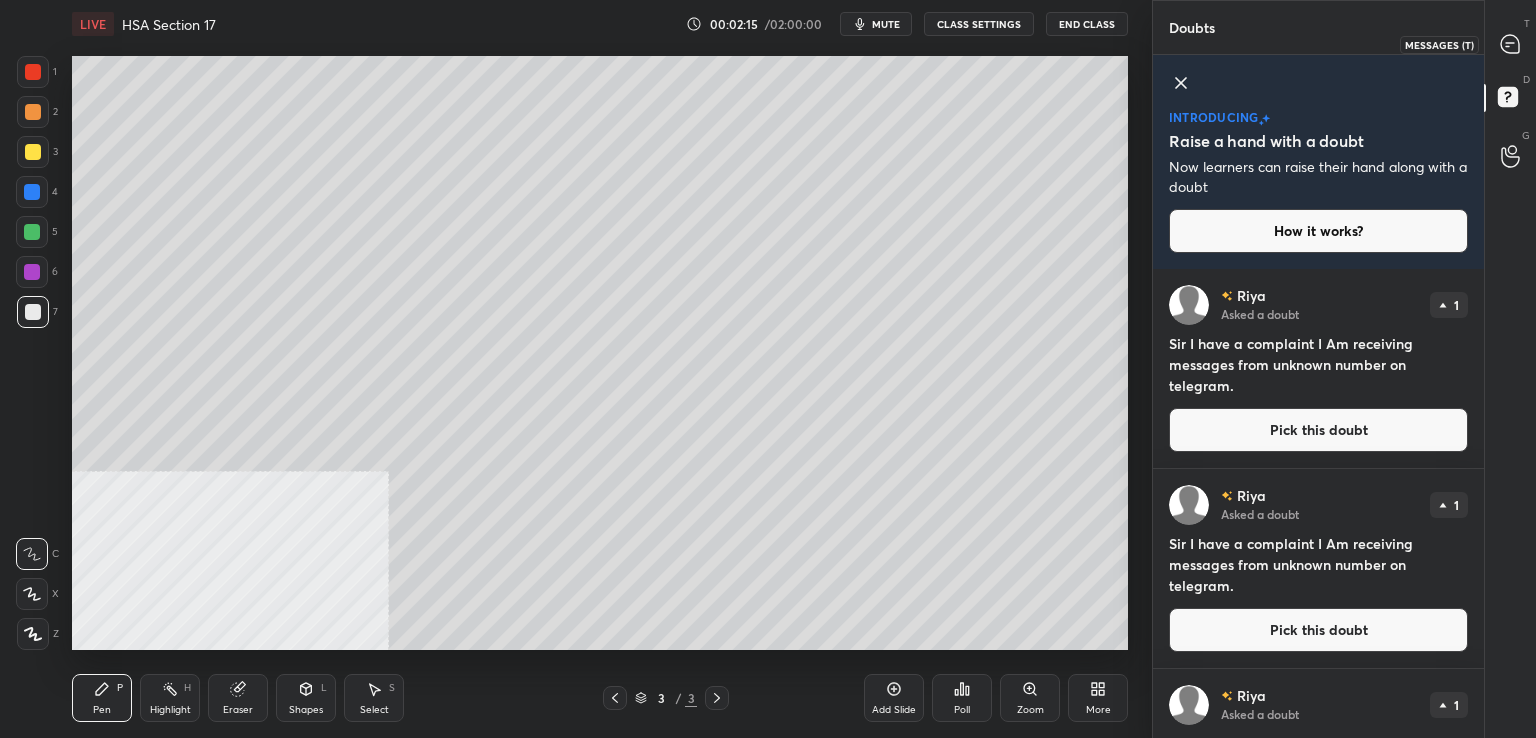 click 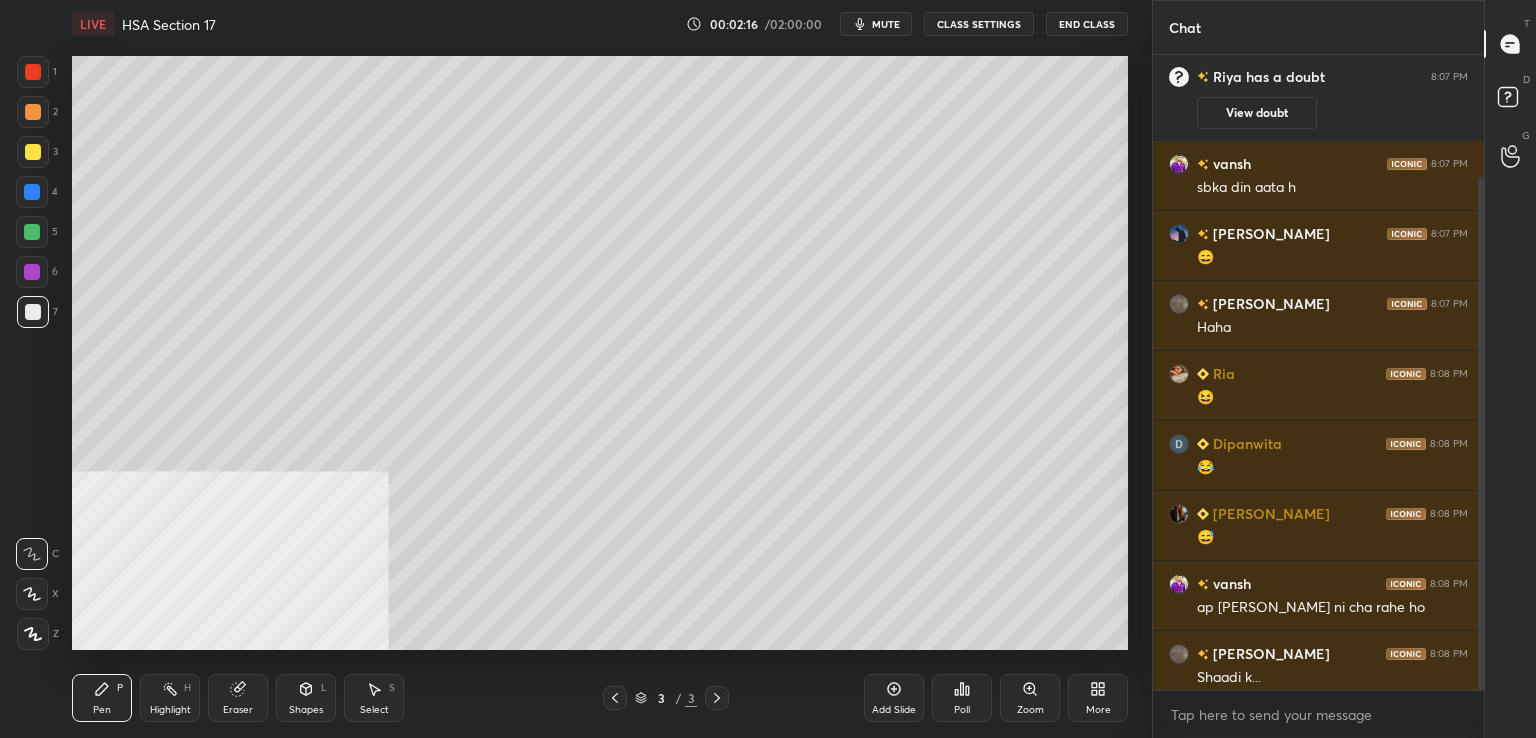 scroll, scrollTop: 150, scrollLeft: 0, axis: vertical 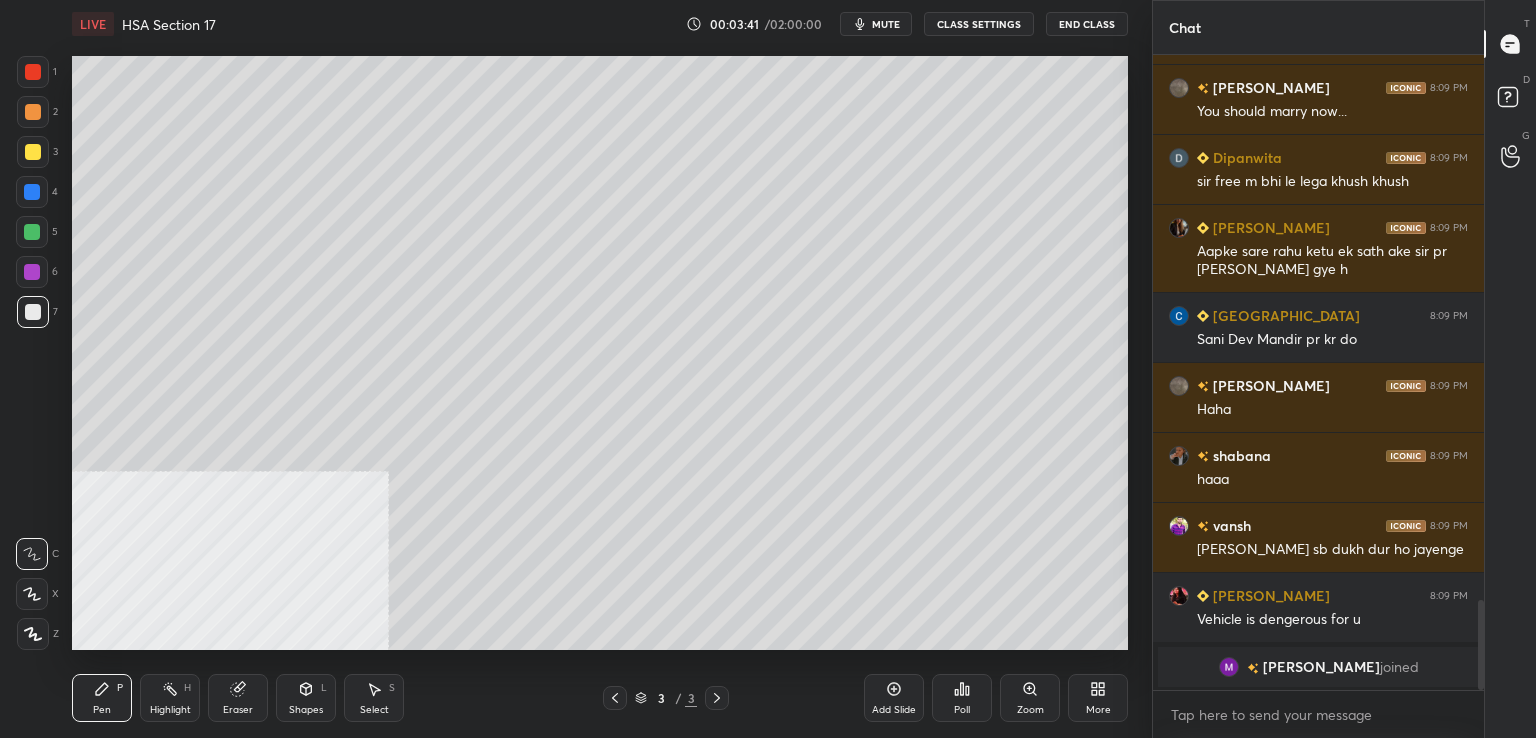 drag, startPoint x: 26, startPoint y: 69, endPoint x: 20, endPoint y: 55, distance: 15.231546 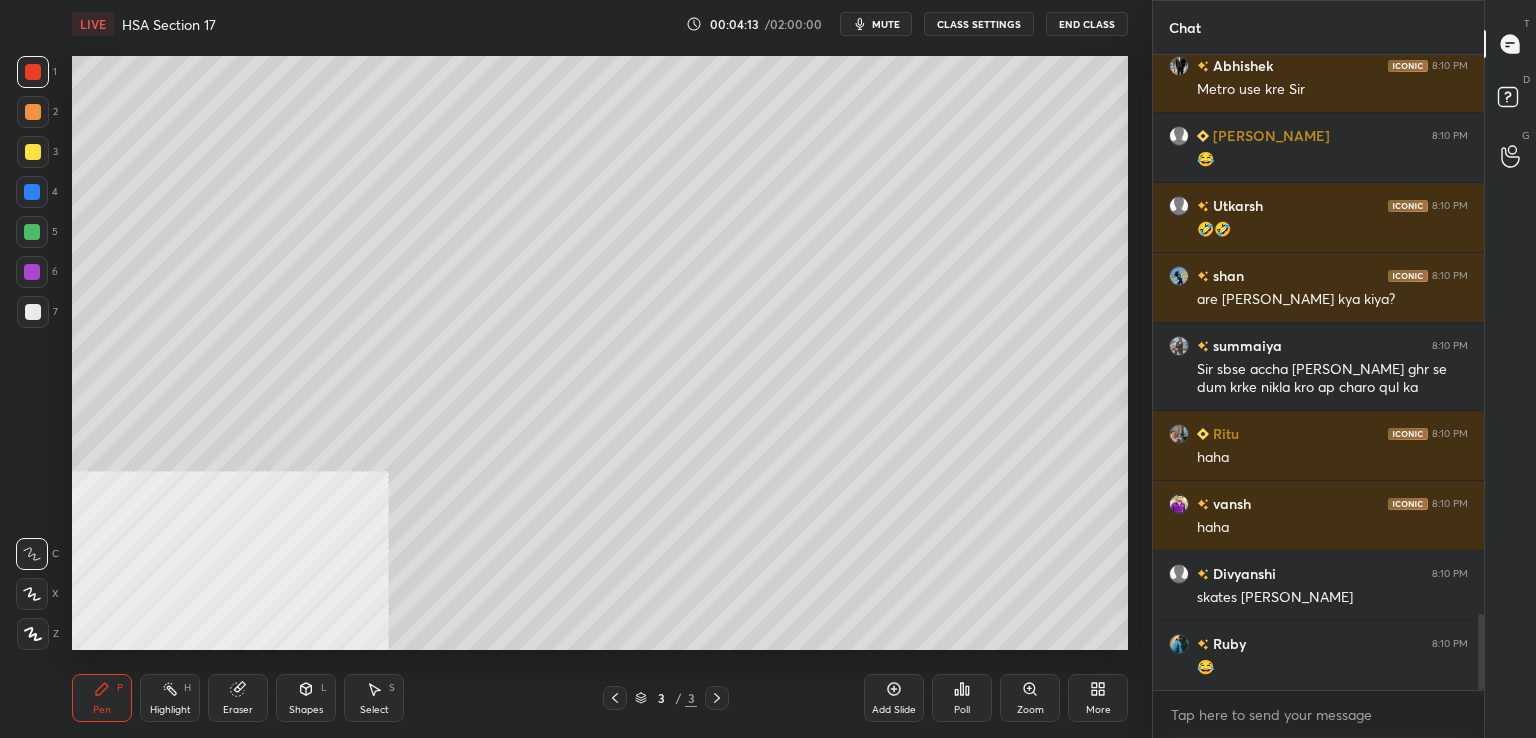 scroll, scrollTop: 4684, scrollLeft: 0, axis: vertical 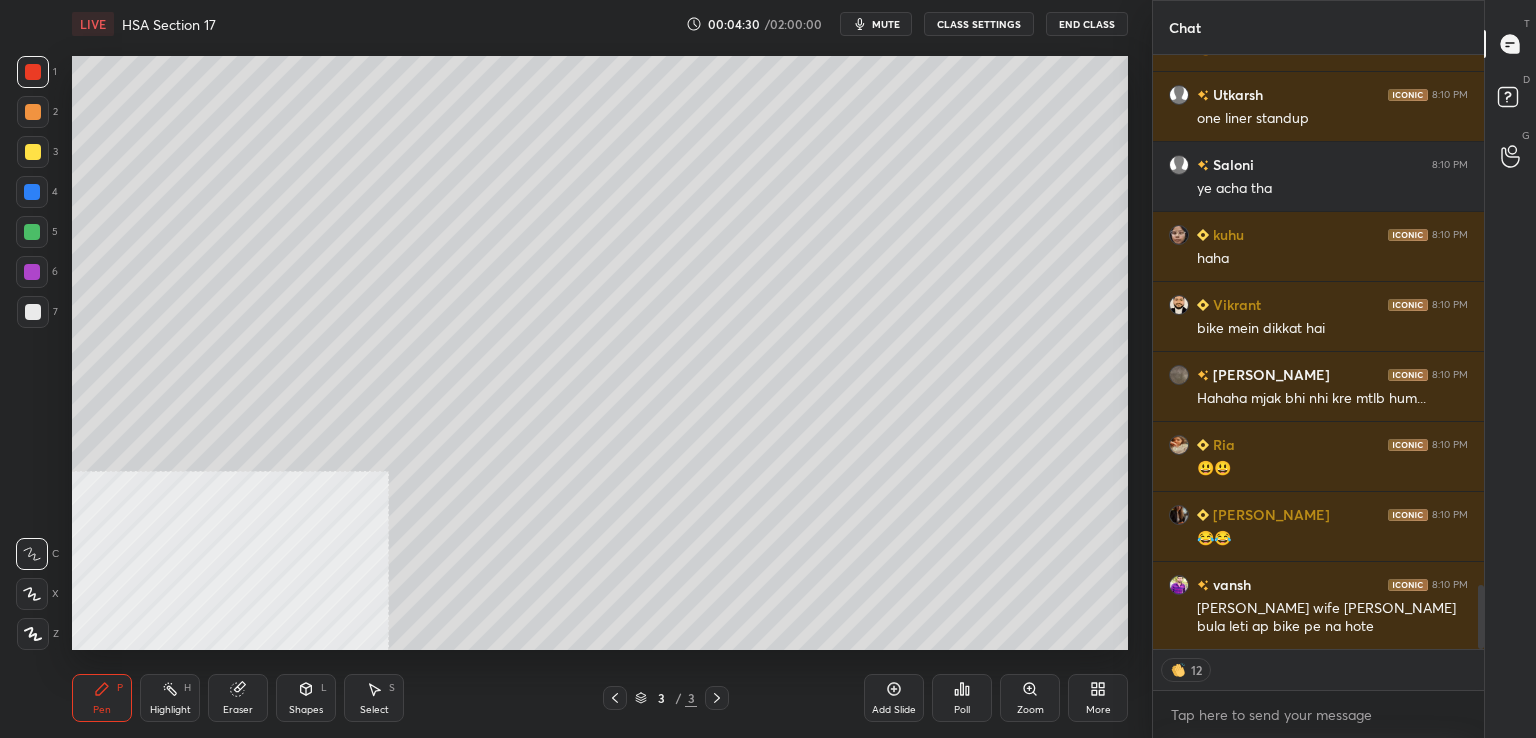 click at bounding box center (33, 72) 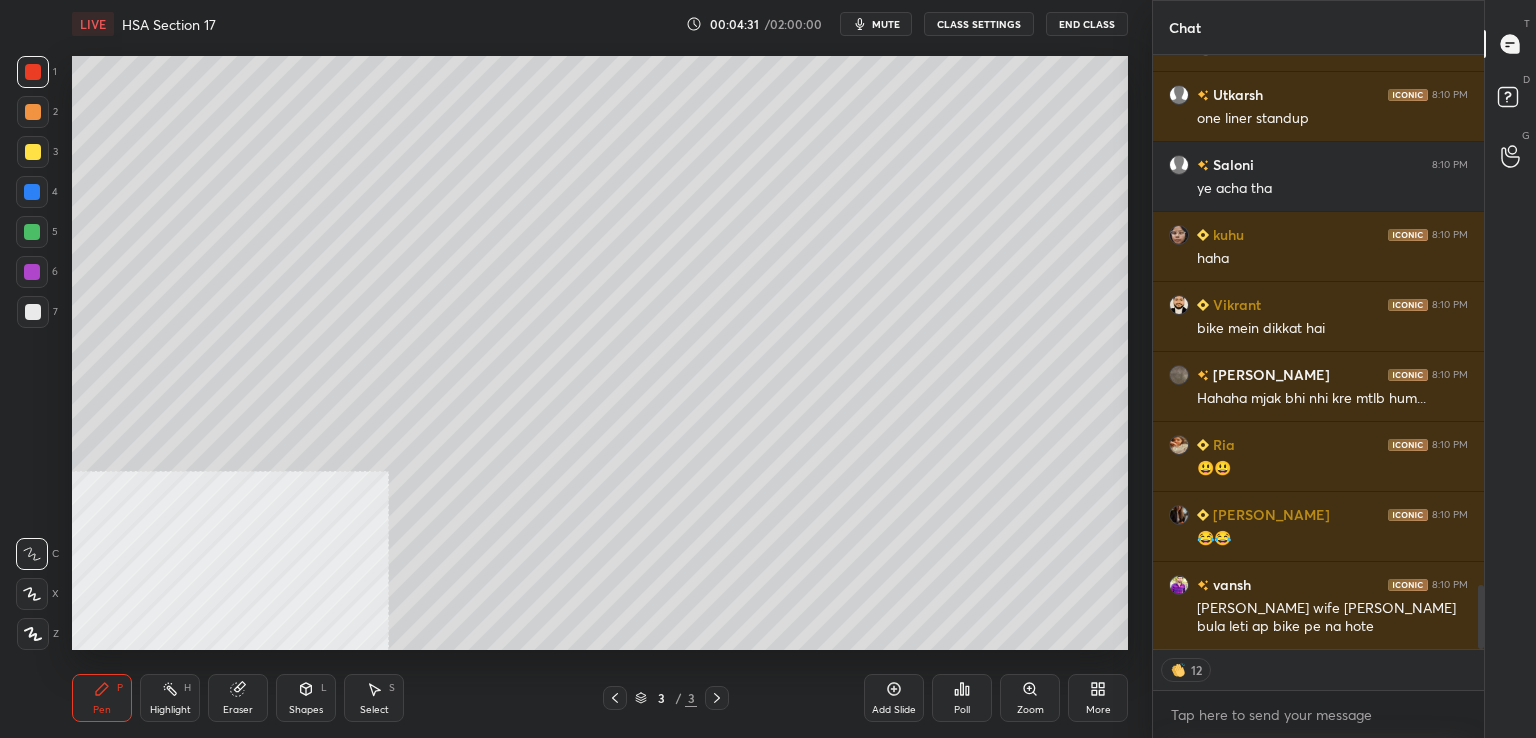scroll, scrollTop: 4988, scrollLeft: 0, axis: vertical 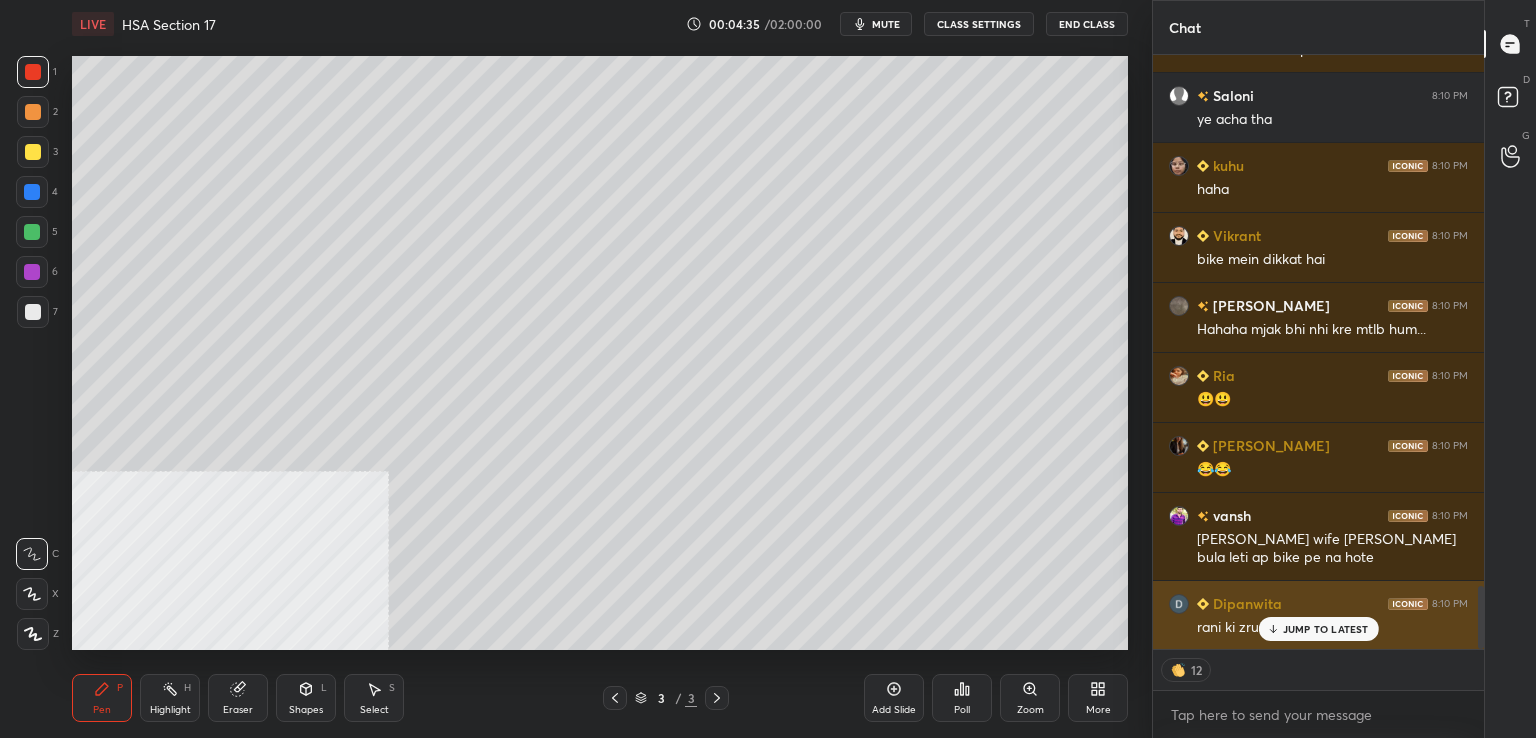 click on "JUMP TO LATEST" at bounding box center (1326, 629) 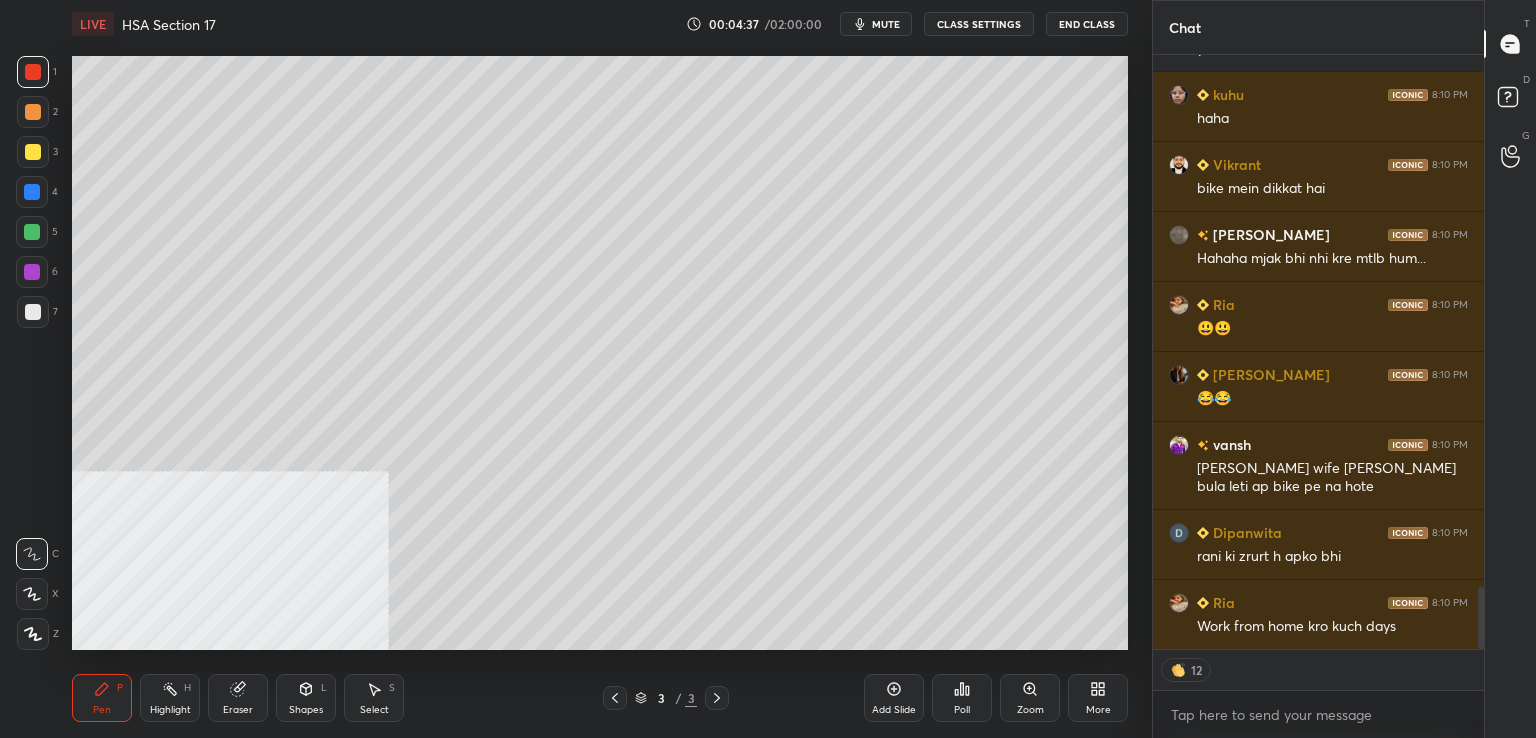 scroll, scrollTop: 5128, scrollLeft: 0, axis: vertical 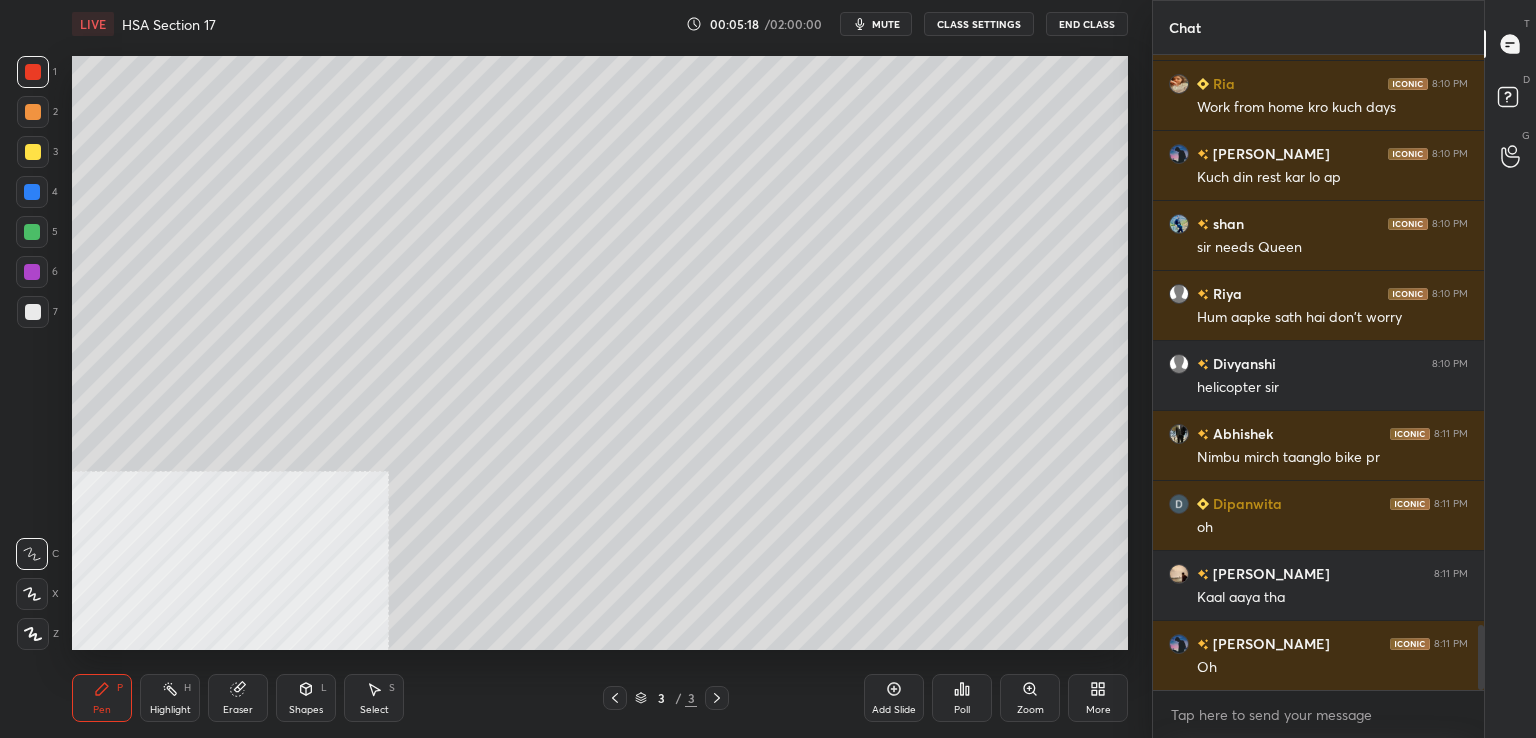 drag, startPoint x: 29, startPoint y: 74, endPoint x: 4, endPoint y: 77, distance: 25.179358 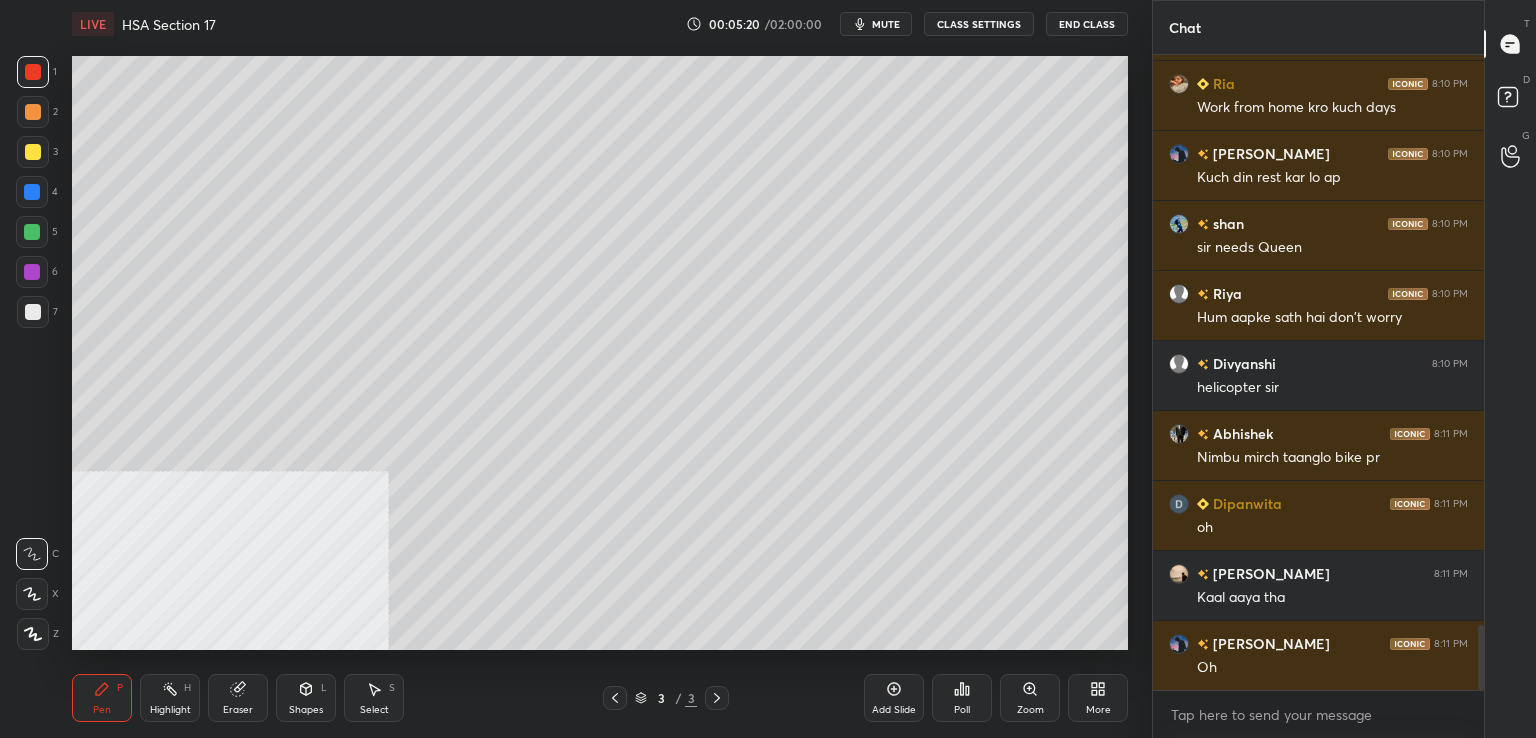 scroll, scrollTop: 5648, scrollLeft: 0, axis: vertical 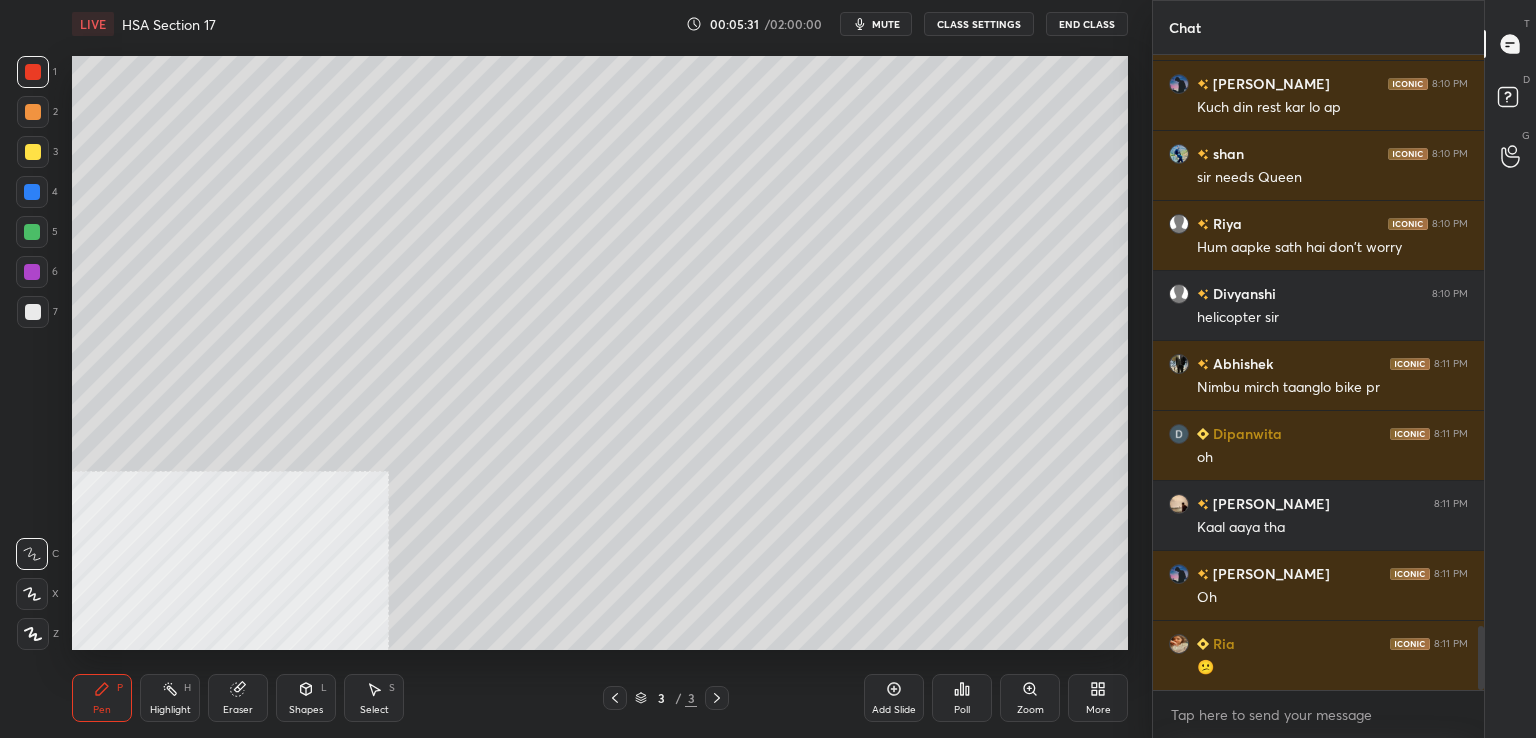 click at bounding box center [33, 72] 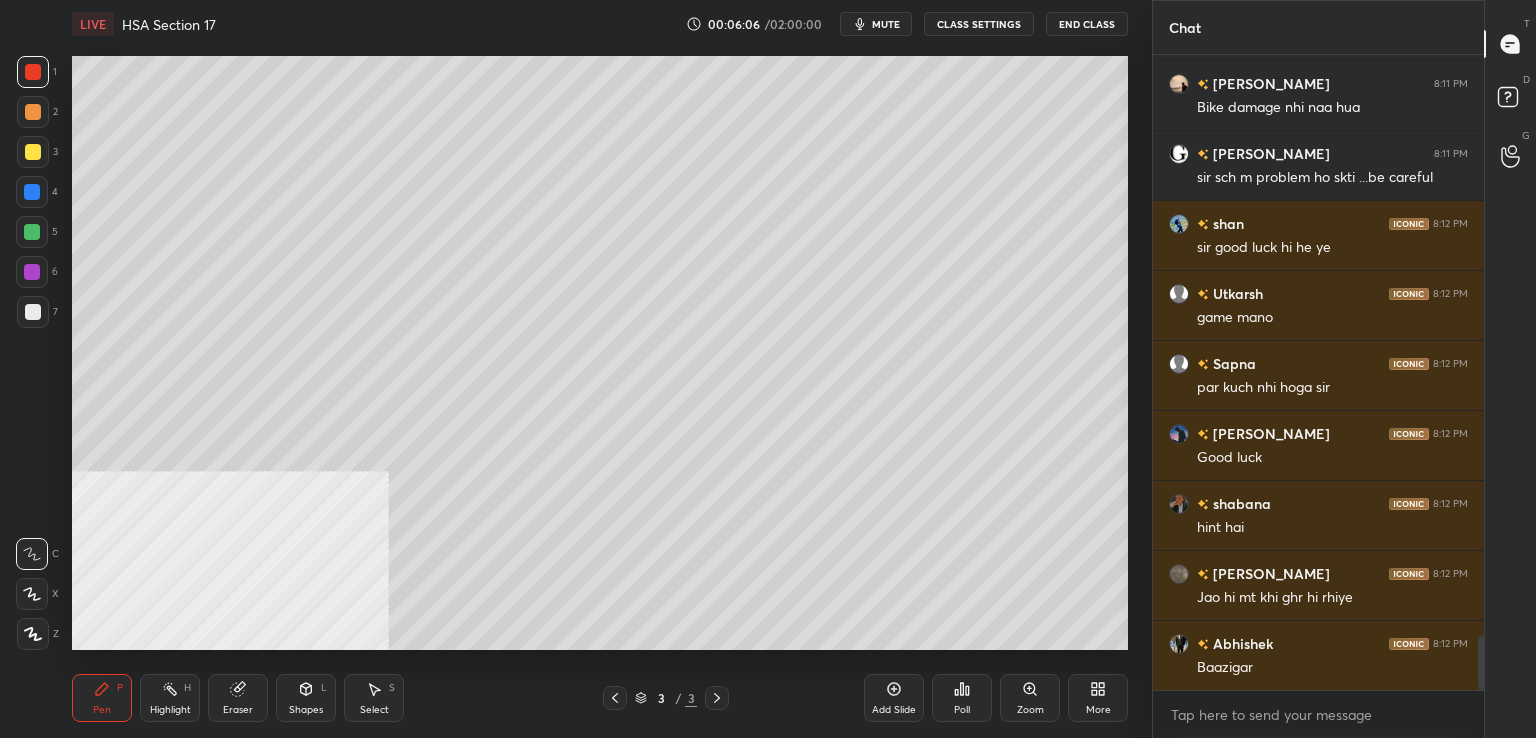 scroll, scrollTop: 6922, scrollLeft: 0, axis: vertical 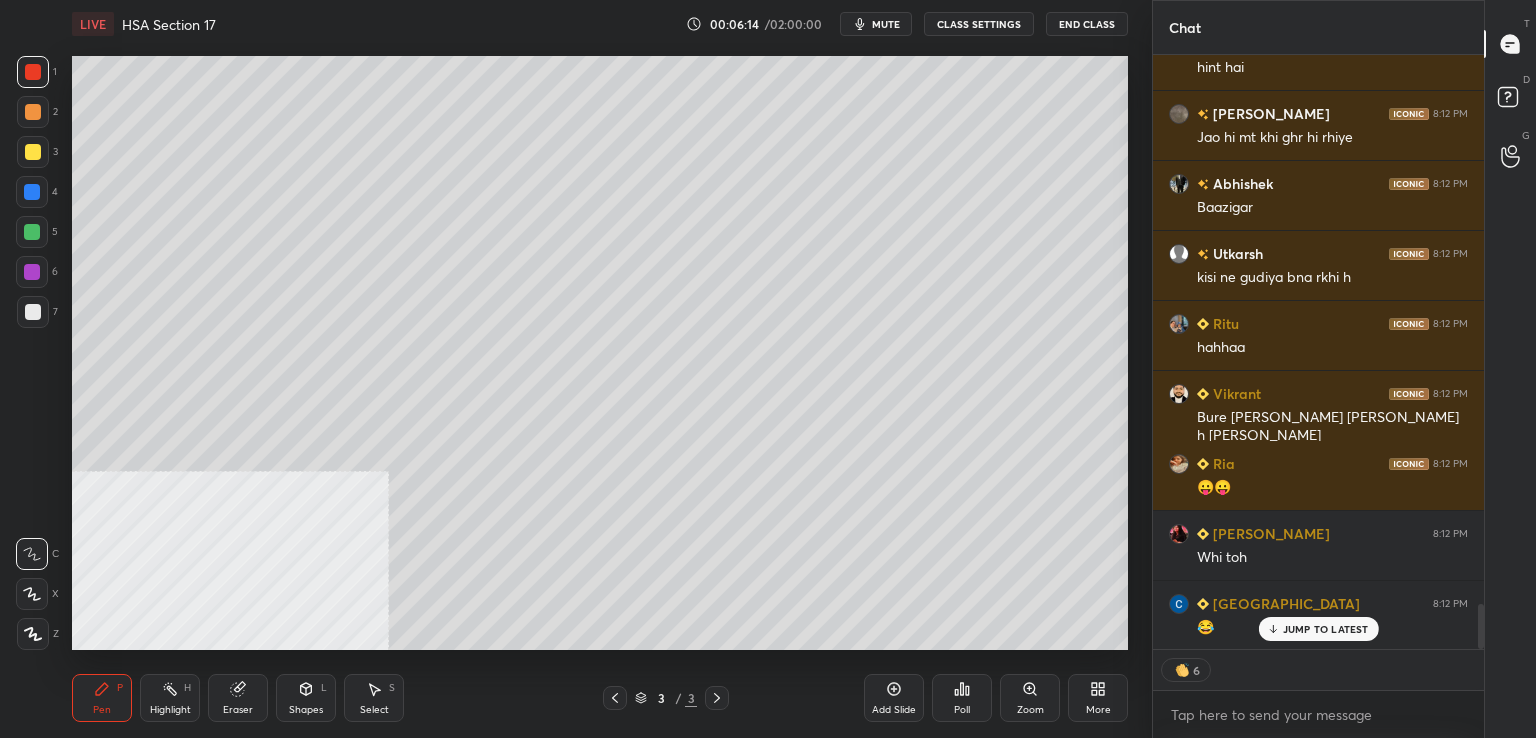 click at bounding box center [33, 72] 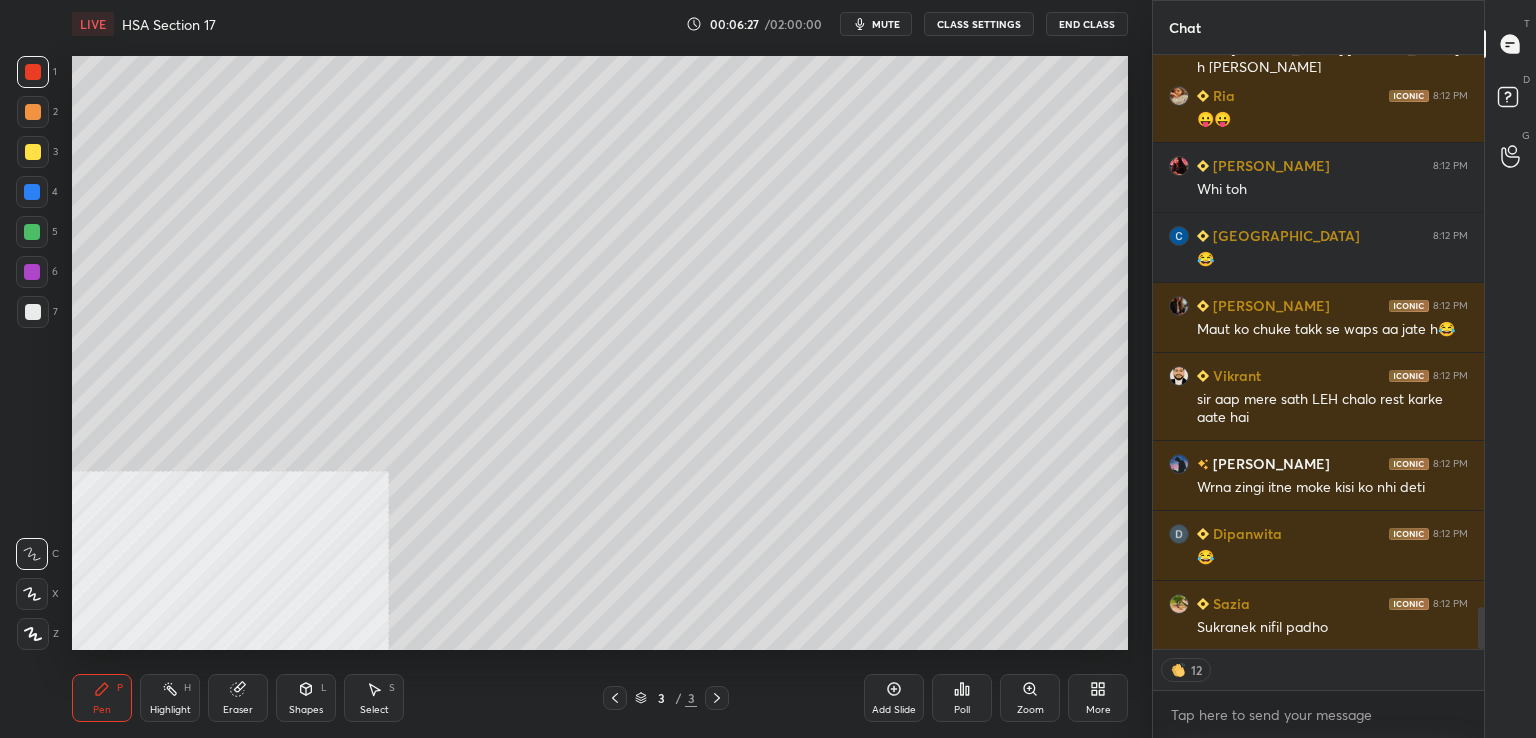 scroll, scrollTop: 7751, scrollLeft: 0, axis: vertical 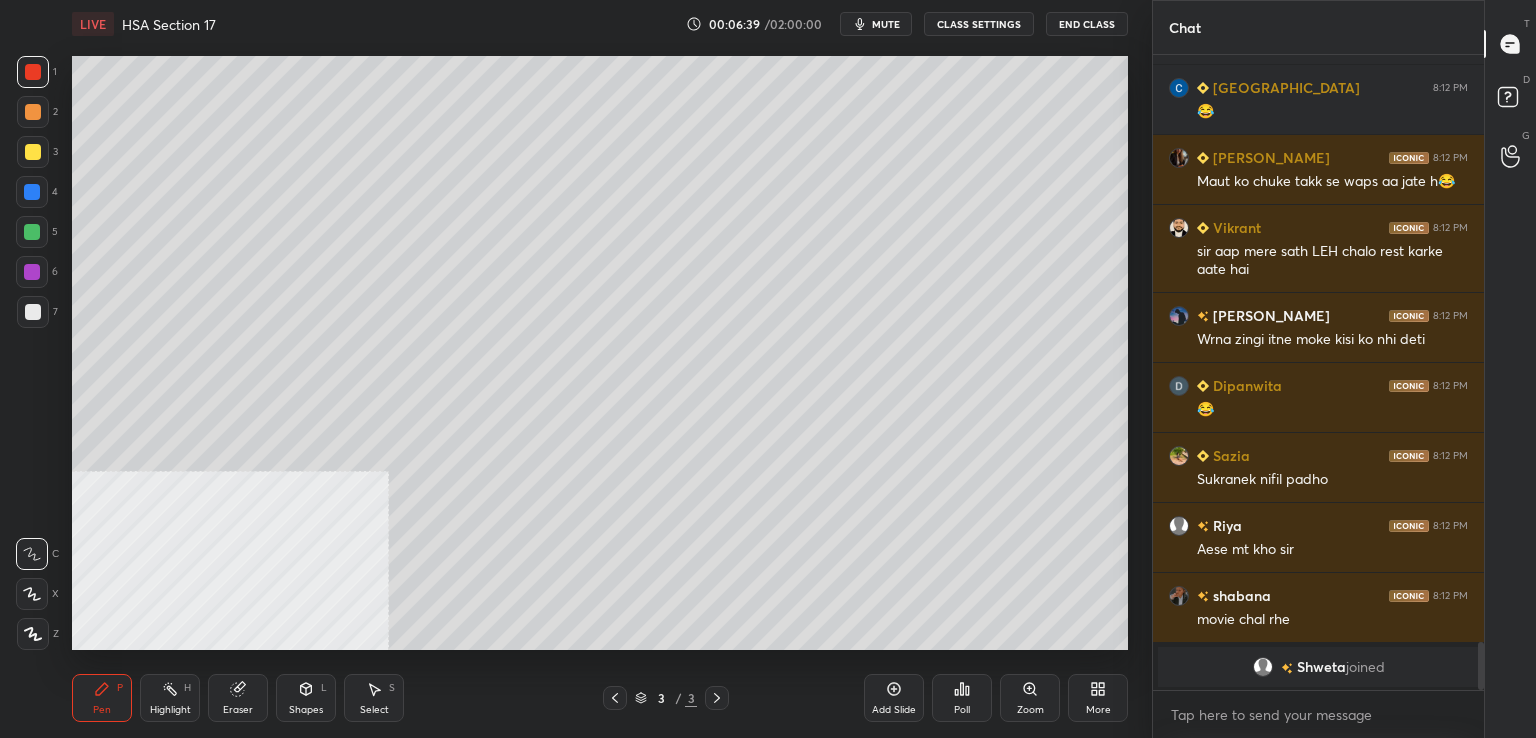 click 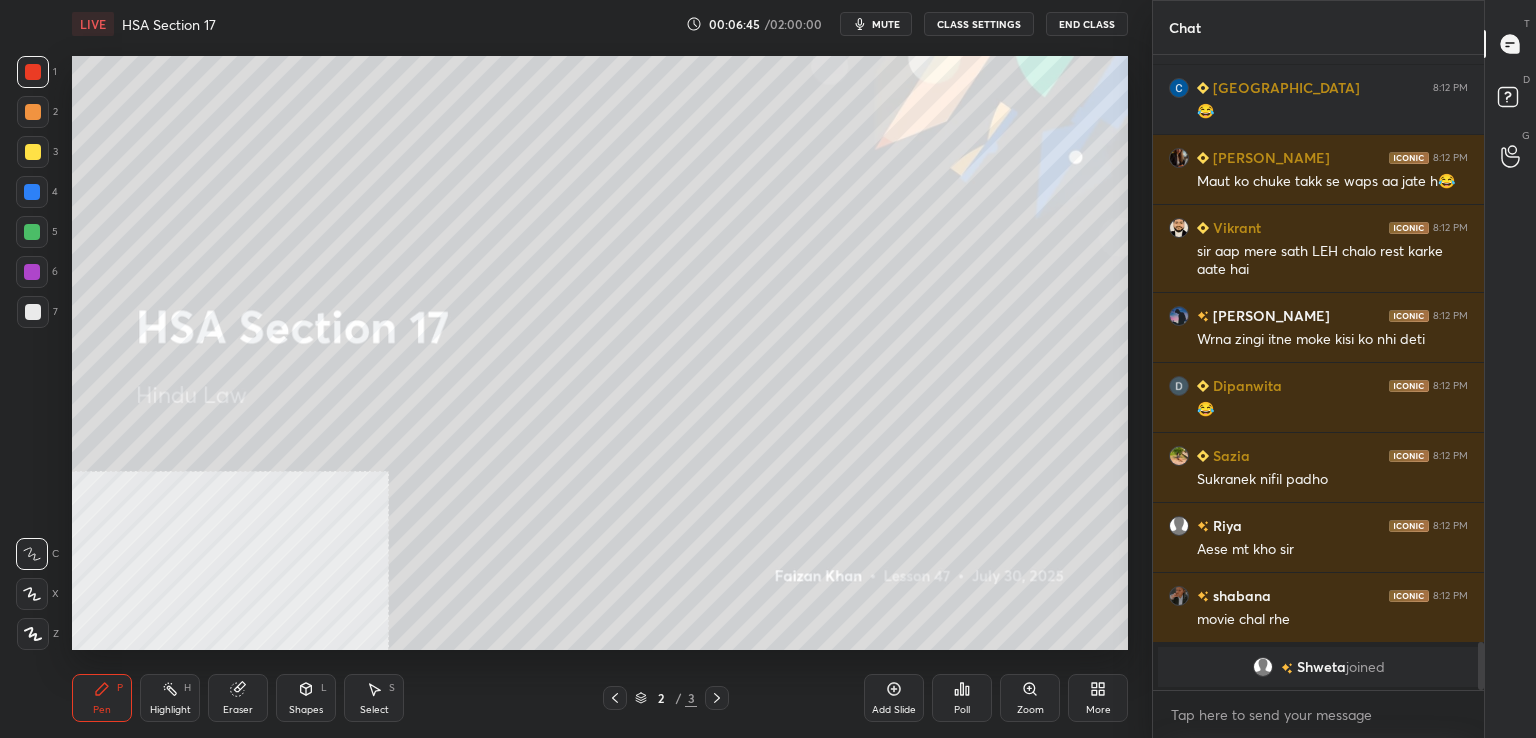 scroll, scrollTop: 6868, scrollLeft: 0, axis: vertical 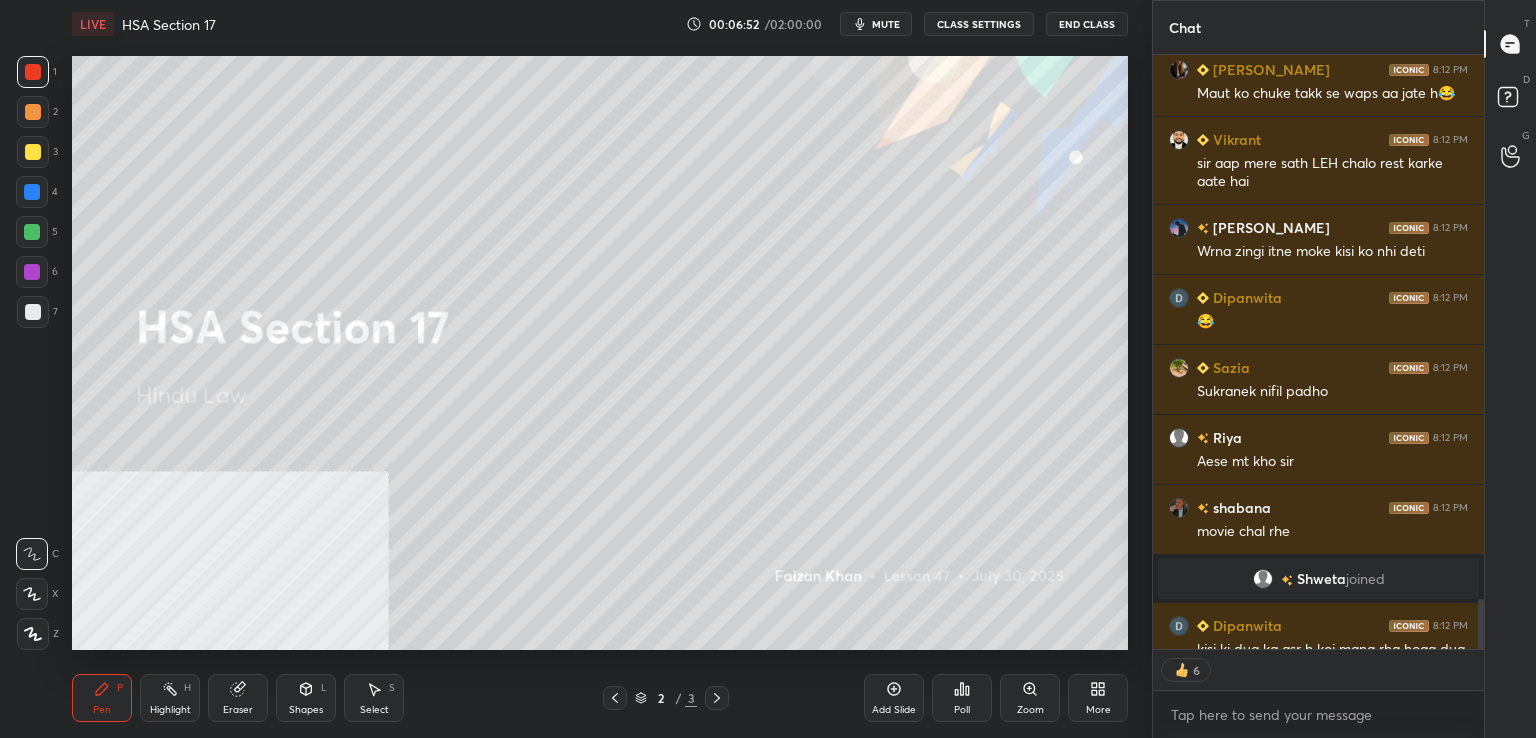 click 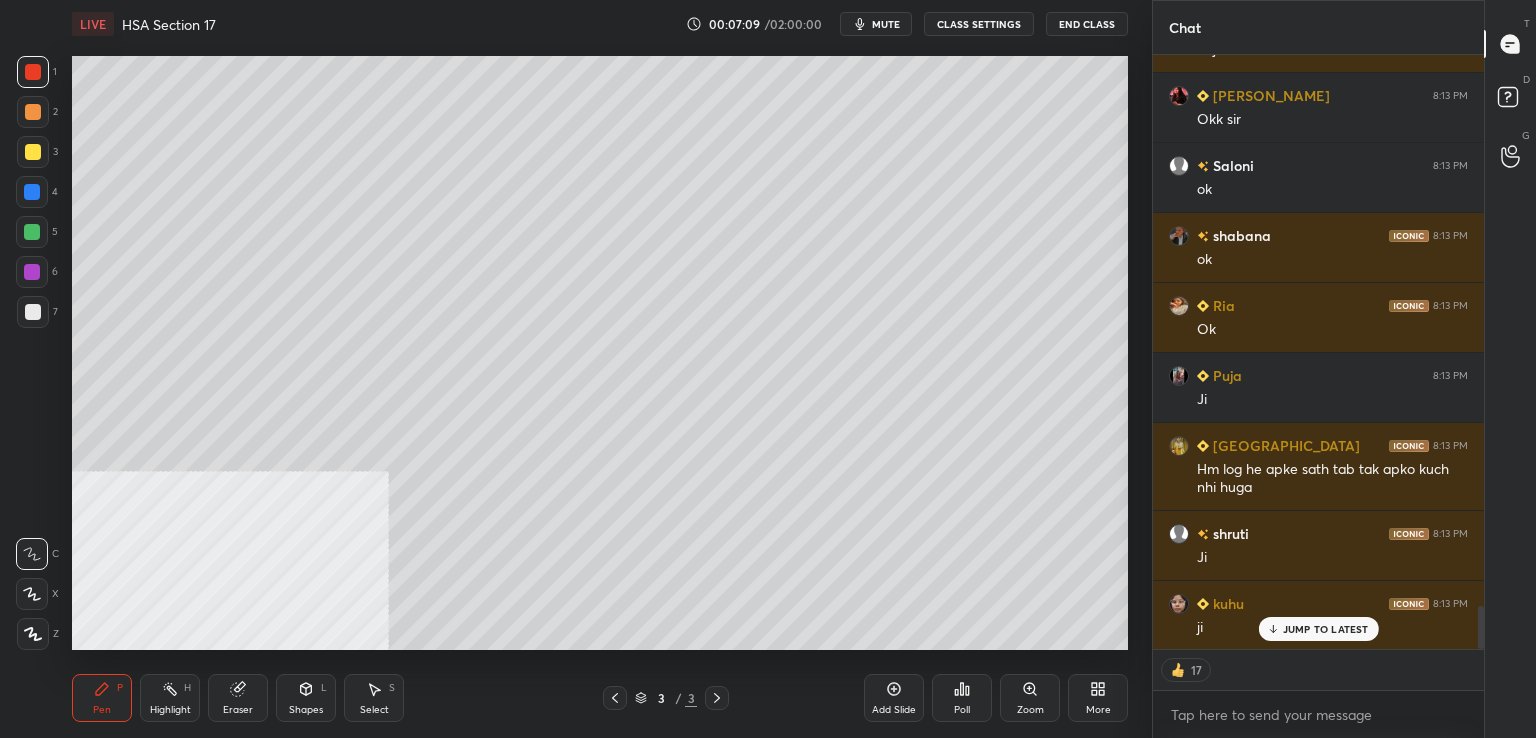 scroll, scrollTop: 7627, scrollLeft: 0, axis: vertical 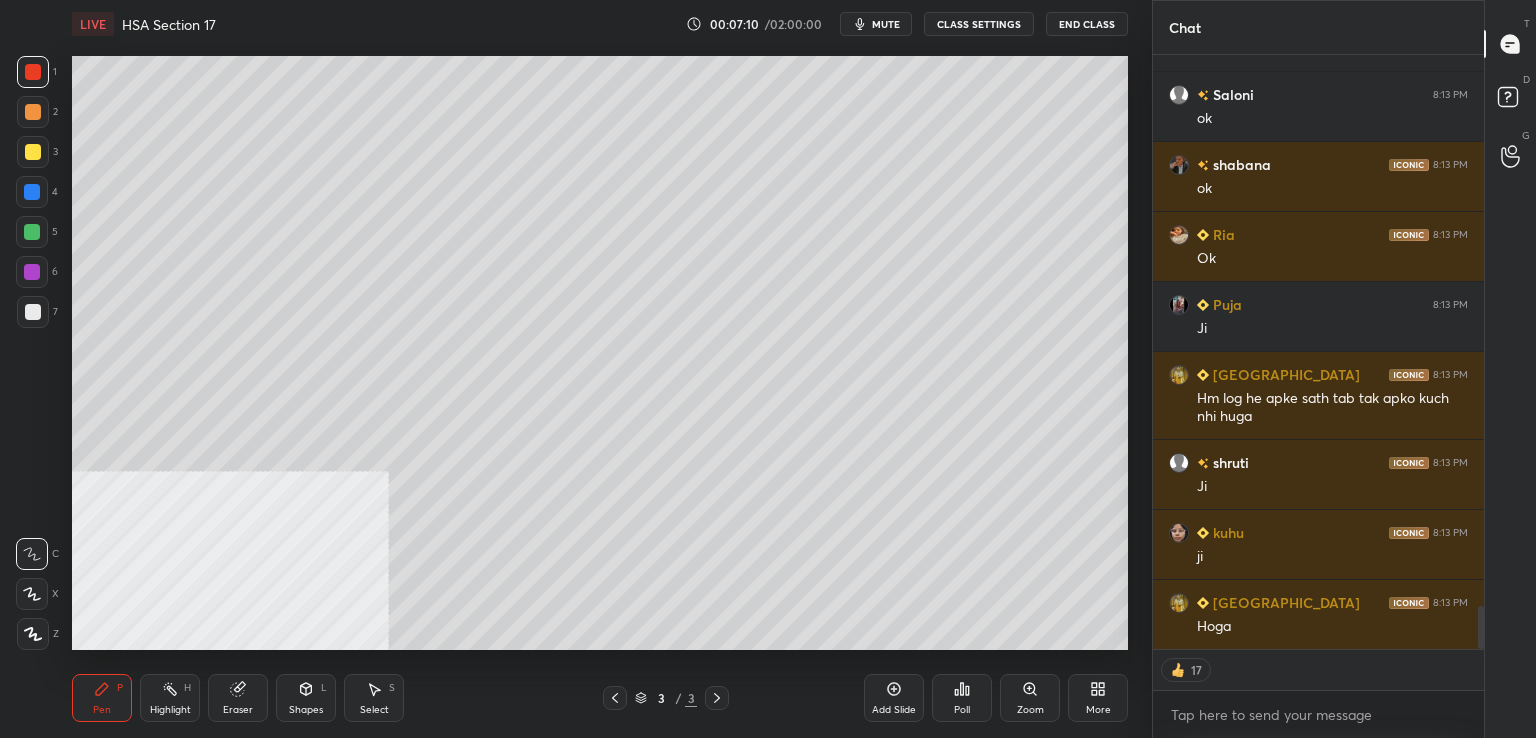 click at bounding box center [33, 312] 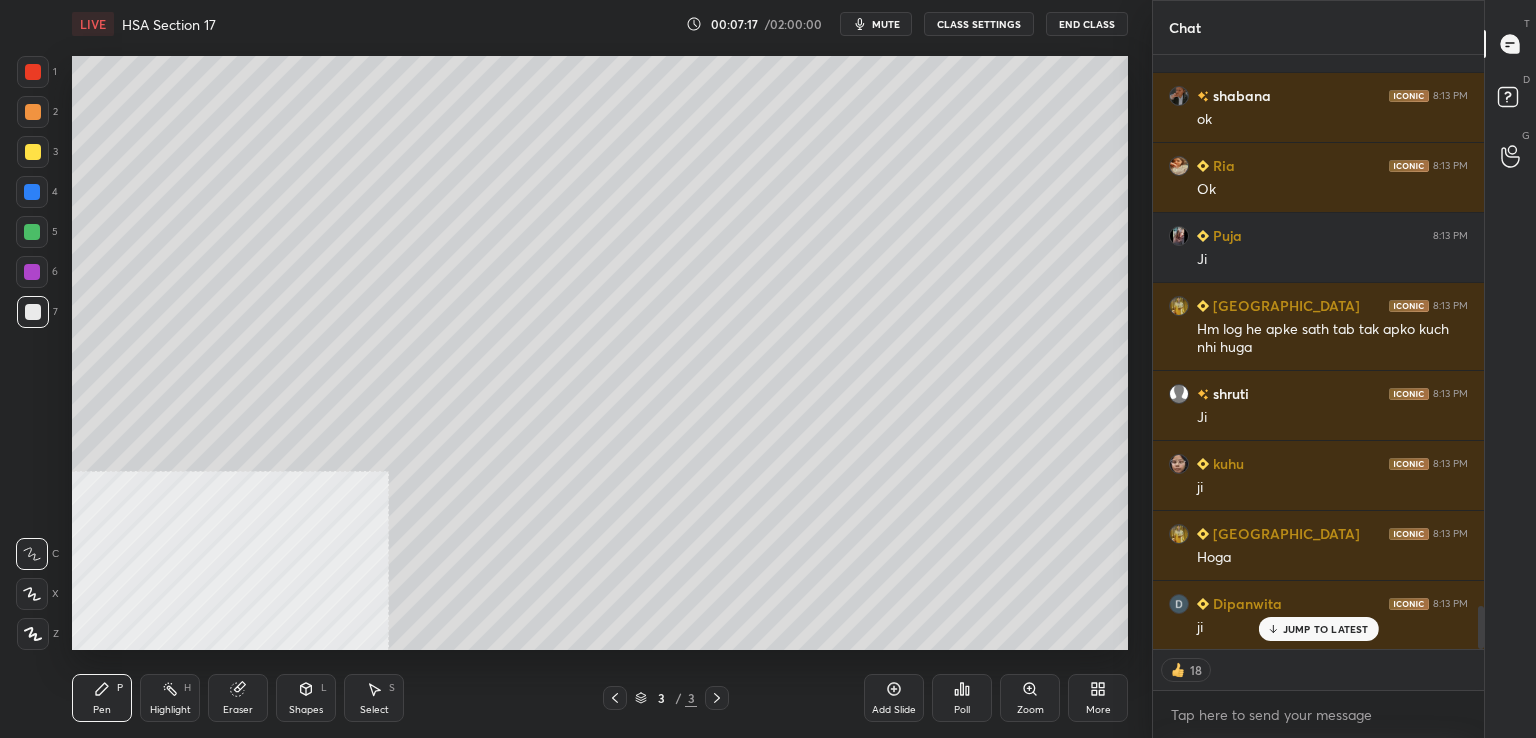 scroll, scrollTop: 7767, scrollLeft: 0, axis: vertical 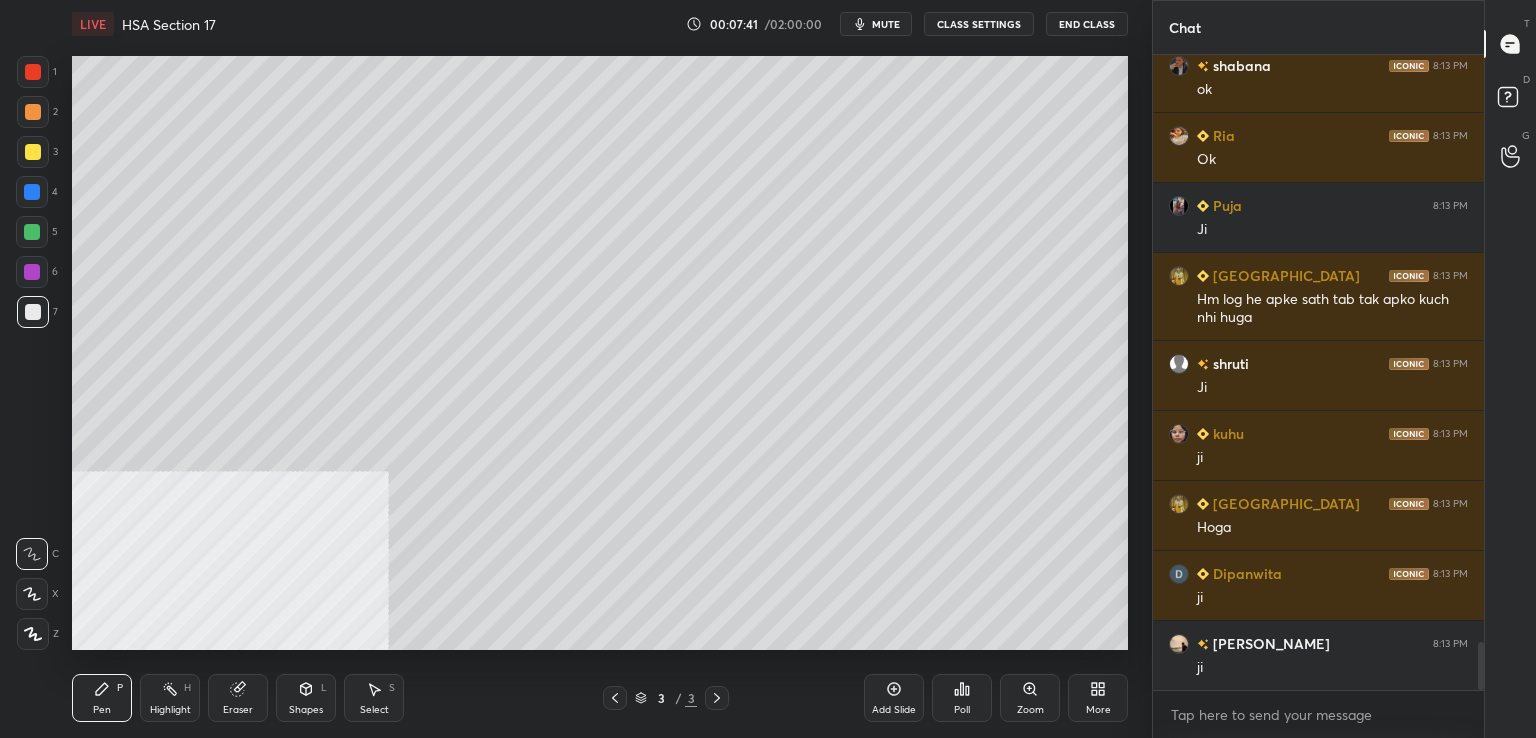 drag, startPoint x: 36, startPoint y: 314, endPoint x: 64, endPoint y: 317, distance: 28.160255 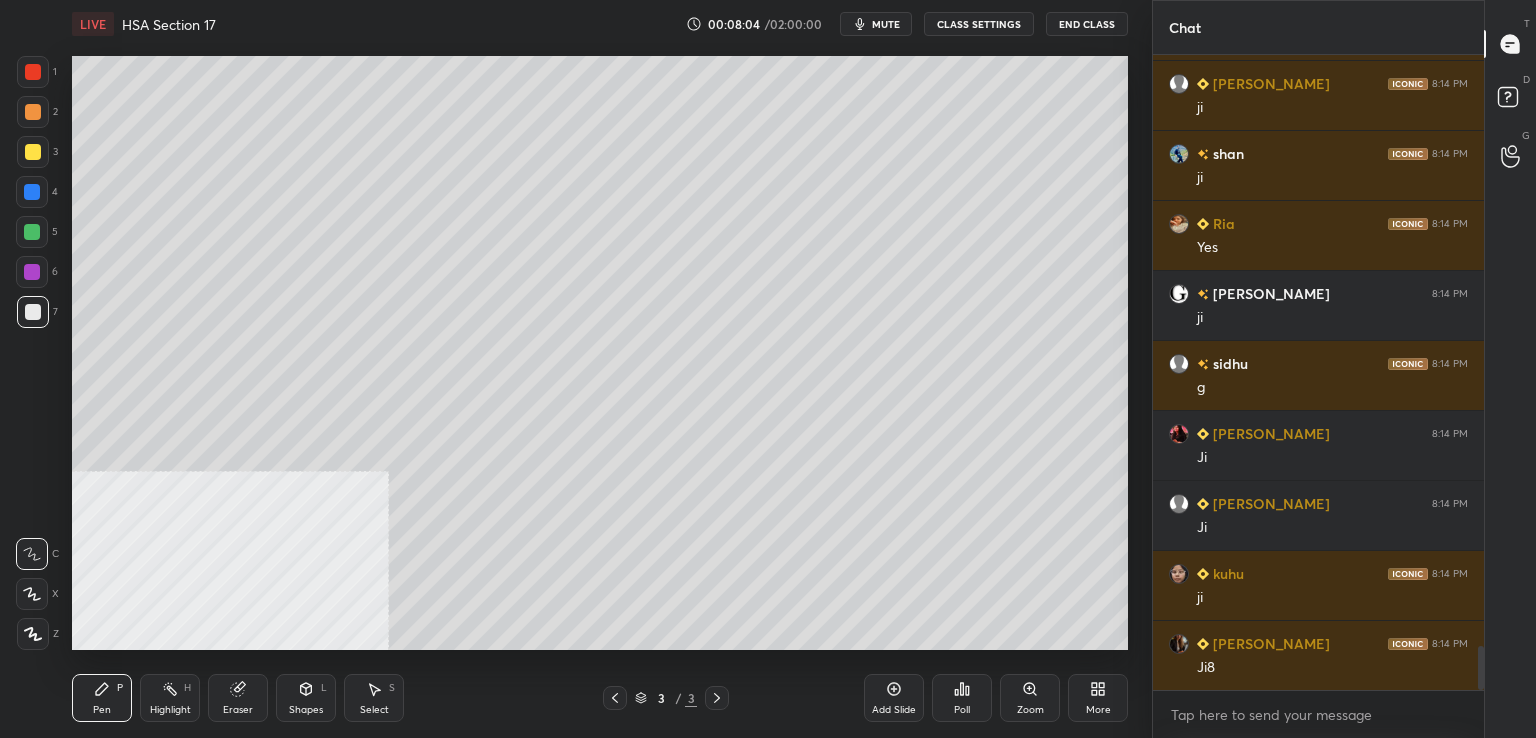 scroll, scrollTop: 8636, scrollLeft: 0, axis: vertical 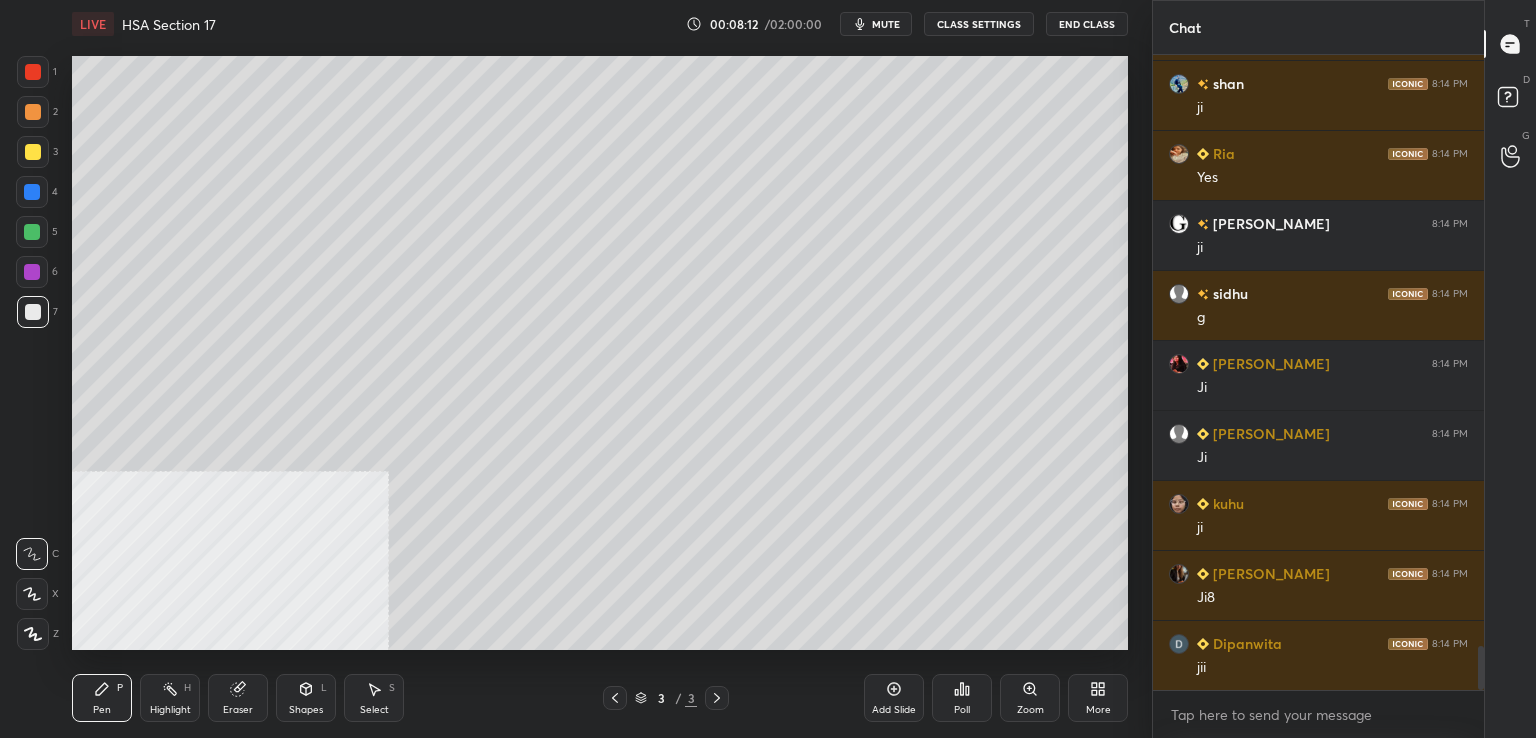 click at bounding box center (32, 272) 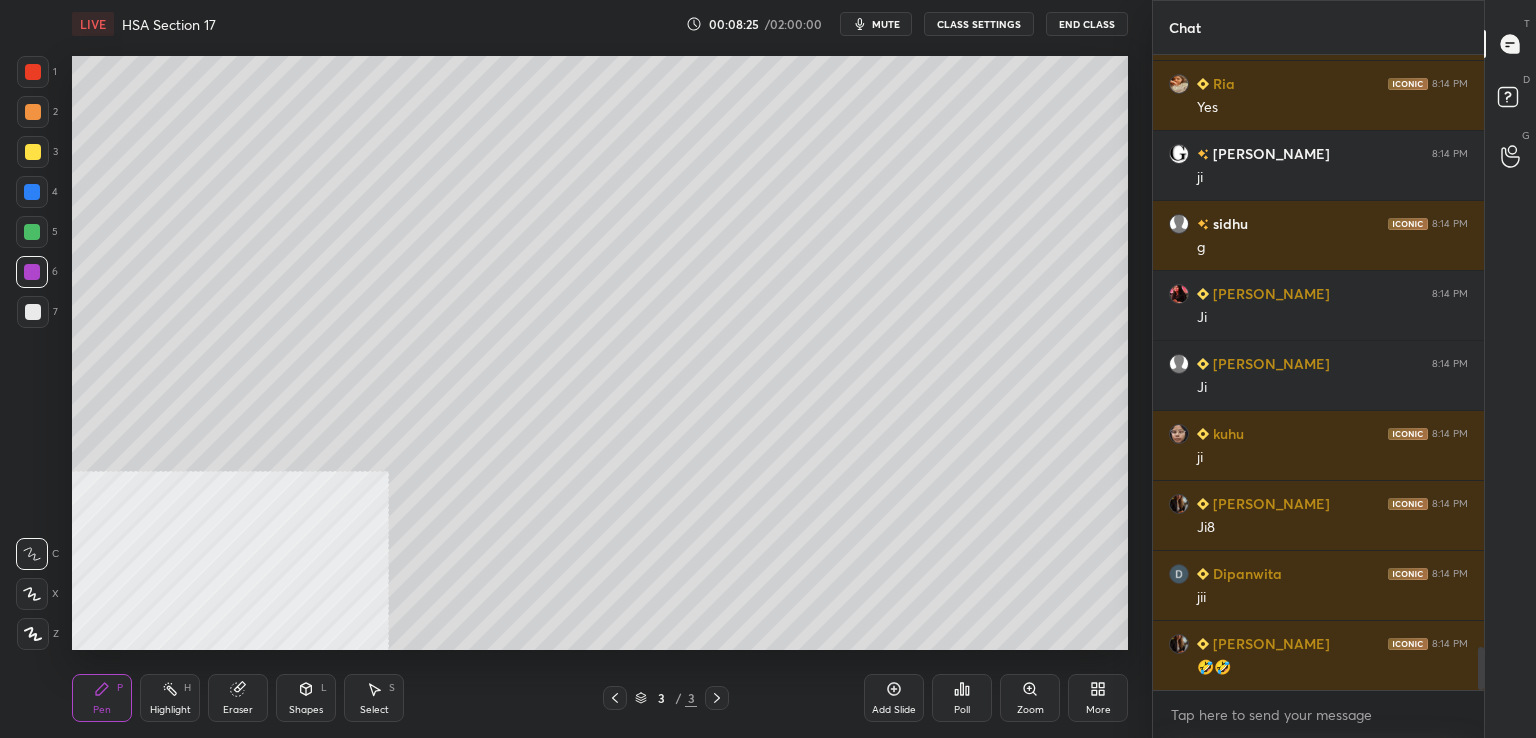 scroll, scrollTop: 8776, scrollLeft: 0, axis: vertical 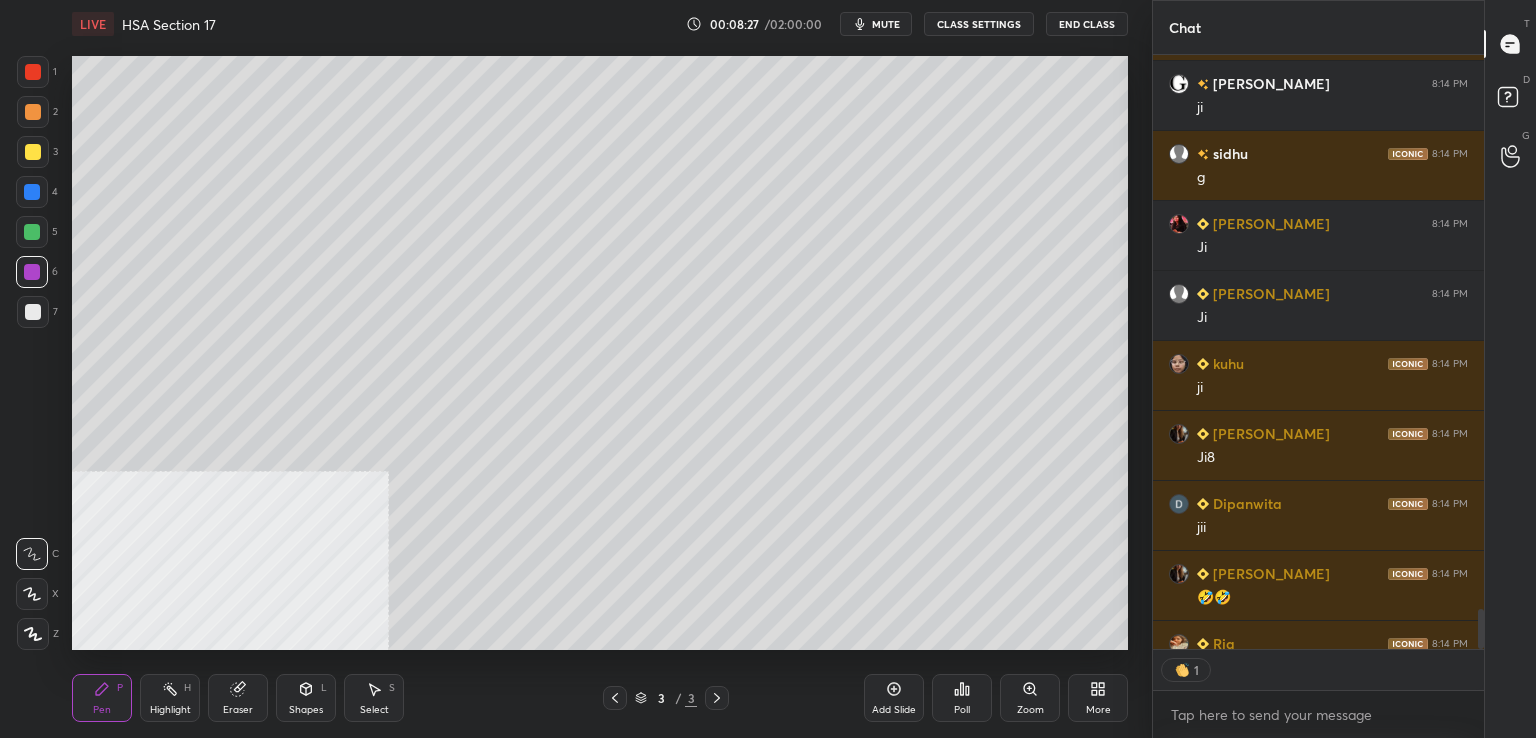 click at bounding box center (32, 232) 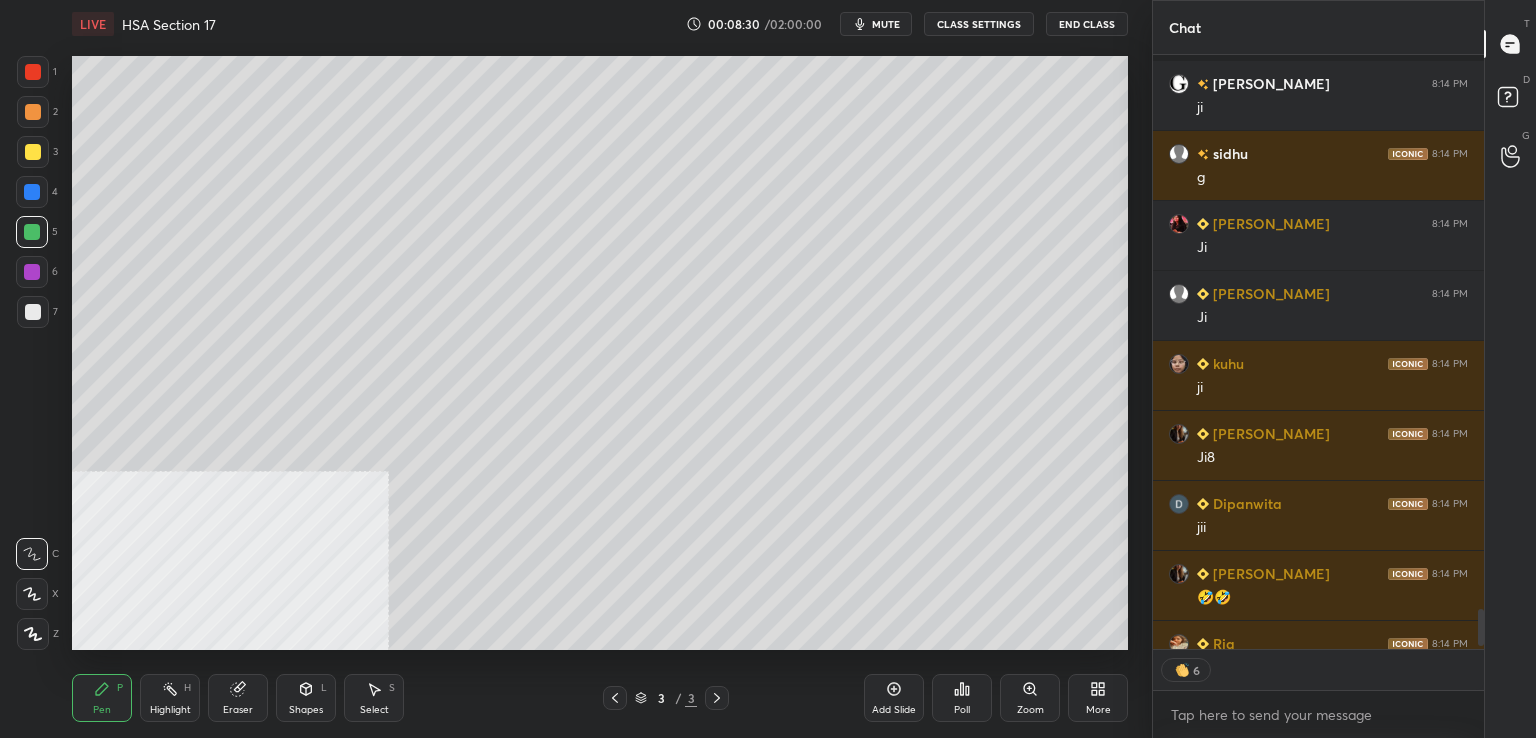 scroll, scrollTop: 8887, scrollLeft: 0, axis: vertical 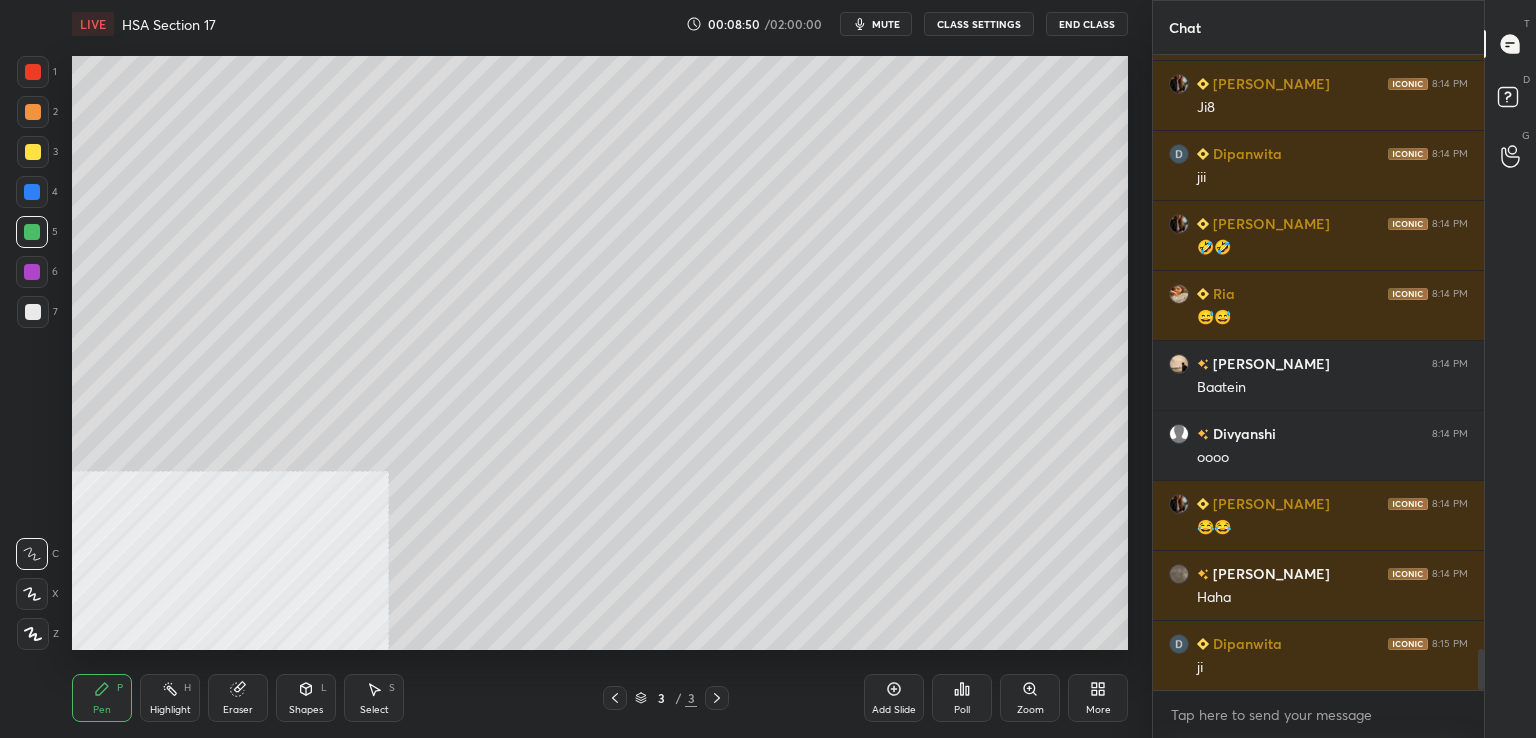 drag, startPoint x: 31, startPoint y: 114, endPoint x: 44, endPoint y: 136, distance: 25.553865 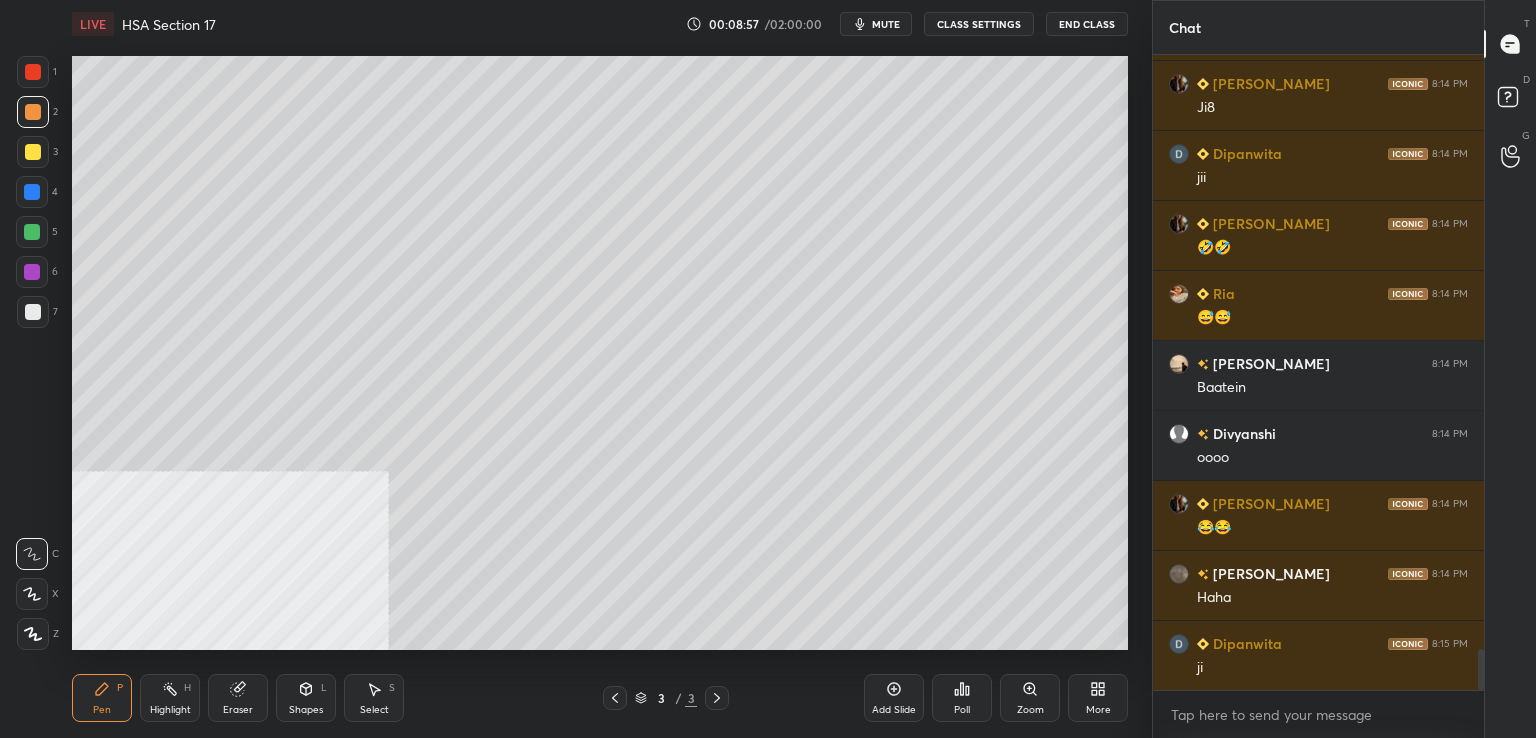 scroll, scrollTop: 9196, scrollLeft: 0, axis: vertical 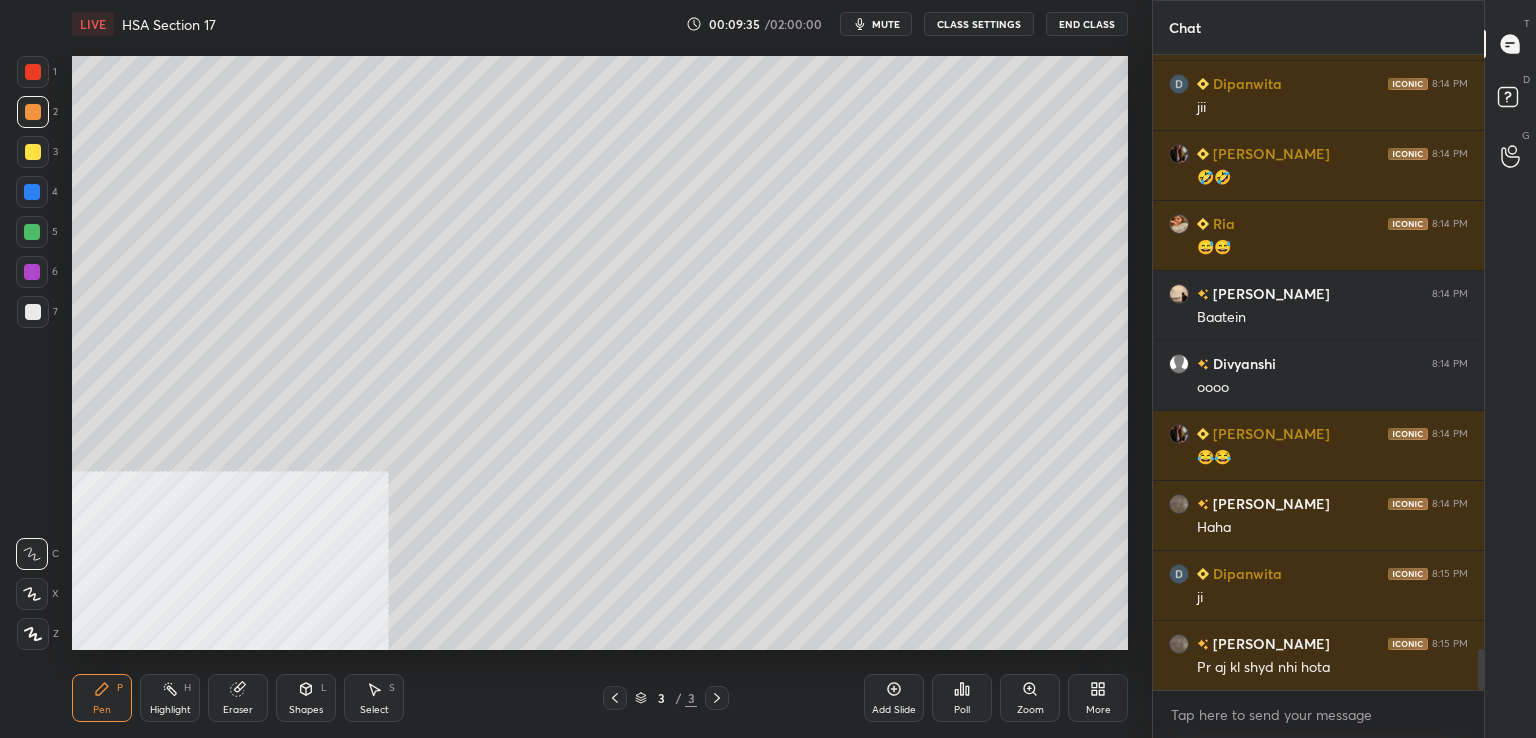 click at bounding box center [33, 312] 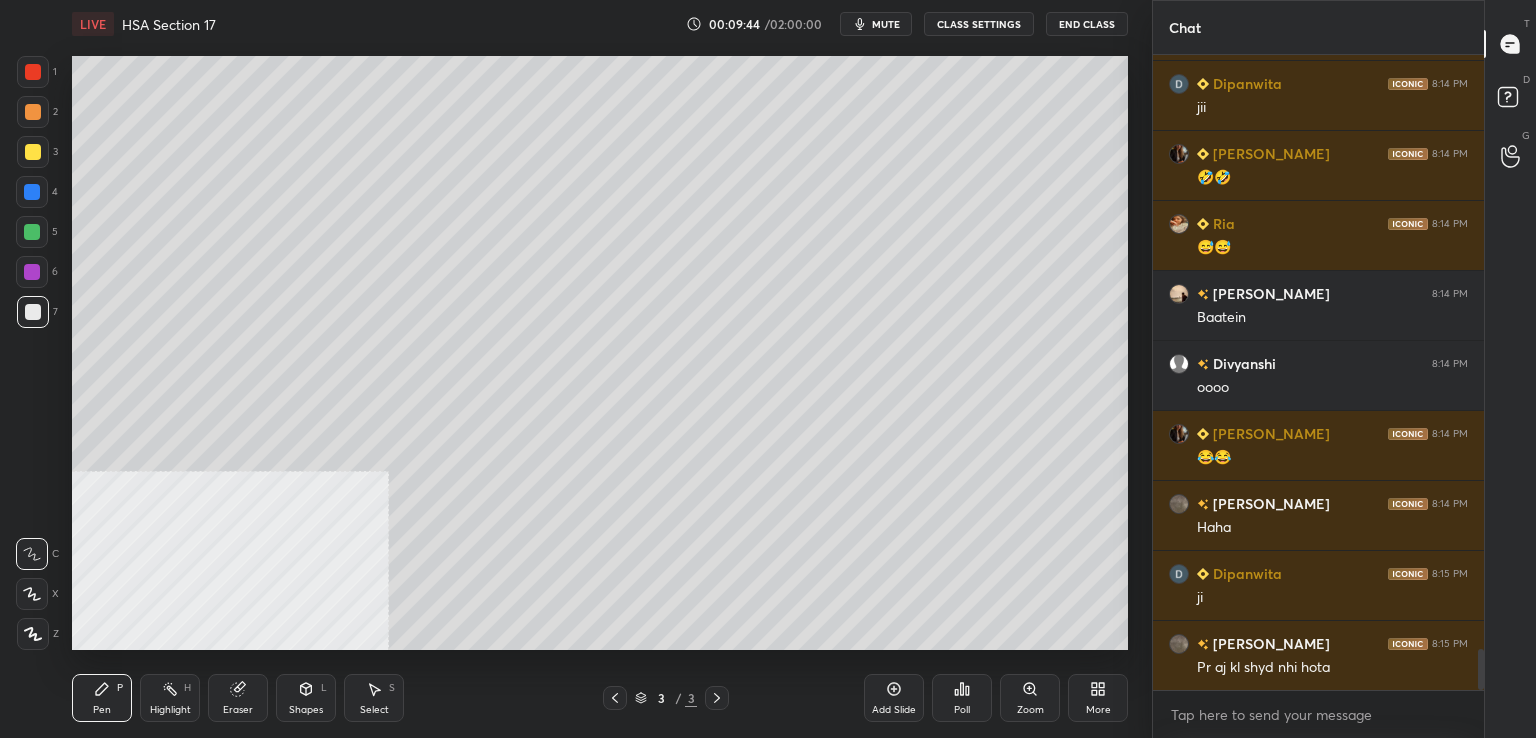 click 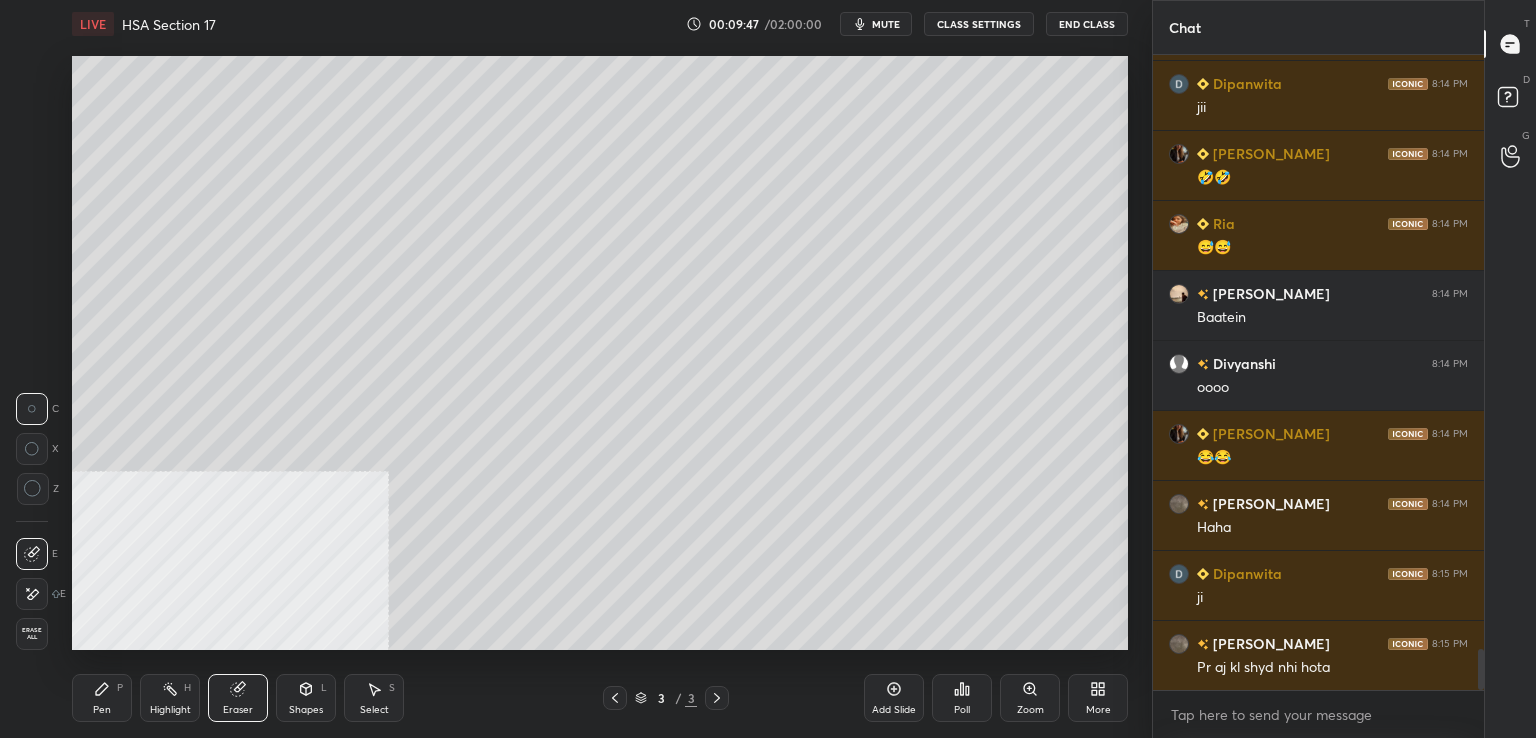 click on "Pen P" at bounding box center (102, 698) 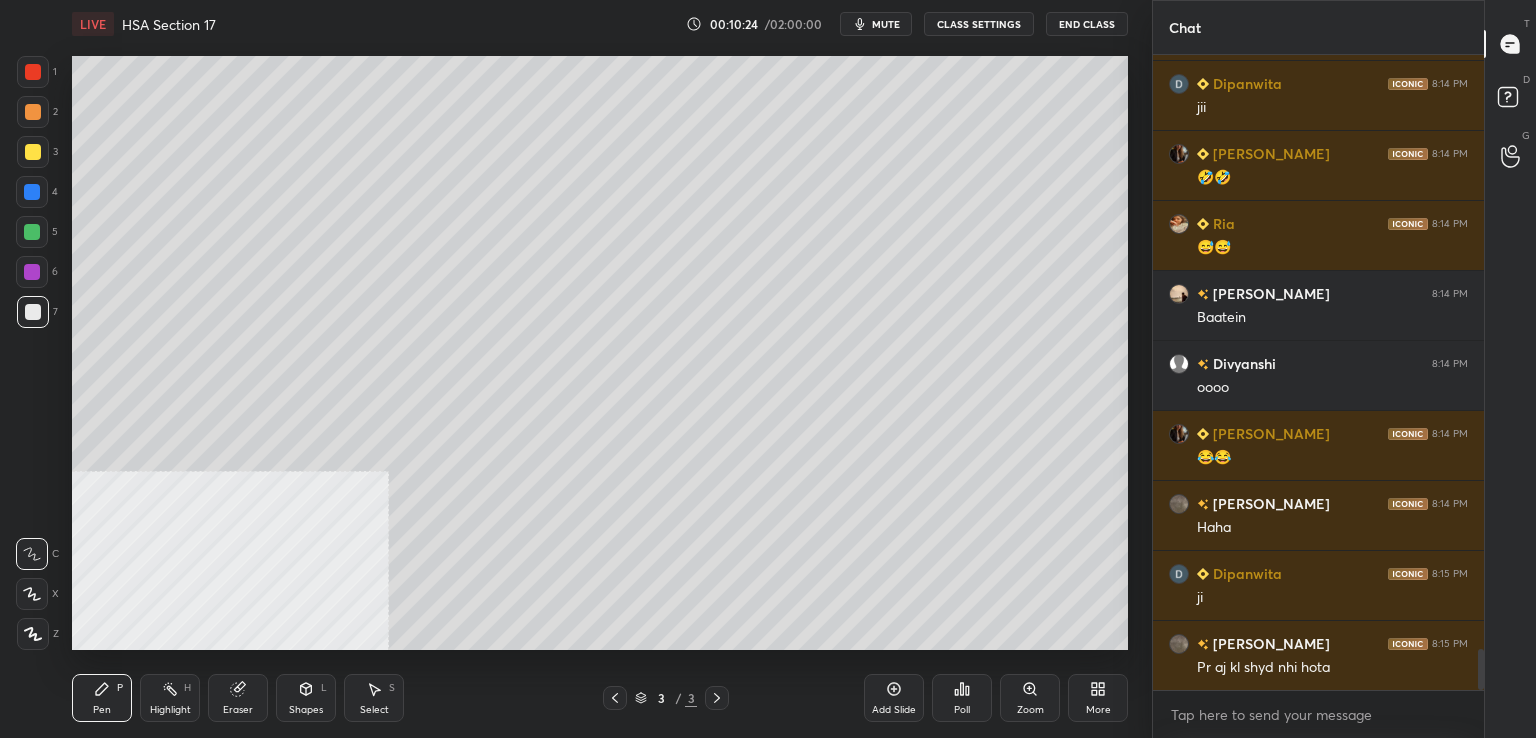 click at bounding box center (33, 152) 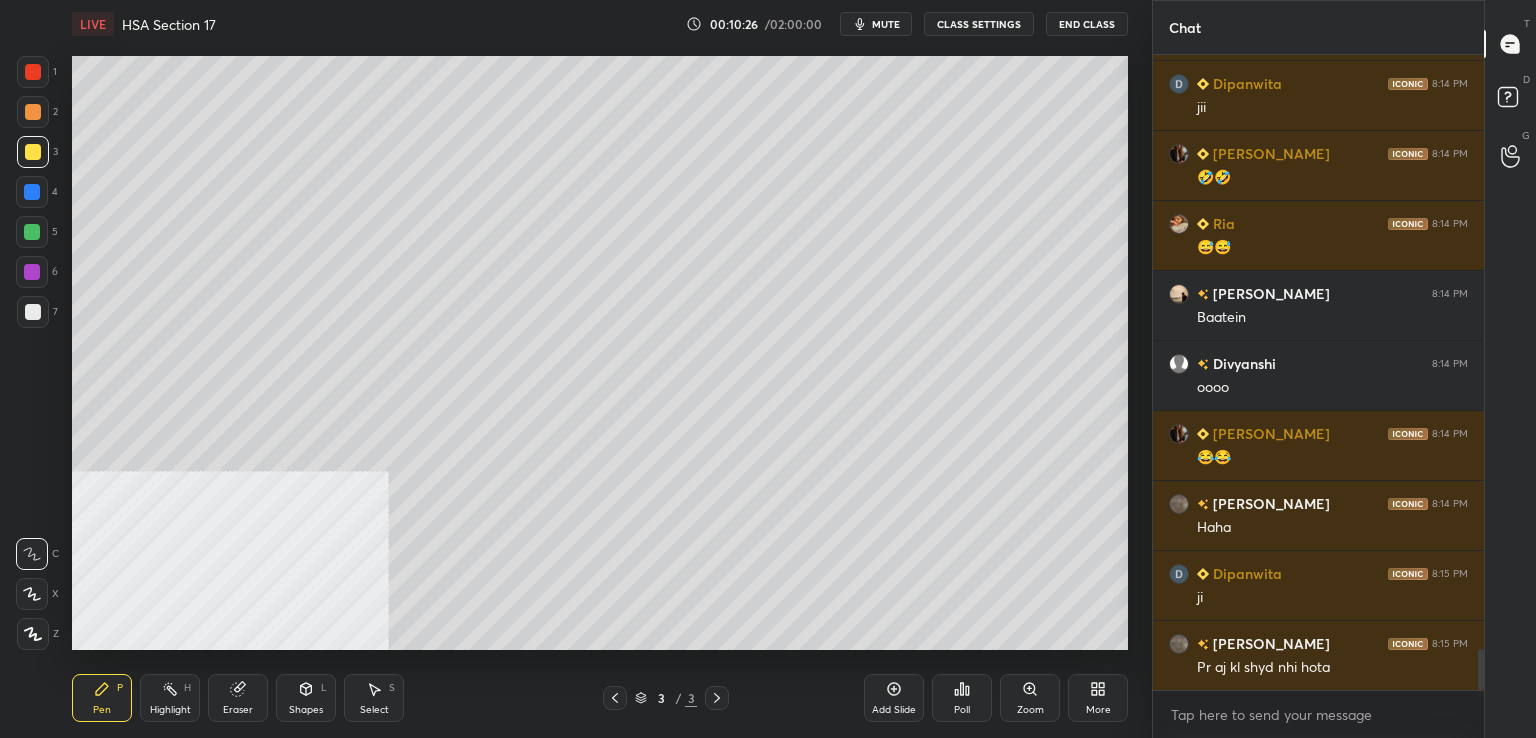 scroll, scrollTop: 9244, scrollLeft: 0, axis: vertical 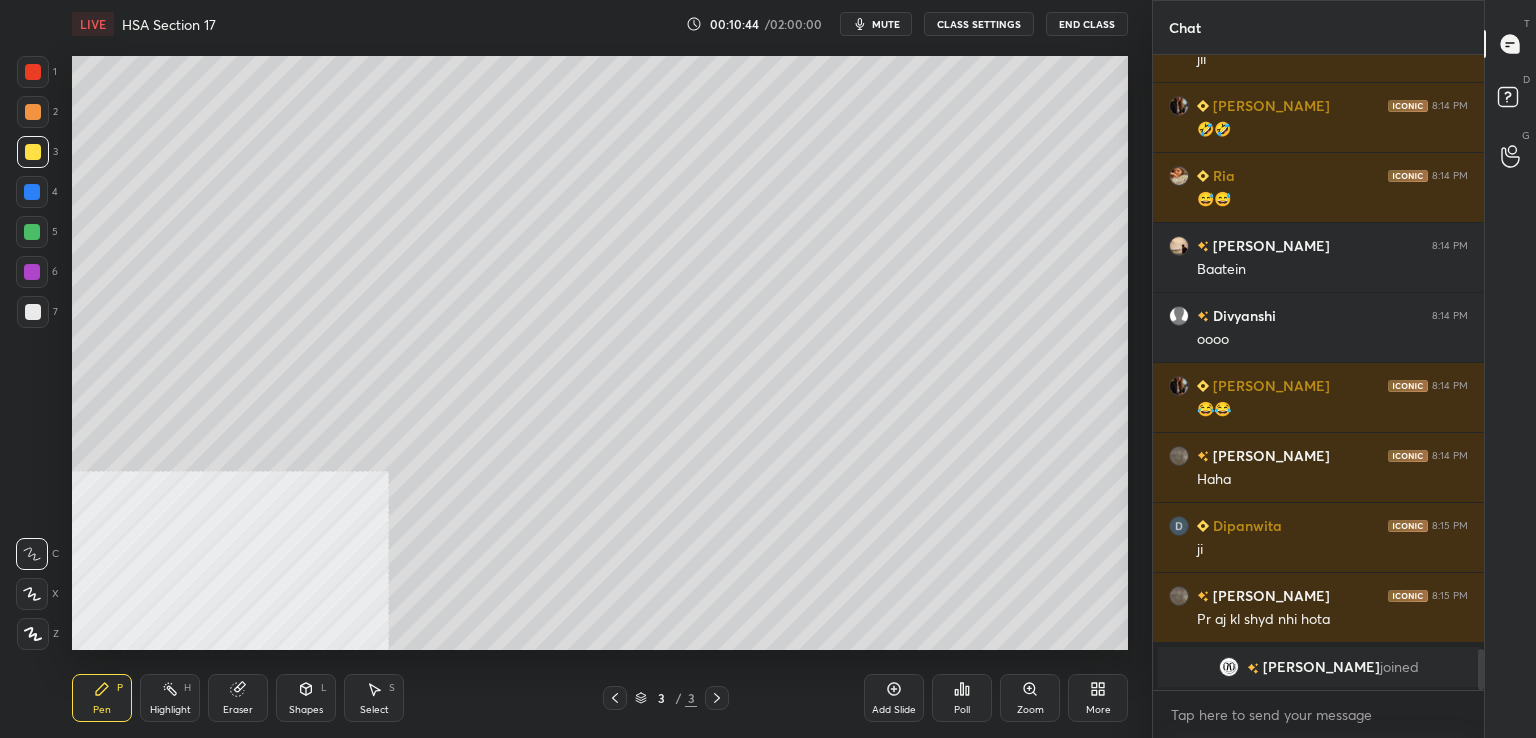 drag, startPoint x: 42, startPoint y: 308, endPoint x: 61, endPoint y: 322, distance: 23.600847 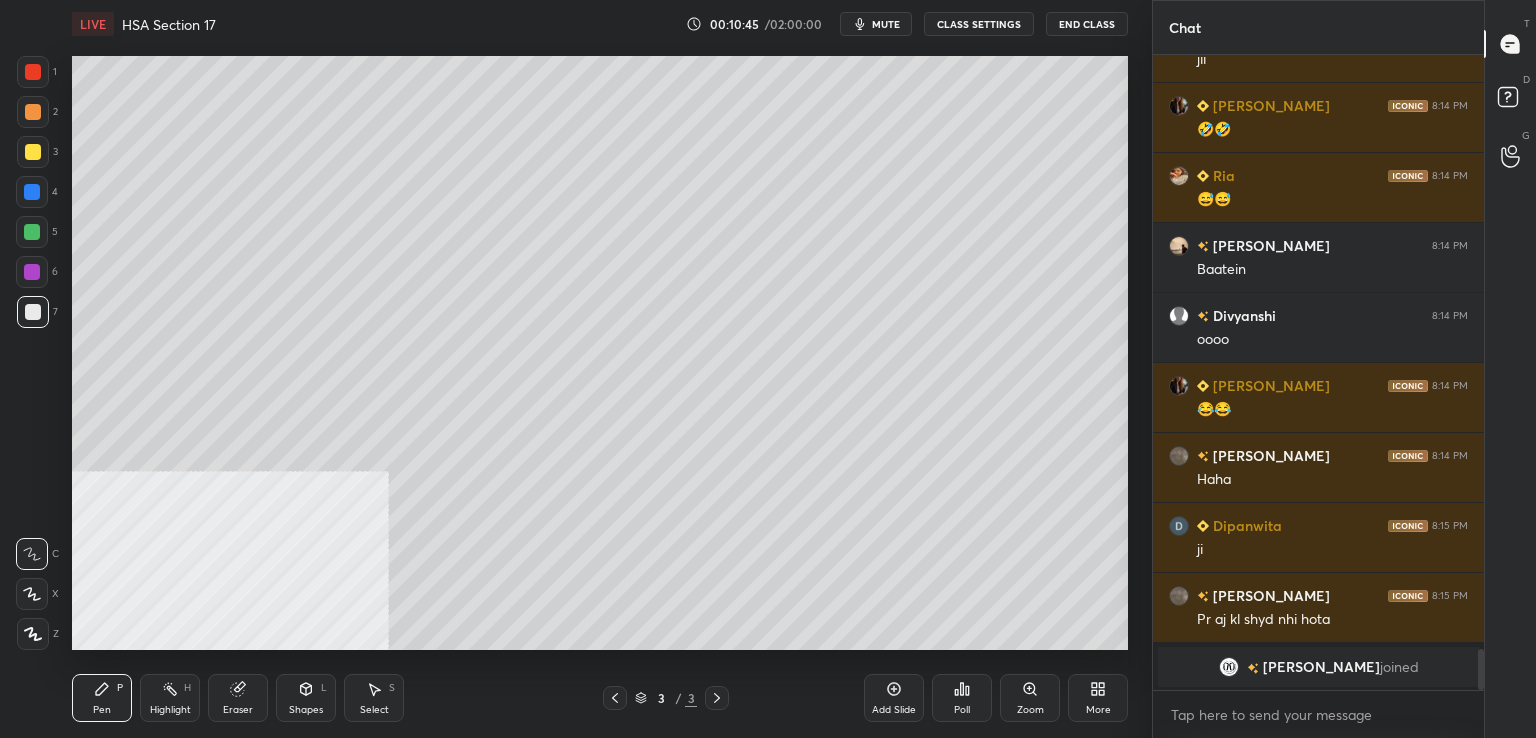 drag, startPoint x: 898, startPoint y: 691, endPoint x: 889, endPoint y: 645, distance: 46.872166 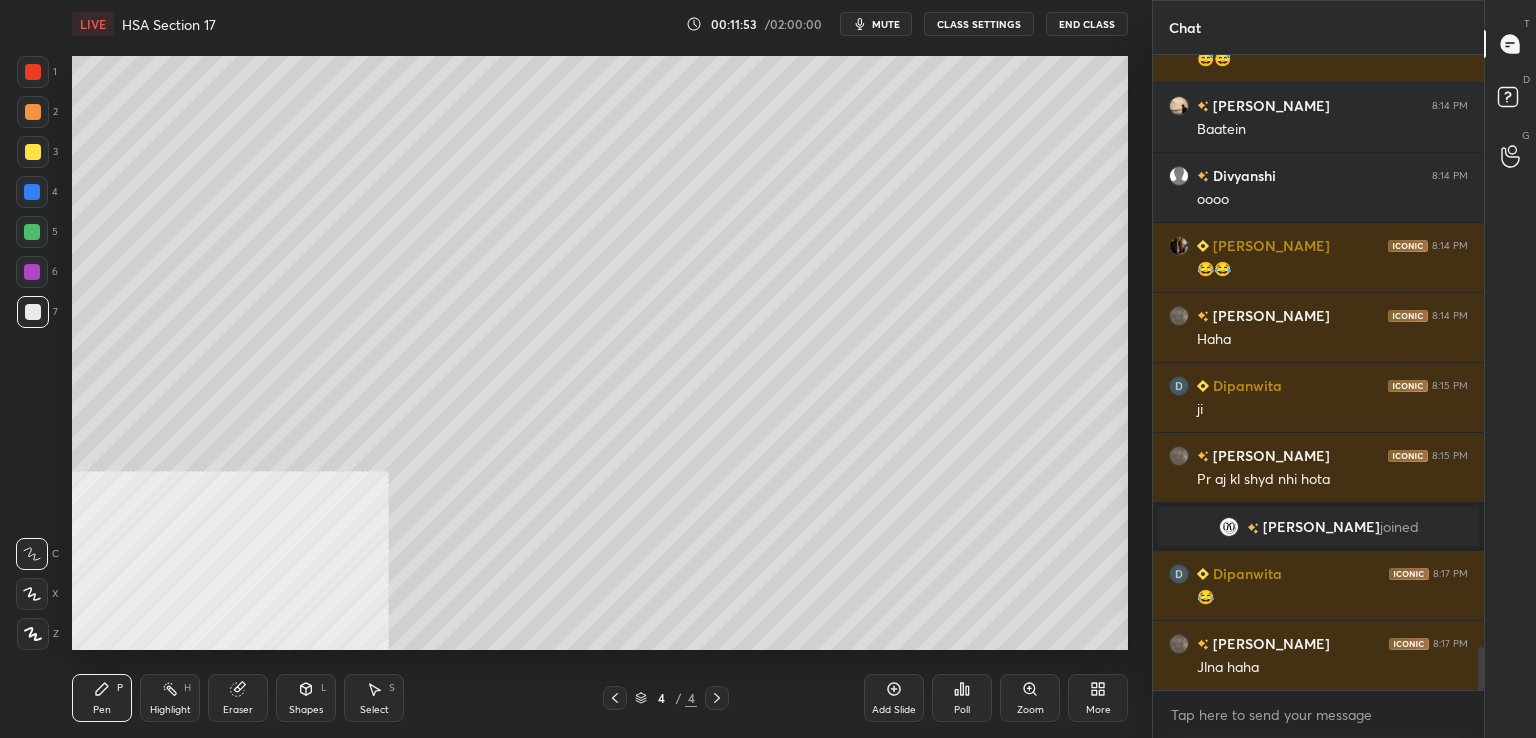 scroll, scrollTop: 8722, scrollLeft: 0, axis: vertical 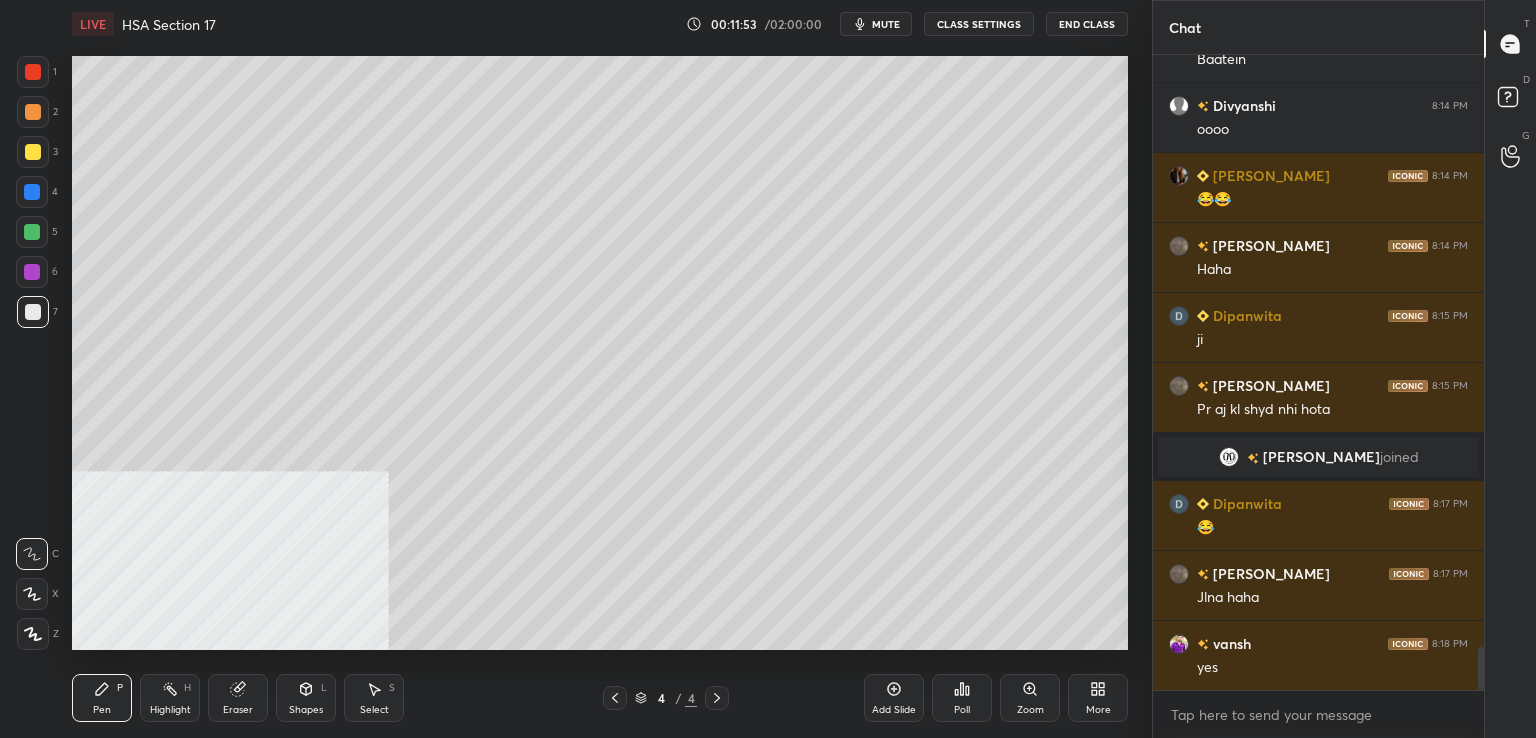 click at bounding box center (32, 192) 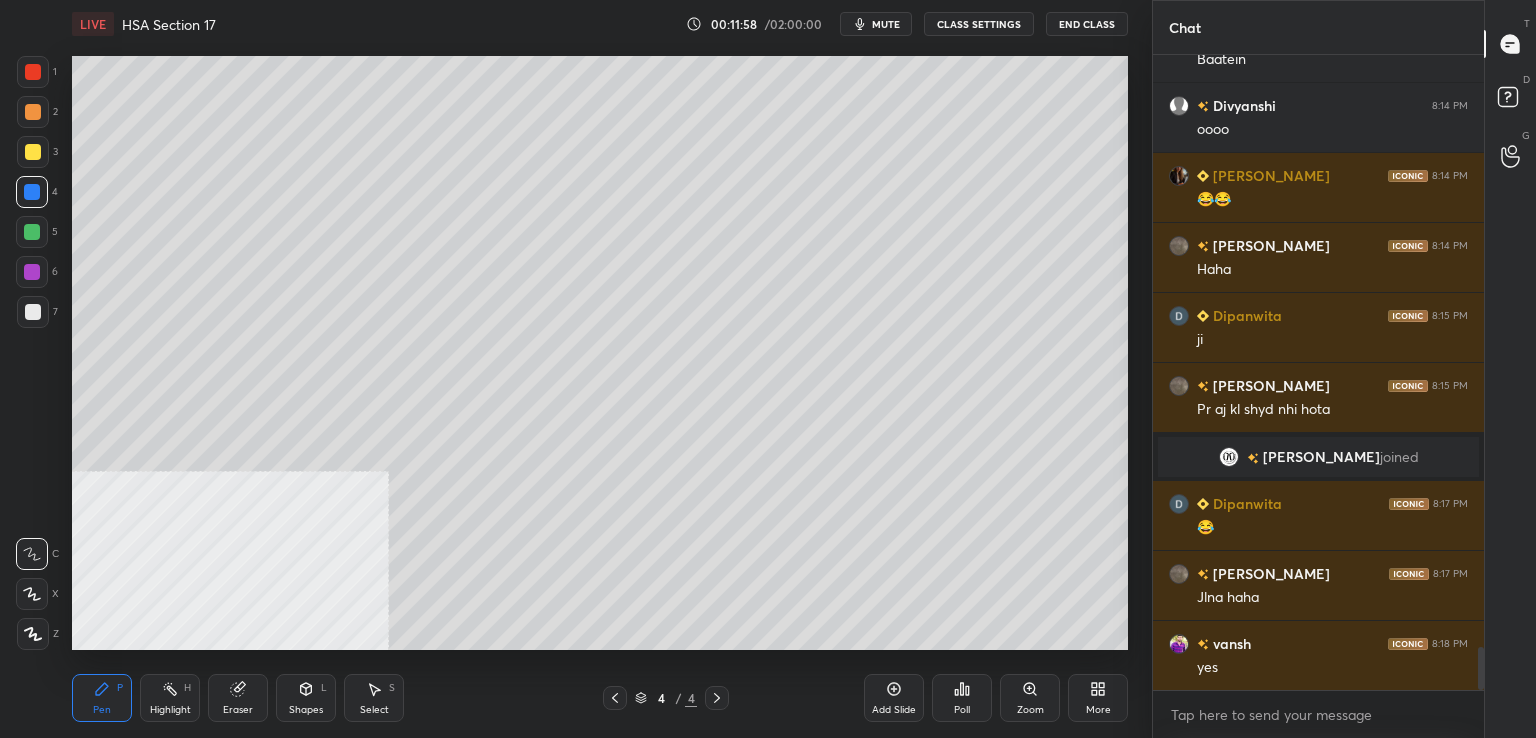 scroll, scrollTop: 8792, scrollLeft: 0, axis: vertical 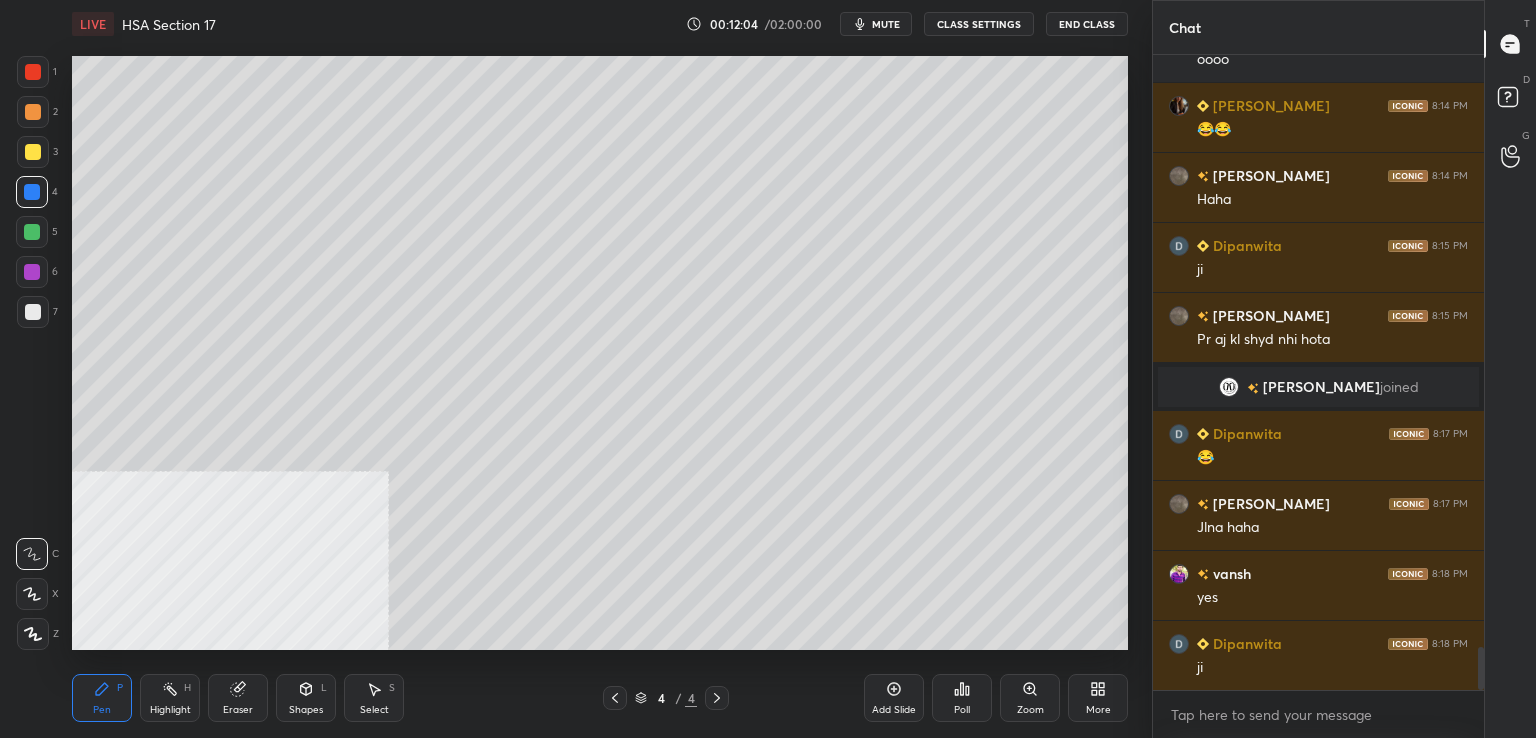 click 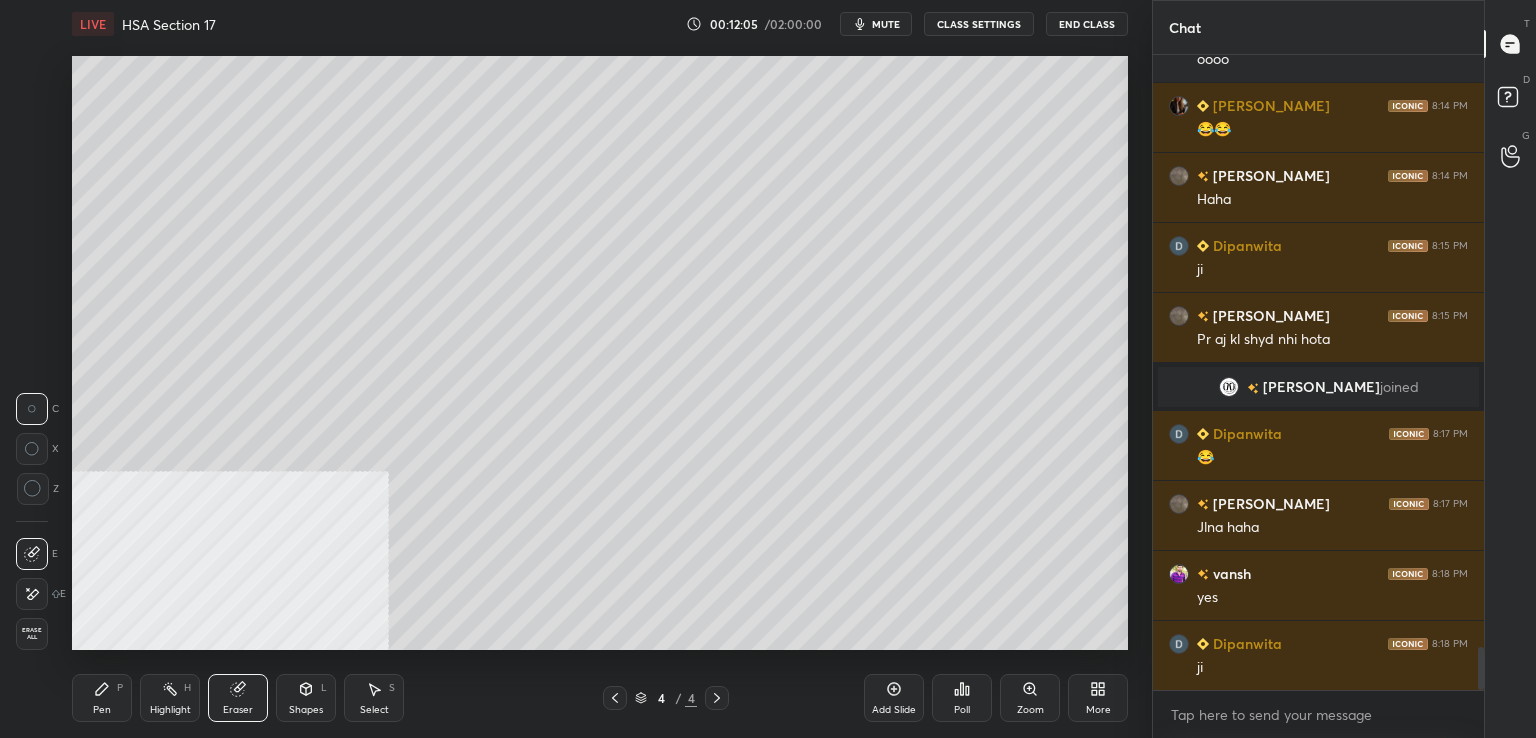 drag, startPoint x: 92, startPoint y: 704, endPoint x: 98, endPoint y: 687, distance: 18.027756 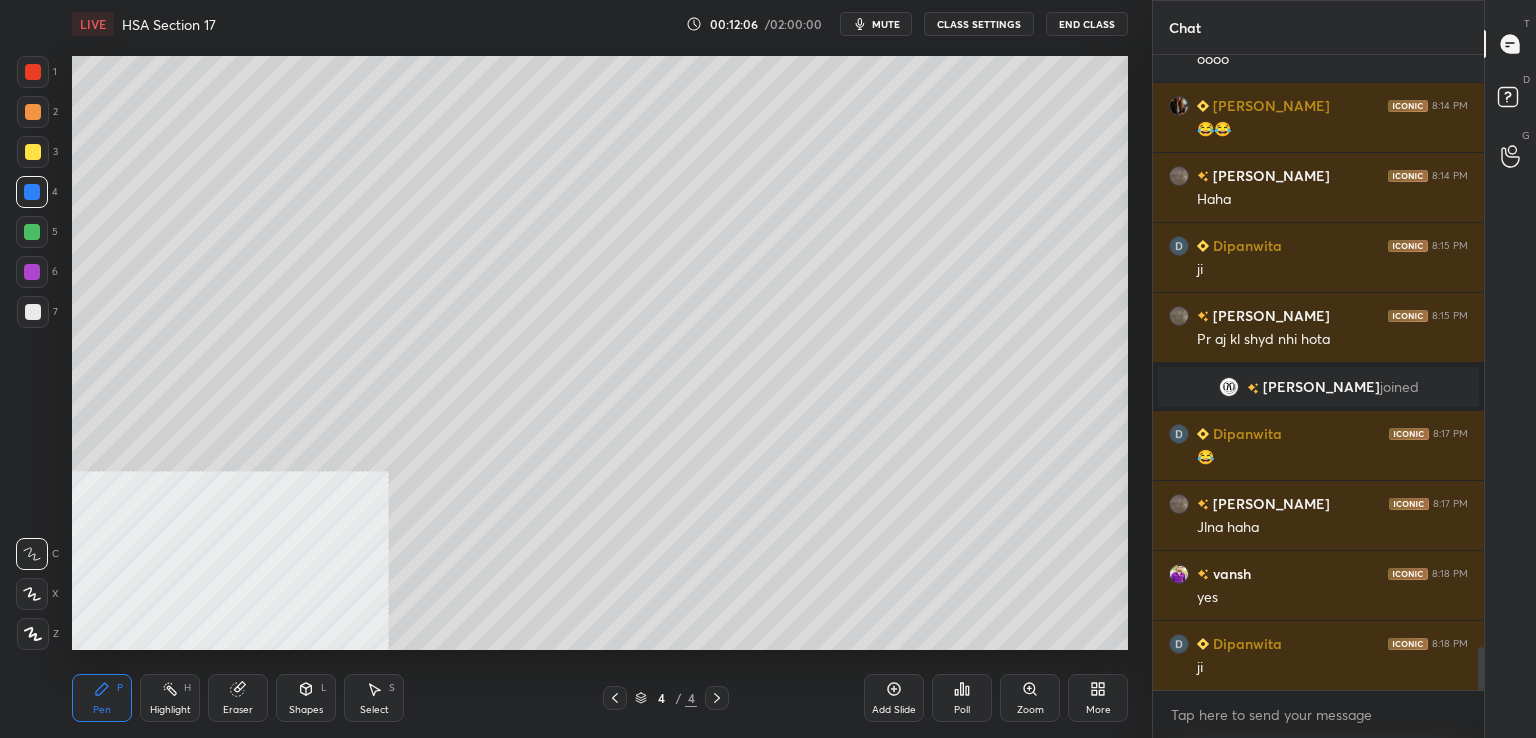 scroll, scrollTop: 8862, scrollLeft: 0, axis: vertical 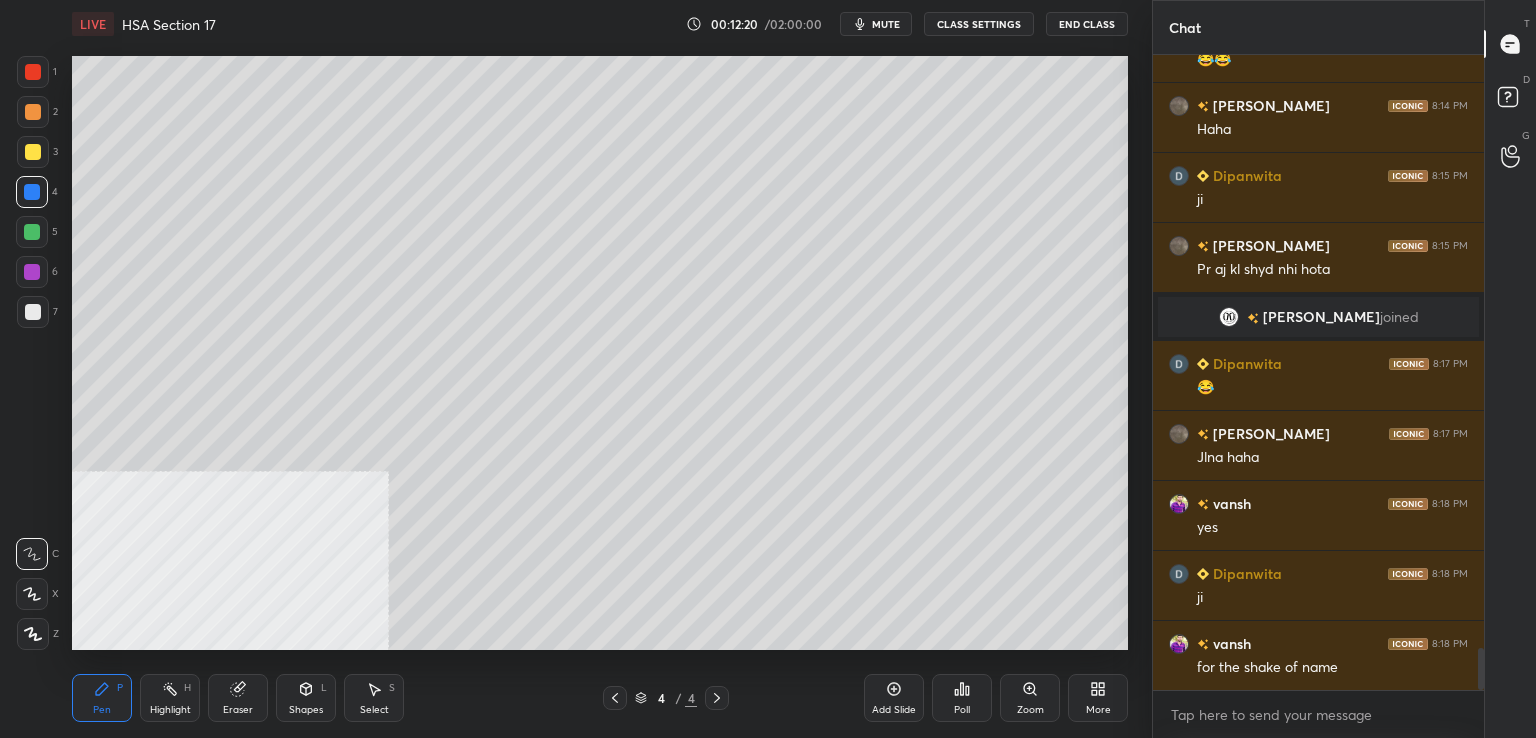 click at bounding box center (33, 152) 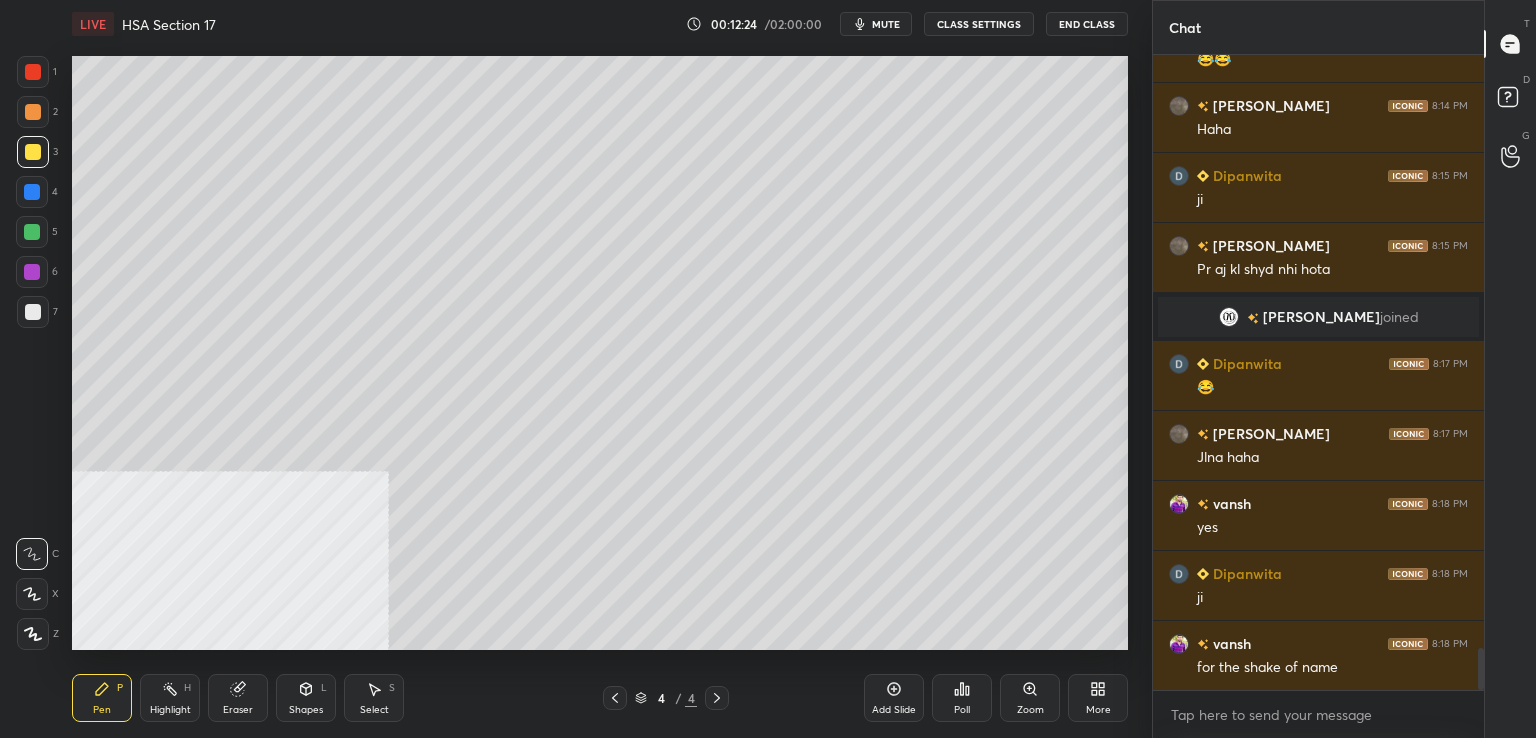 scroll, scrollTop: 8950, scrollLeft: 0, axis: vertical 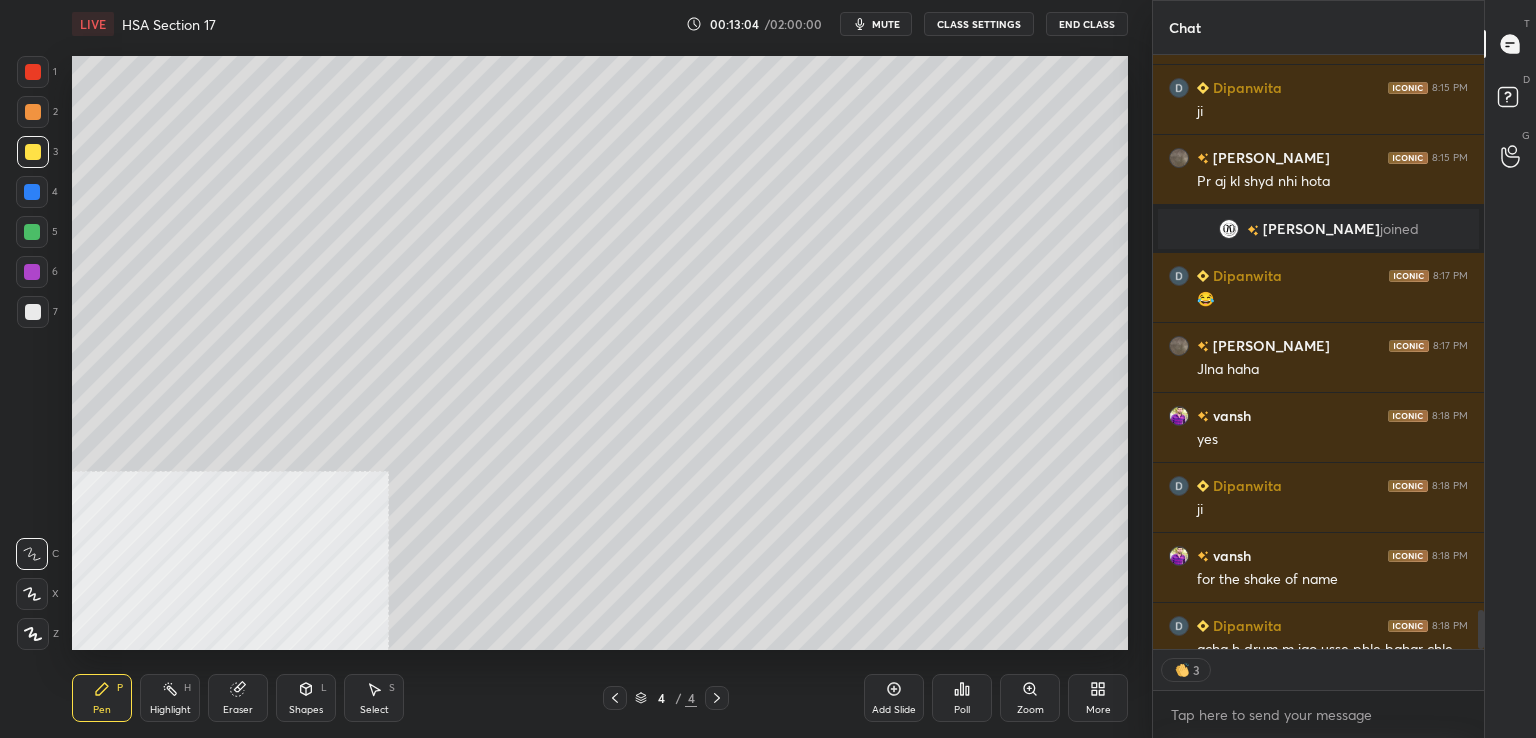 drag, startPoint x: 1484, startPoint y: 629, endPoint x: 1477, endPoint y: 647, distance: 19.313208 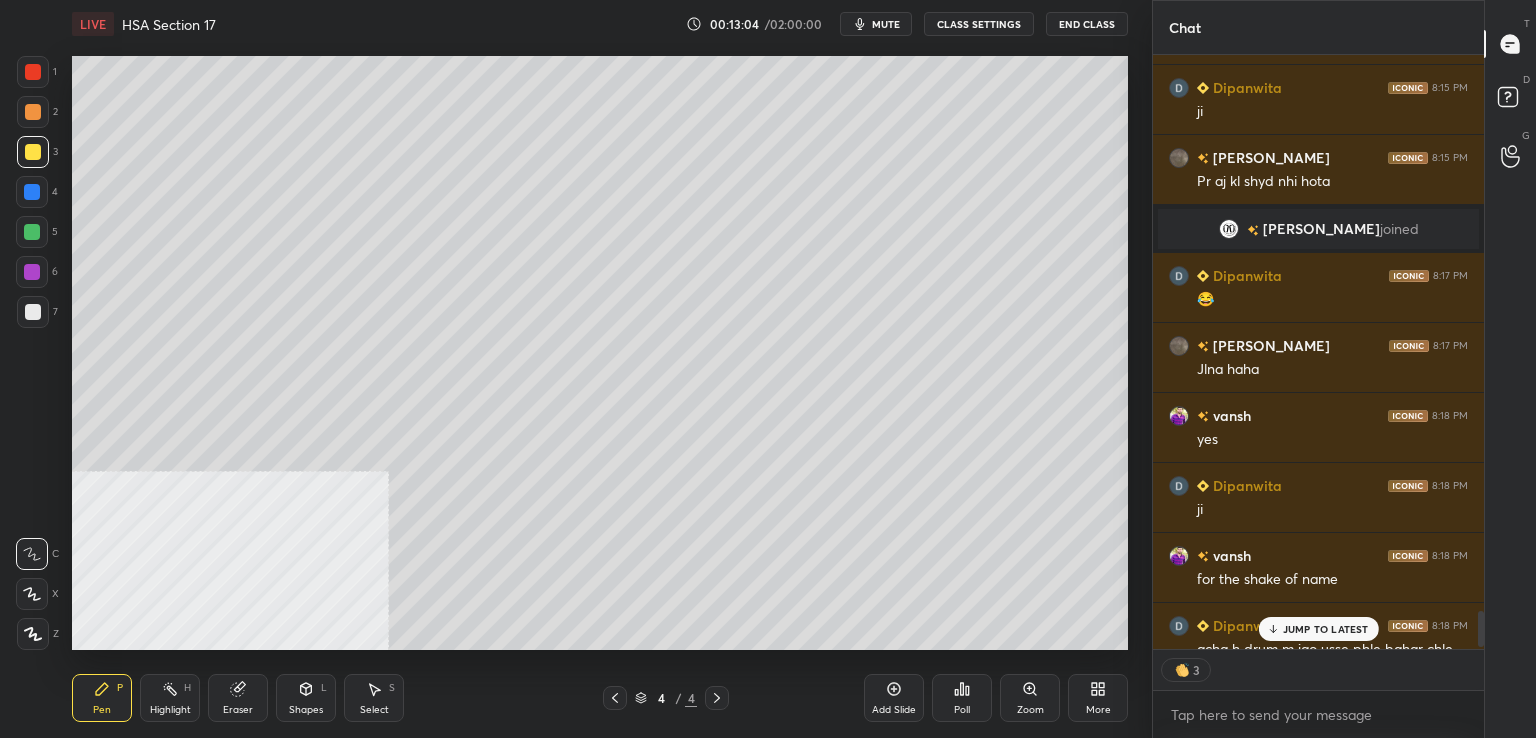 scroll, scrollTop: 8991, scrollLeft: 0, axis: vertical 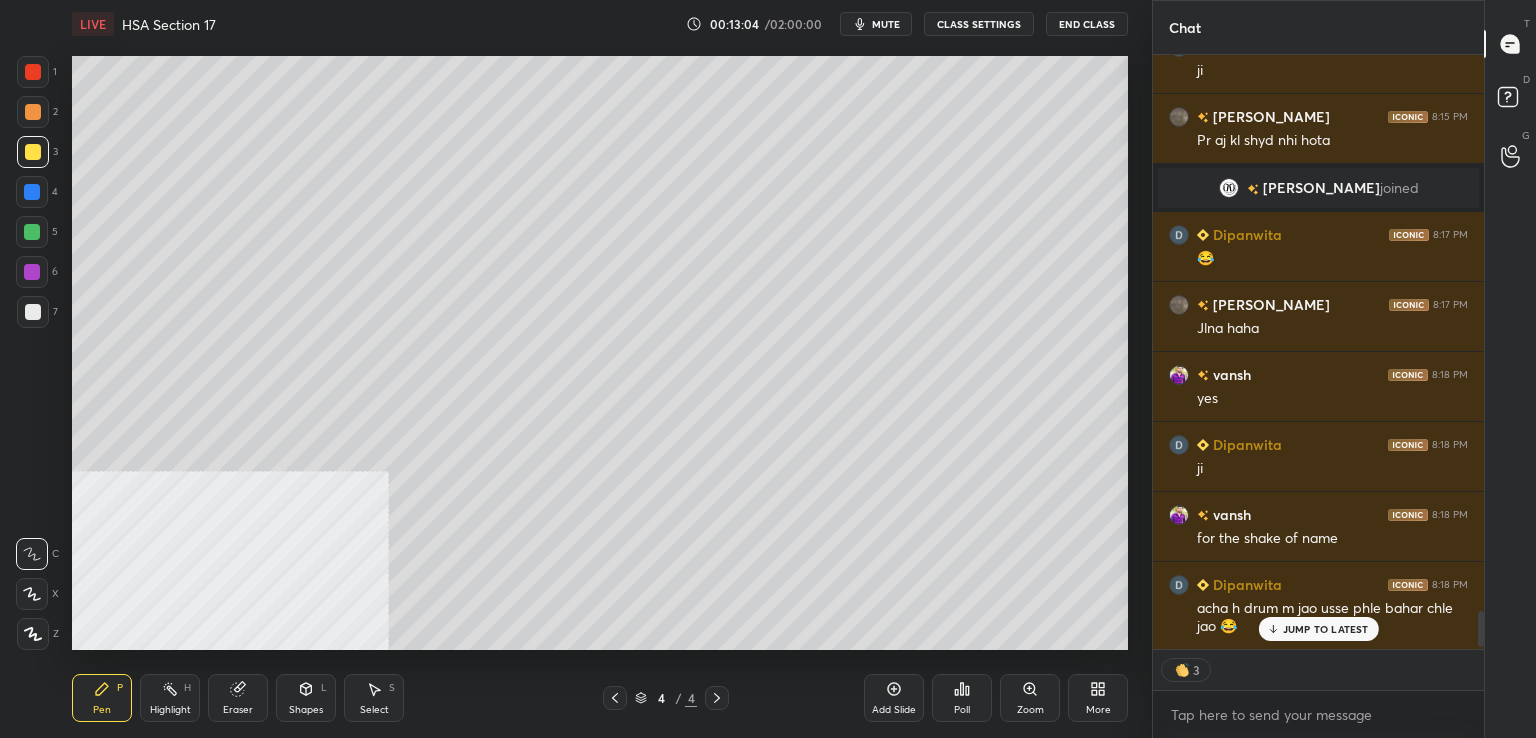 drag, startPoint x: 1483, startPoint y: 632, endPoint x: 1476, endPoint y: 652, distance: 21.189621 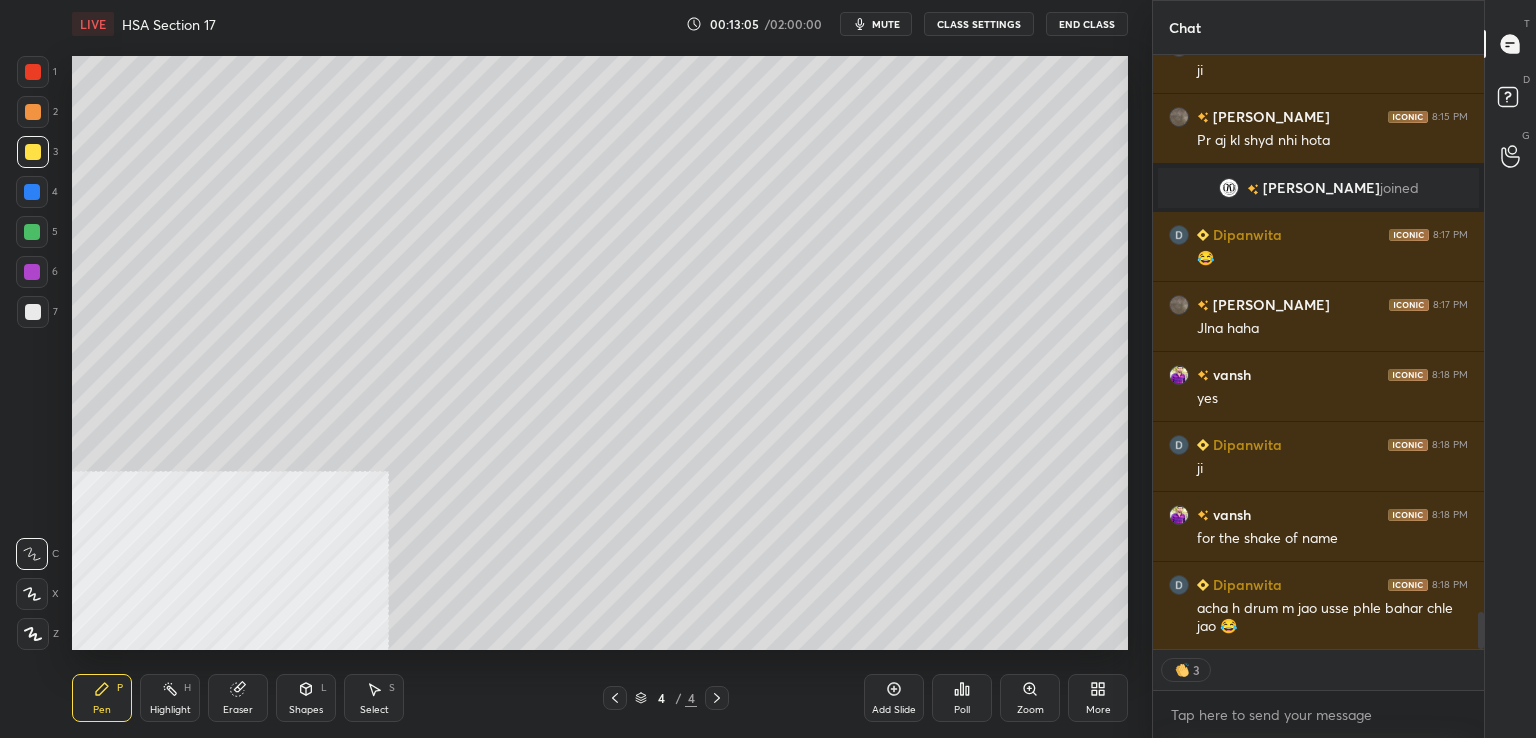 scroll, scrollTop: 6, scrollLeft: 6, axis: both 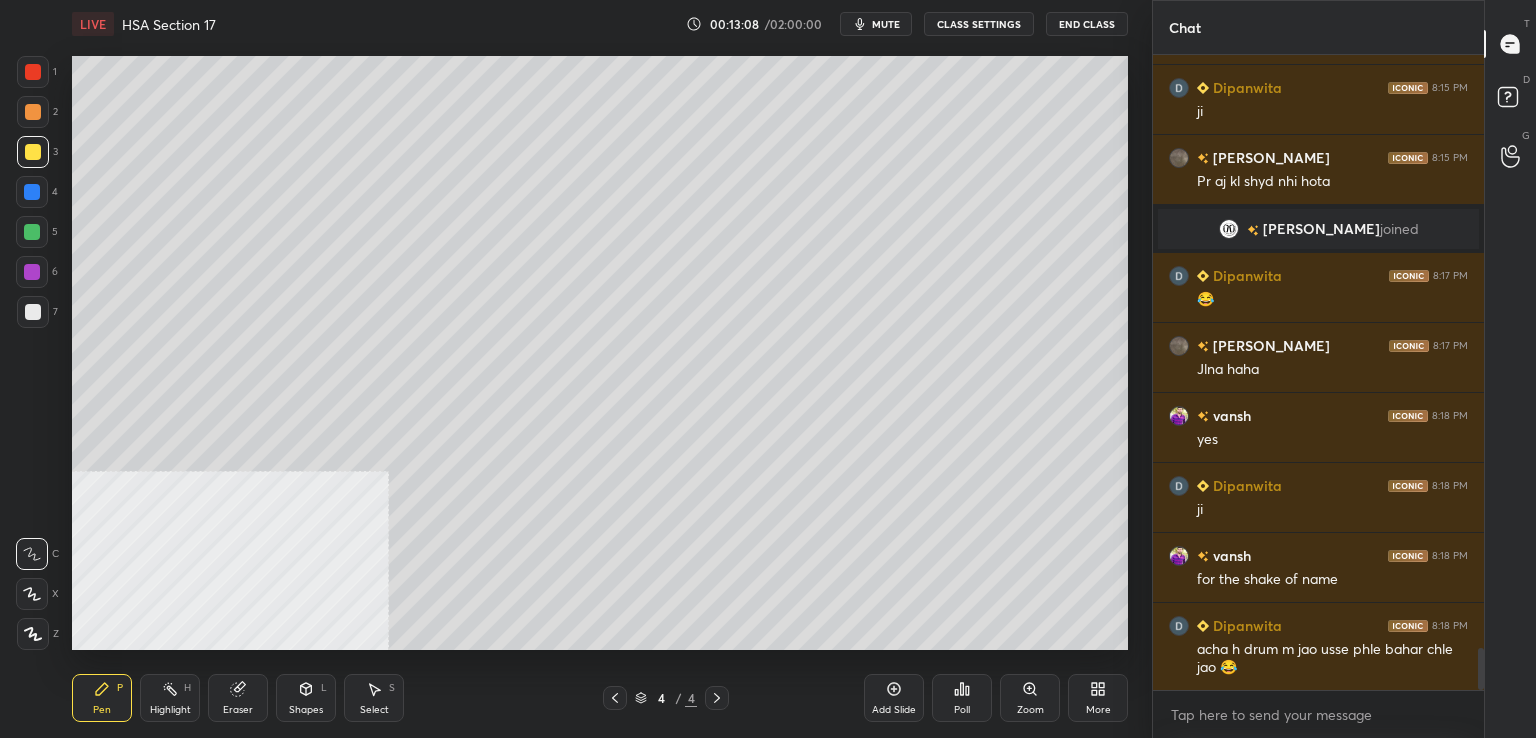 drag, startPoint x: 39, startPoint y: 270, endPoint x: 70, endPoint y: 294, distance: 39.20459 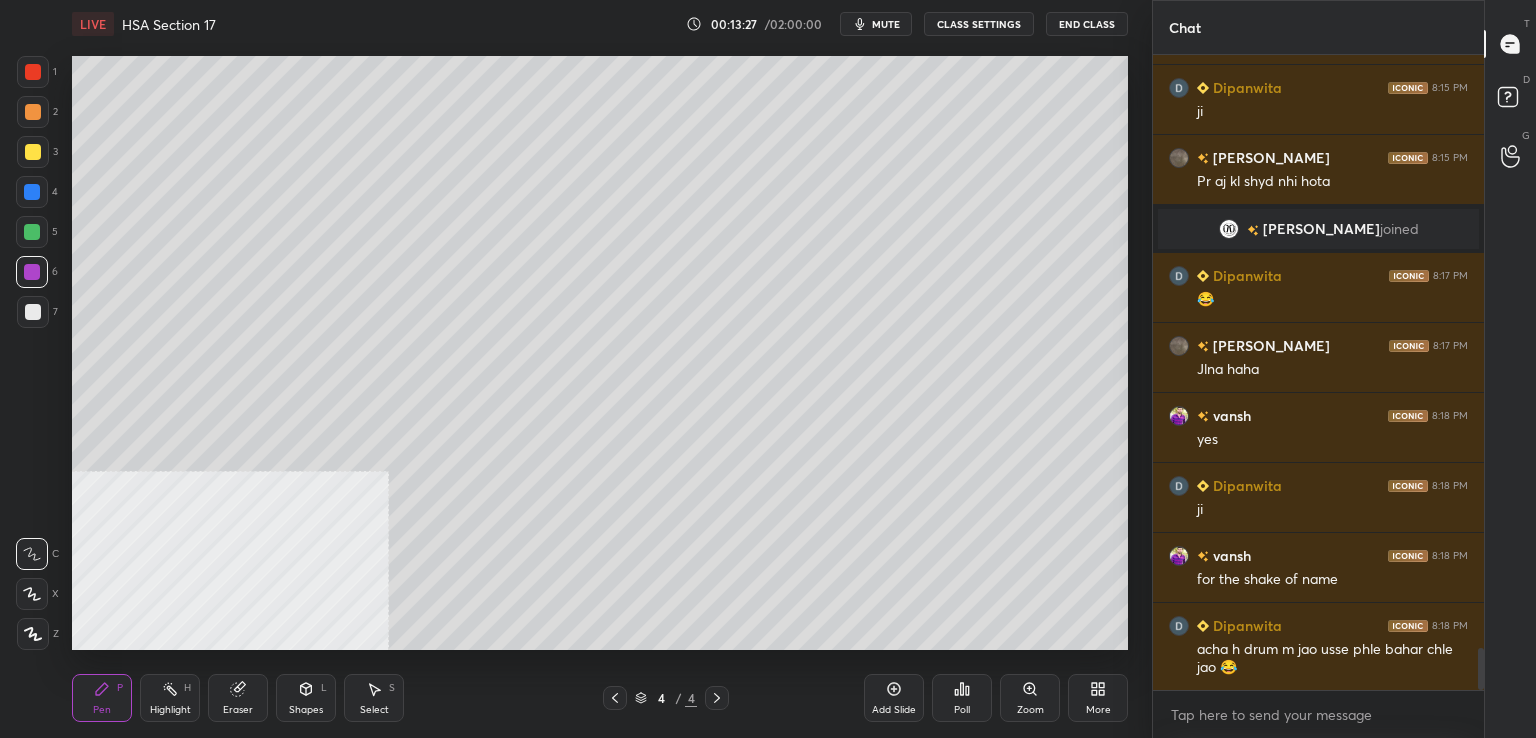 click at bounding box center [33, 312] 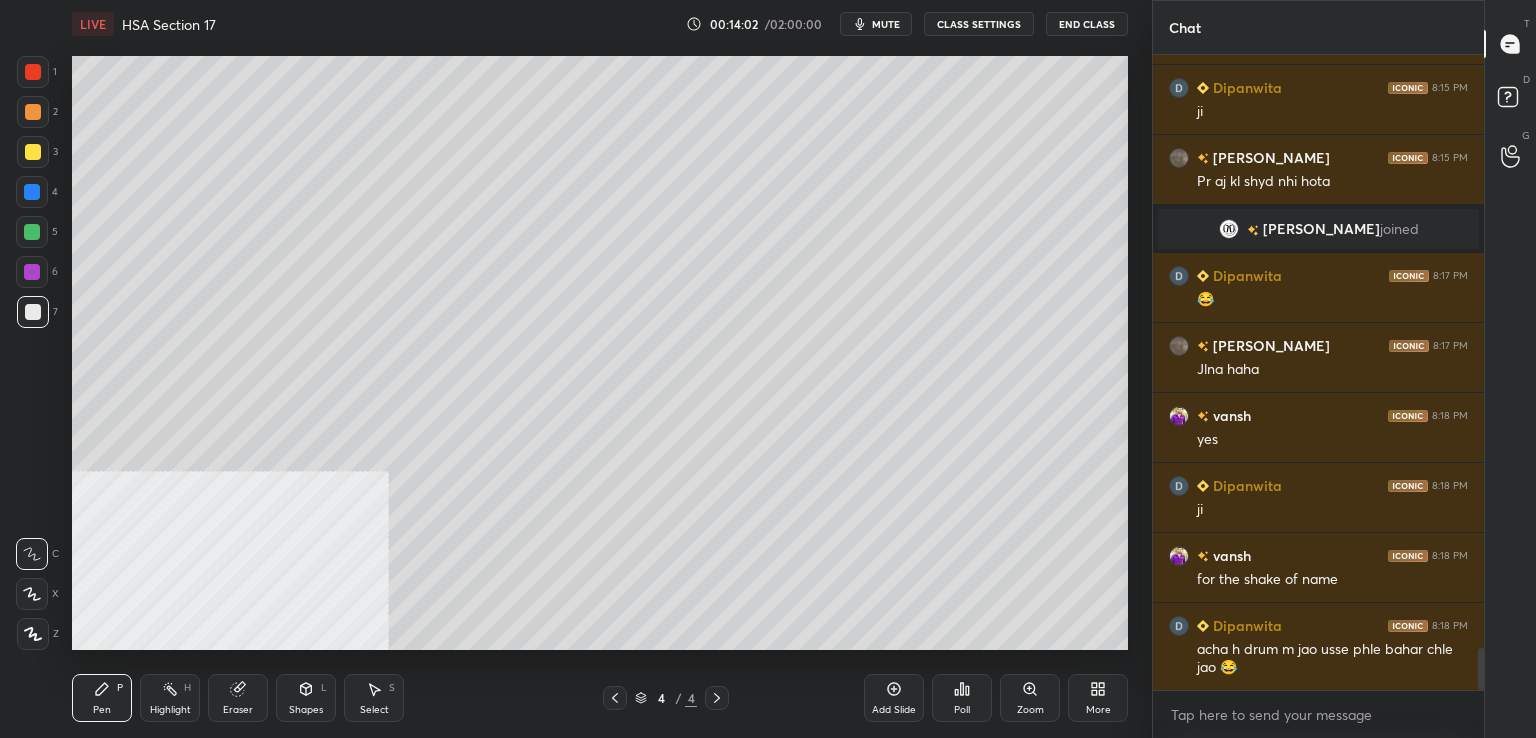 drag, startPoint x: 892, startPoint y: 691, endPoint x: 871, endPoint y: 646, distance: 49.658836 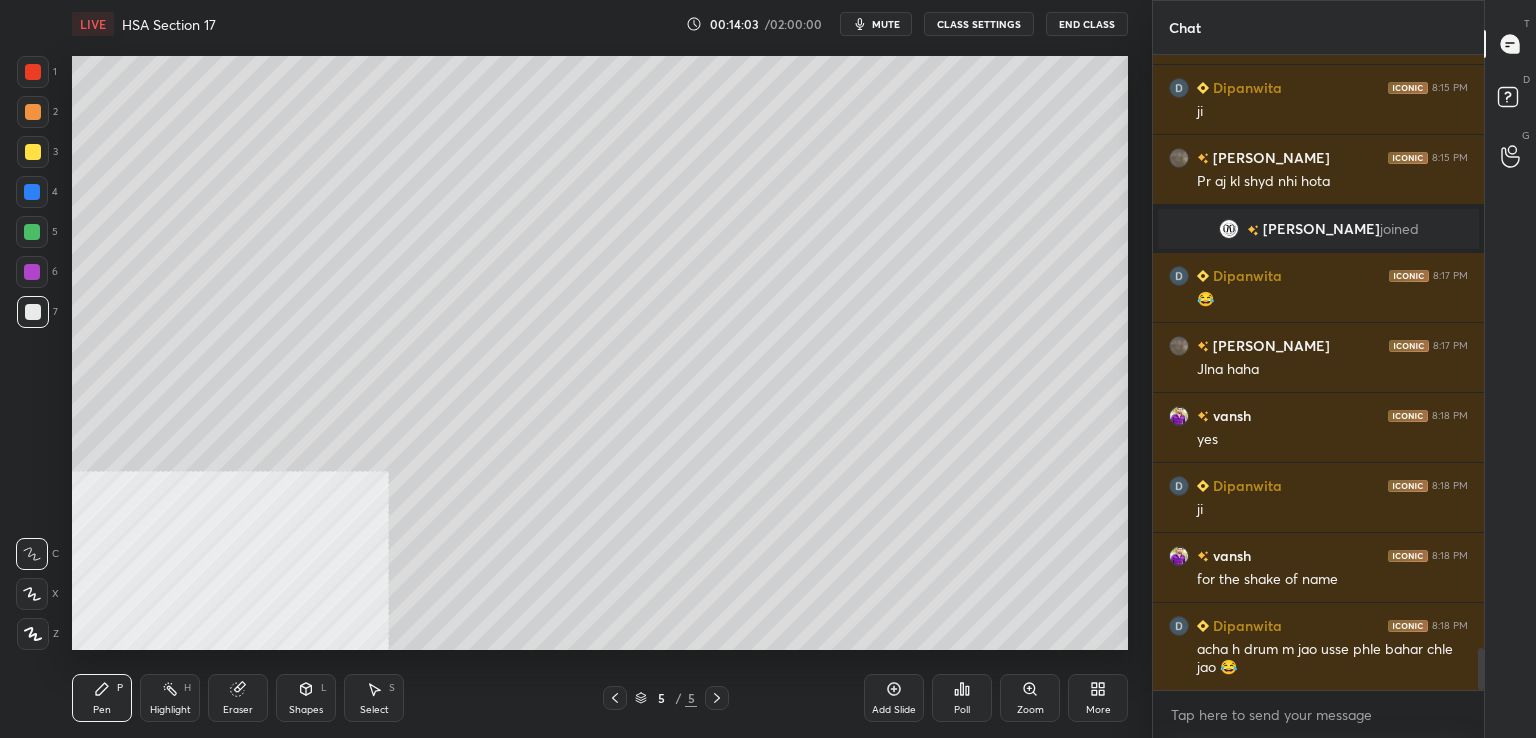 drag, startPoint x: 28, startPoint y: 198, endPoint x: 61, endPoint y: 186, distance: 35.1141 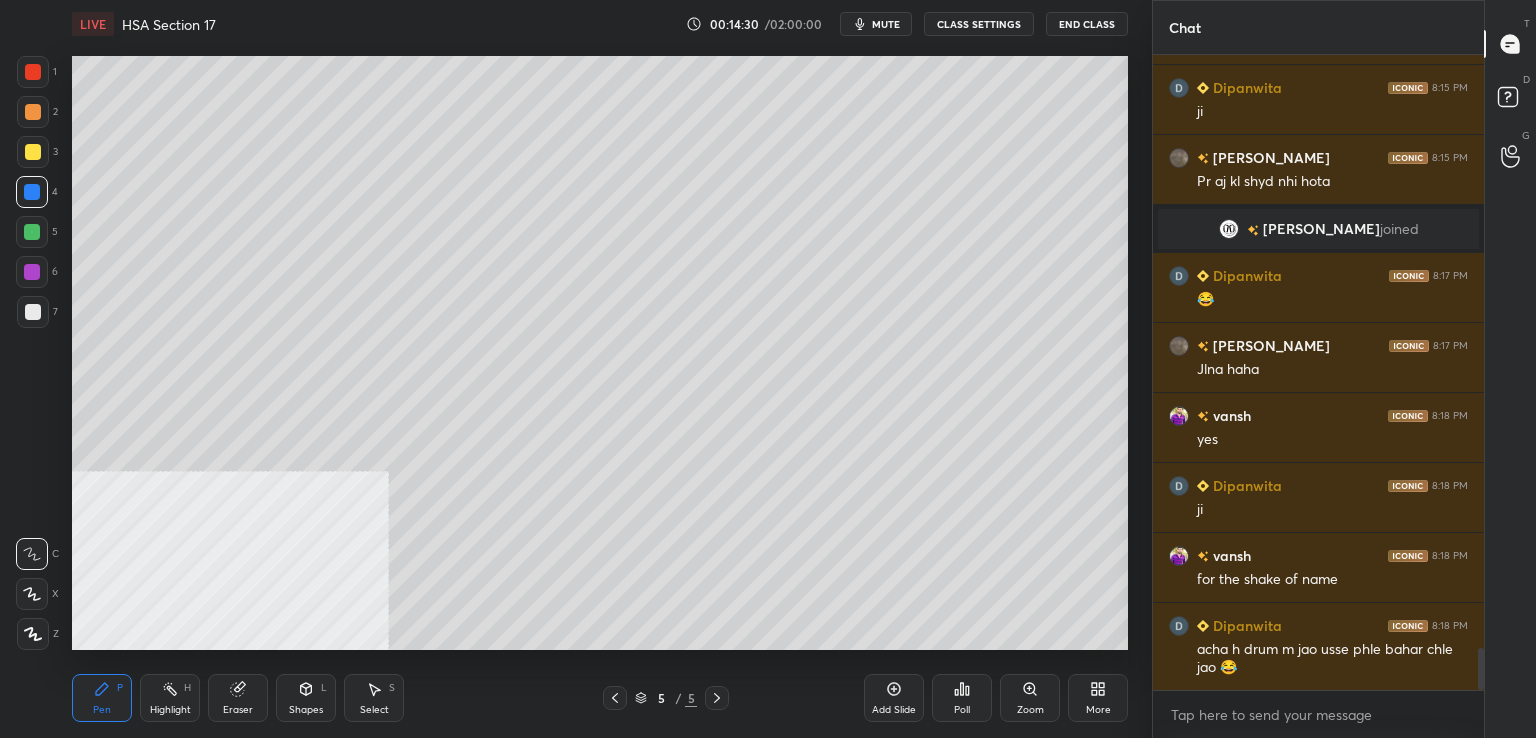 click at bounding box center [33, 312] 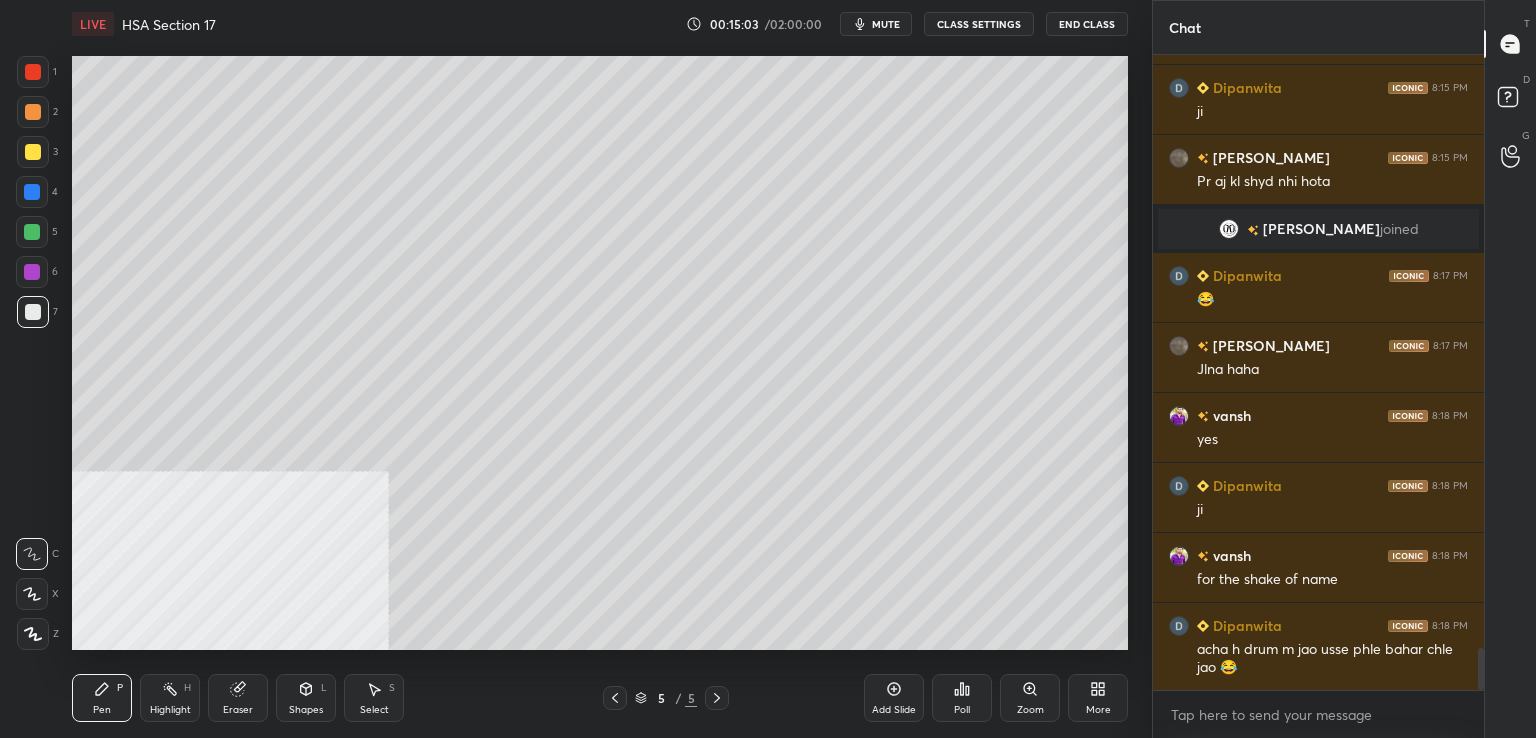 click at bounding box center [33, 152] 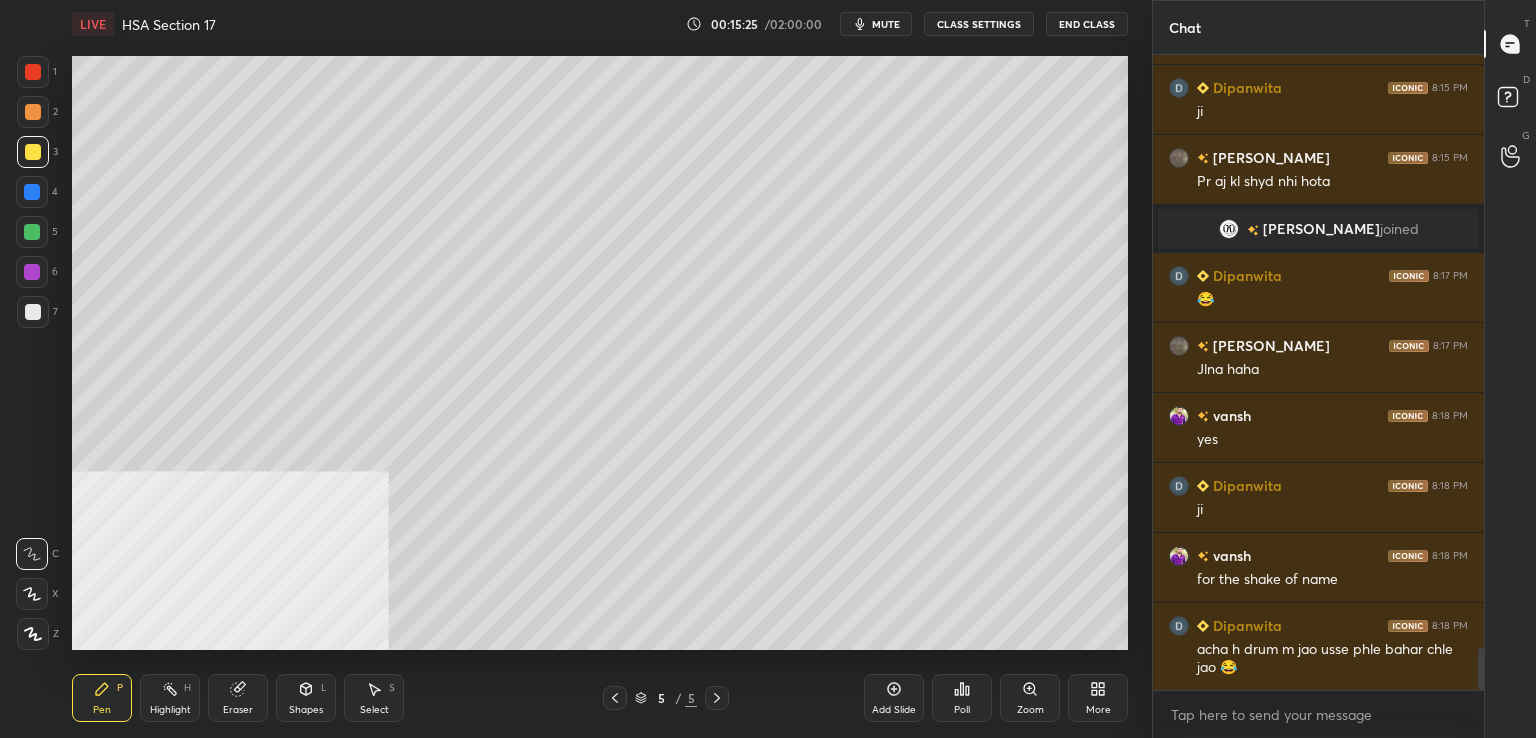 scroll, scrollTop: 9020, scrollLeft: 0, axis: vertical 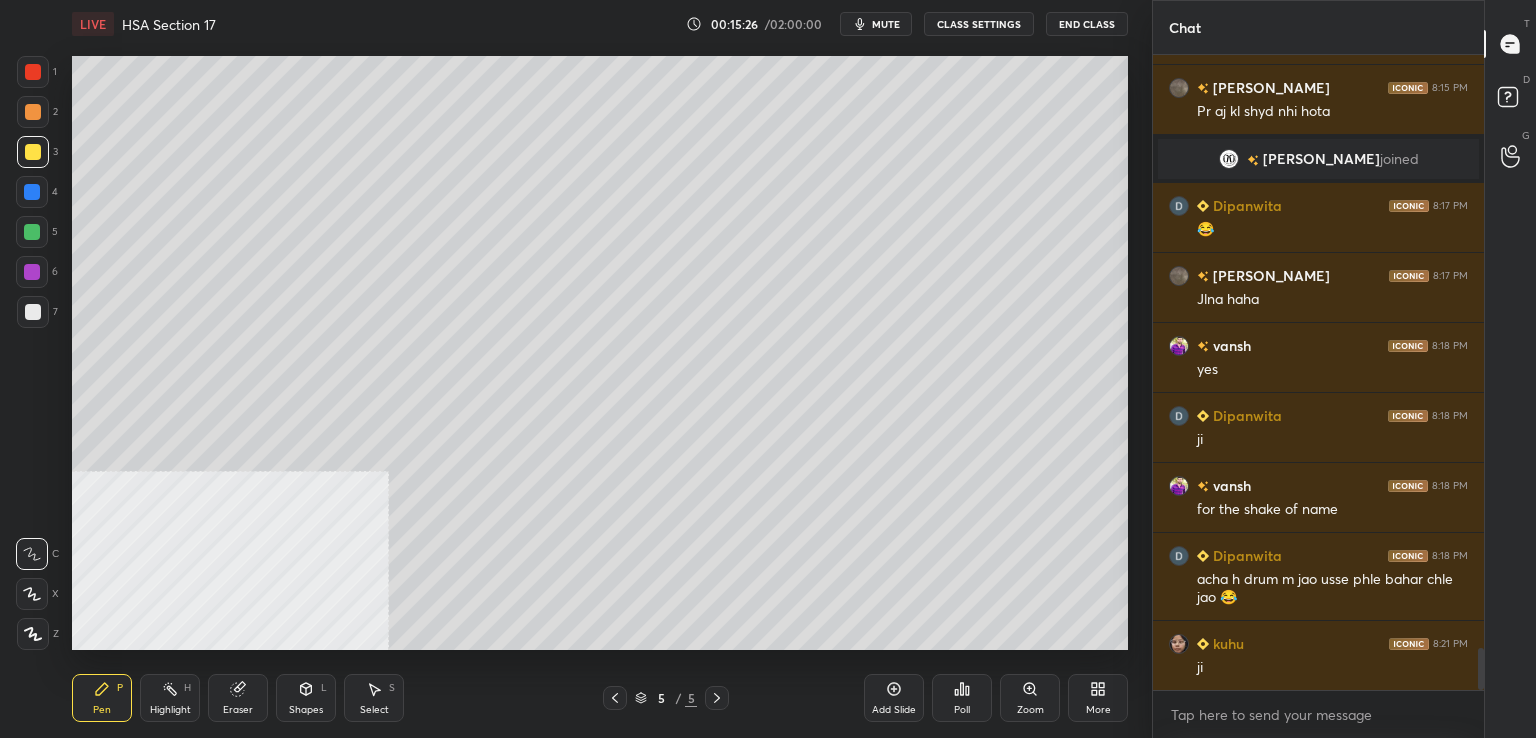 drag, startPoint x: 34, startPoint y: 317, endPoint x: 59, endPoint y: 327, distance: 26.925823 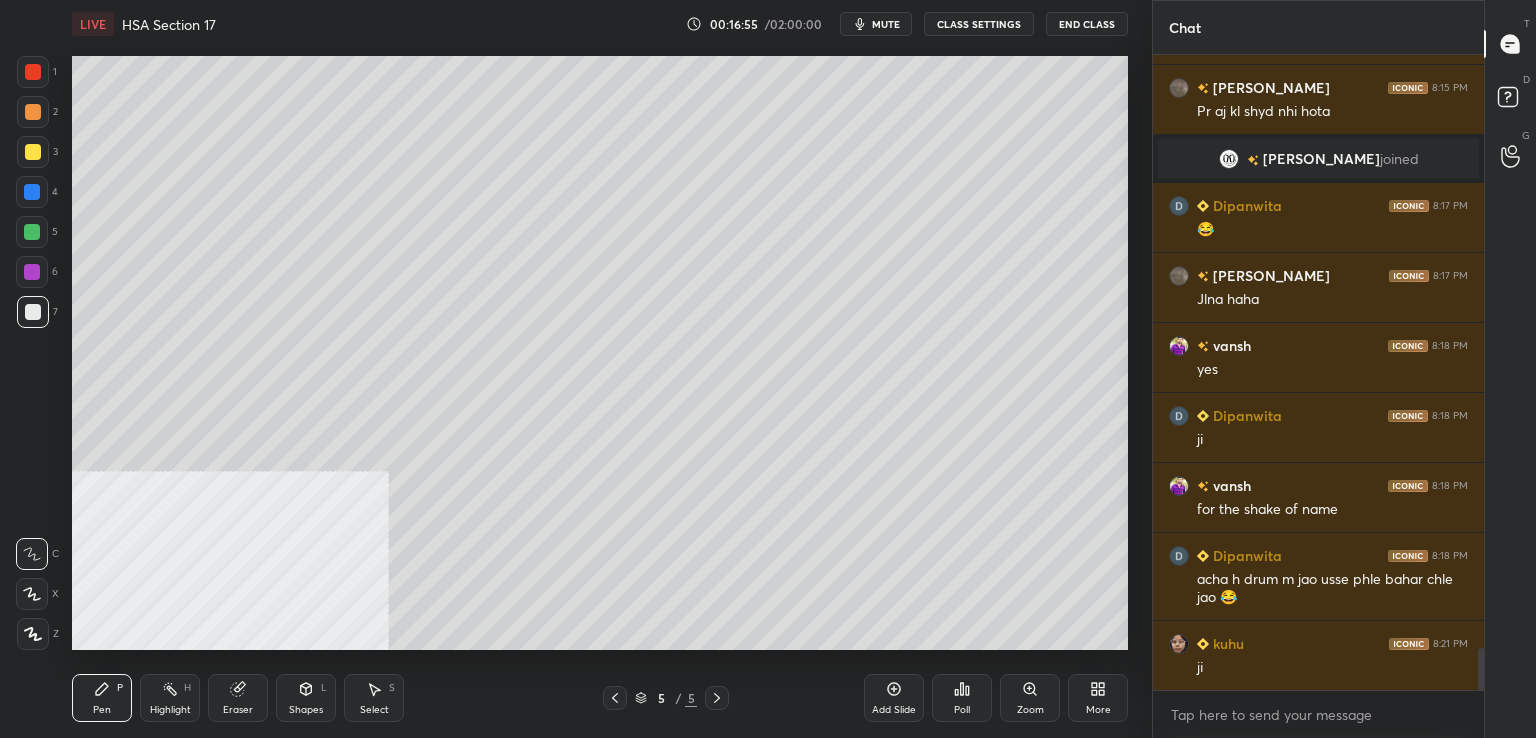 drag, startPoint x: 892, startPoint y: 694, endPoint x: 848, endPoint y: 653, distance: 60.1415 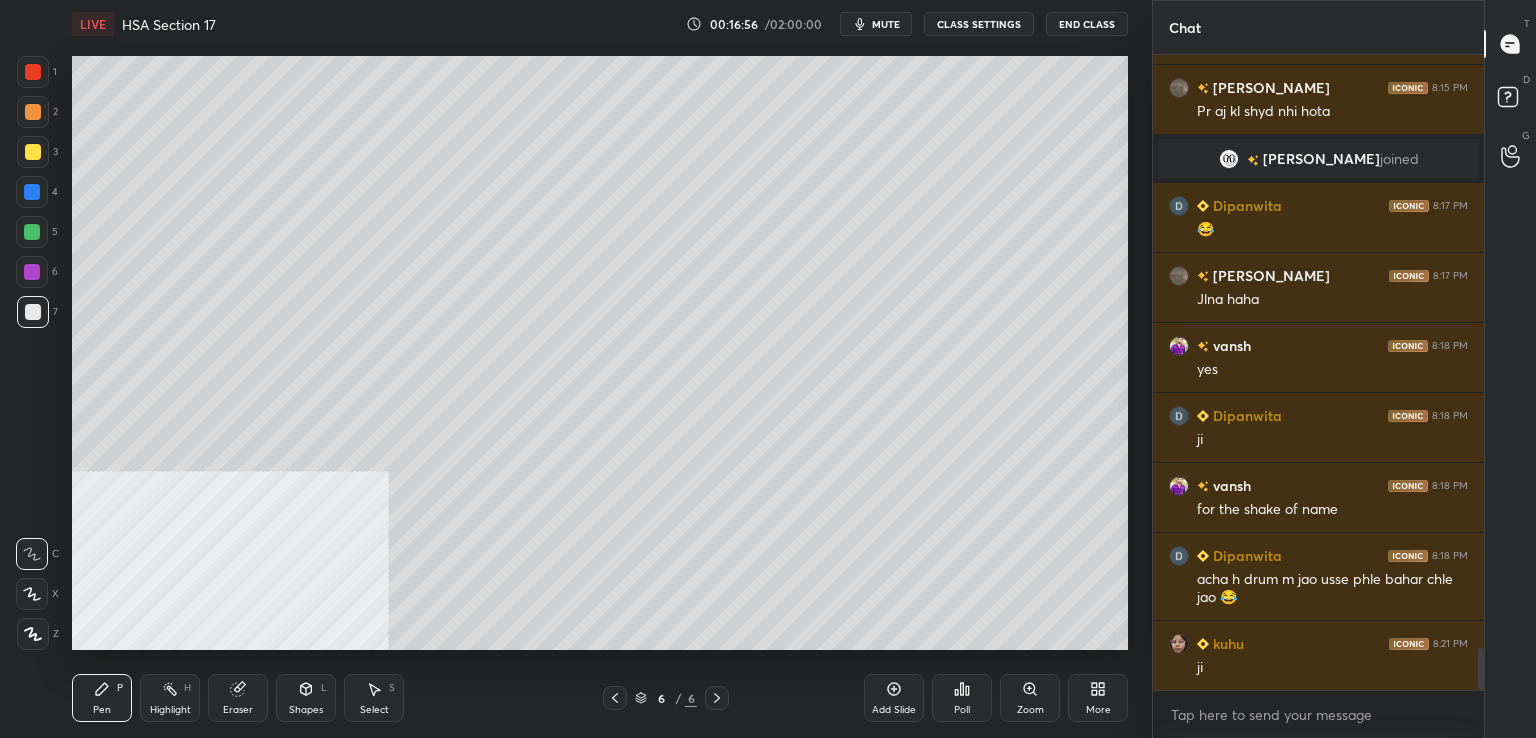click at bounding box center (33, 72) 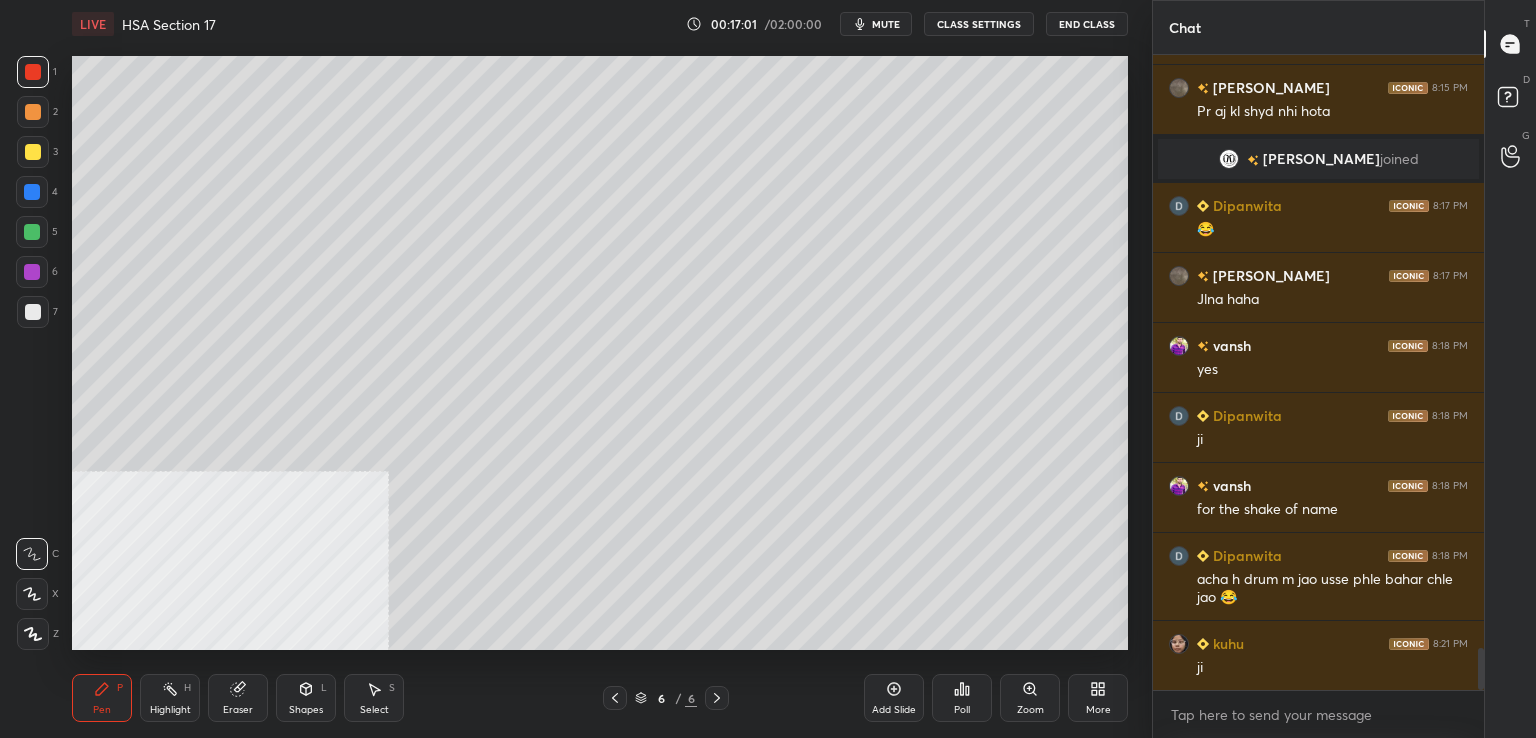 scroll, scrollTop: 9090, scrollLeft: 0, axis: vertical 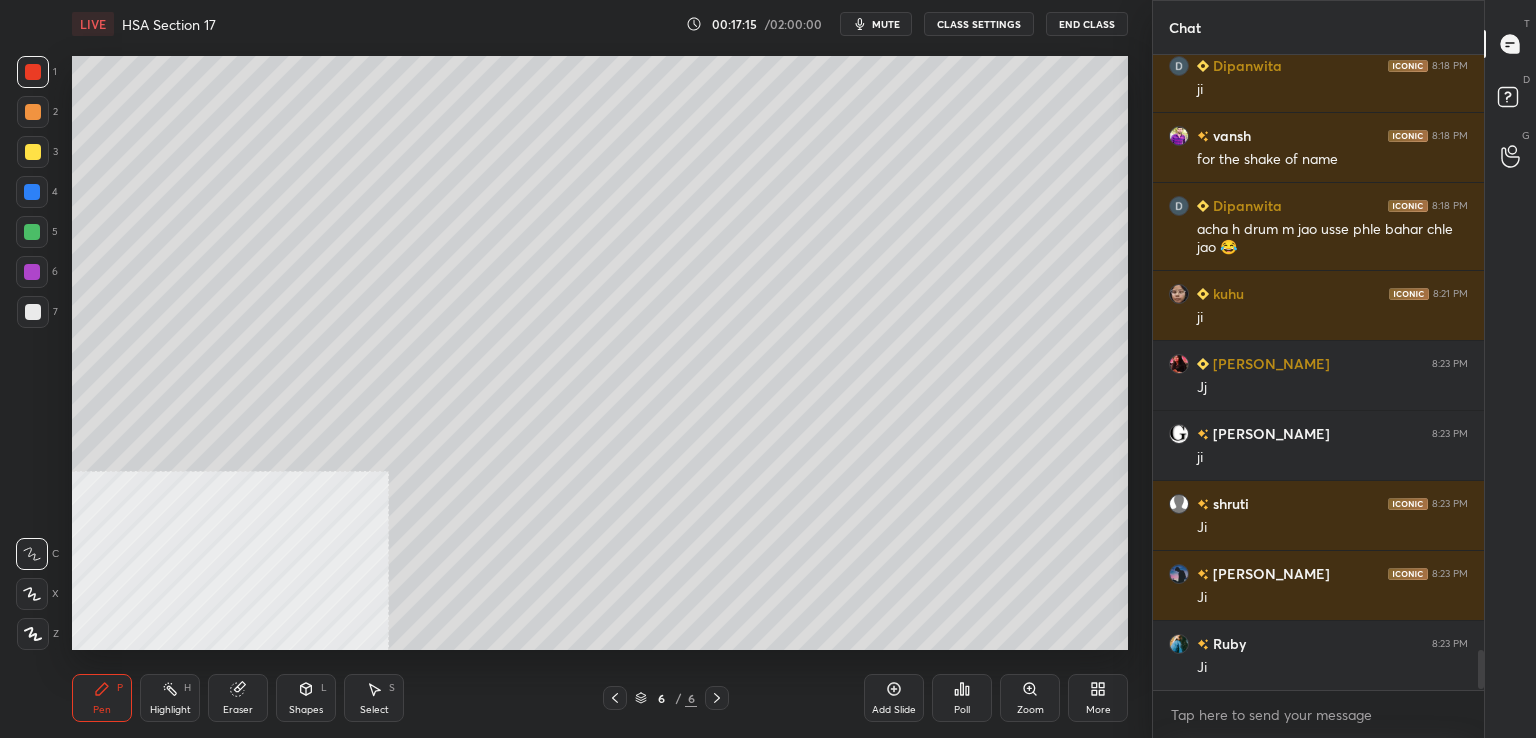 click at bounding box center (33, 312) 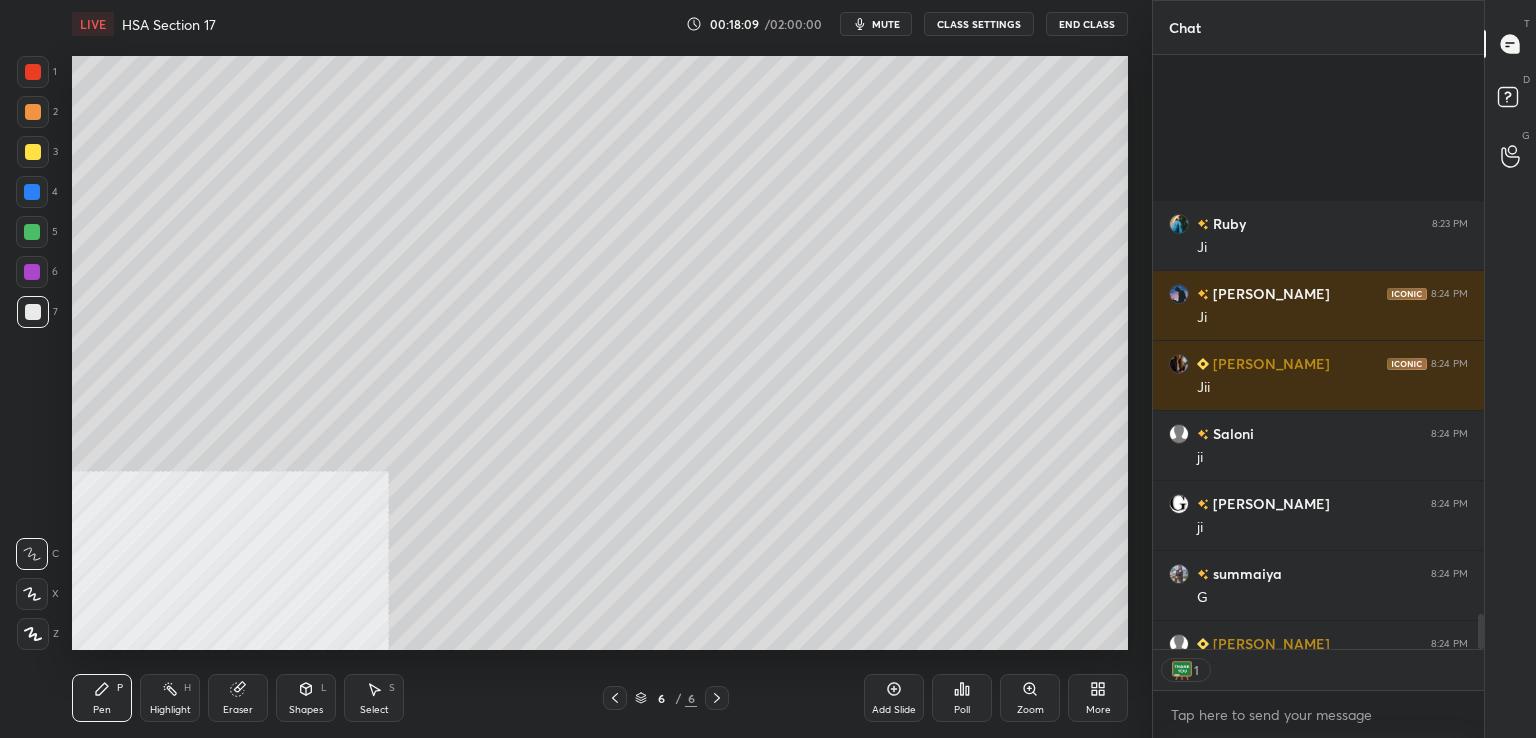 scroll, scrollTop: 10070, scrollLeft: 0, axis: vertical 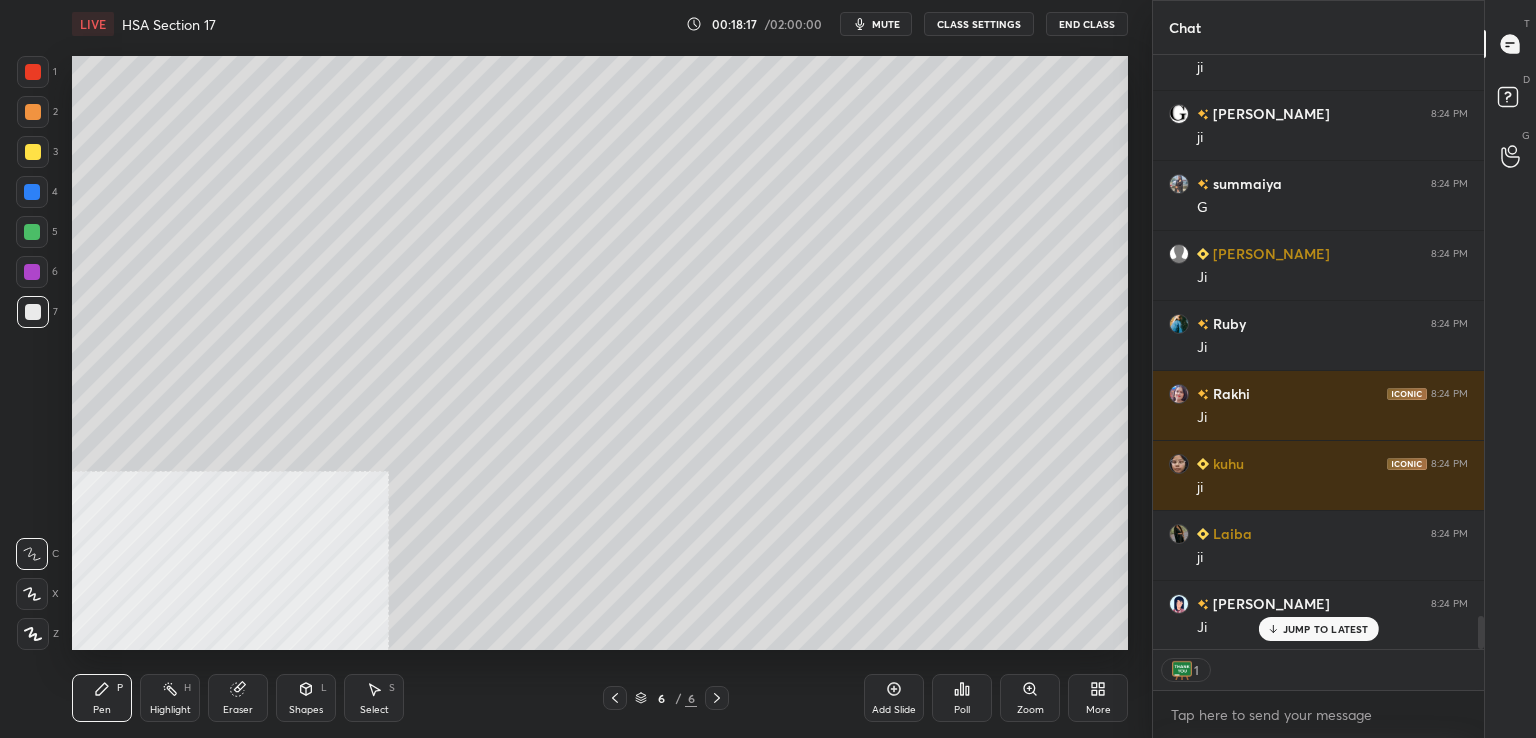 drag, startPoint x: 39, startPoint y: 198, endPoint x: 60, endPoint y: 198, distance: 21 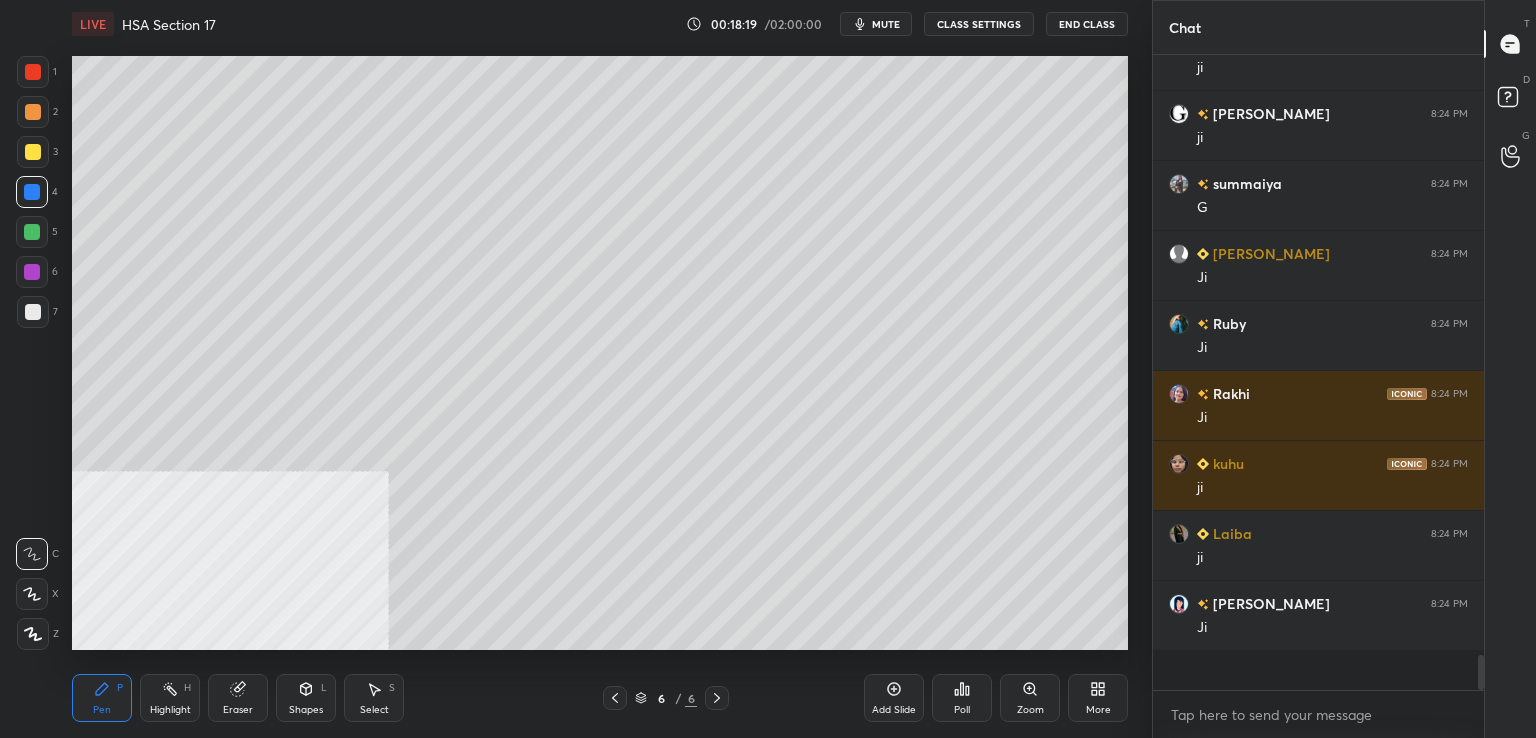scroll, scrollTop: 6, scrollLeft: 6, axis: both 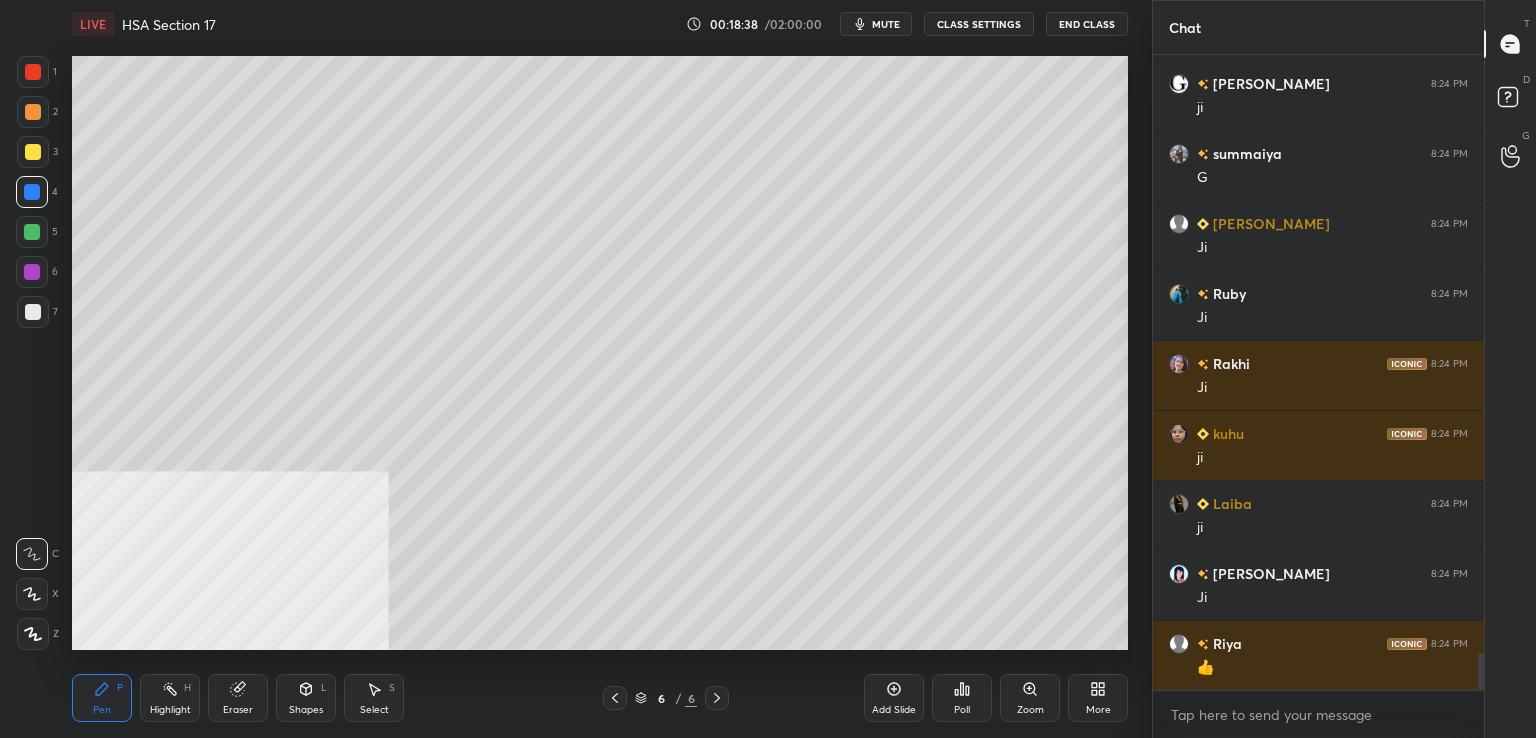 drag, startPoint x: 27, startPoint y: 307, endPoint x: 68, endPoint y: 316, distance: 41.976185 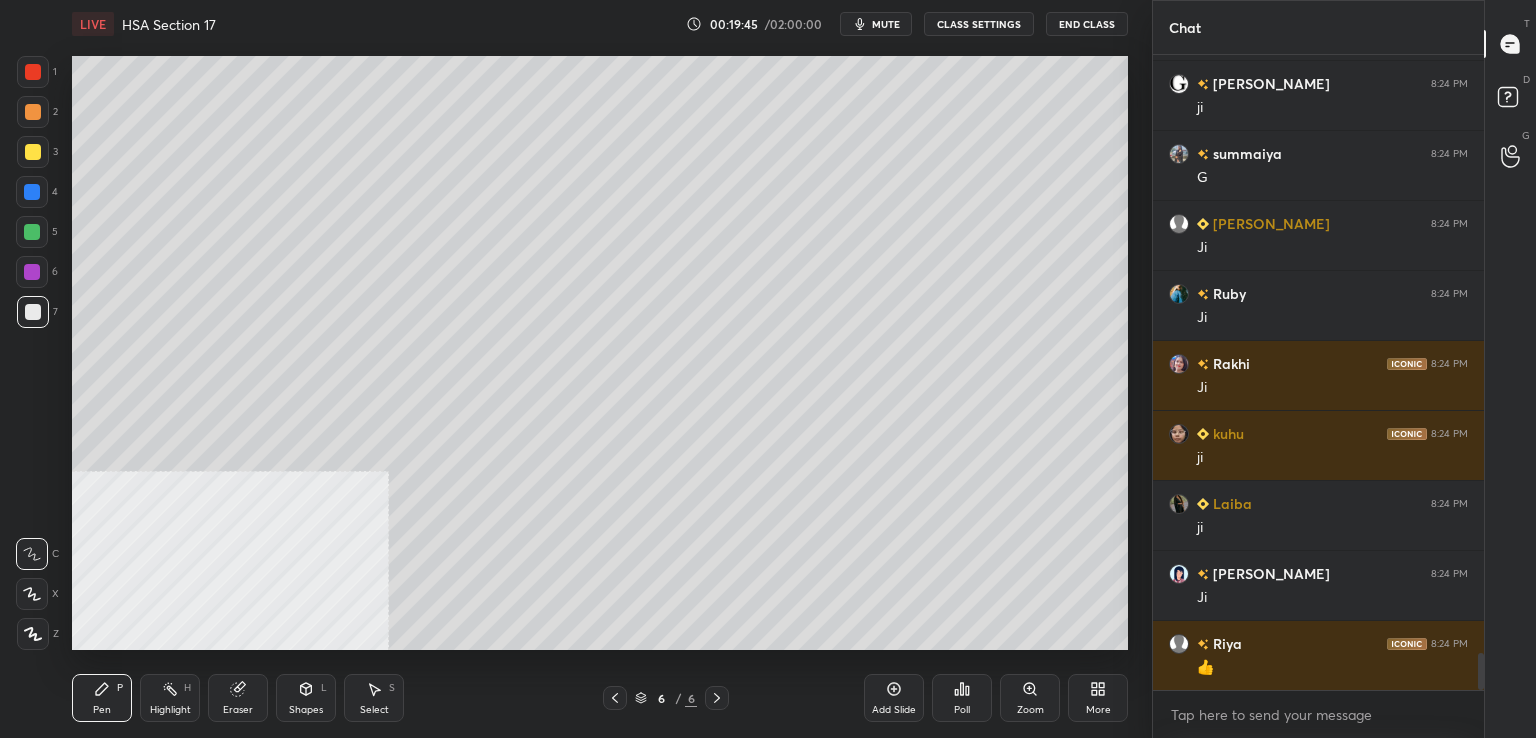 scroll, scrollTop: 10280, scrollLeft: 0, axis: vertical 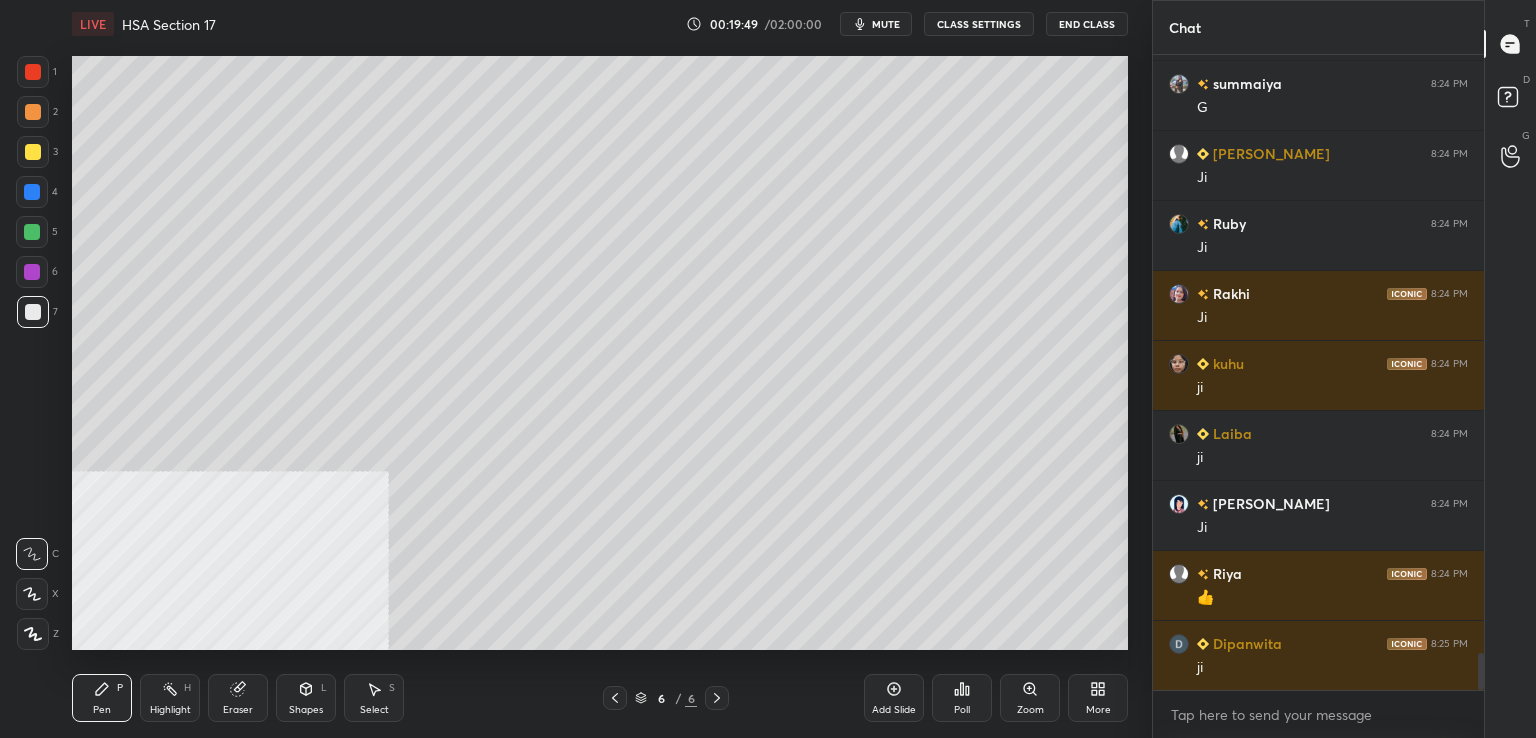 drag, startPoint x: 41, startPoint y: 157, endPoint x: 51, endPoint y: 141, distance: 18.867962 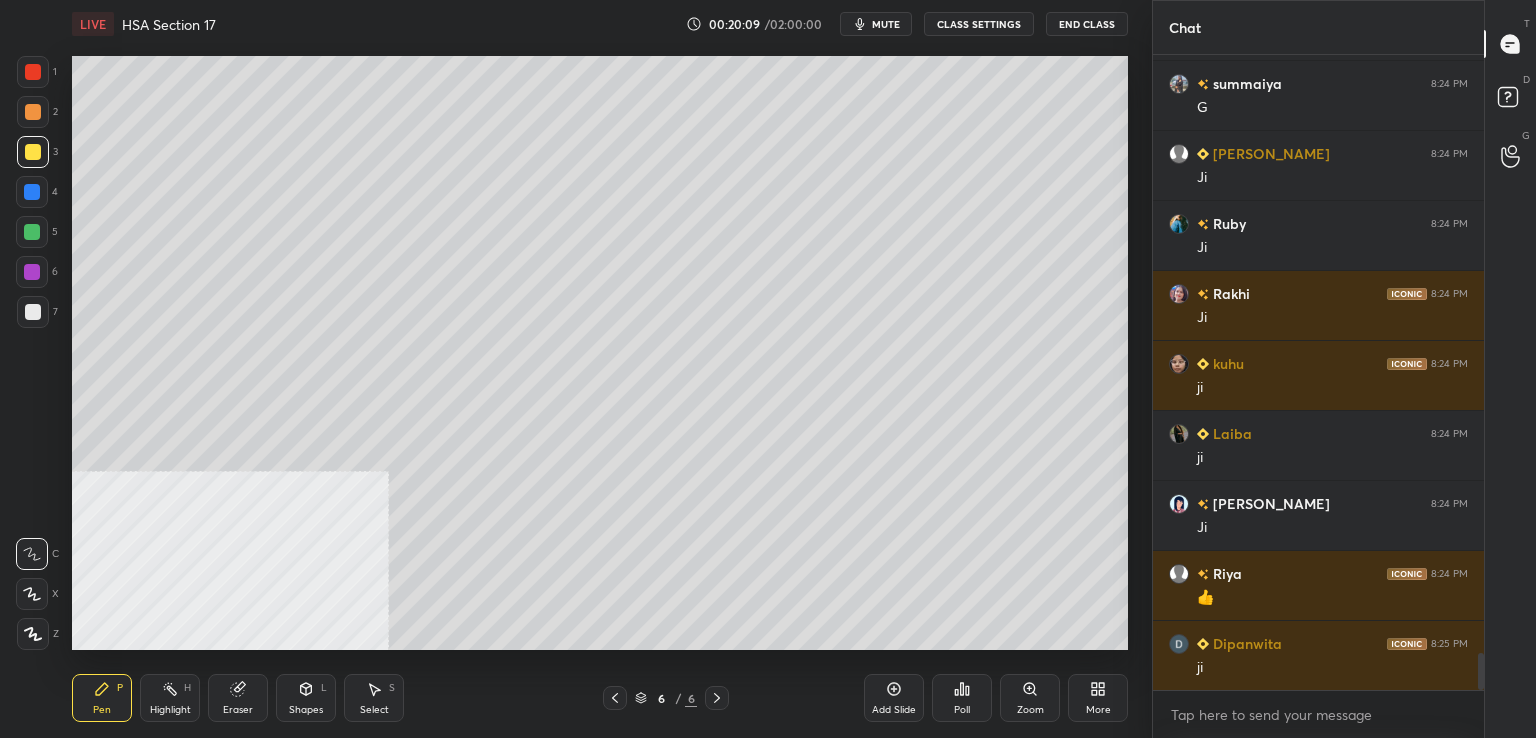 scroll, scrollTop: 10350, scrollLeft: 0, axis: vertical 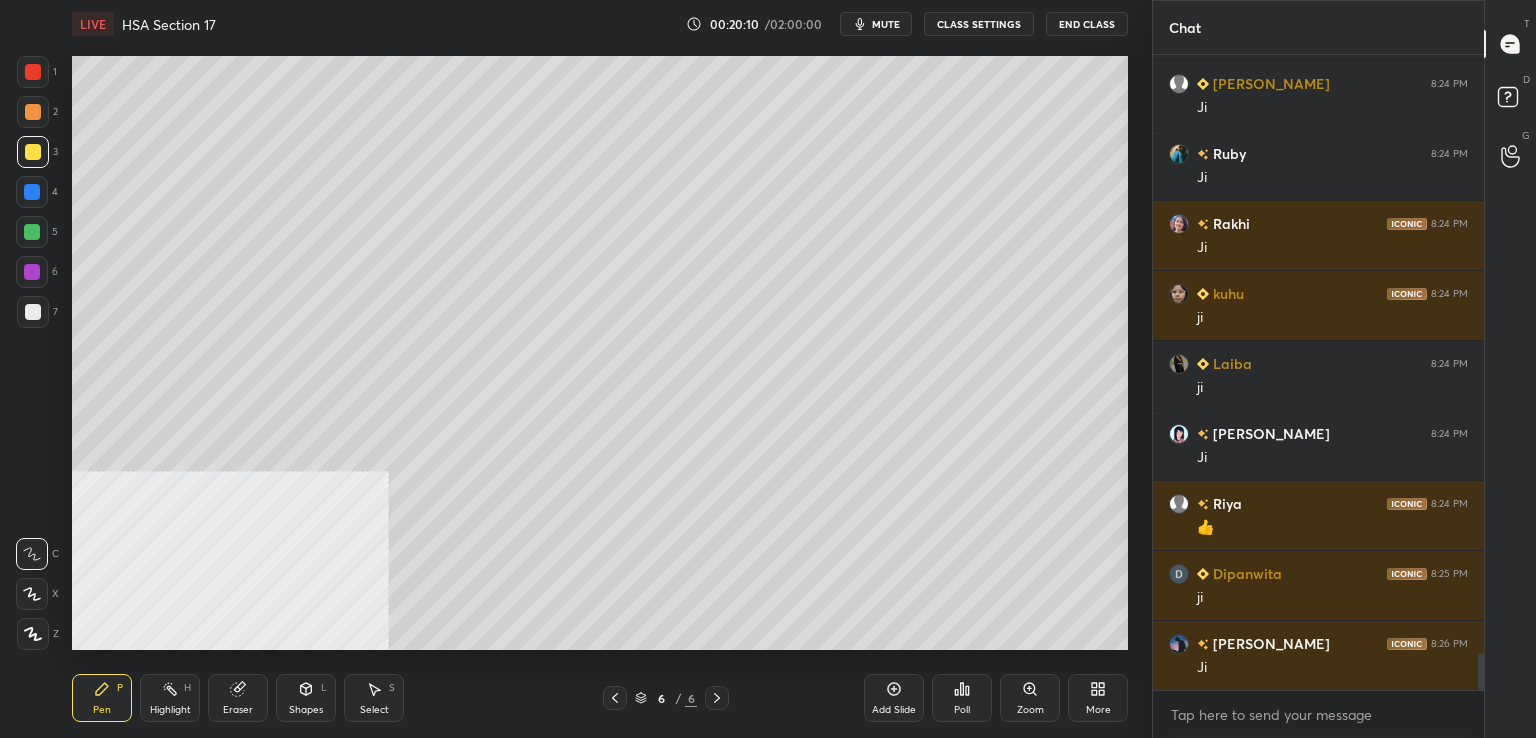 click on "Add Slide" at bounding box center (894, 698) 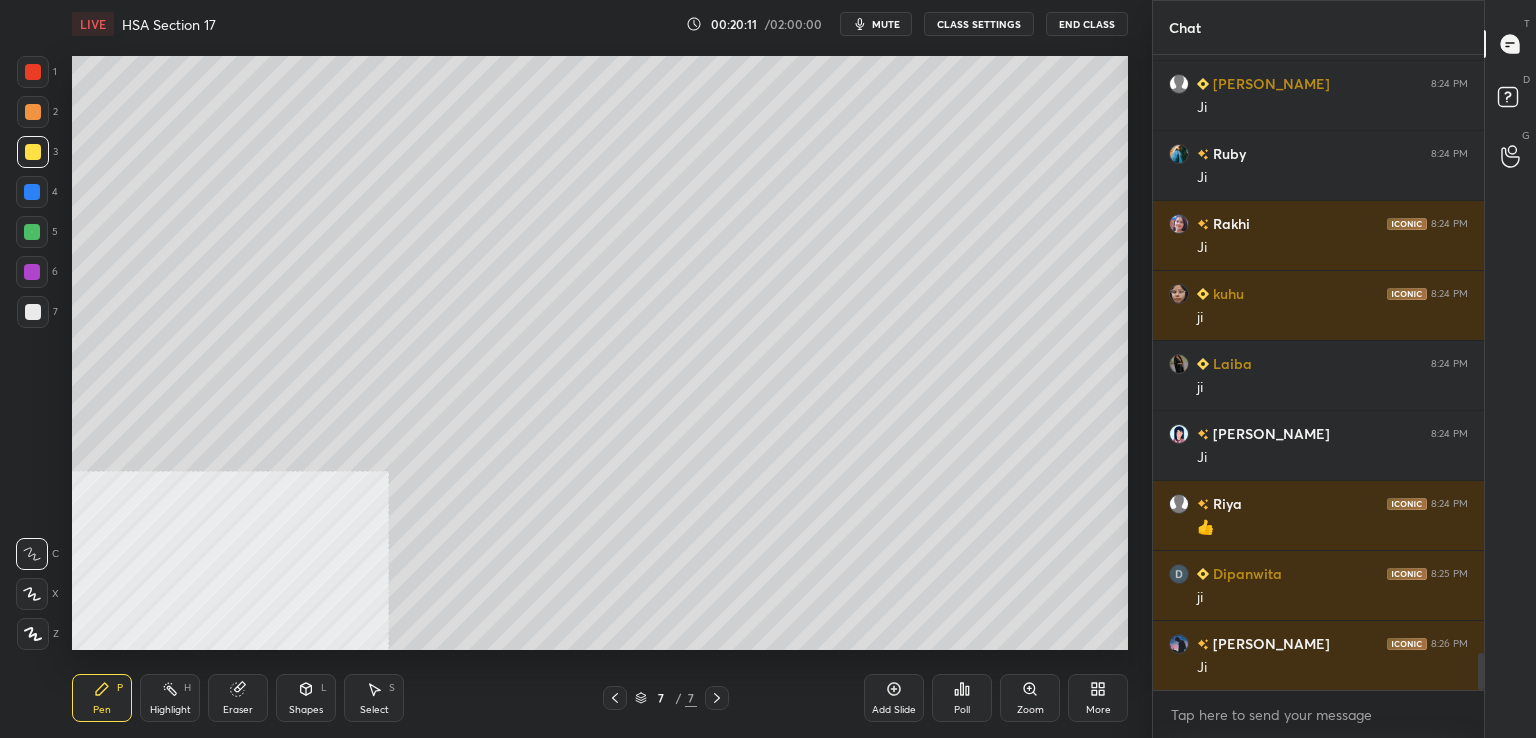 drag, startPoint x: 39, startPoint y: 313, endPoint x: 62, endPoint y: 299, distance: 26.925823 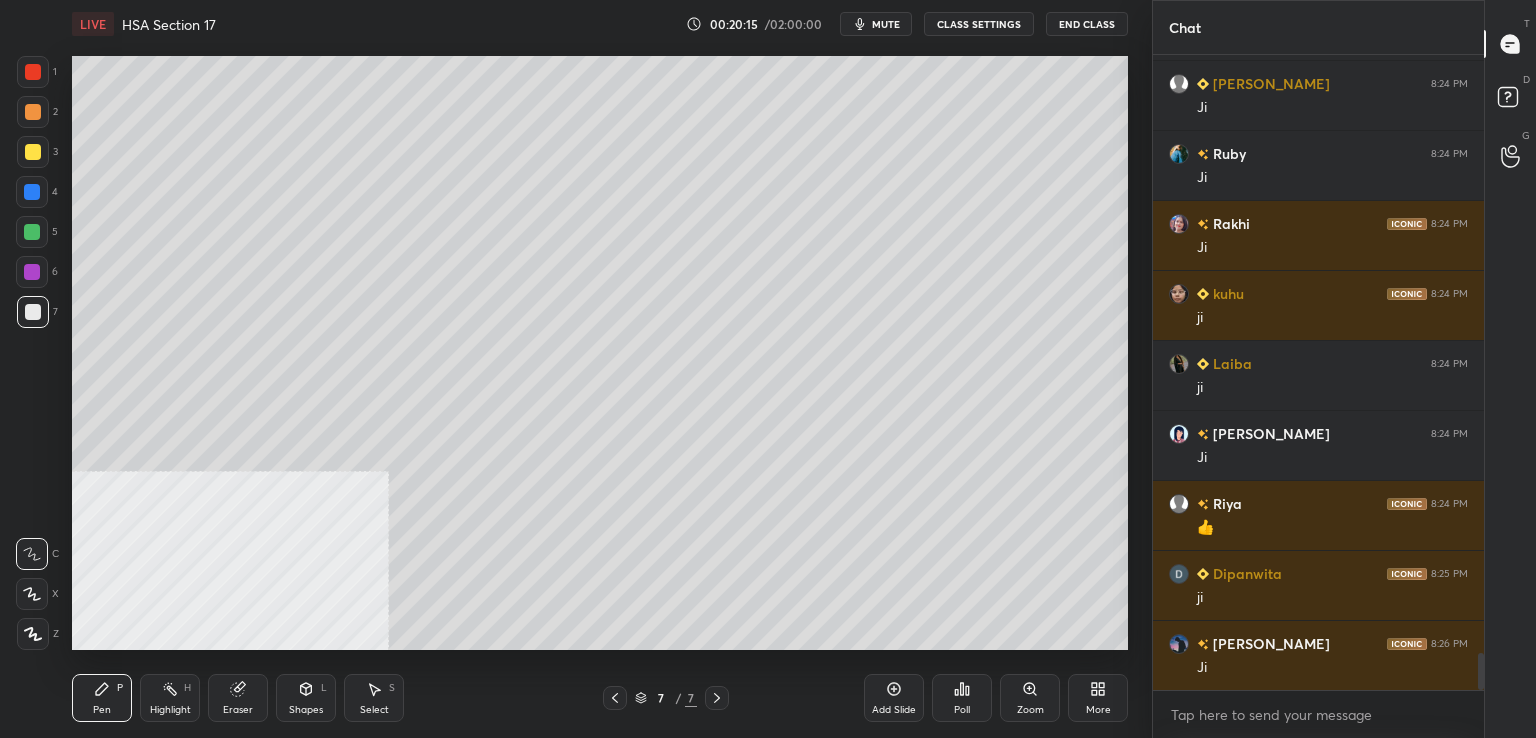 scroll, scrollTop: 10398, scrollLeft: 0, axis: vertical 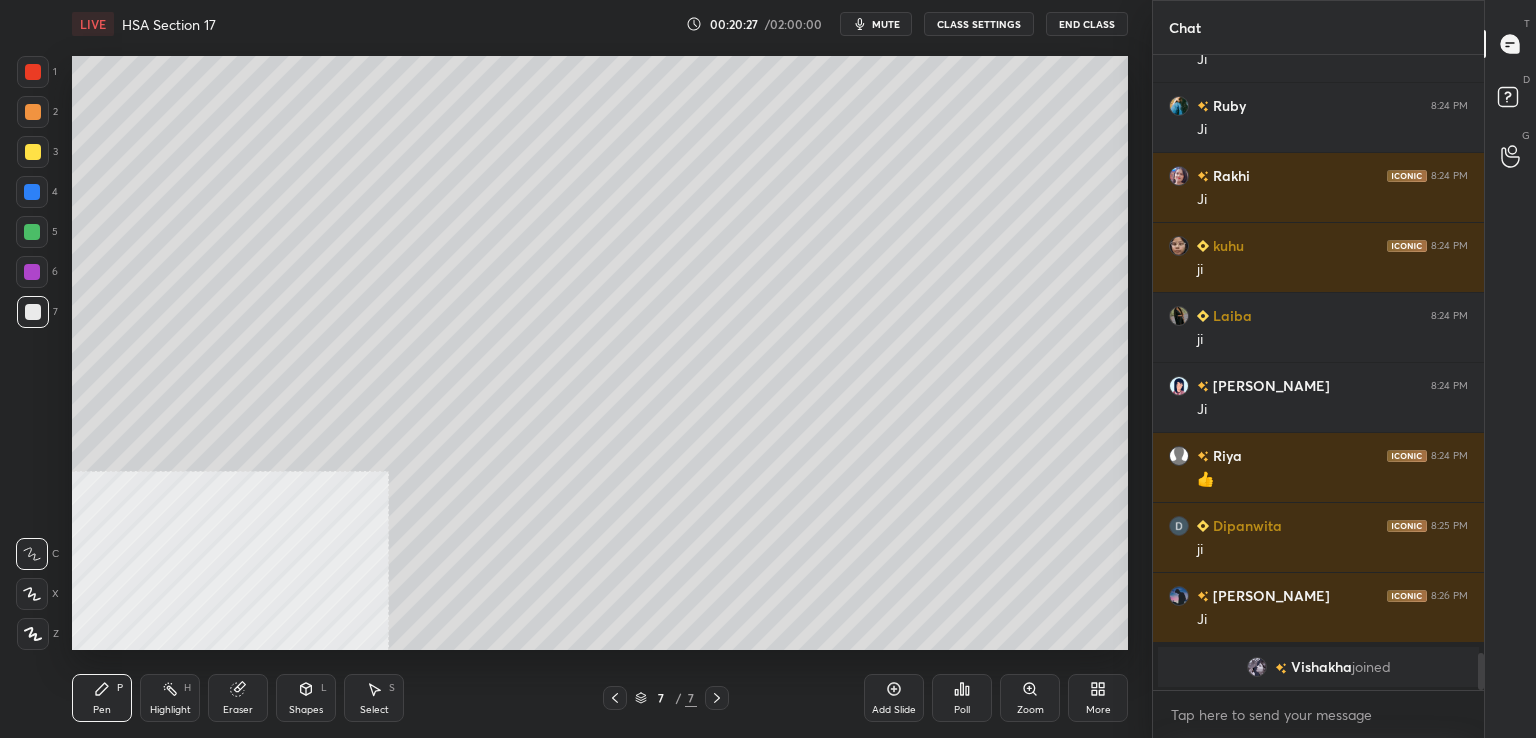 drag, startPoint x: 38, startPoint y: 273, endPoint x: 56, endPoint y: 280, distance: 19.313208 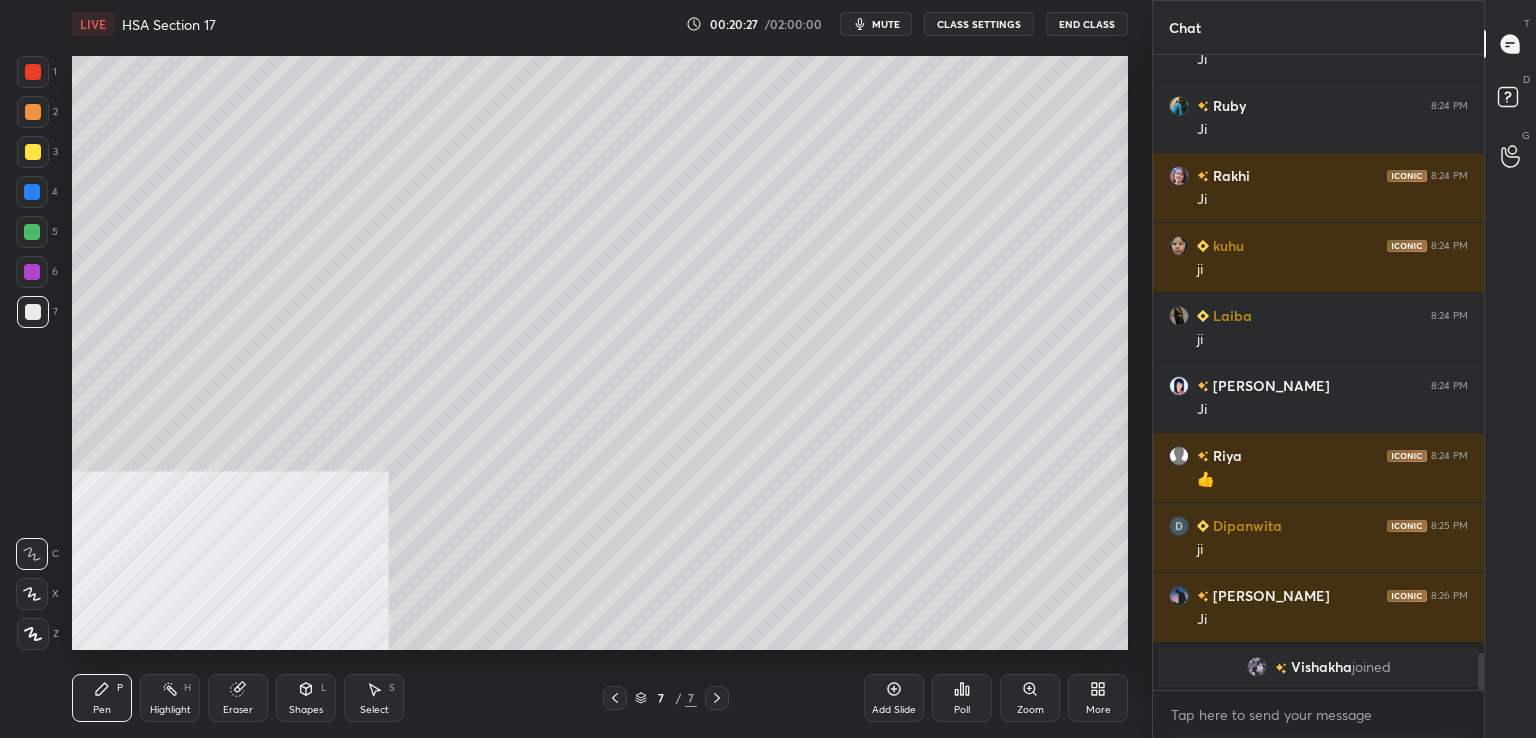 click at bounding box center (32, 272) 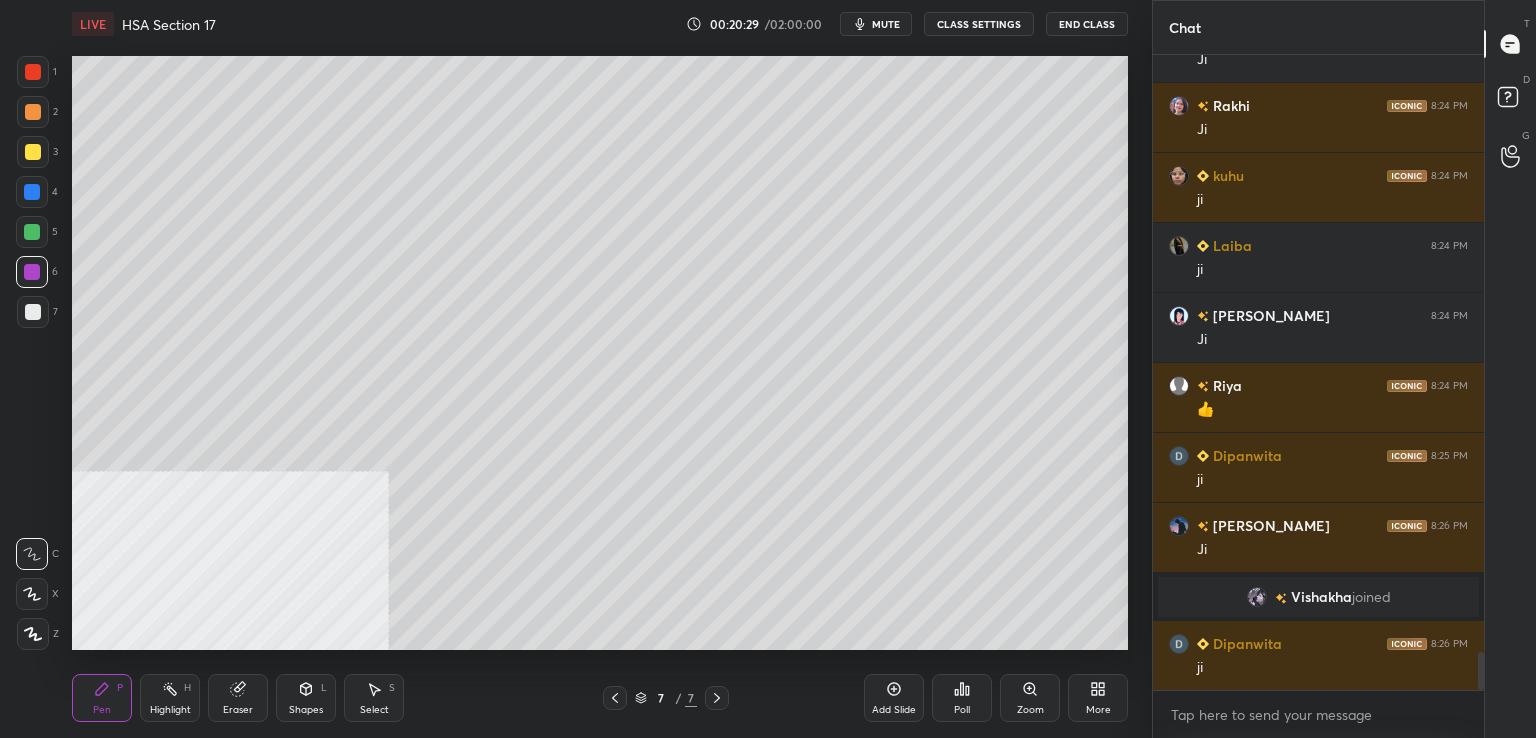 scroll, scrollTop: 9970, scrollLeft: 0, axis: vertical 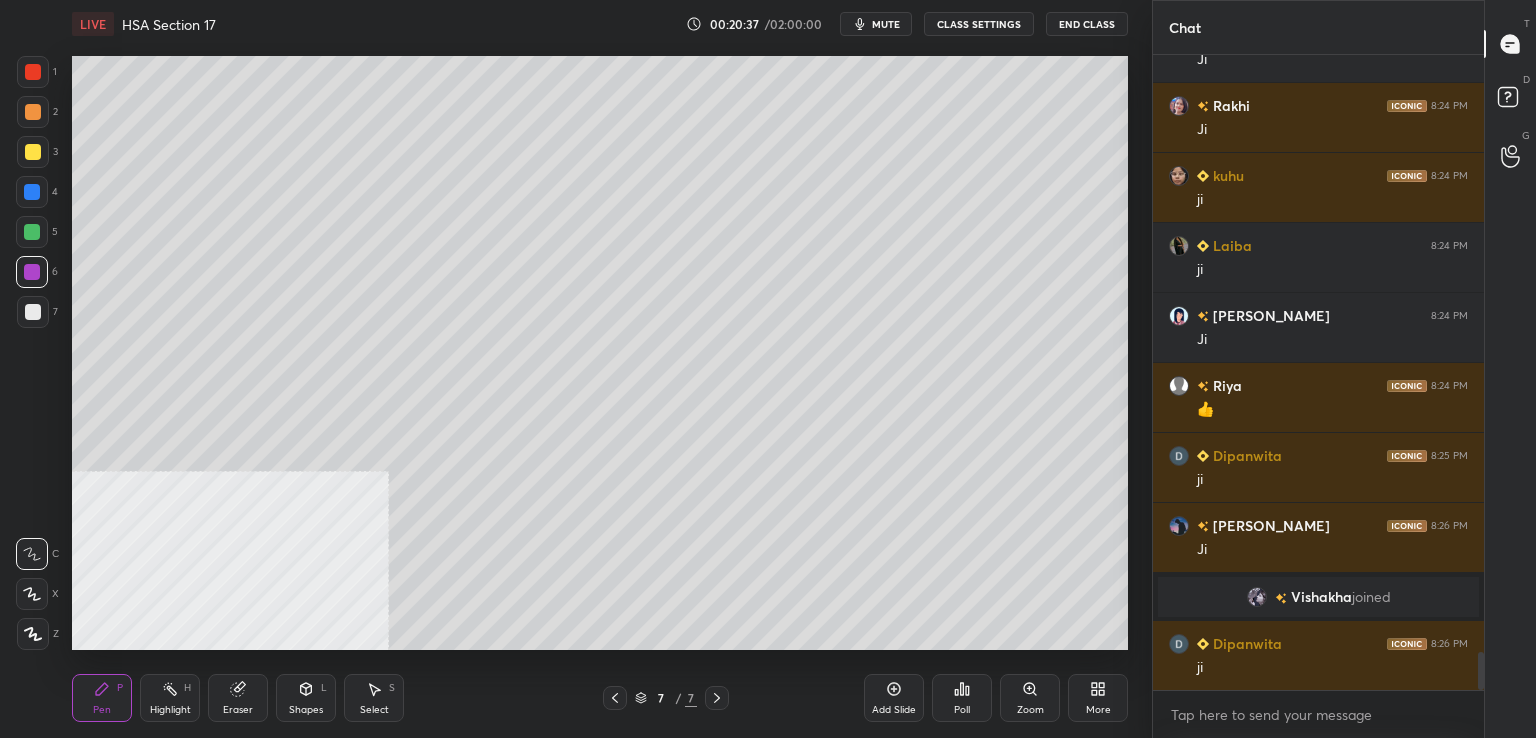 click at bounding box center (32, 232) 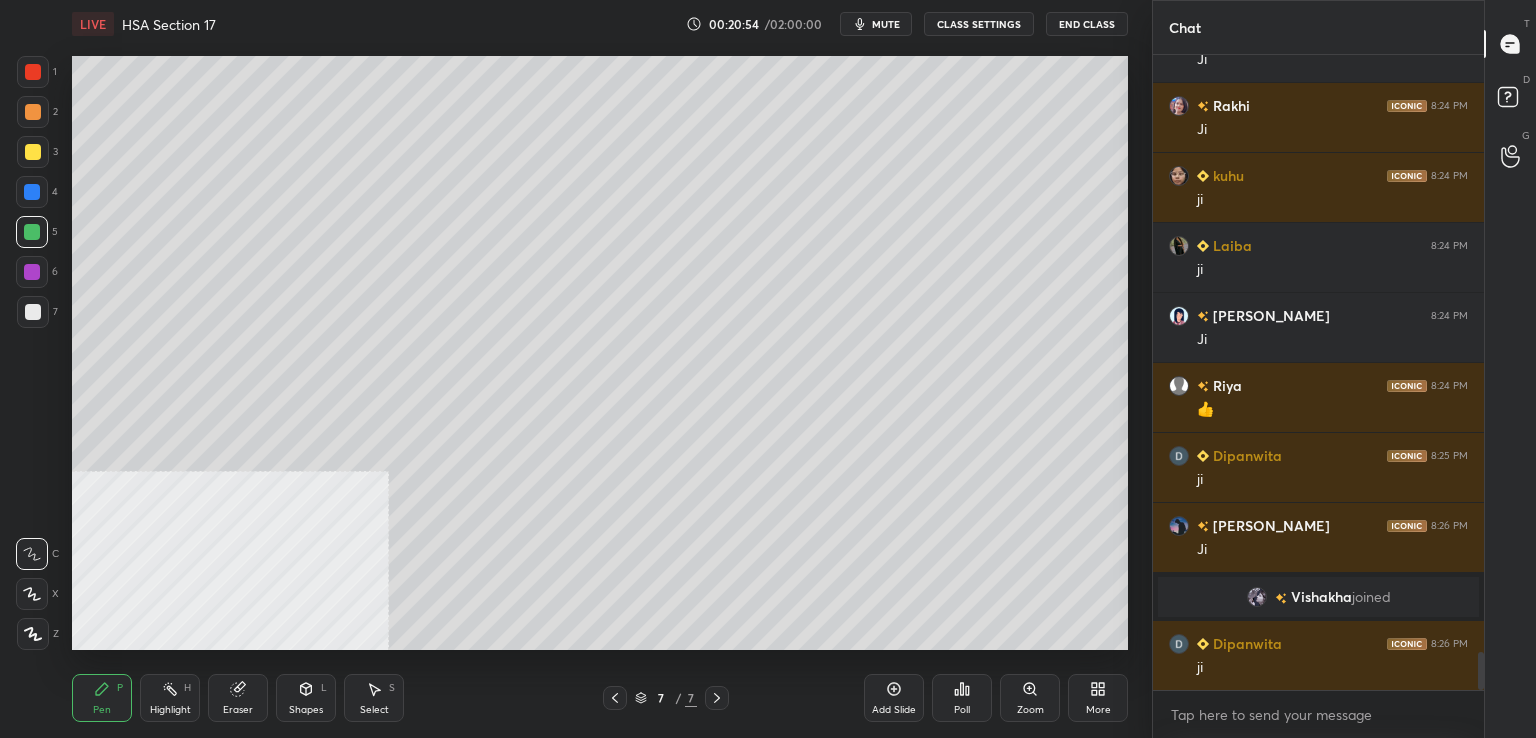 drag, startPoint x: 36, startPoint y: 271, endPoint x: 47, endPoint y: 273, distance: 11.18034 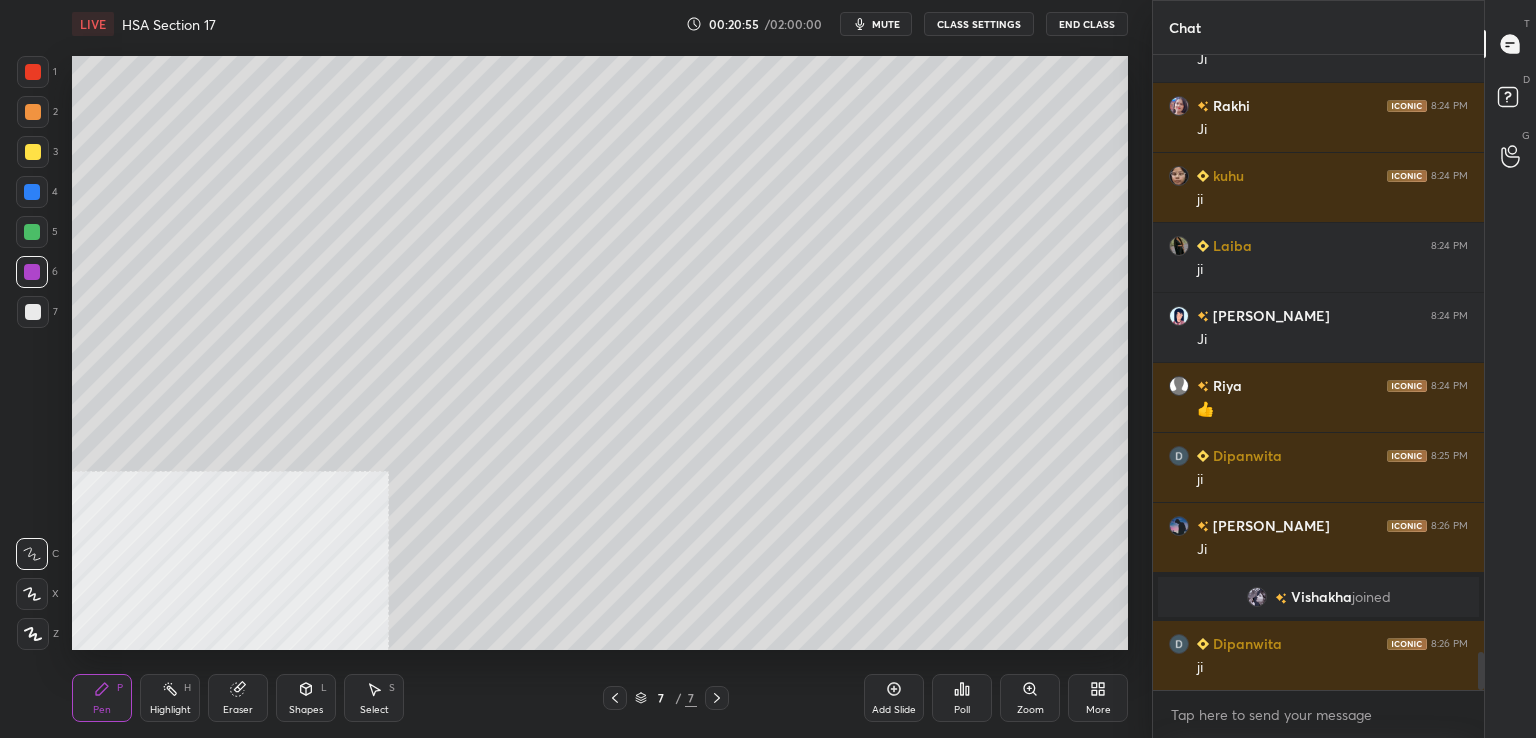 drag, startPoint x: 37, startPoint y: 189, endPoint x: 71, endPoint y: 213, distance: 41.617306 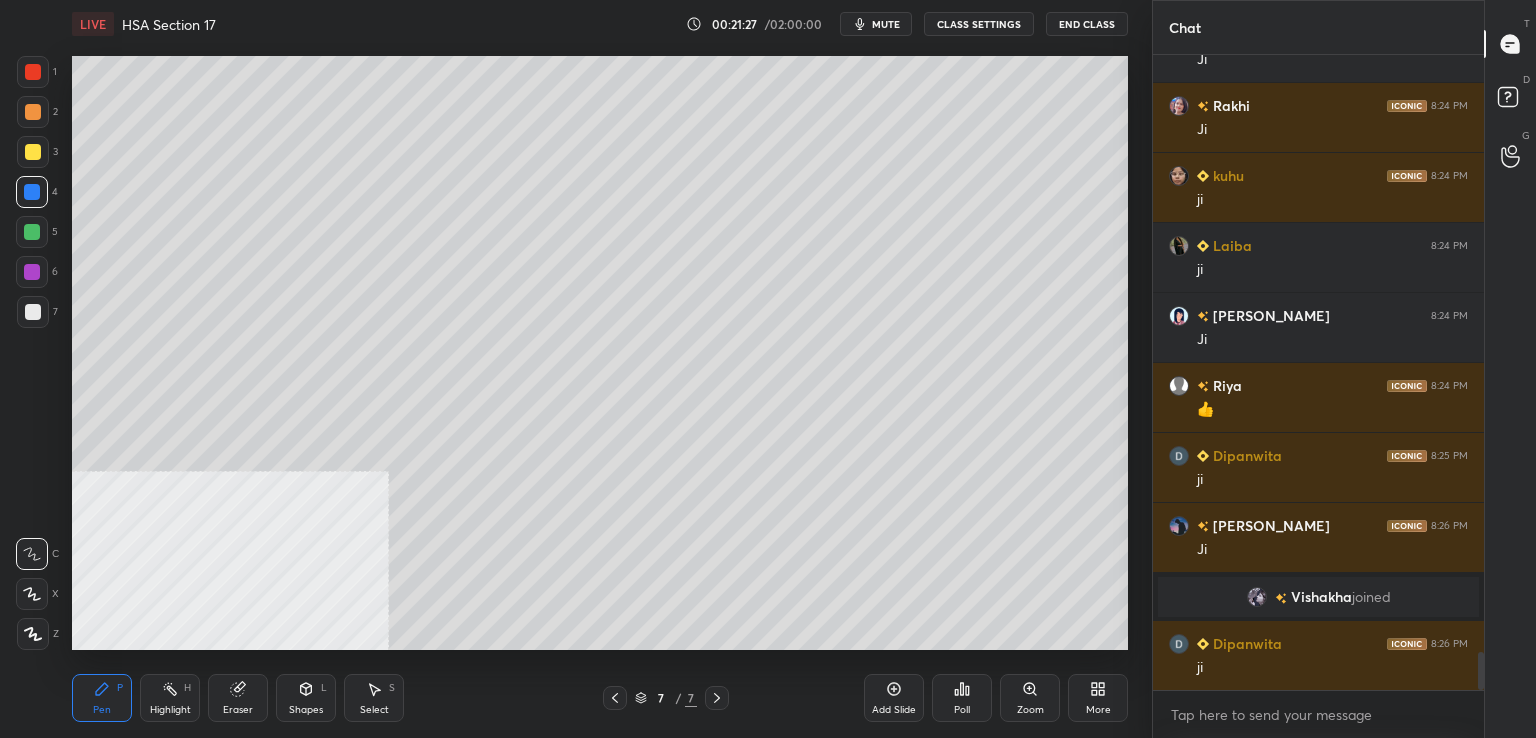 scroll, scrollTop: 10040, scrollLeft: 0, axis: vertical 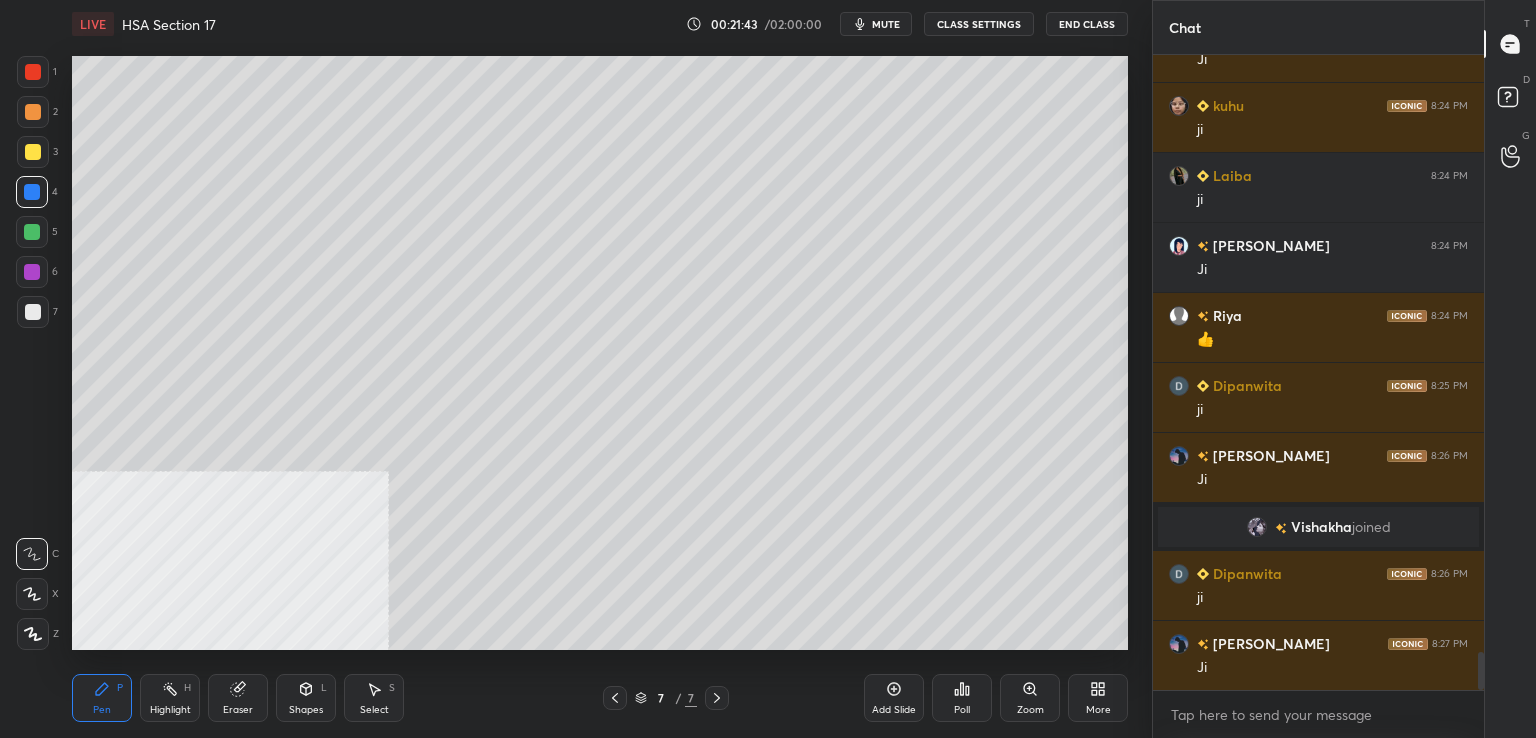 click on "Add Slide" at bounding box center [894, 710] 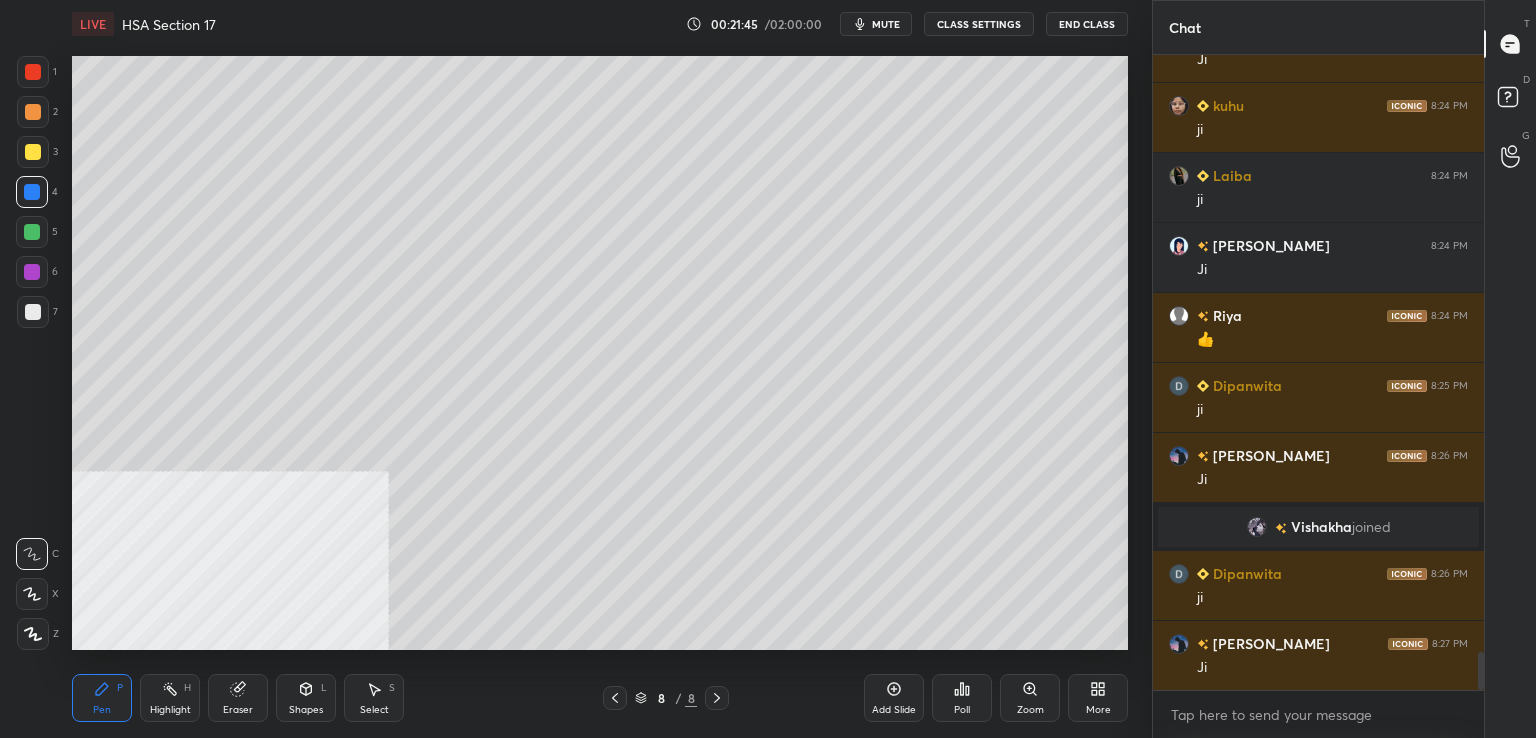 click at bounding box center [33, 72] 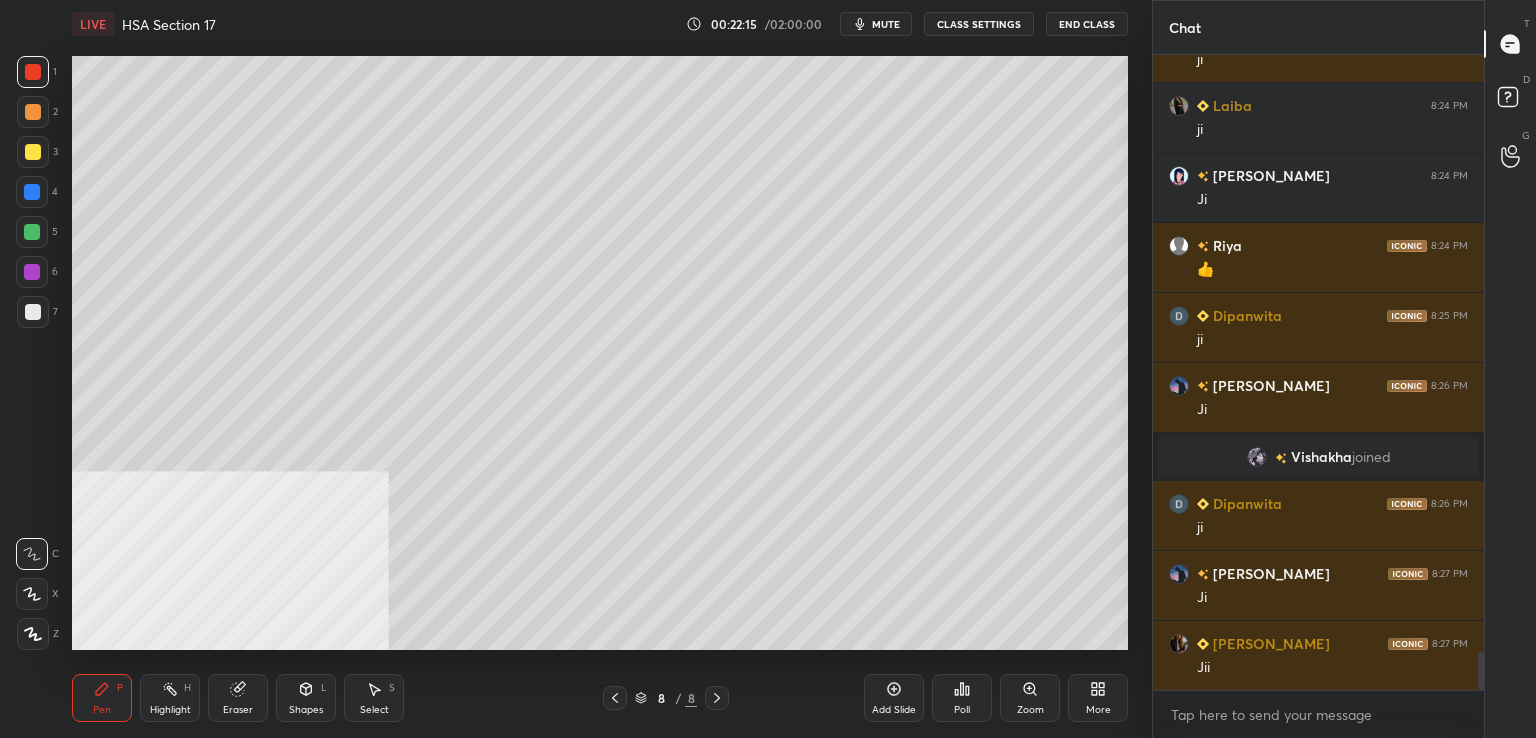 scroll, scrollTop: 10180, scrollLeft: 0, axis: vertical 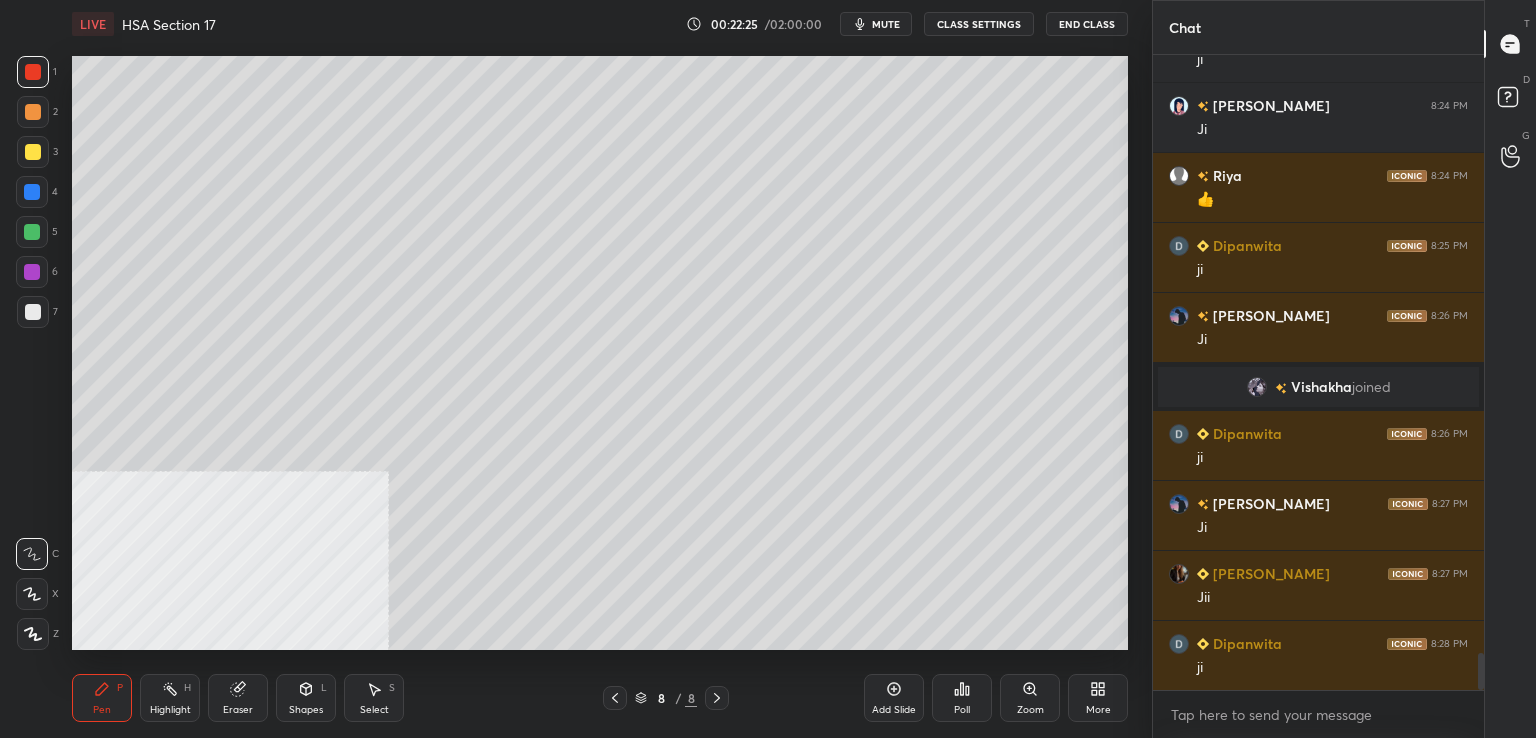 drag, startPoint x: 38, startPoint y: 310, endPoint x: 68, endPoint y: 314, distance: 30.265491 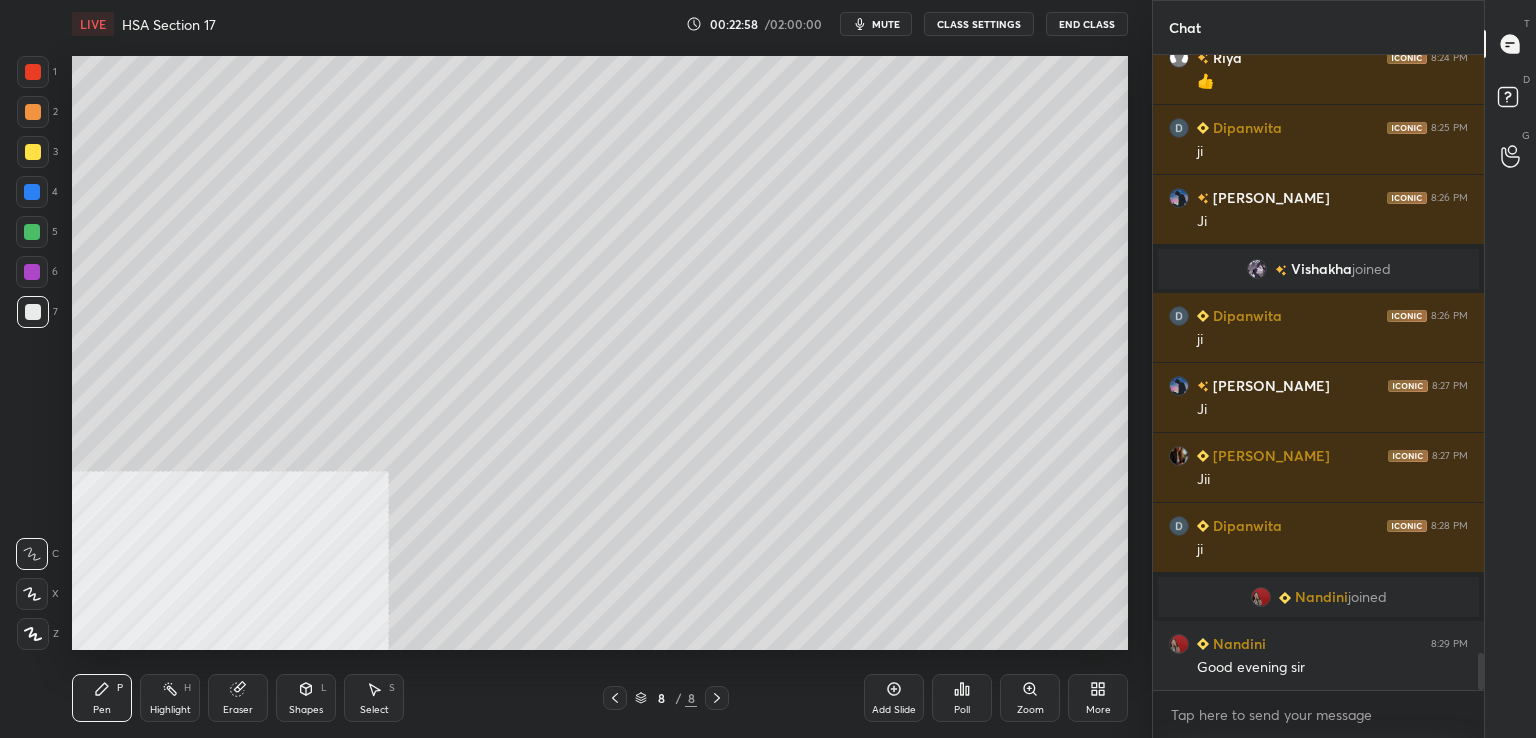scroll, scrollTop: 10180, scrollLeft: 0, axis: vertical 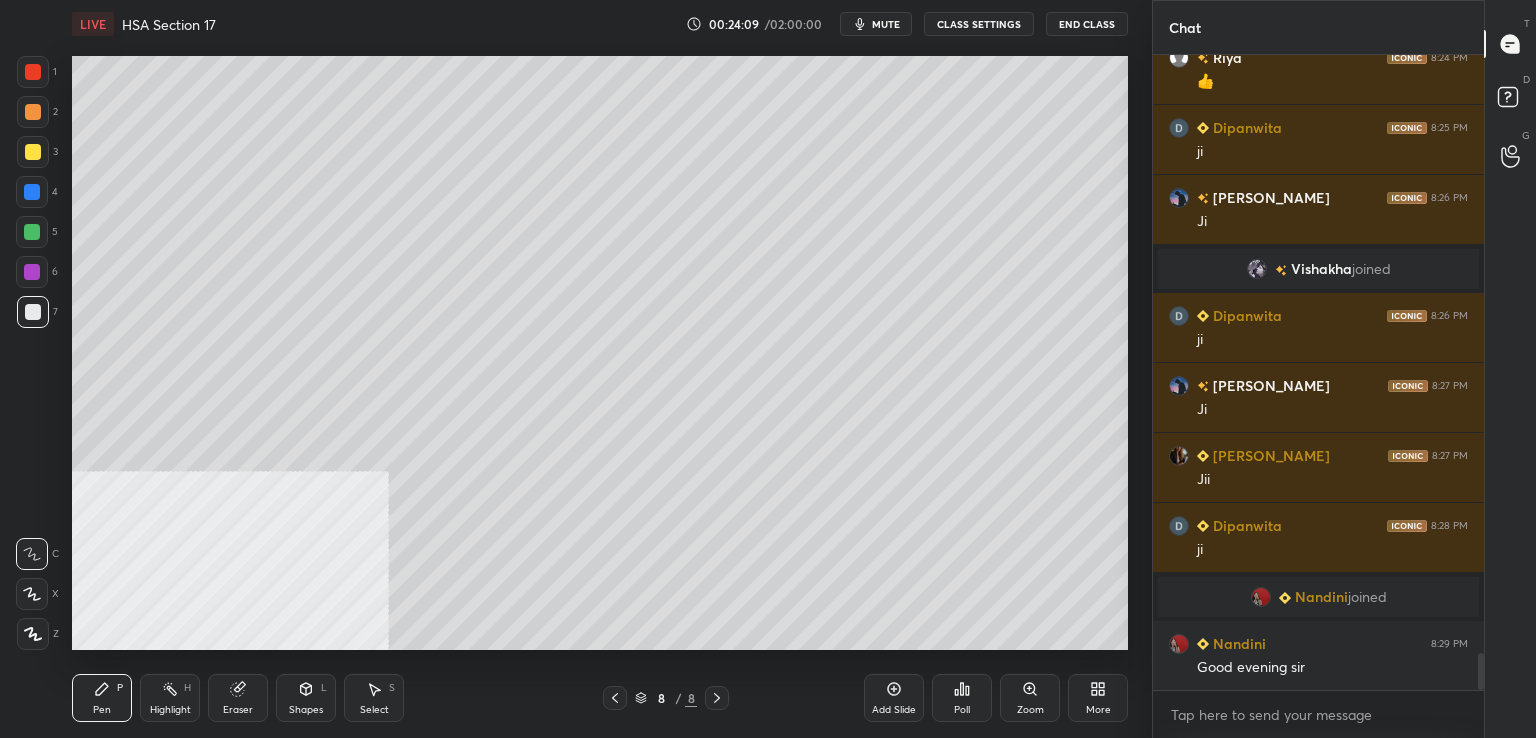 drag, startPoint x: 35, startPoint y: 237, endPoint x: 61, endPoint y: 259, distance: 34.058773 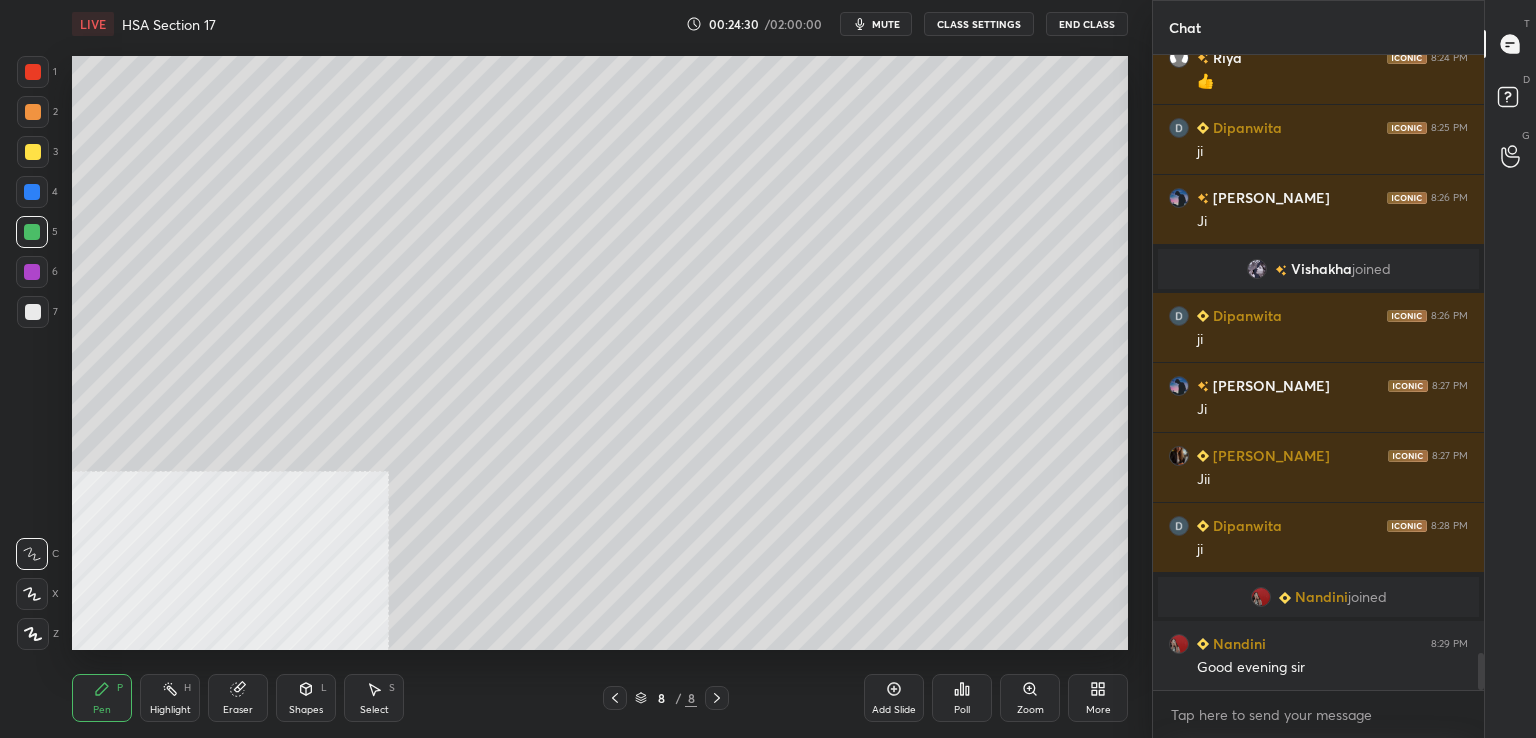 drag, startPoint x: 884, startPoint y: 692, endPoint x: 842, endPoint y: 650, distance: 59.39697 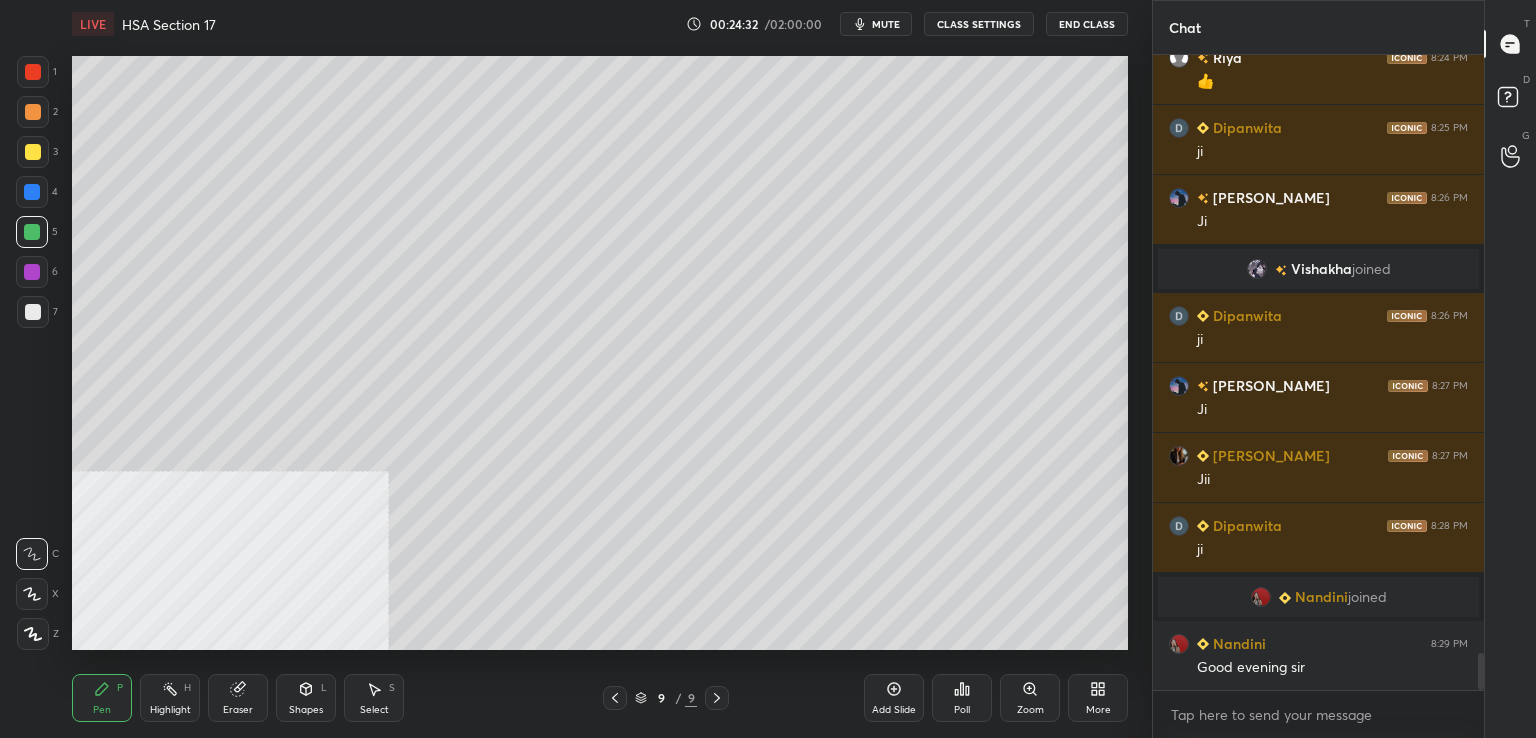click at bounding box center [33, 152] 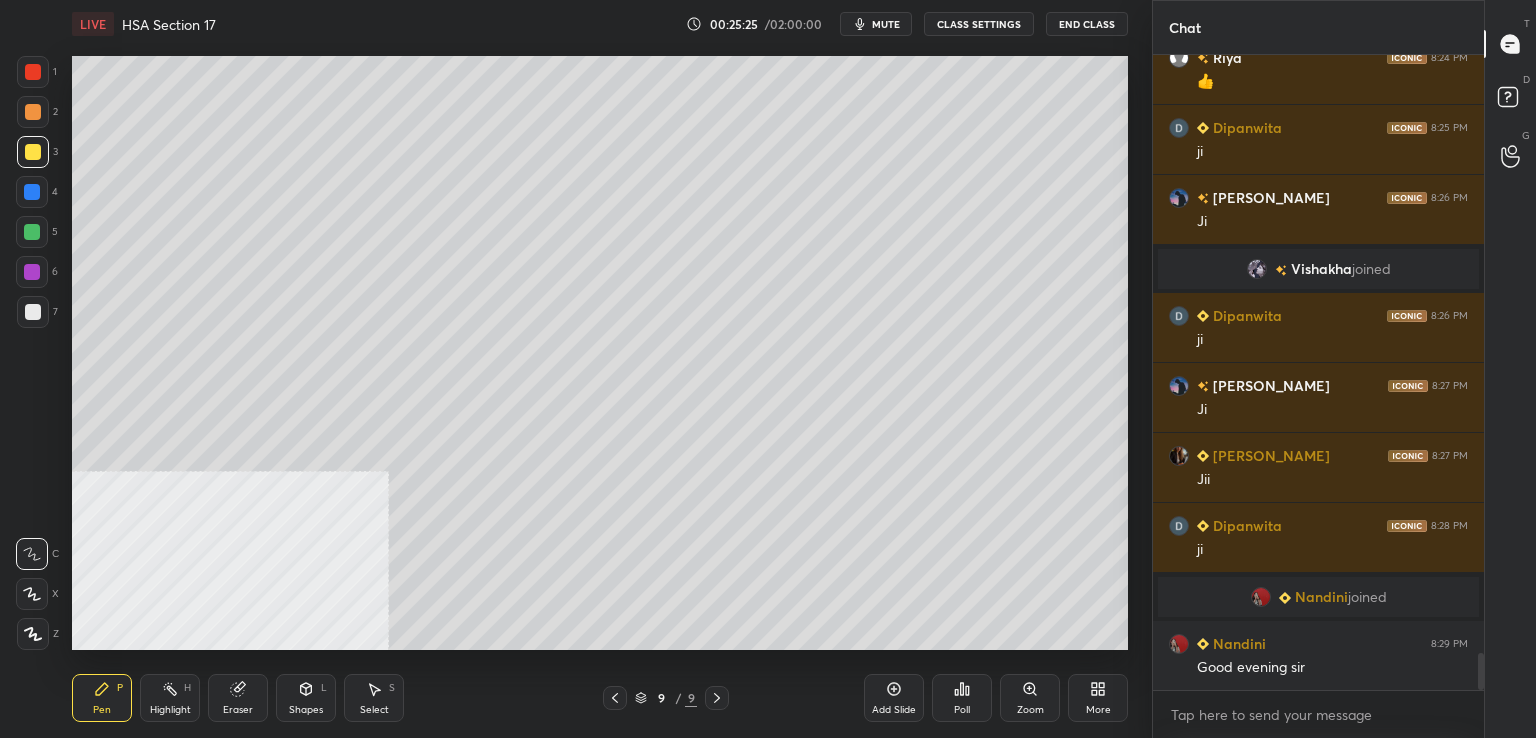 click at bounding box center [32, 192] 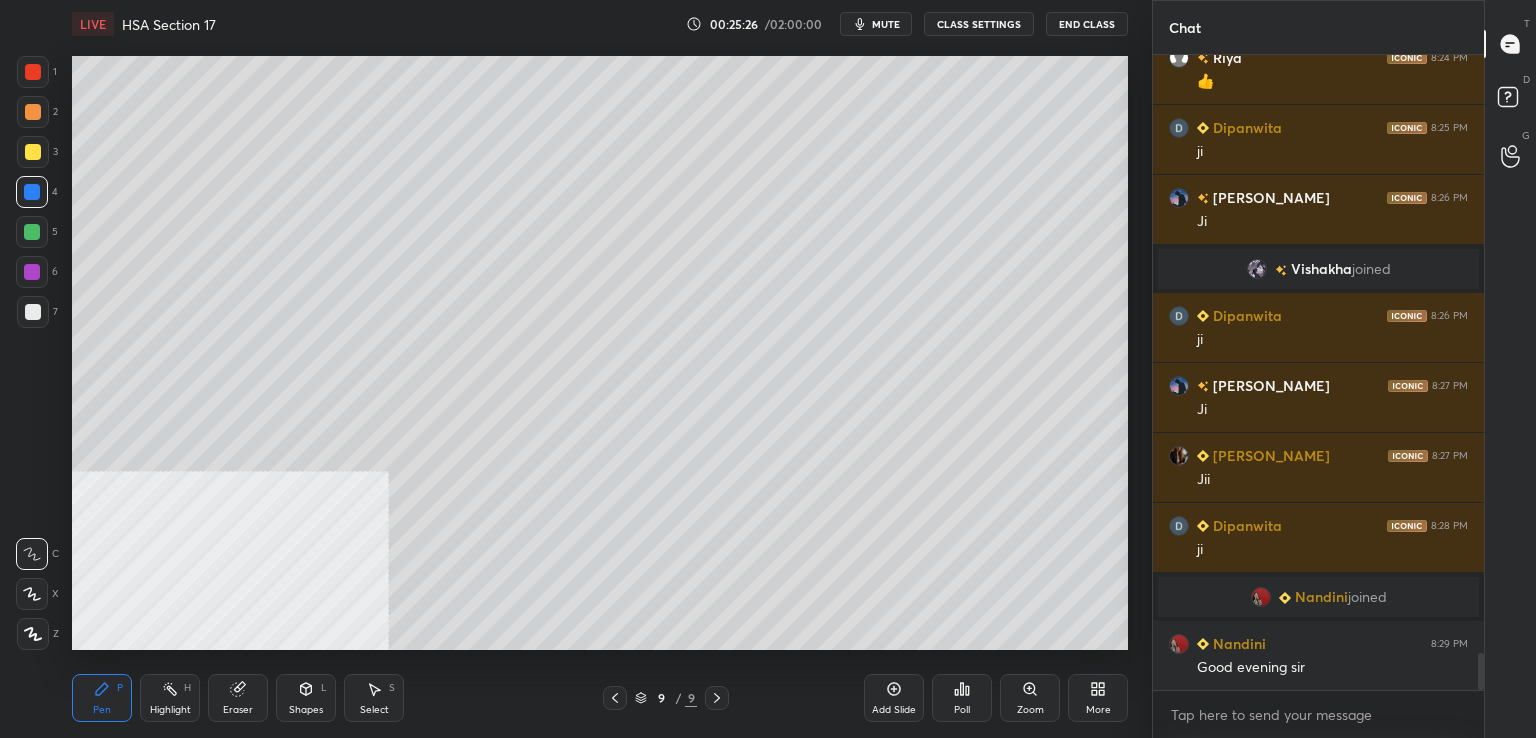 click 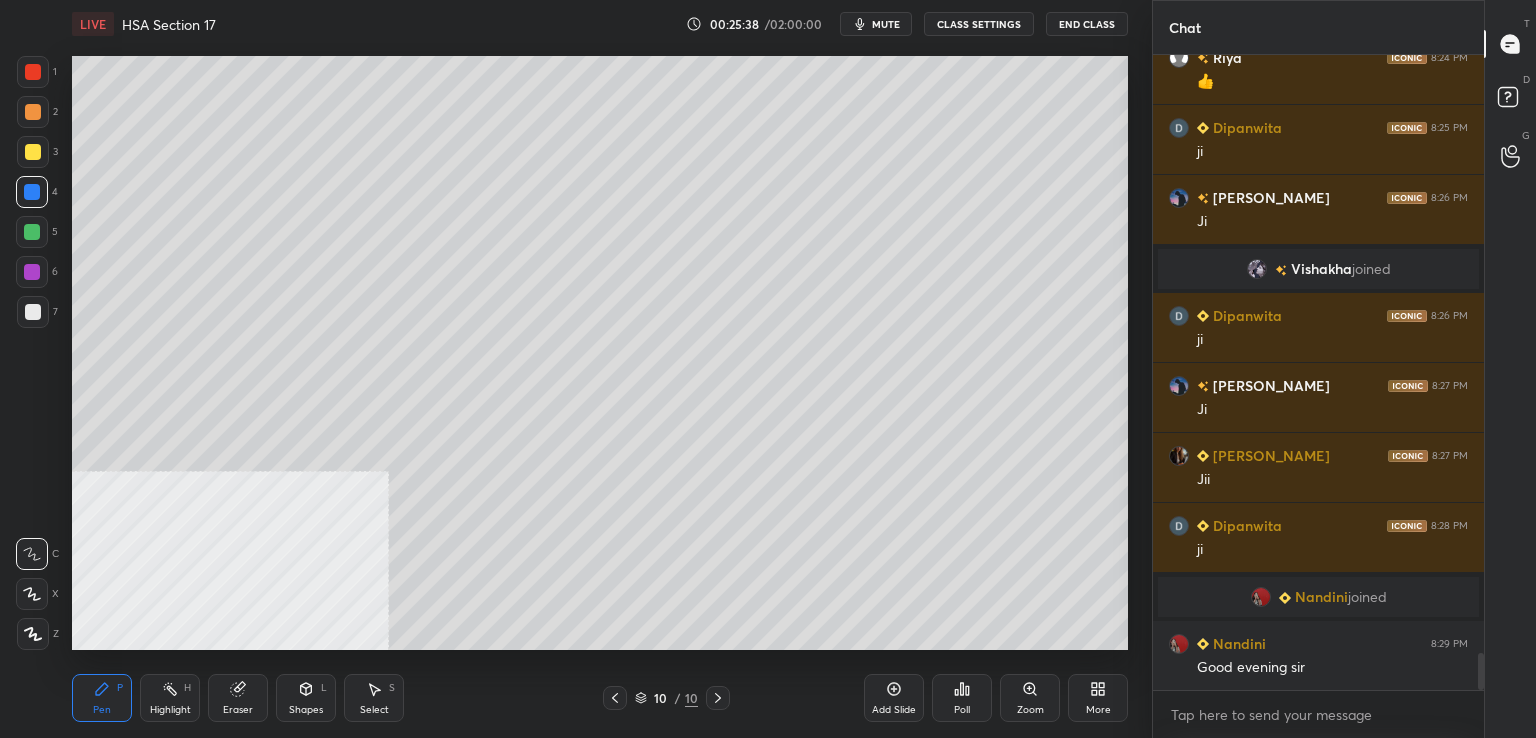 scroll, scrollTop: 10250, scrollLeft: 0, axis: vertical 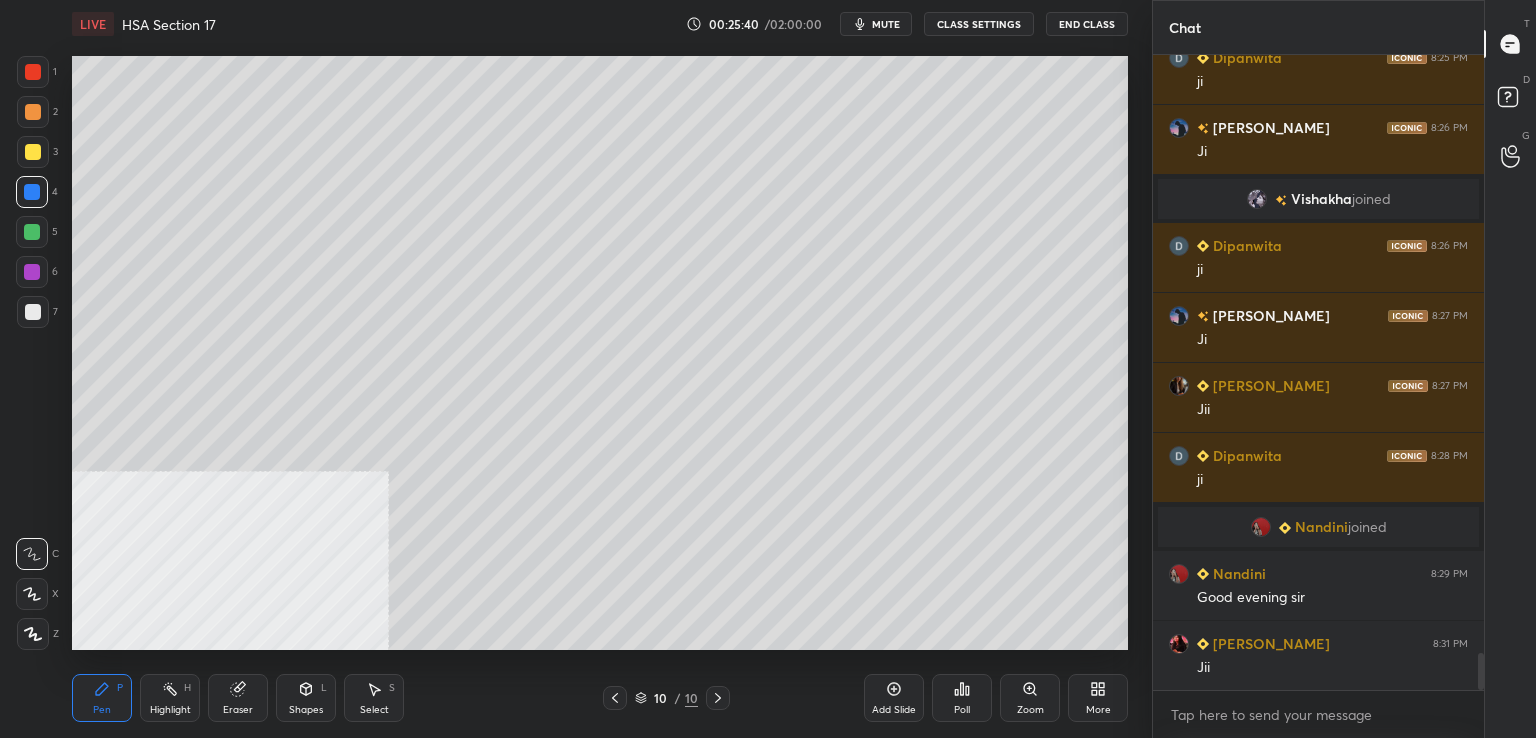 click at bounding box center (32, 272) 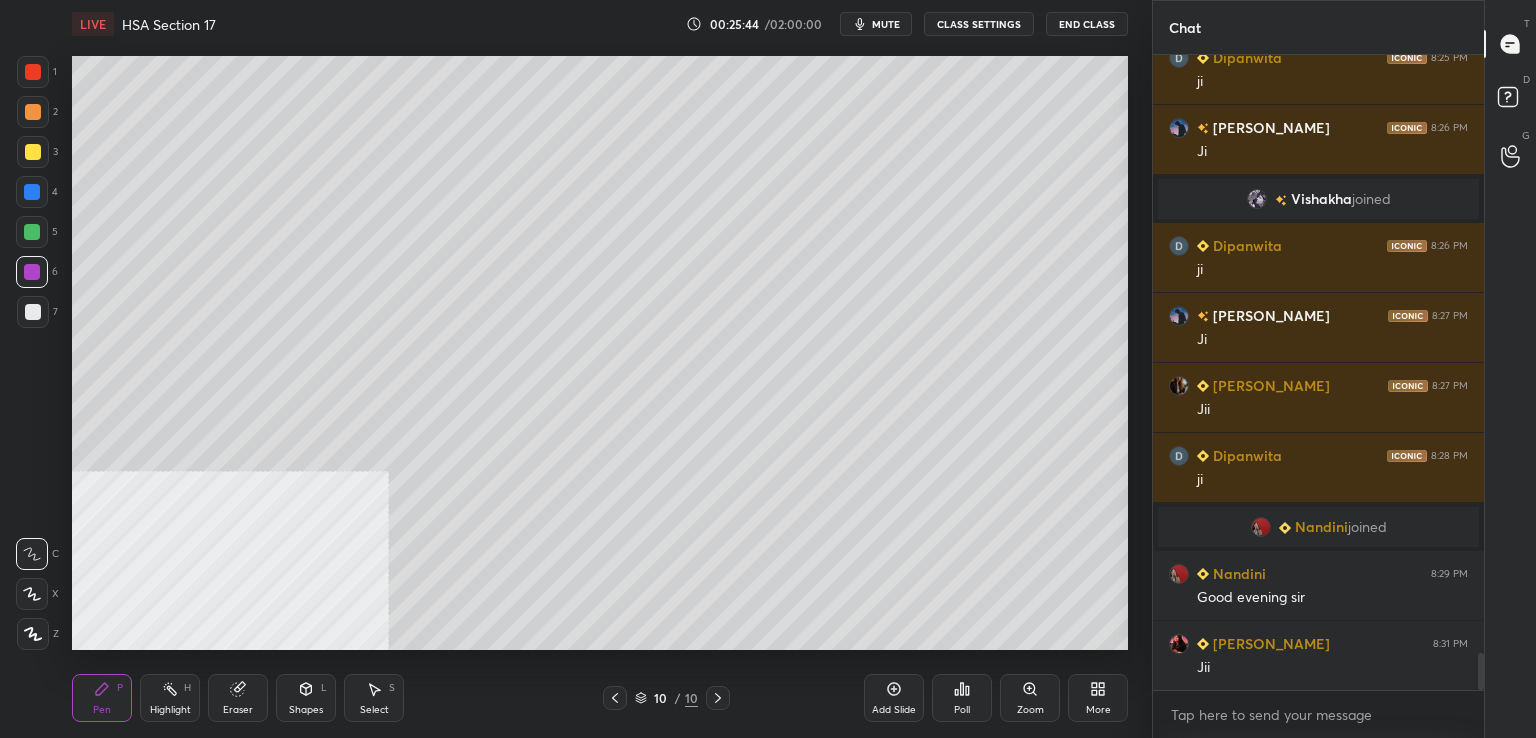 click at bounding box center [33, 152] 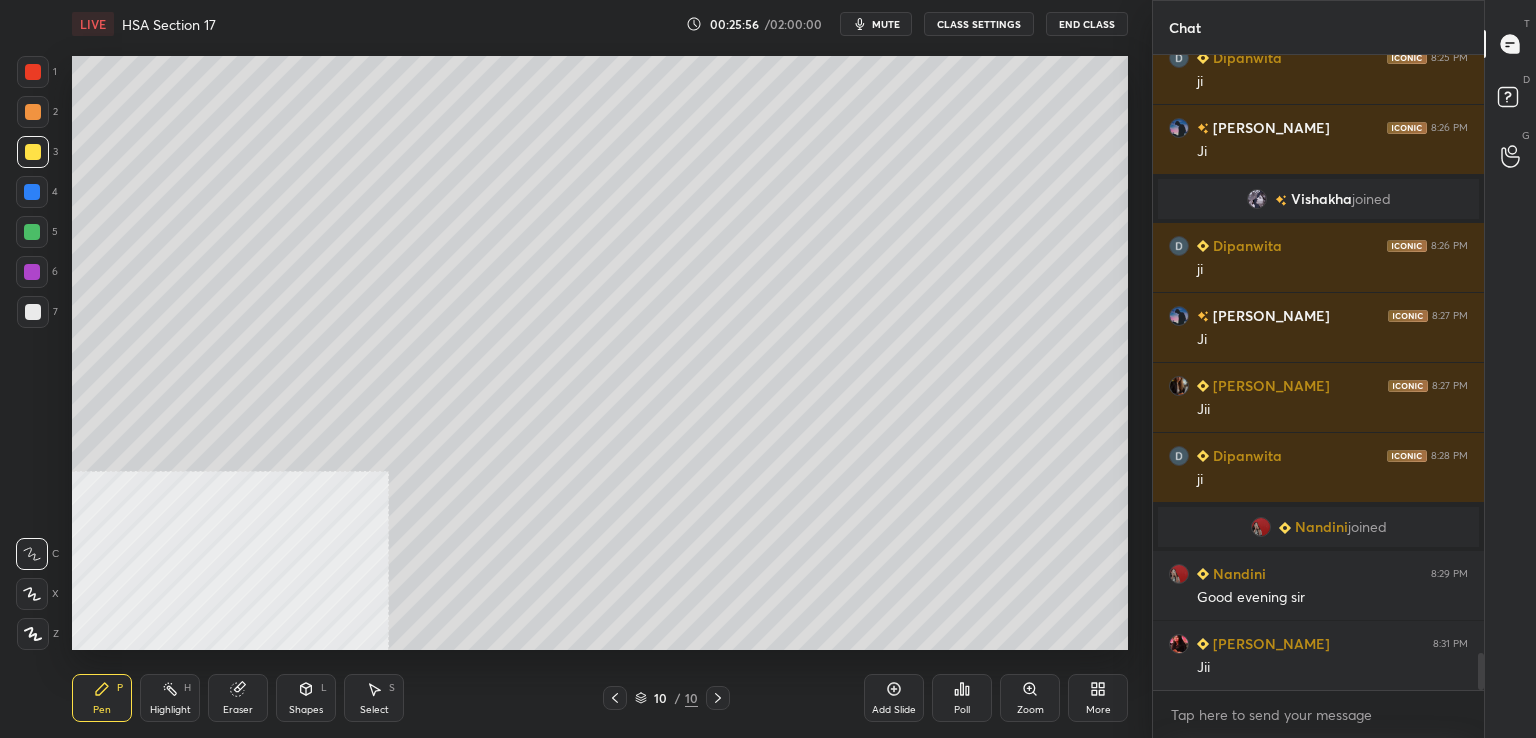 drag, startPoint x: 44, startPoint y: 309, endPoint x: 71, endPoint y: 297, distance: 29.546574 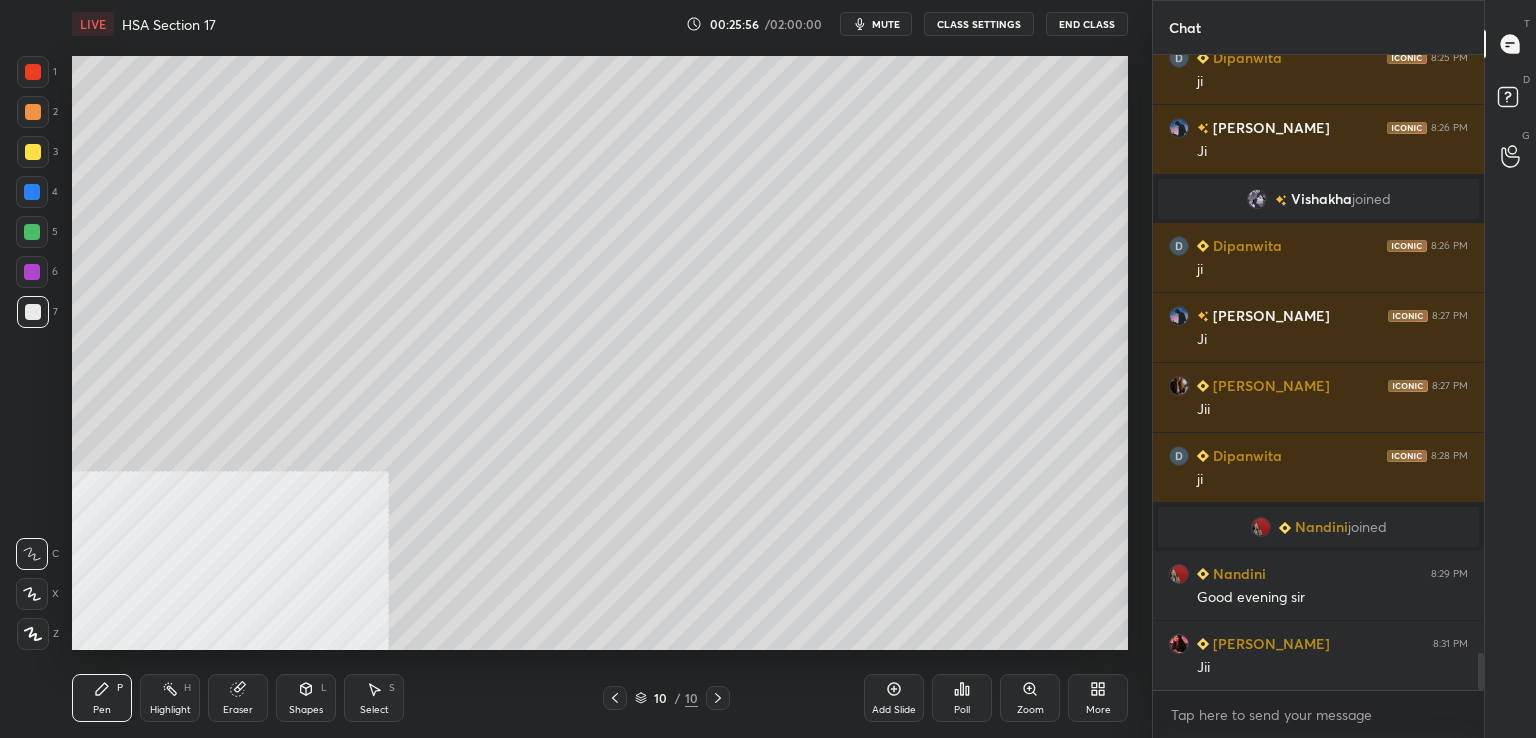 scroll, scrollTop: 10320, scrollLeft: 0, axis: vertical 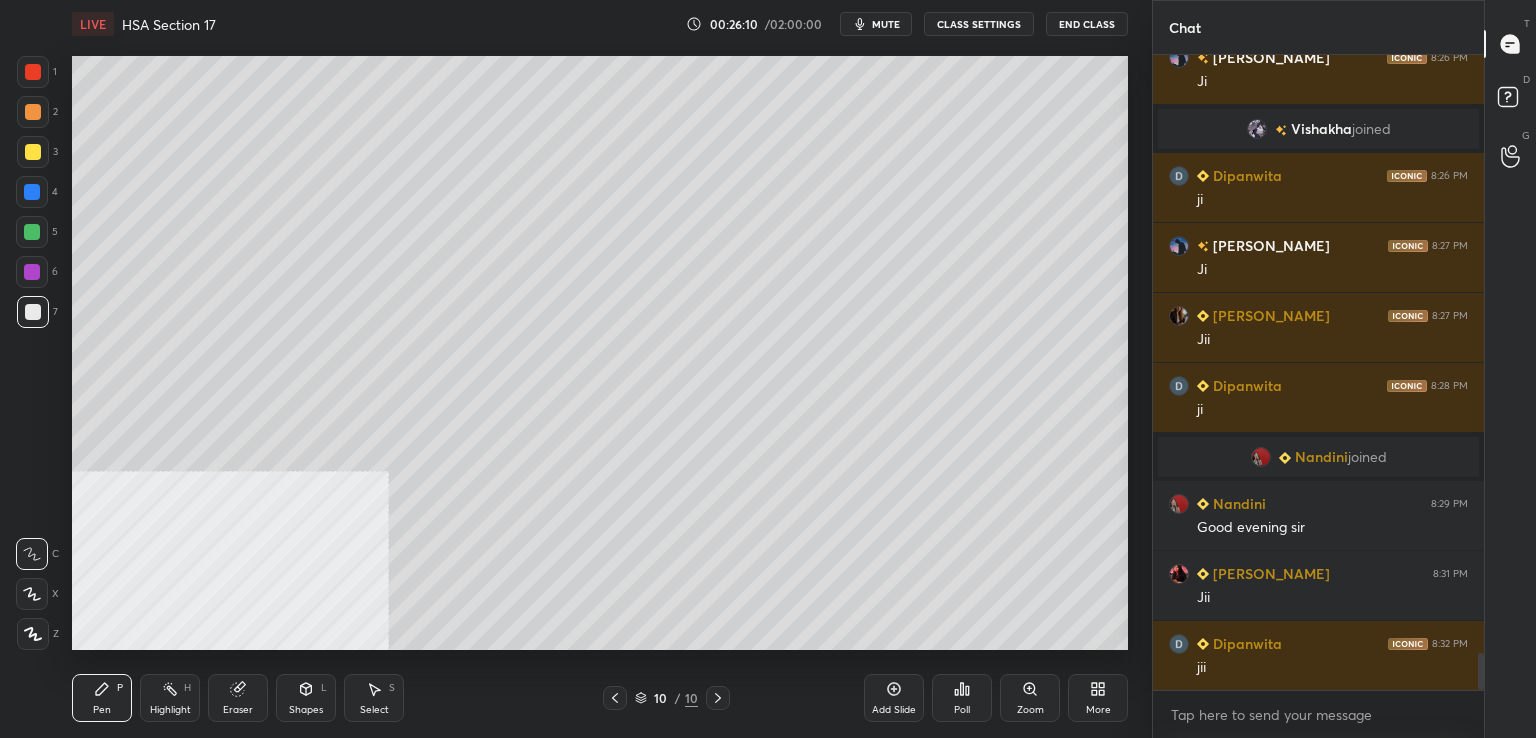 click on "1" at bounding box center [37, 72] 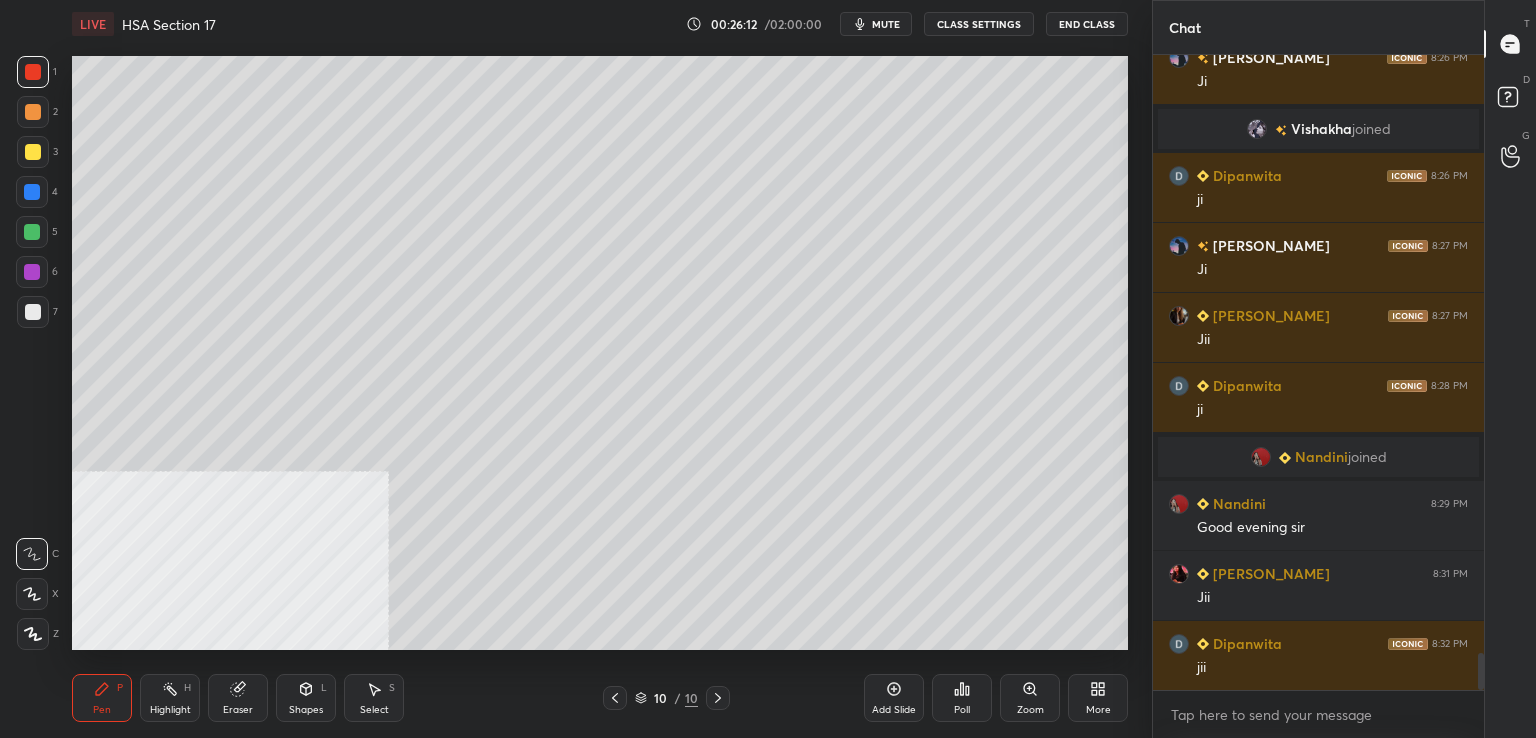 click at bounding box center (33, 72) 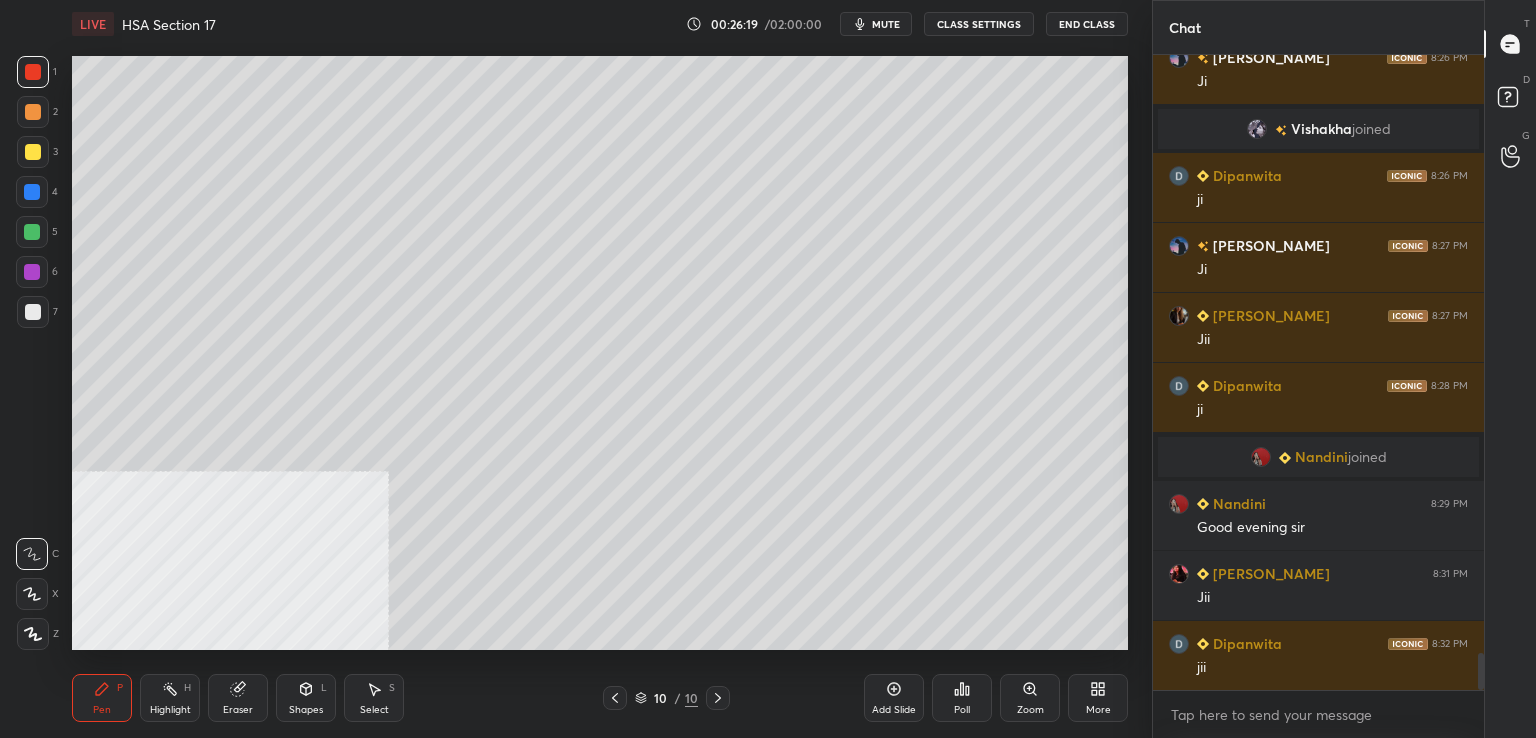 drag, startPoint x: 31, startPoint y: 233, endPoint x: 32, endPoint y: 213, distance: 20.024984 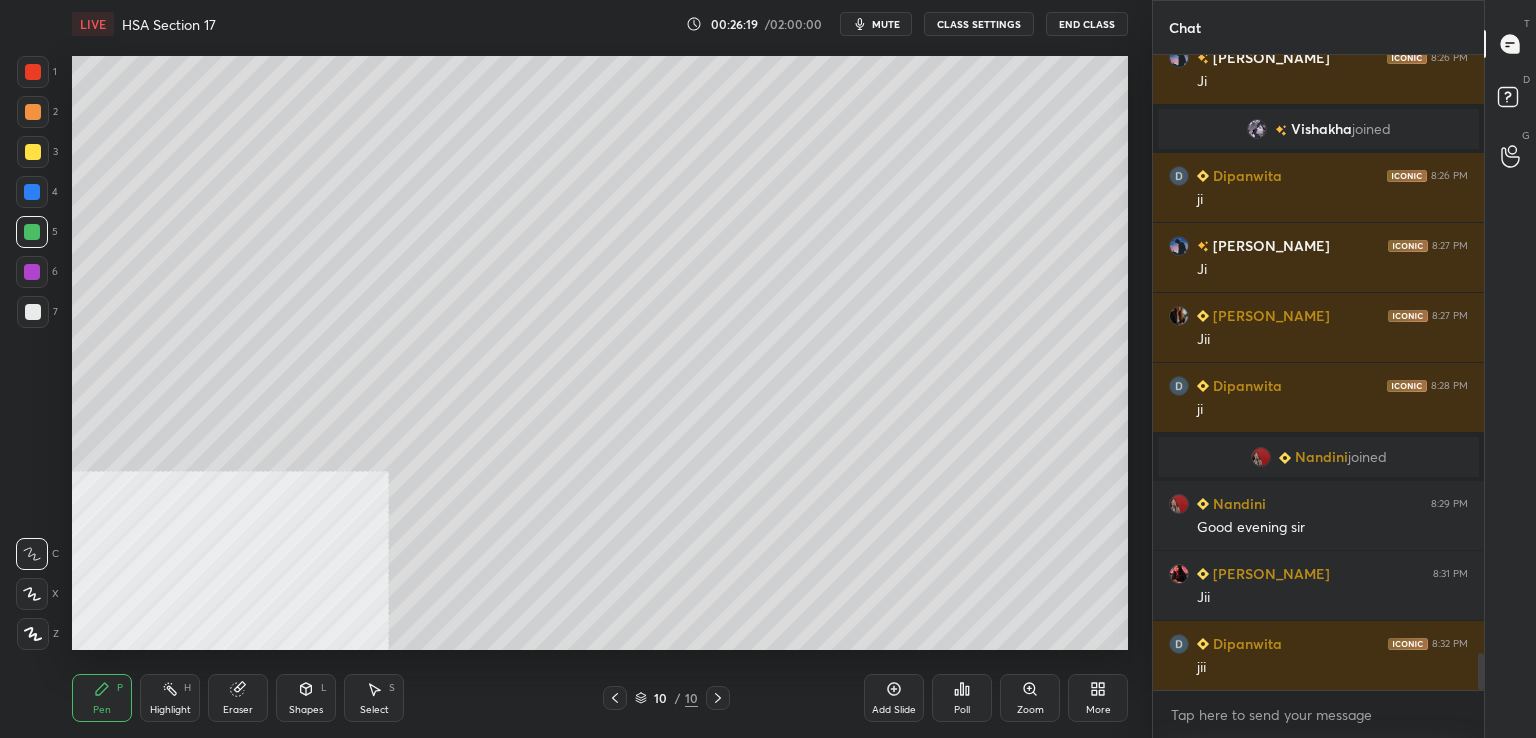 drag, startPoint x: 34, startPoint y: 192, endPoint x: 71, endPoint y: 193, distance: 37.01351 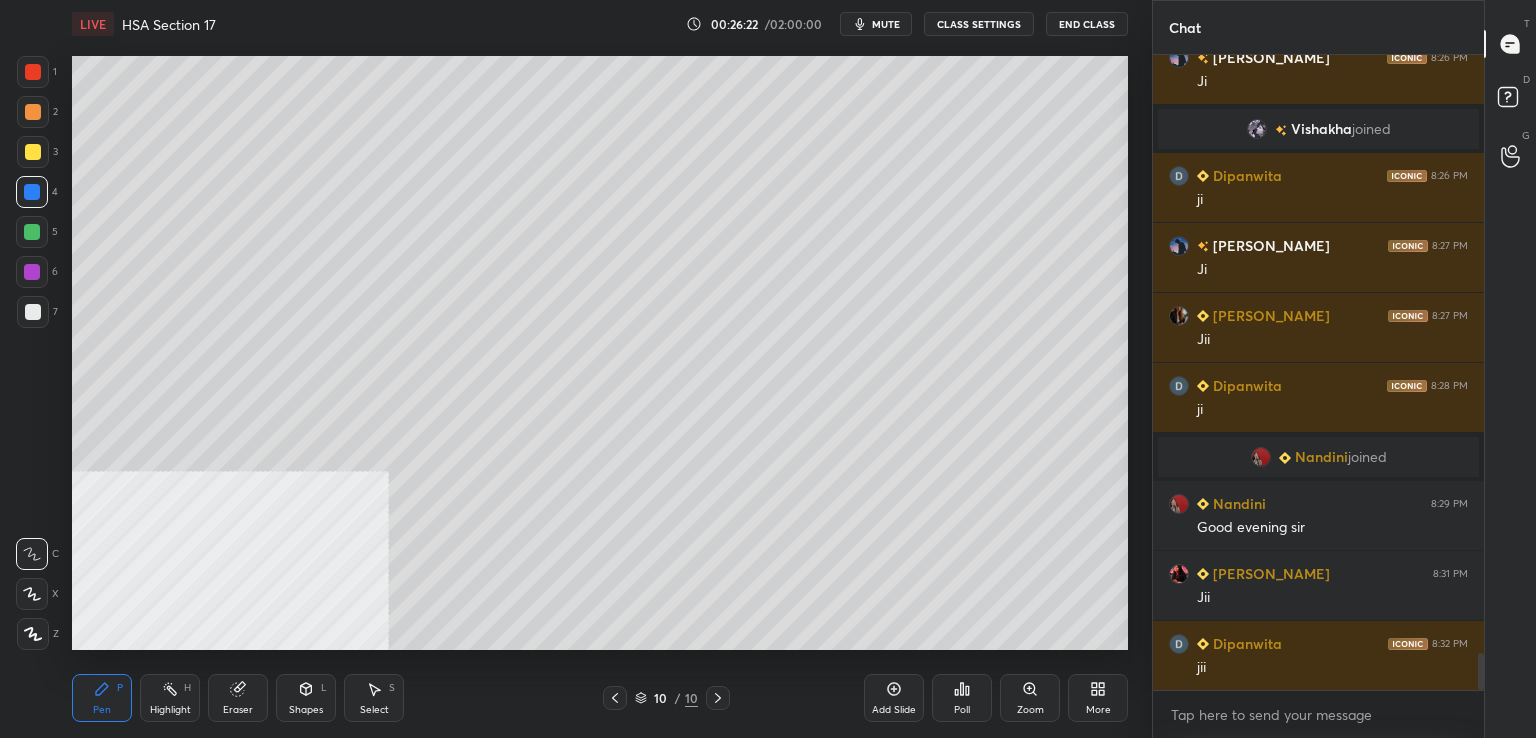drag, startPoint x: 39, startPoint y: 269, endPoint x: 60, endPoint y: 281, distance: 24.186773 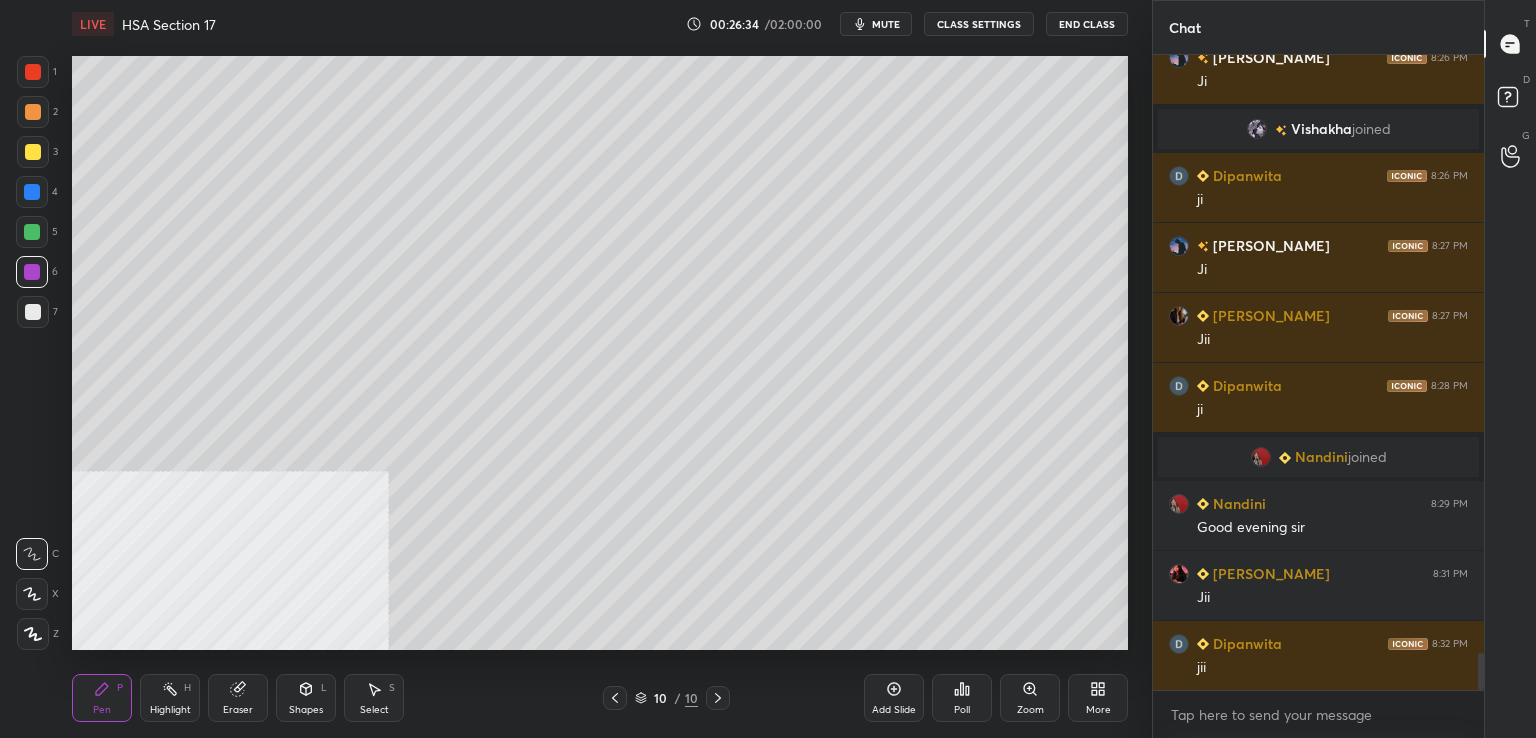 click at bounding box center (33, 112) 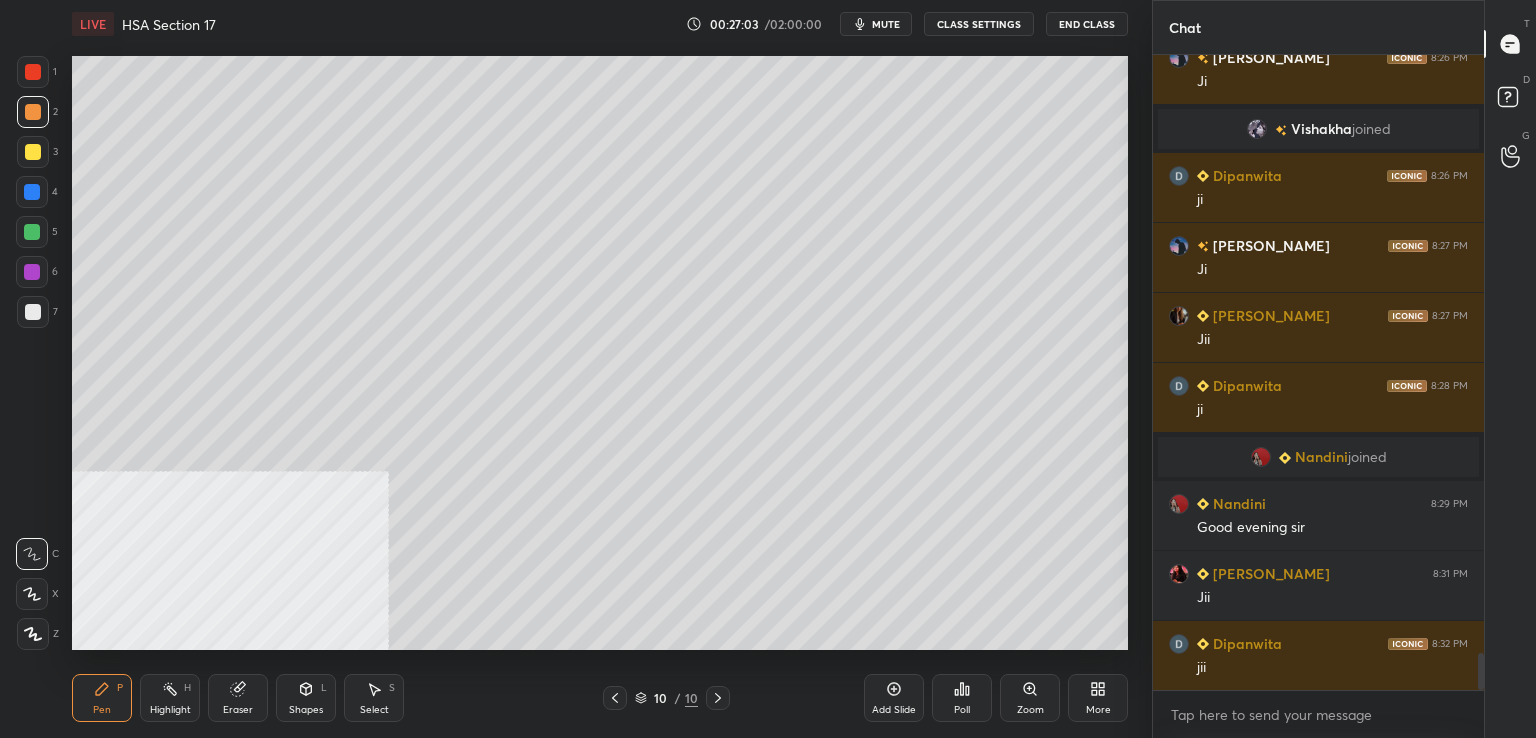 scroll, scrollTop: 10390, scrollLeft: 0, axis: vertical 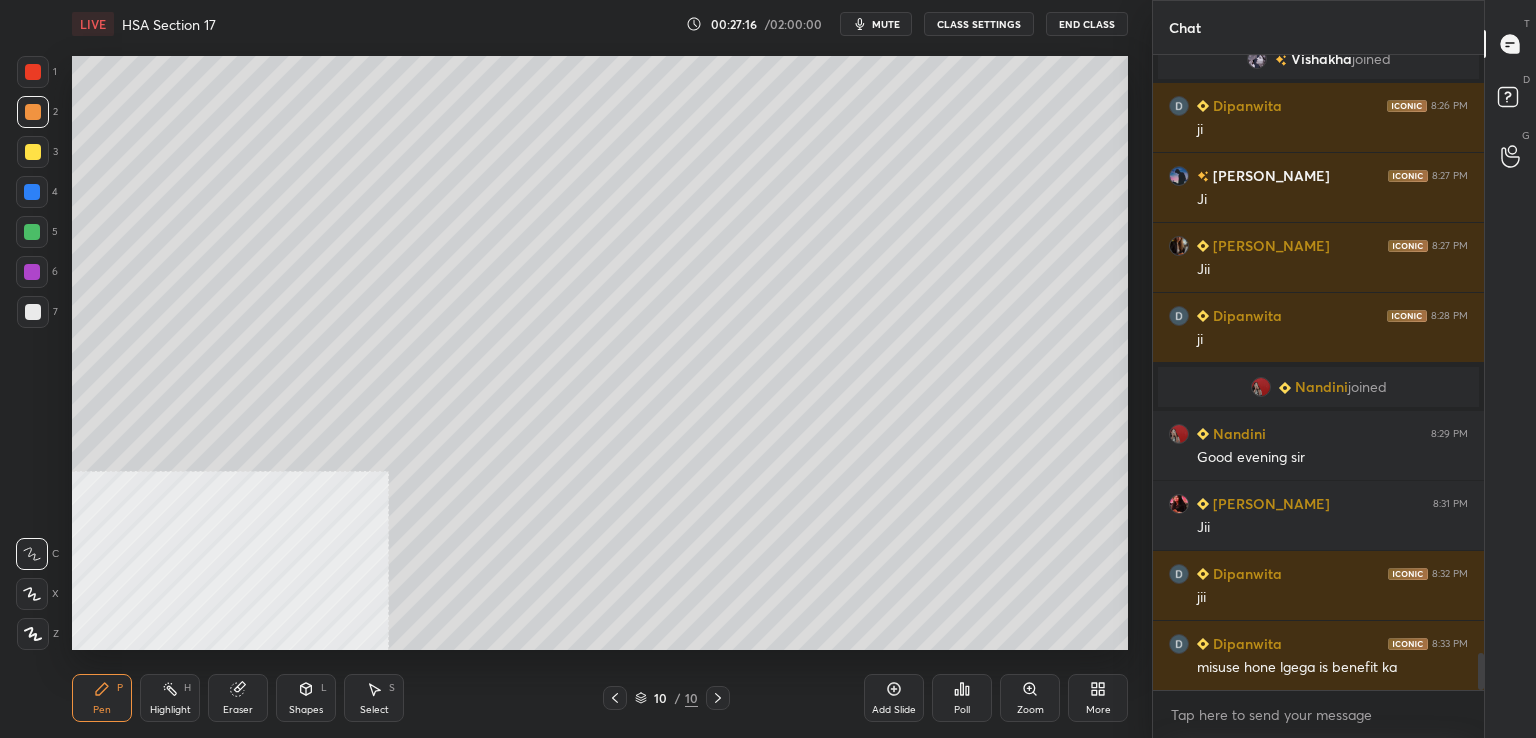click at bounding box center (32, 192) 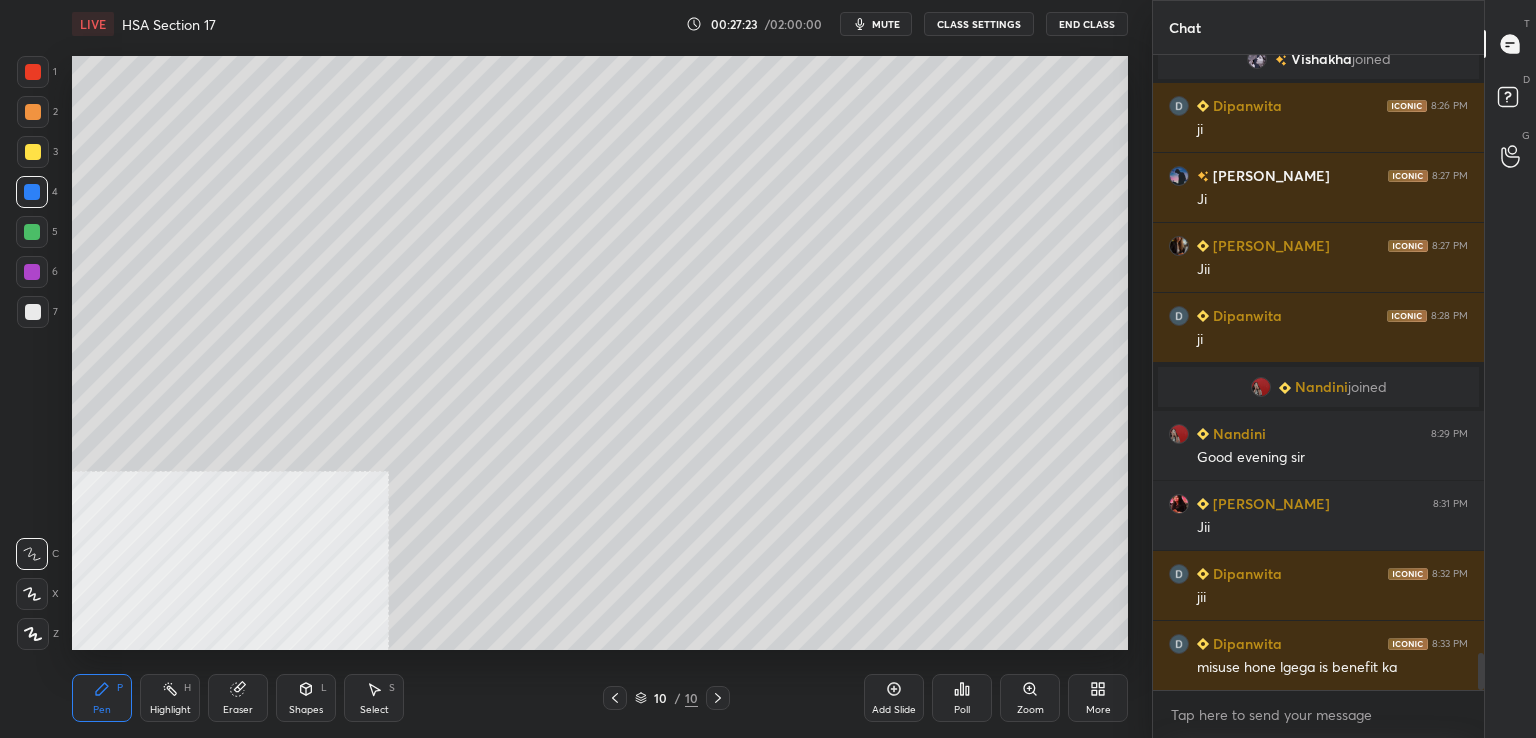scroll, scrollTop: 10460, scrollLeft: 0, axis: vertical 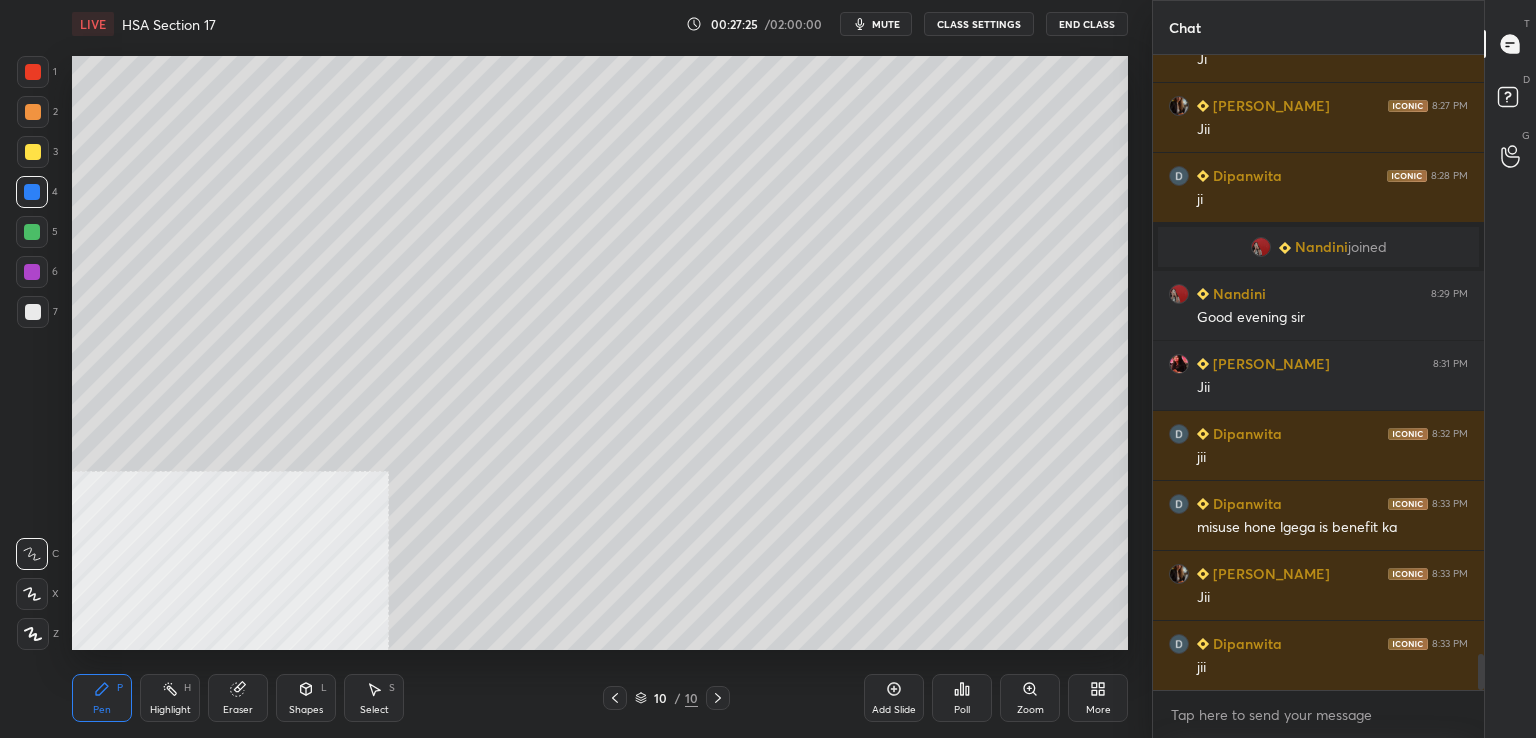 click at bounding box center [33, 72] 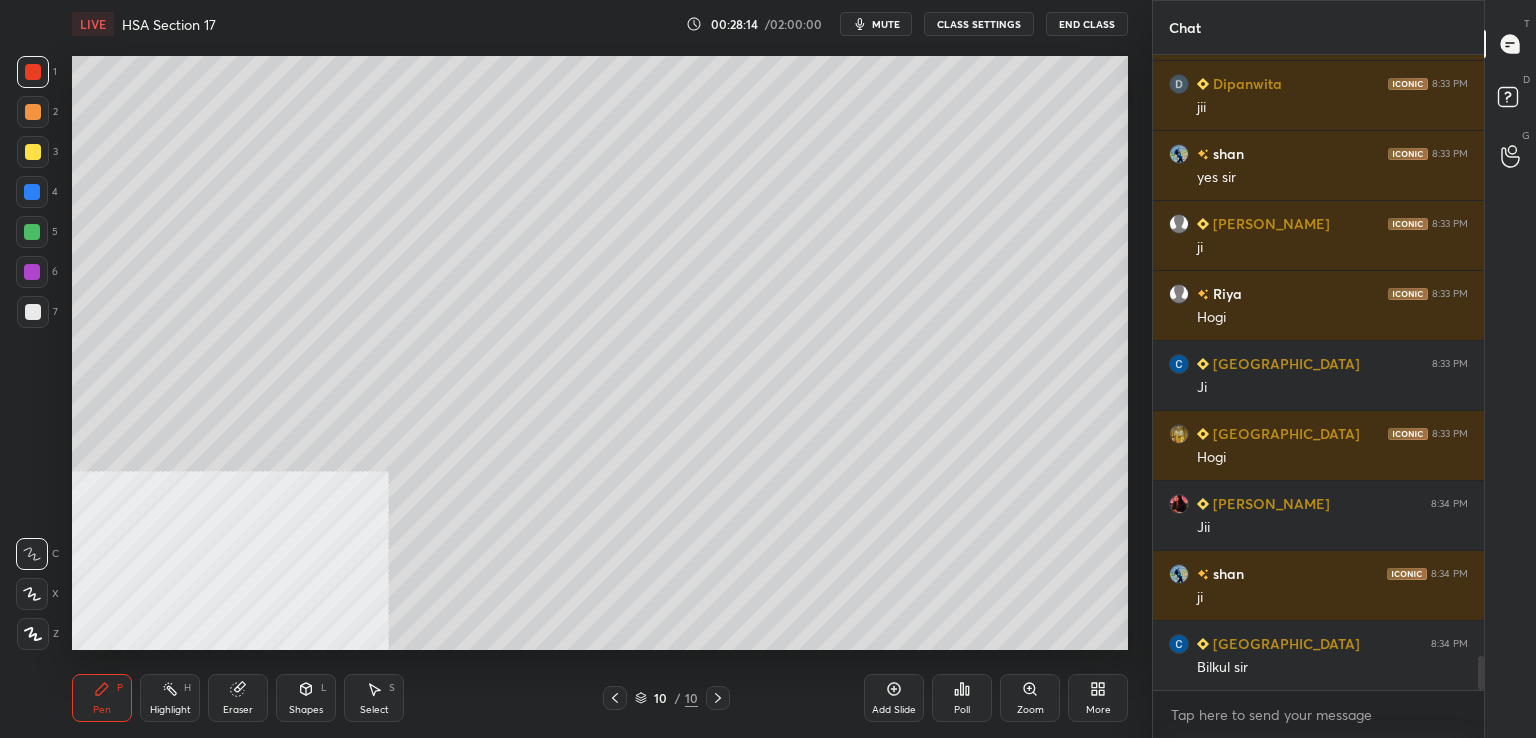 scroll, scrollTop: 11160, scrollLeft: 0, axis: vertical 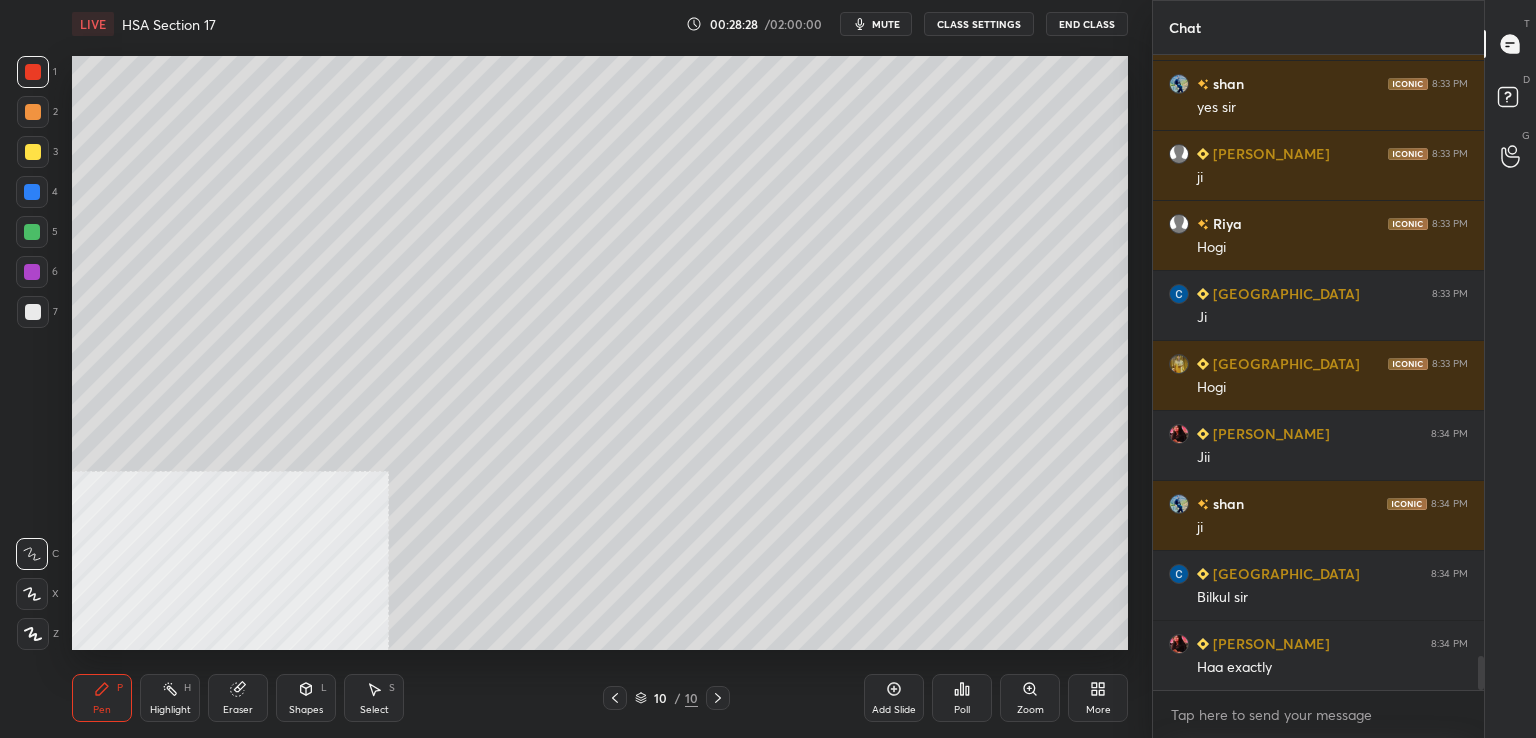 click at bounding box center (32, 232) 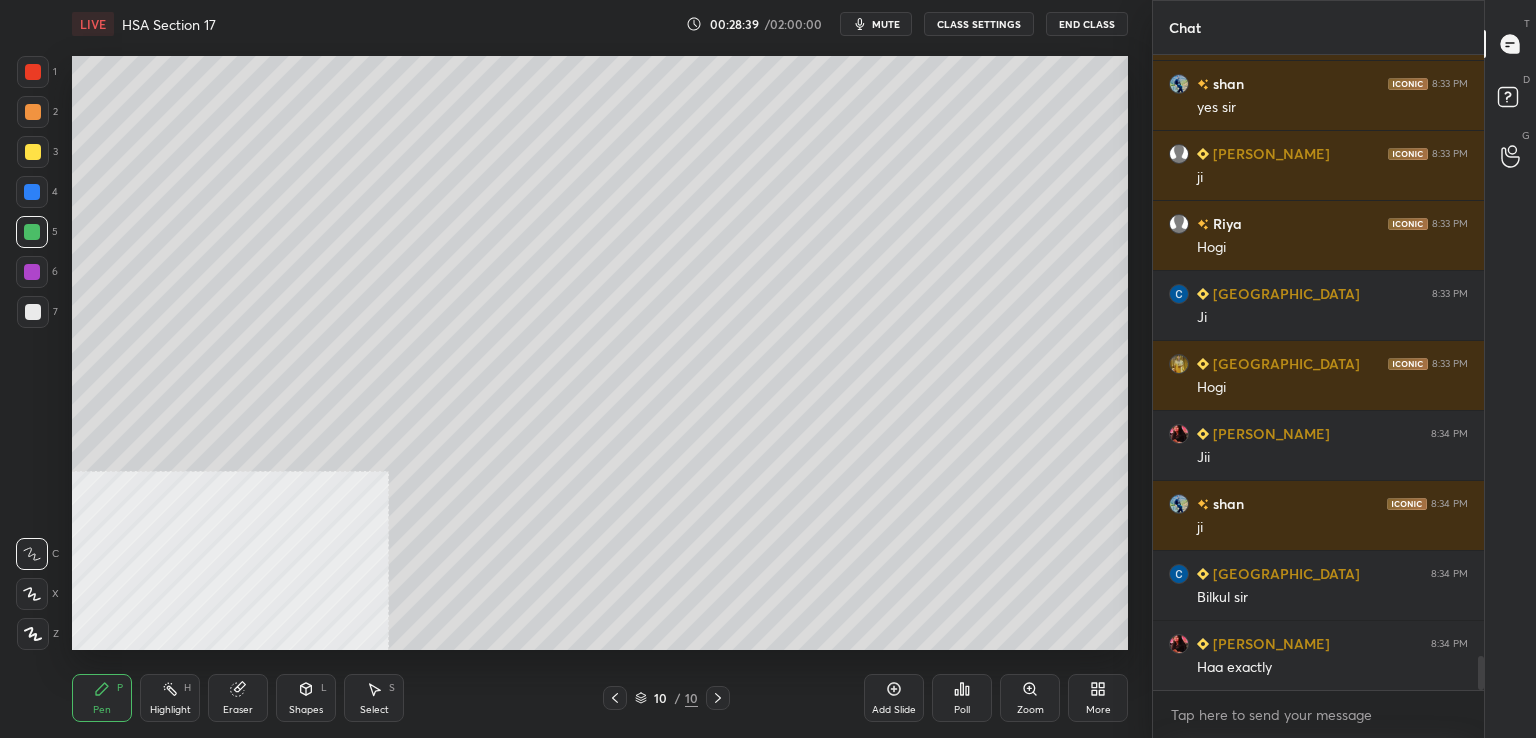 scroll, scrollTop: 11230, scrollLeft: 0, axis: vertical 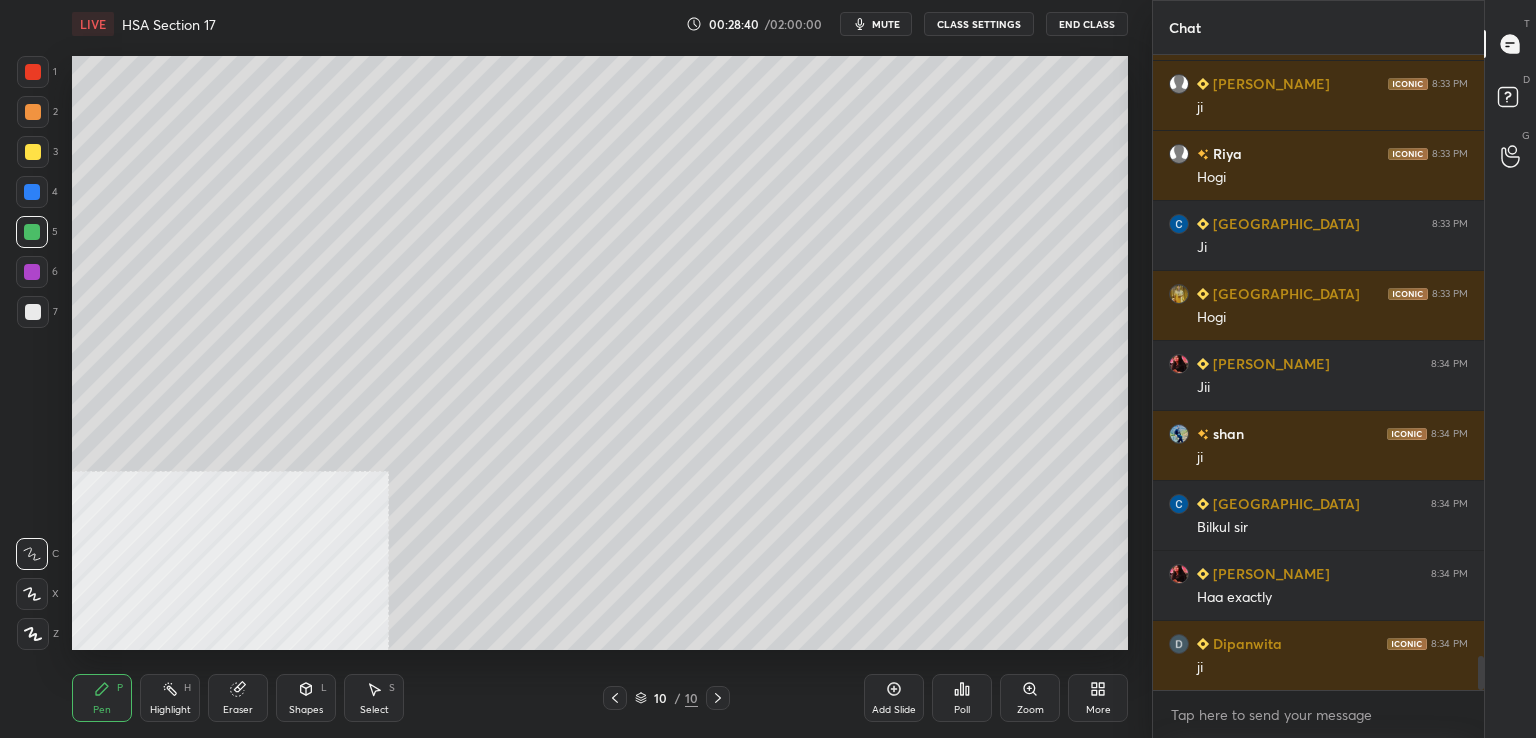 click at bounding box center (33, 152) 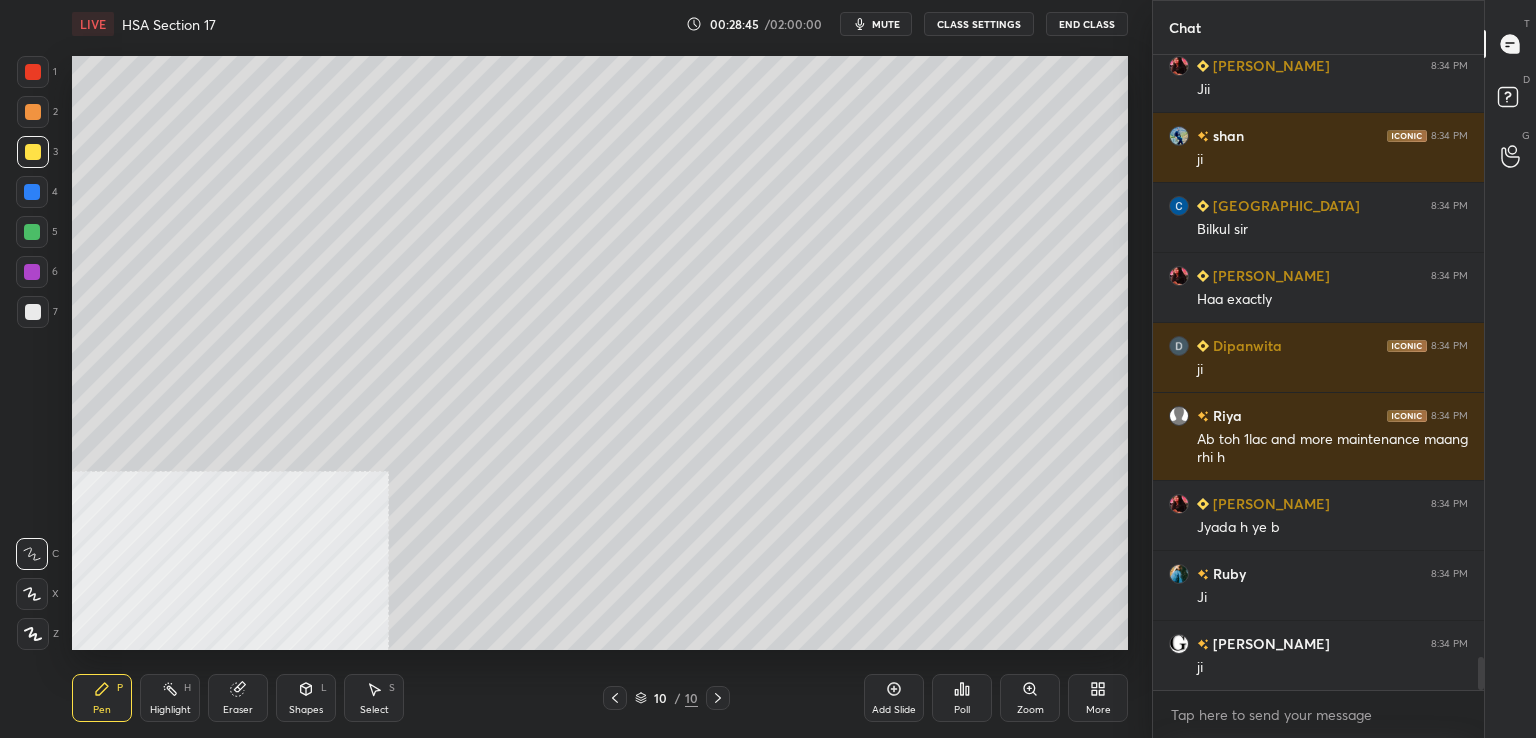 scroll, scrollTop: 11668, scrollLeft: 0, axis: vertical 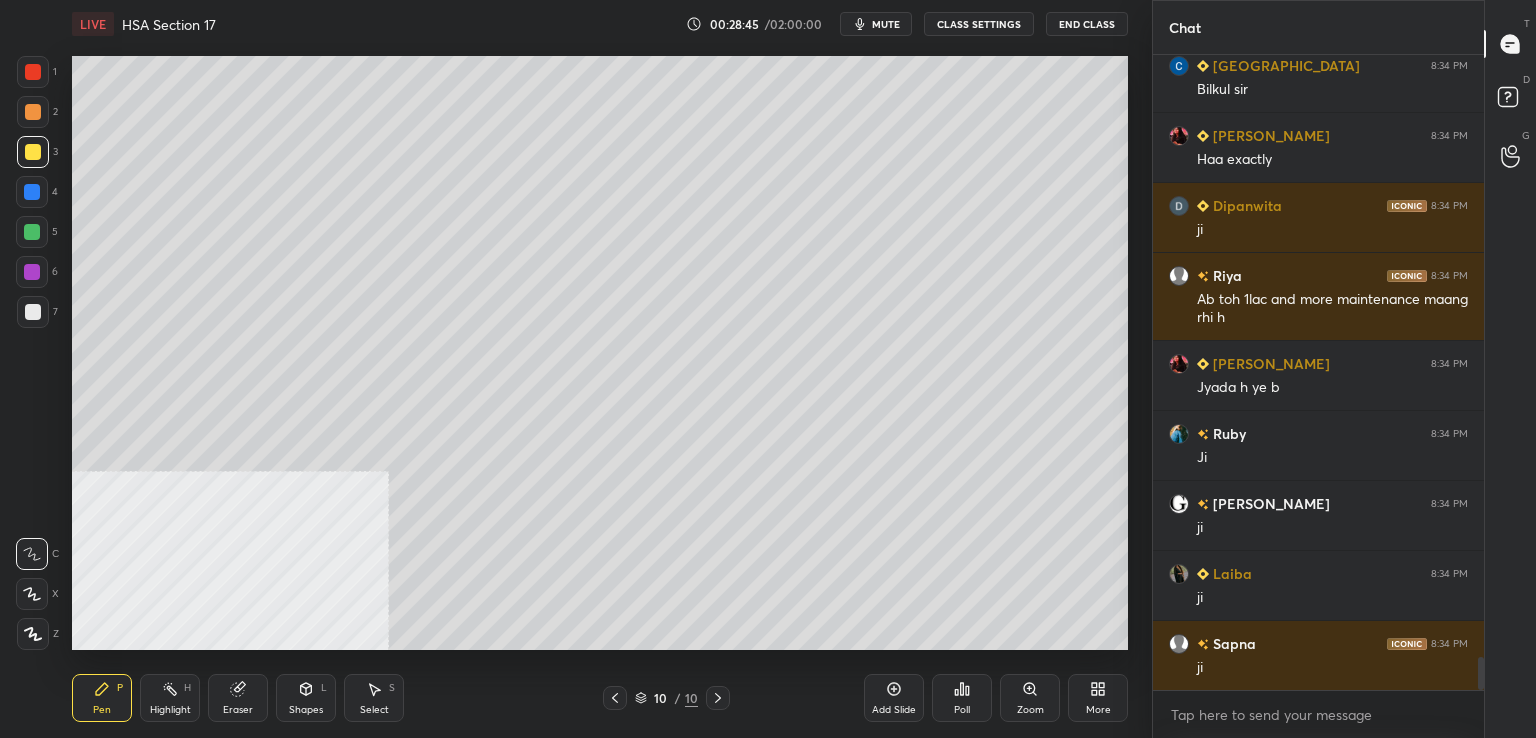 drag, startPoint x: 28, startPoint y: 273, endPoint x: 69, endPoint y: 277, distance: 41.19466 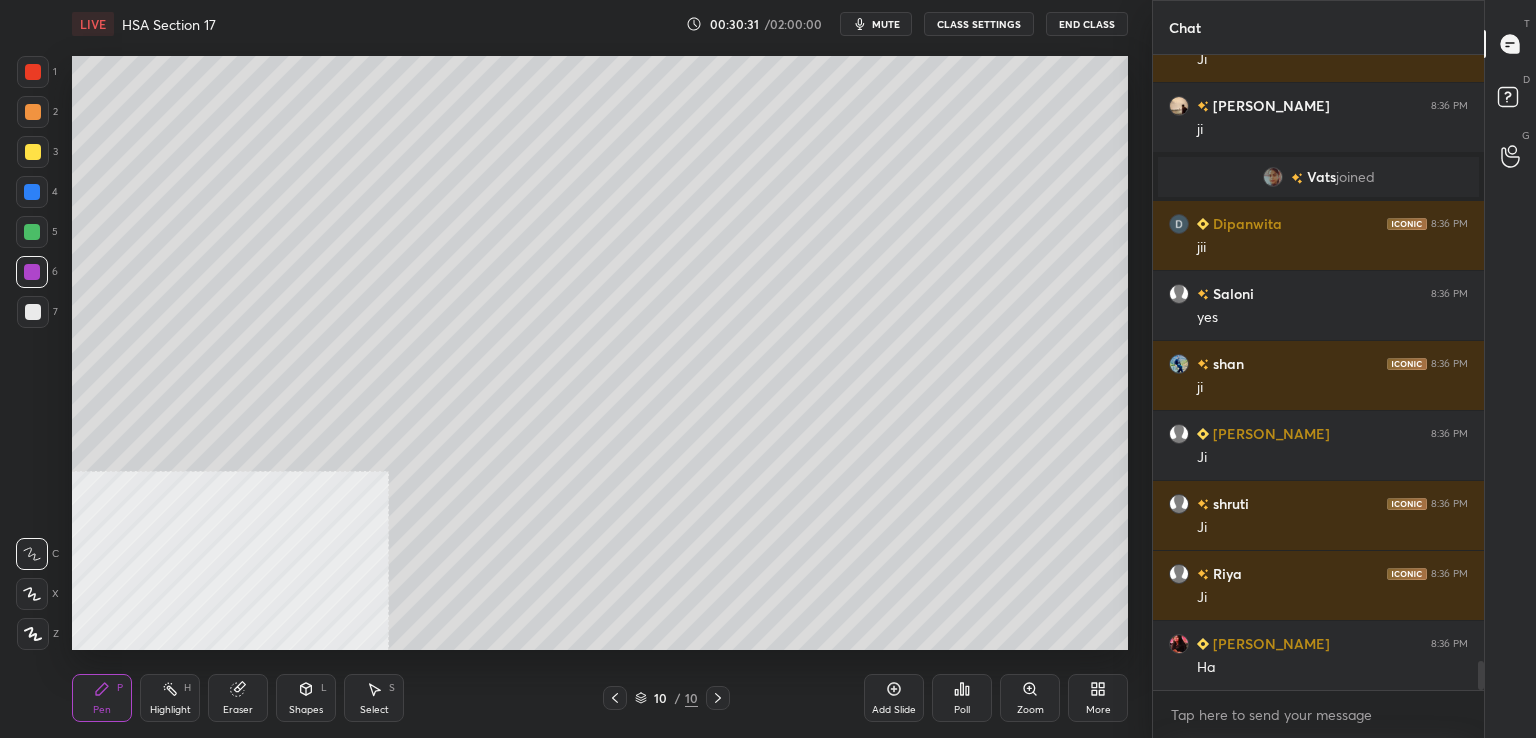 scroll, scrollTop: 13092, scrollLeft: 0, axis: vertical 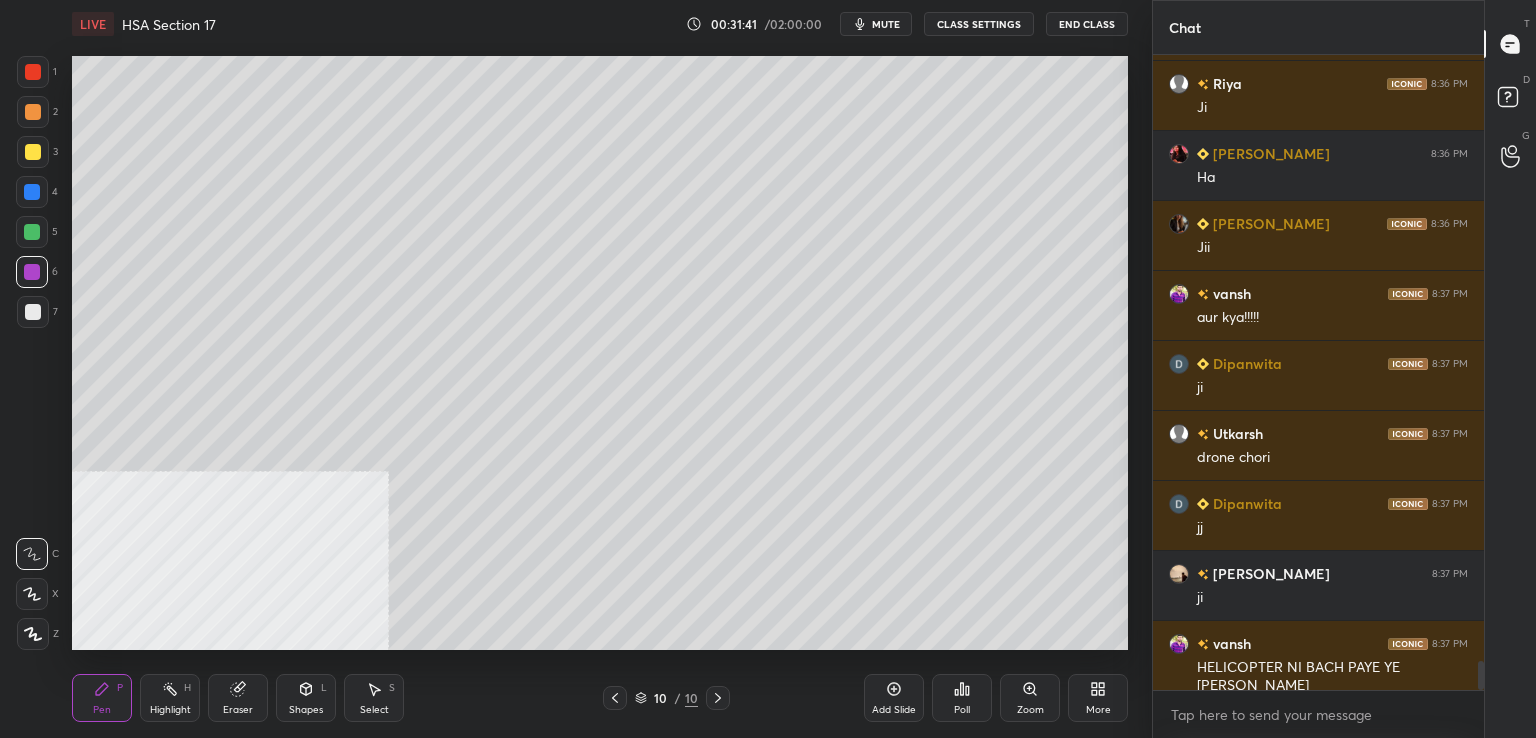 drag, startPoint x: 30, startPoint y: 149, endPoint x: 45, endPoint y: 157, distance: 17 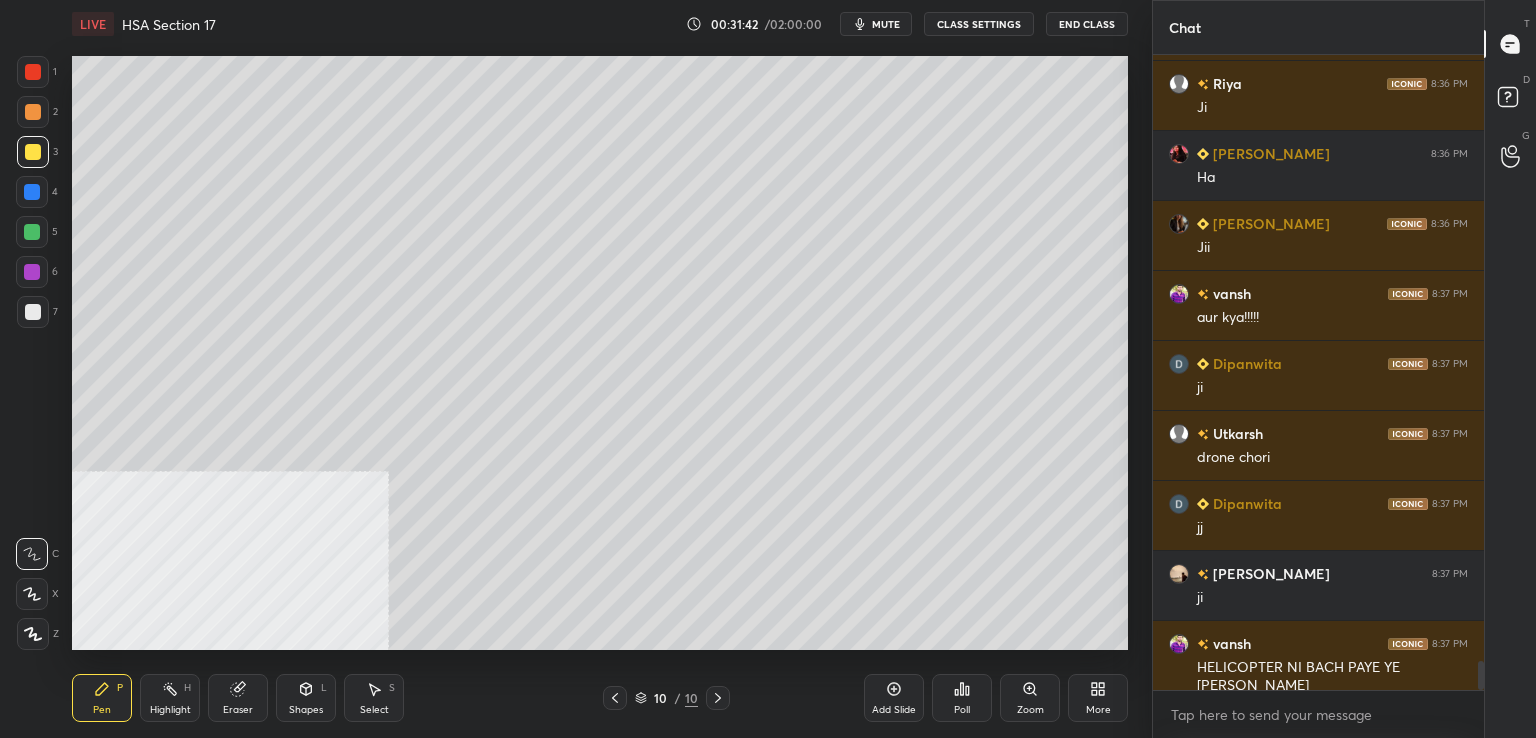 drag, startPoint x: 615, startPoint y: 709, endPoint x: 607, endPoint y: 700, distance: 12.0415945 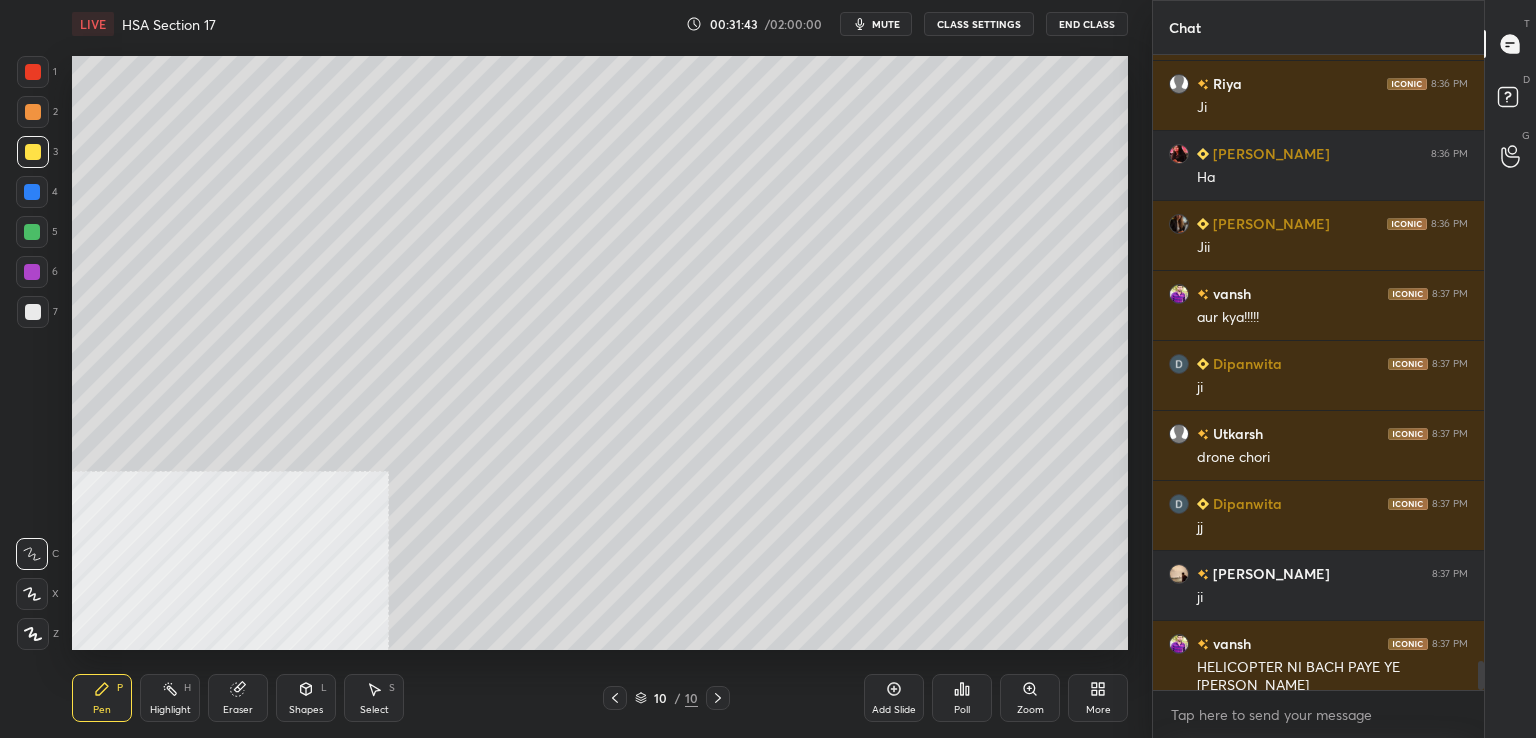 click 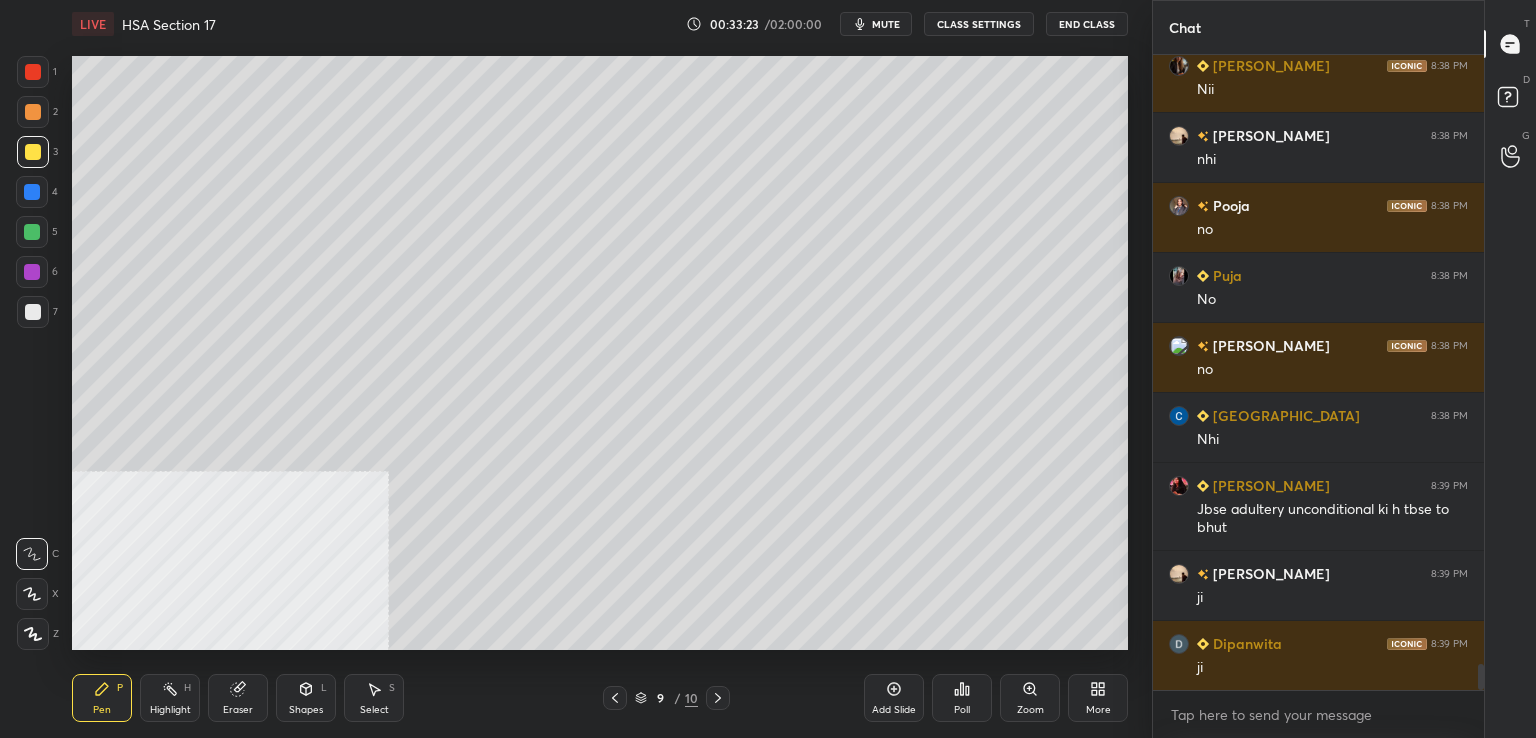 scroll, scrollTop: 14930, scrollLeft: 0, axis: vertical 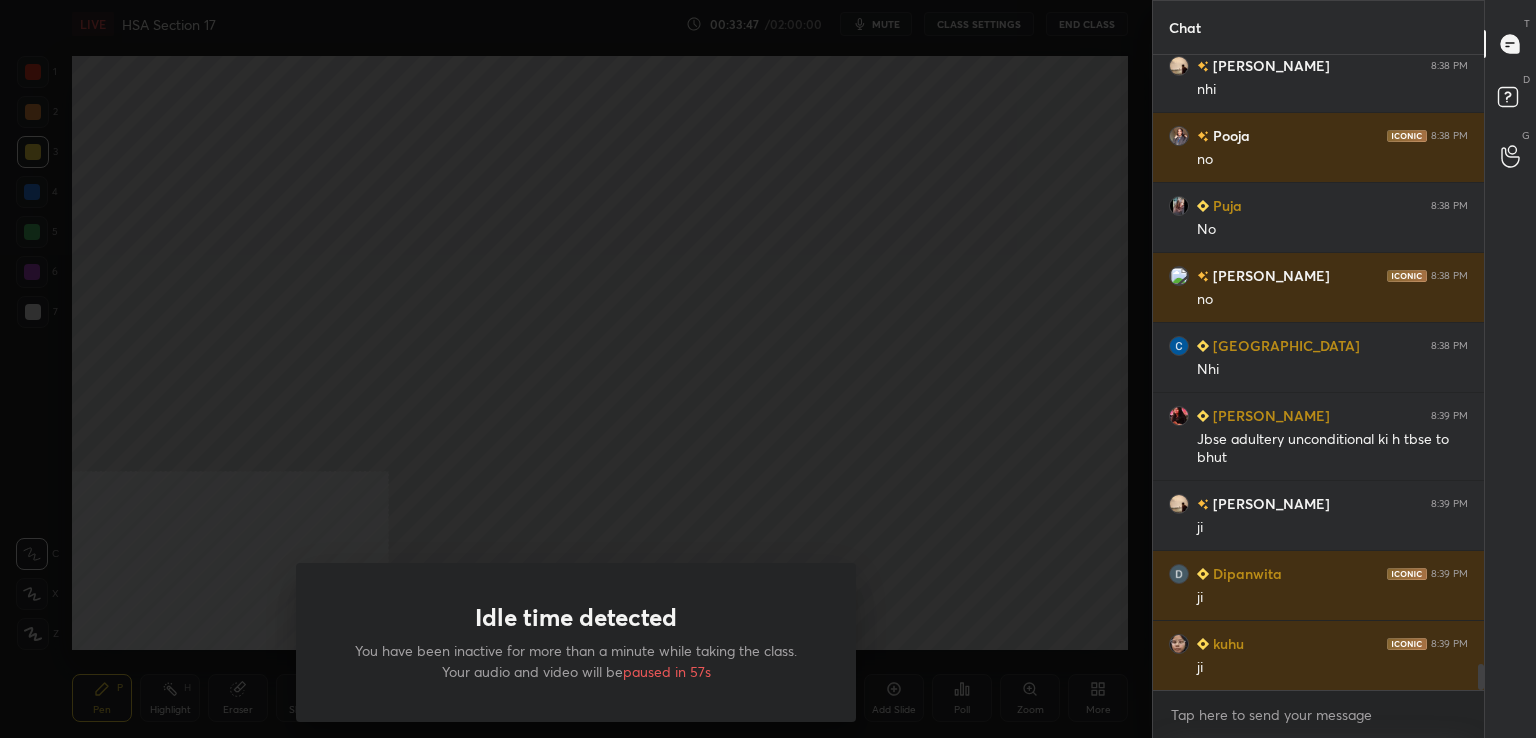 click on "Idle time detected You have been inactive for more than a minute while taking the class. Your audio and video will be  paused in 57s" at bounding box center (576, 369) 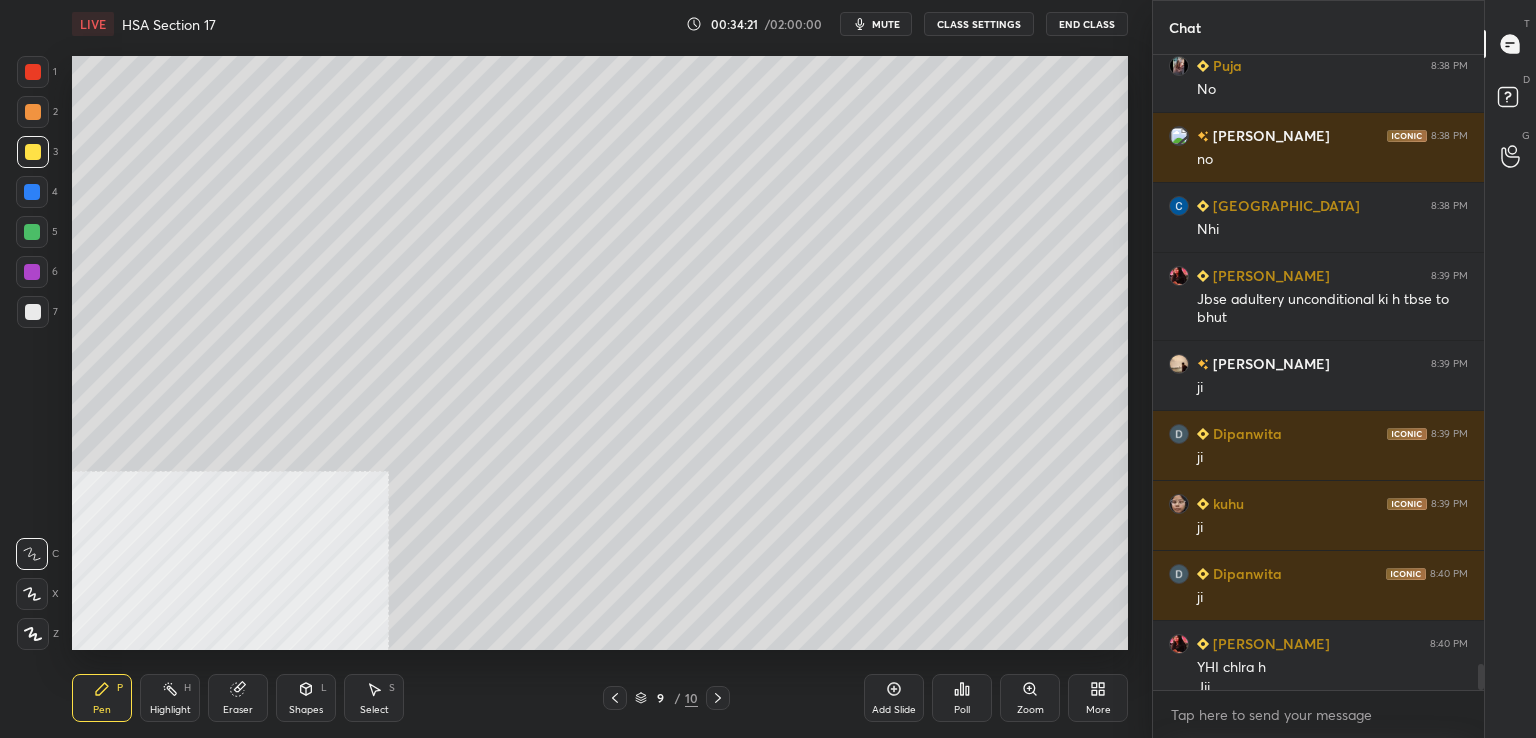 scroll, scrollTop: 15090, scrollLeft: 0, axis: vertical 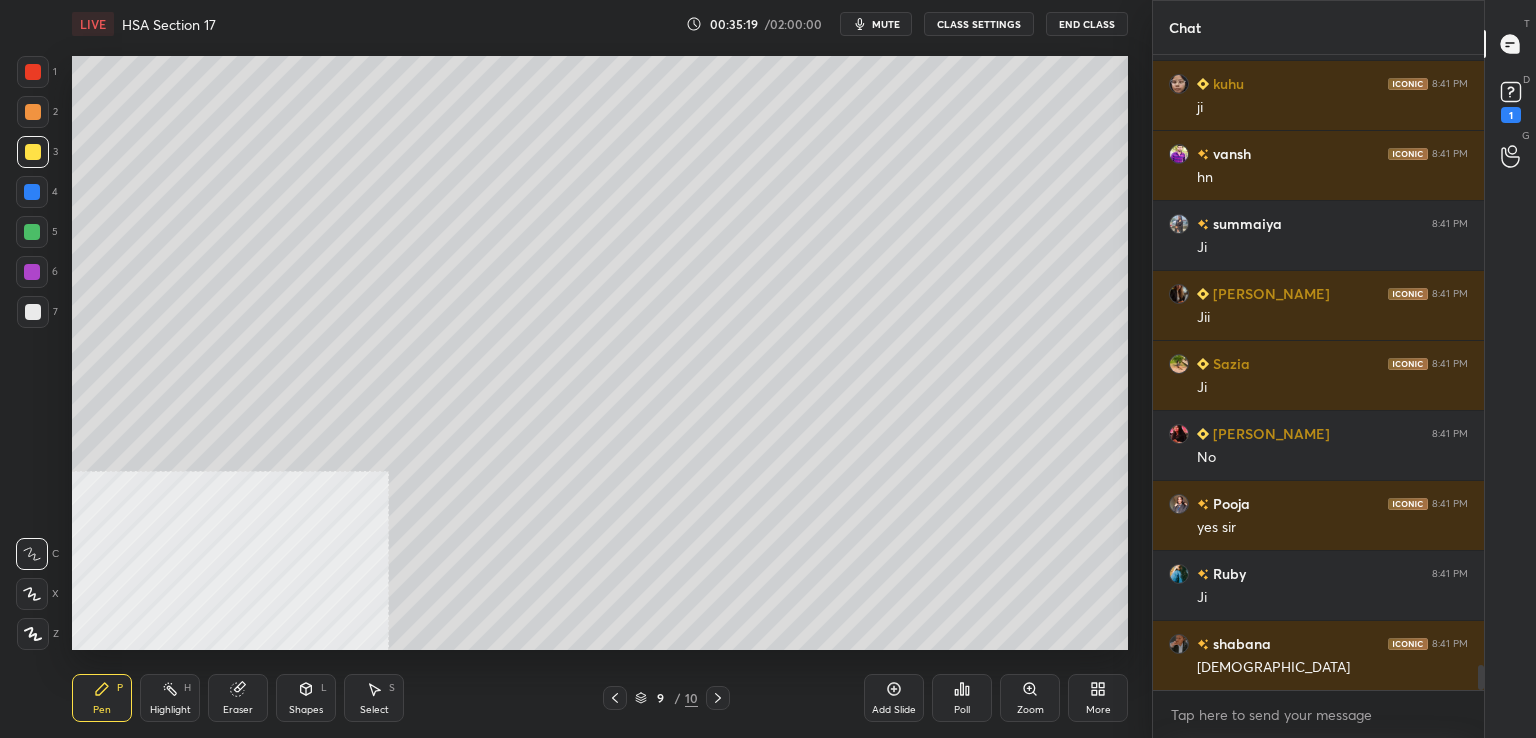 drag, startPoint x: 887, startPoint y: 705, endPoint x: 866, endPoint y: 679, distance: 33.42155 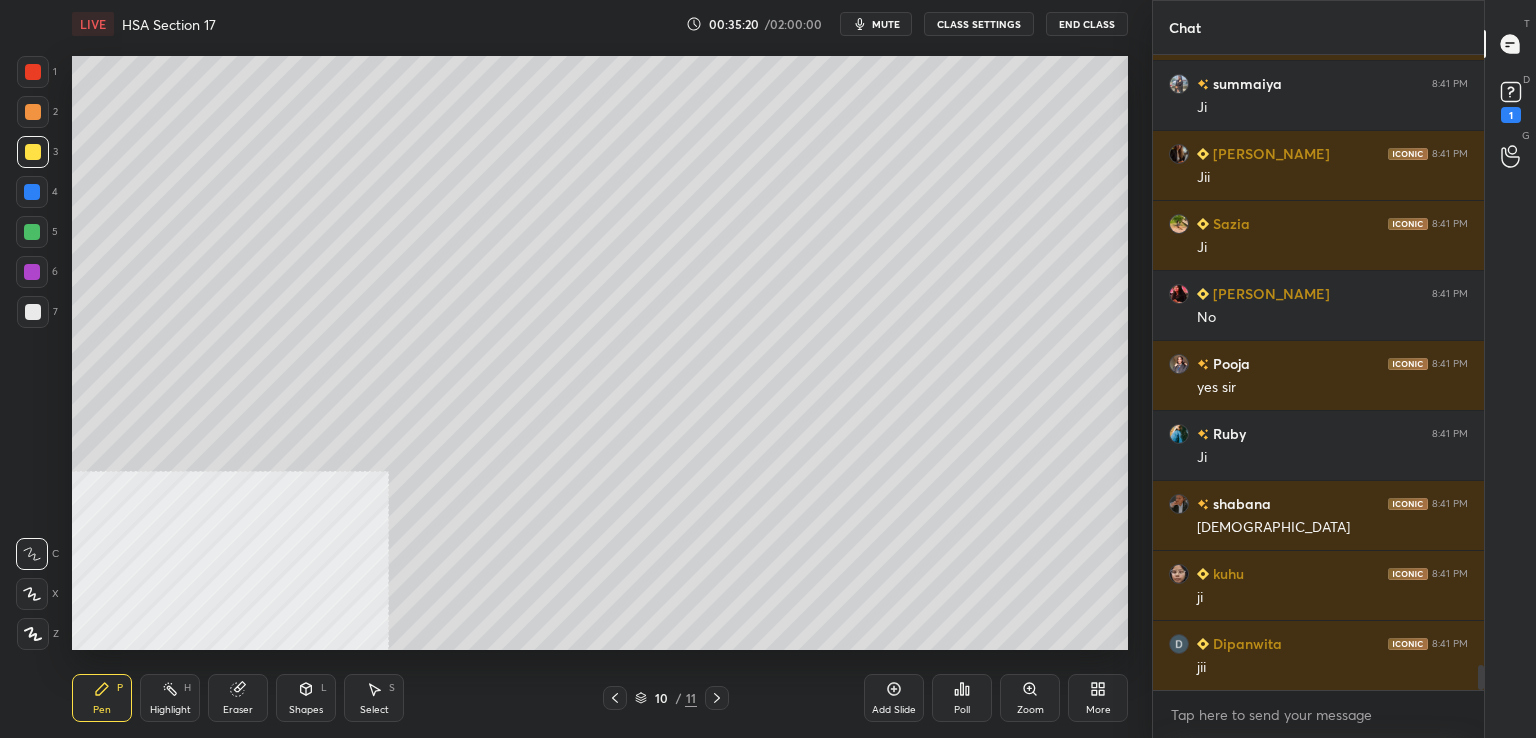 scroll, scrollTop: 15838, scrollLeft: 0, axis: vertical 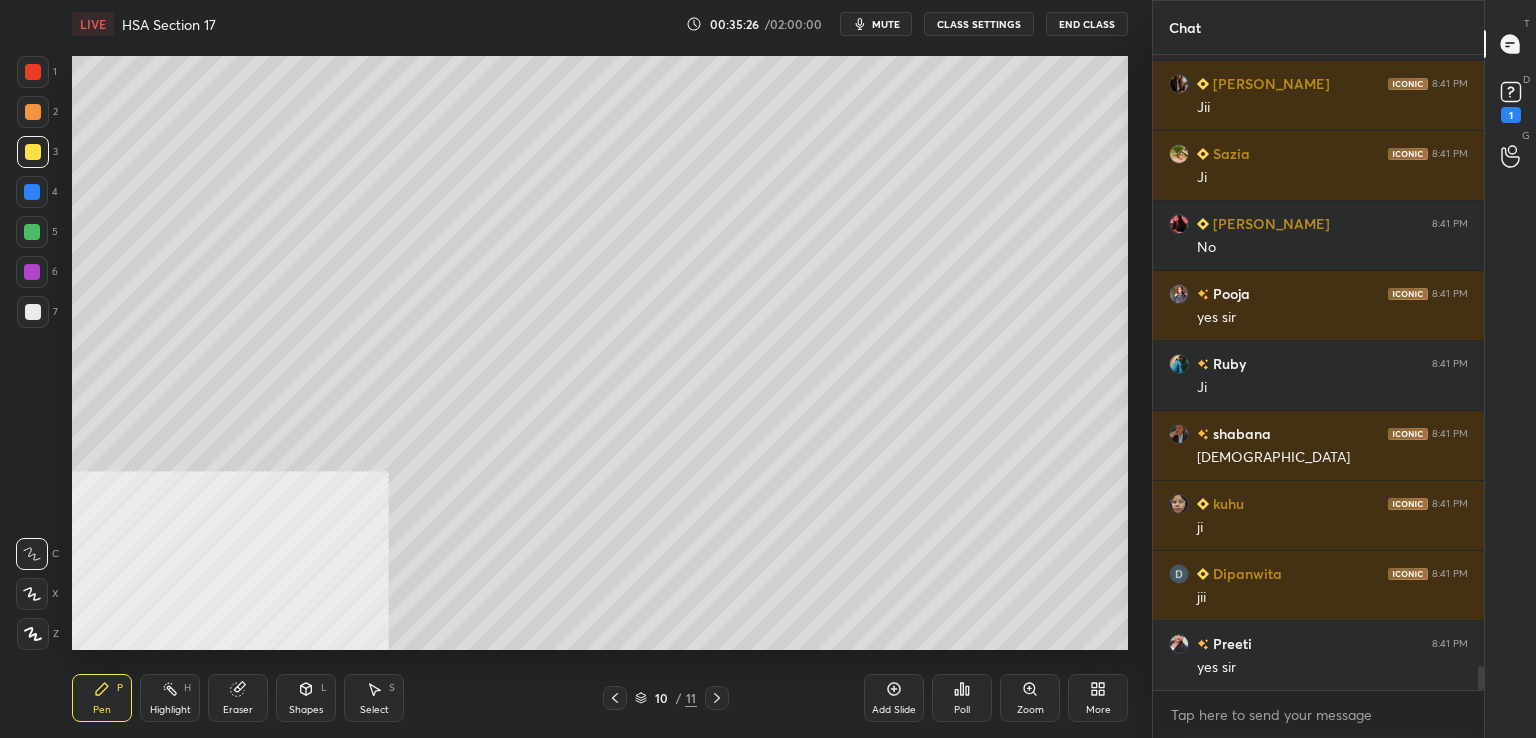 click at bounding box center (32, 192) 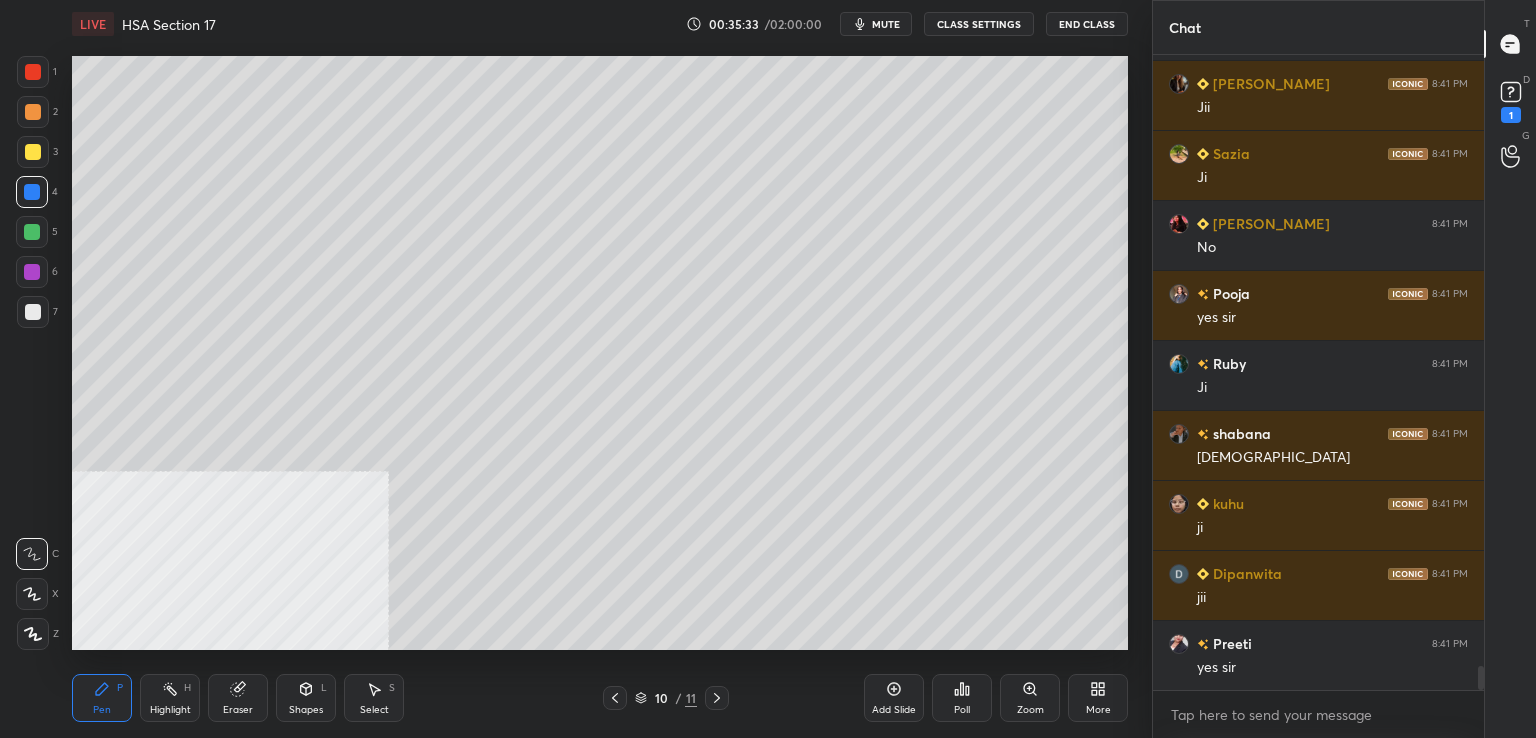 drag, startPoint x: 21, startPoint y: 73, endPoint x: 60, endPoint y: 81, distance: 39.812057 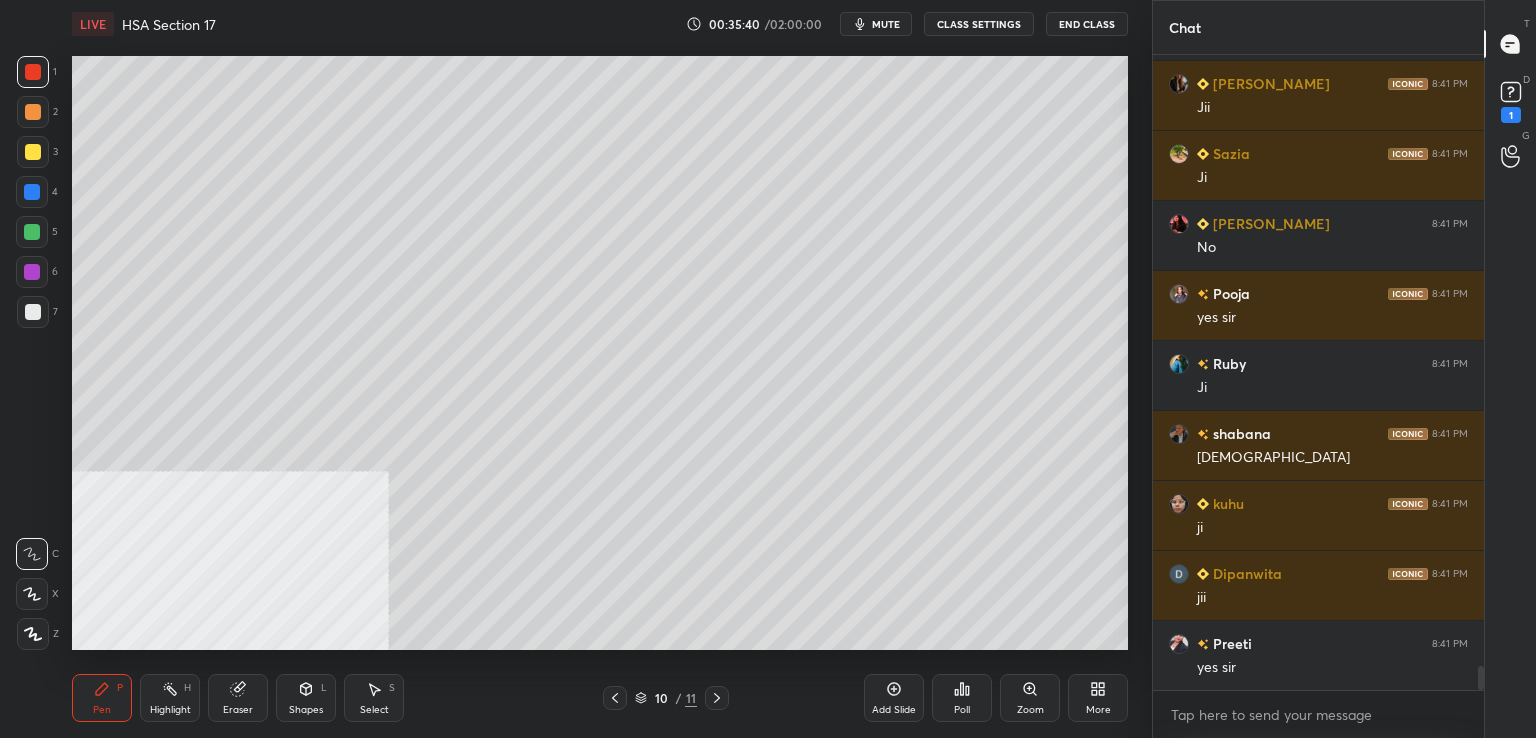 drag, startPoint x: 28, startPoint y: 268, endPoint x: 59, endPoint y: 261, distance: 31.780497 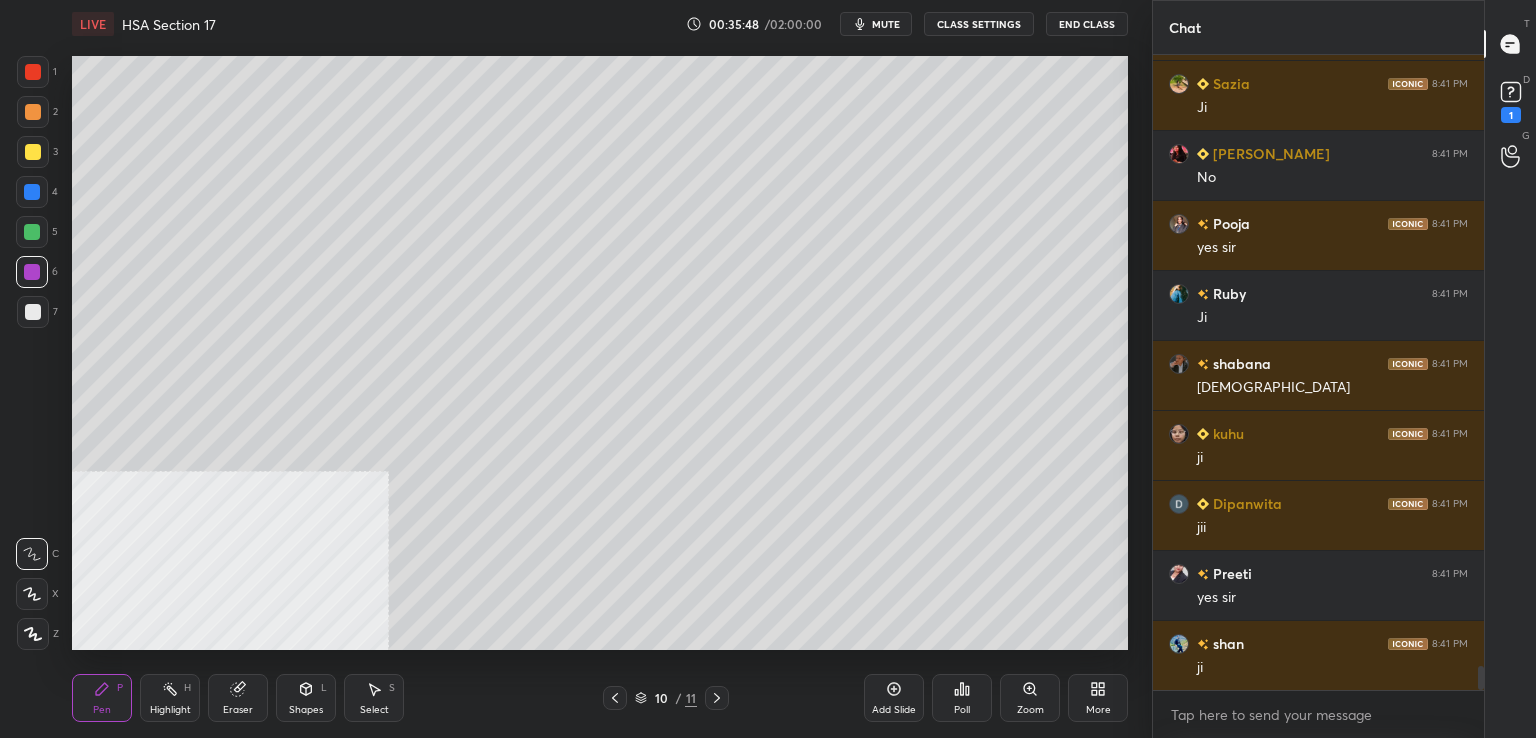 scroll, scrollTop: 15978, scrollLeft: 0, axis: vertical 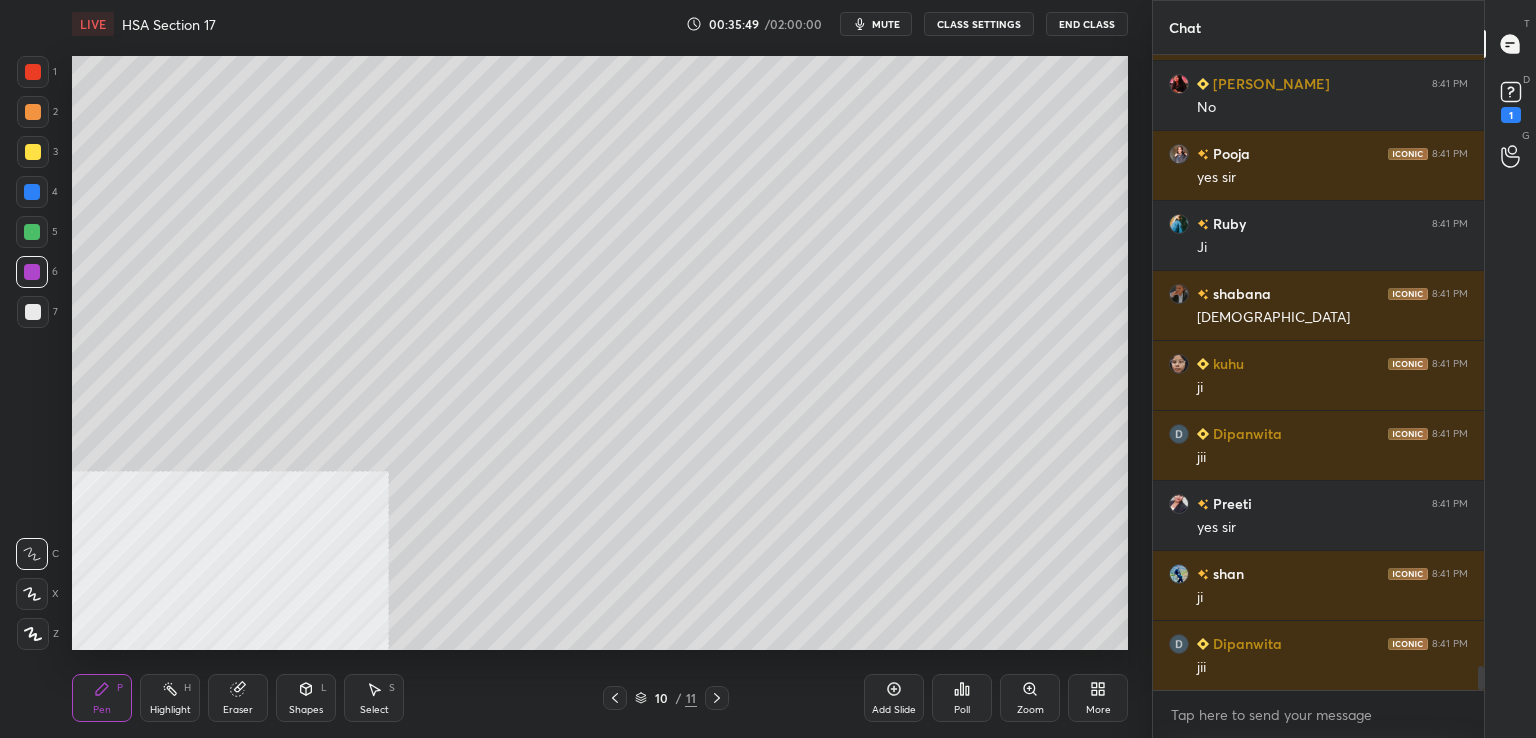 click at bounding box center [32, 232] 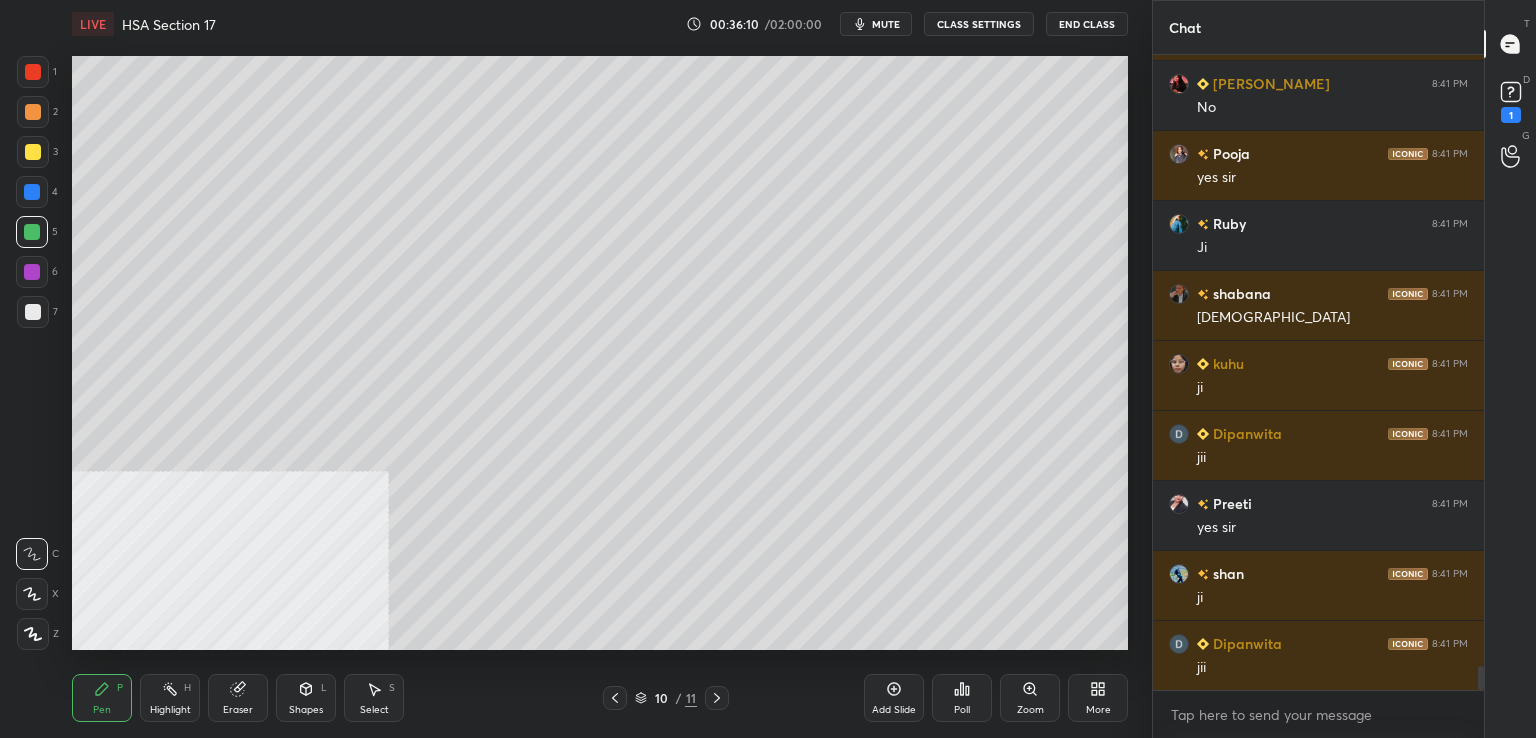 drag, startPoint x: 36, startPoint y: 77, endPoint x: 67, endPoint y: 100, distance: 38.600517 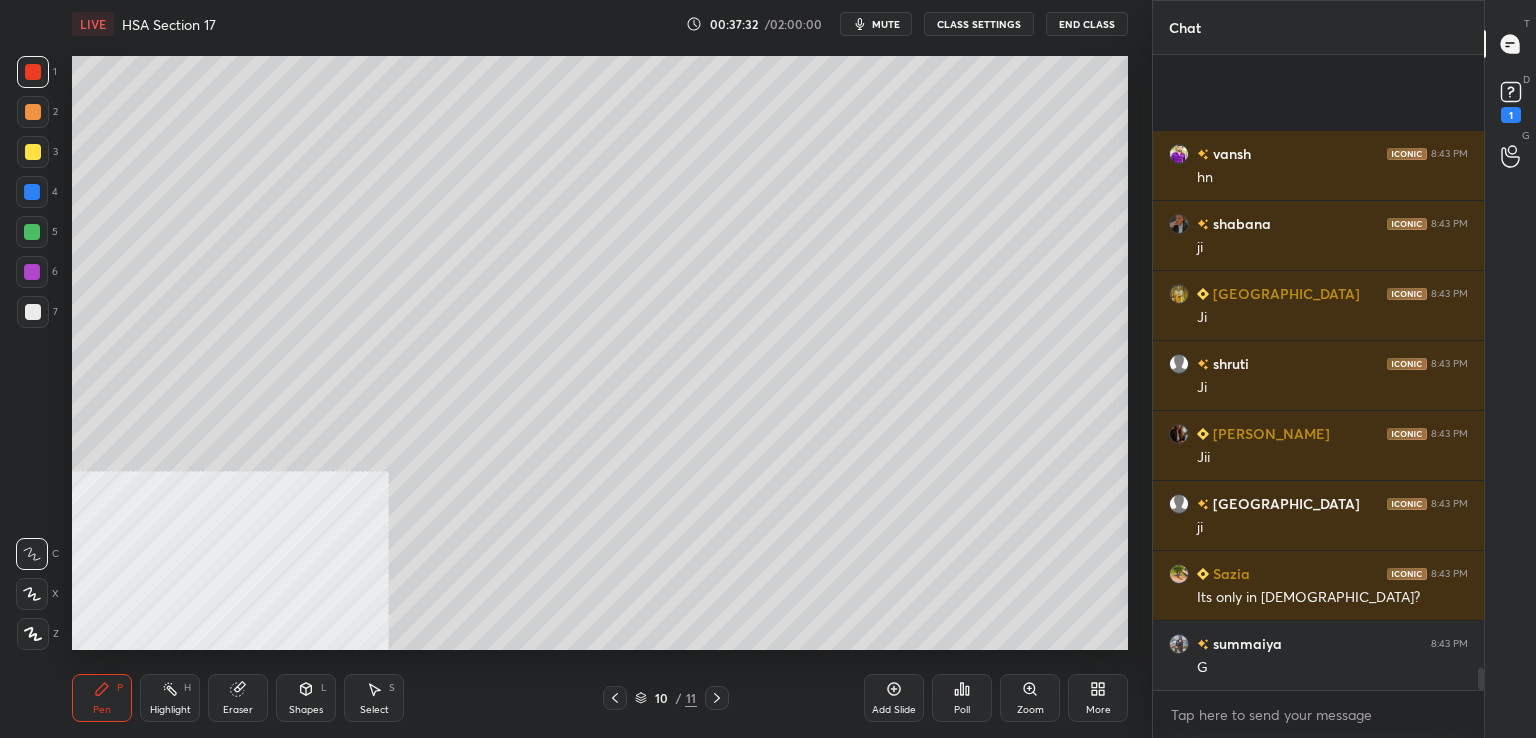 scroll, scrollTop: 17676, scrollLeft: 0, axis: vertical 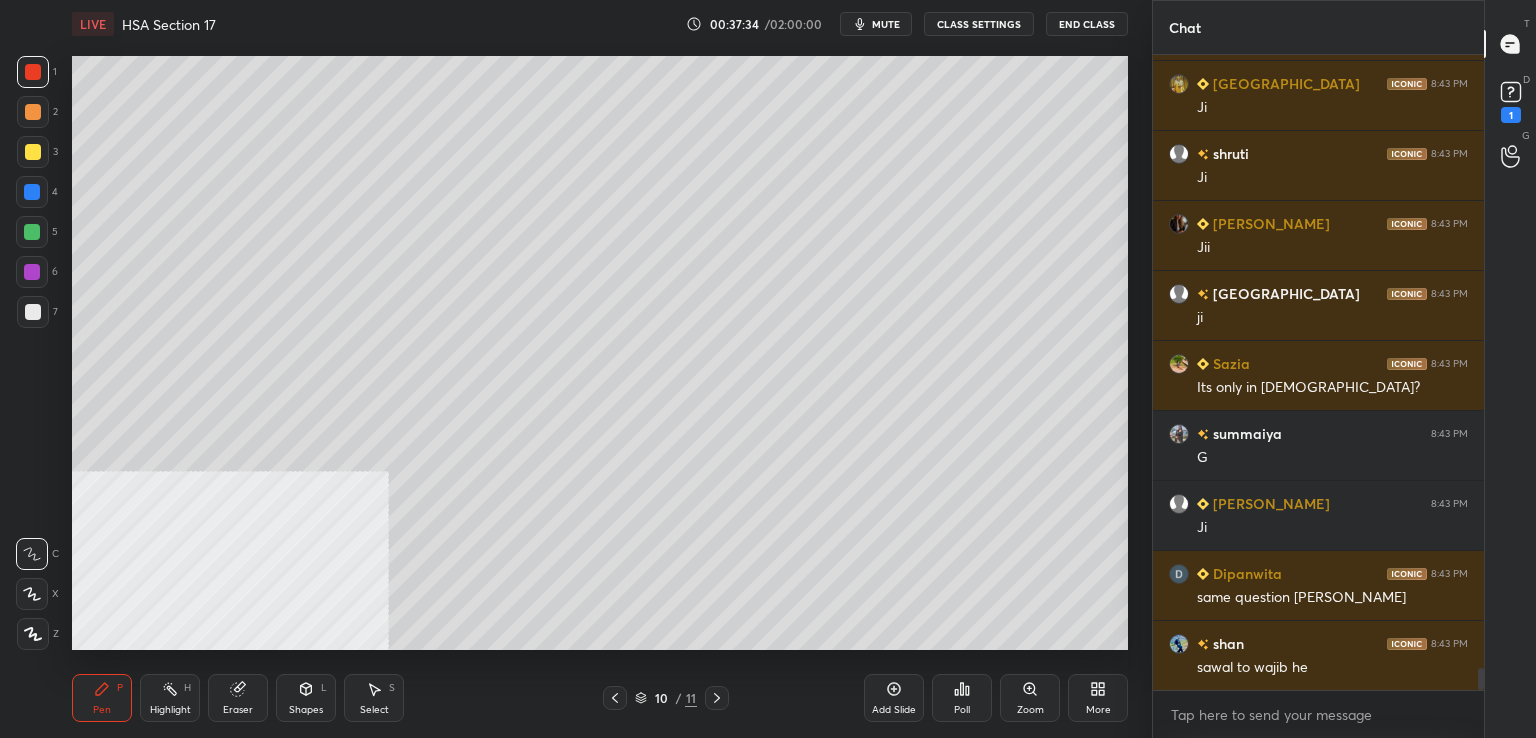click at bounding box center (33, 72) 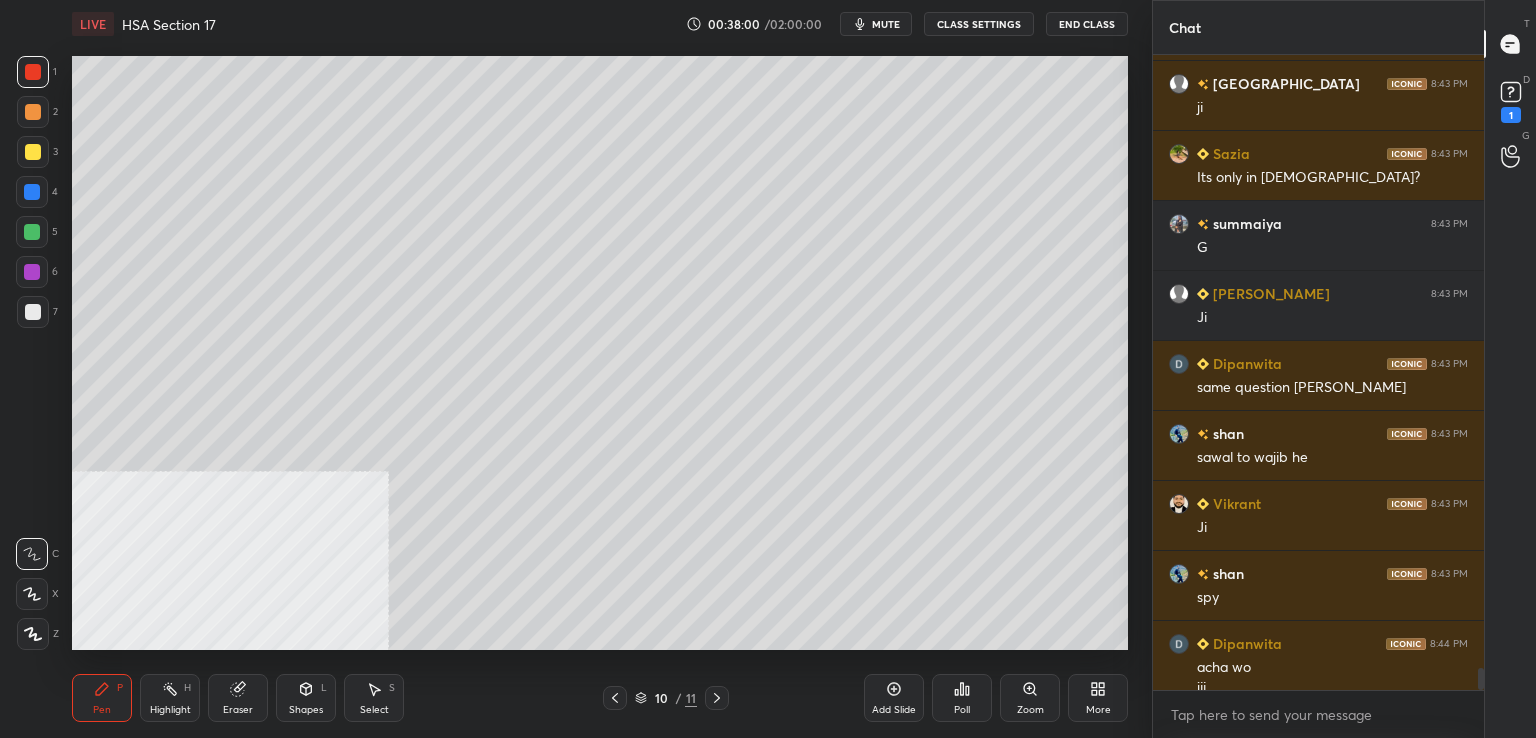 scroll, scrollTop: 17906, scrollLeft: 0, axis: vertical 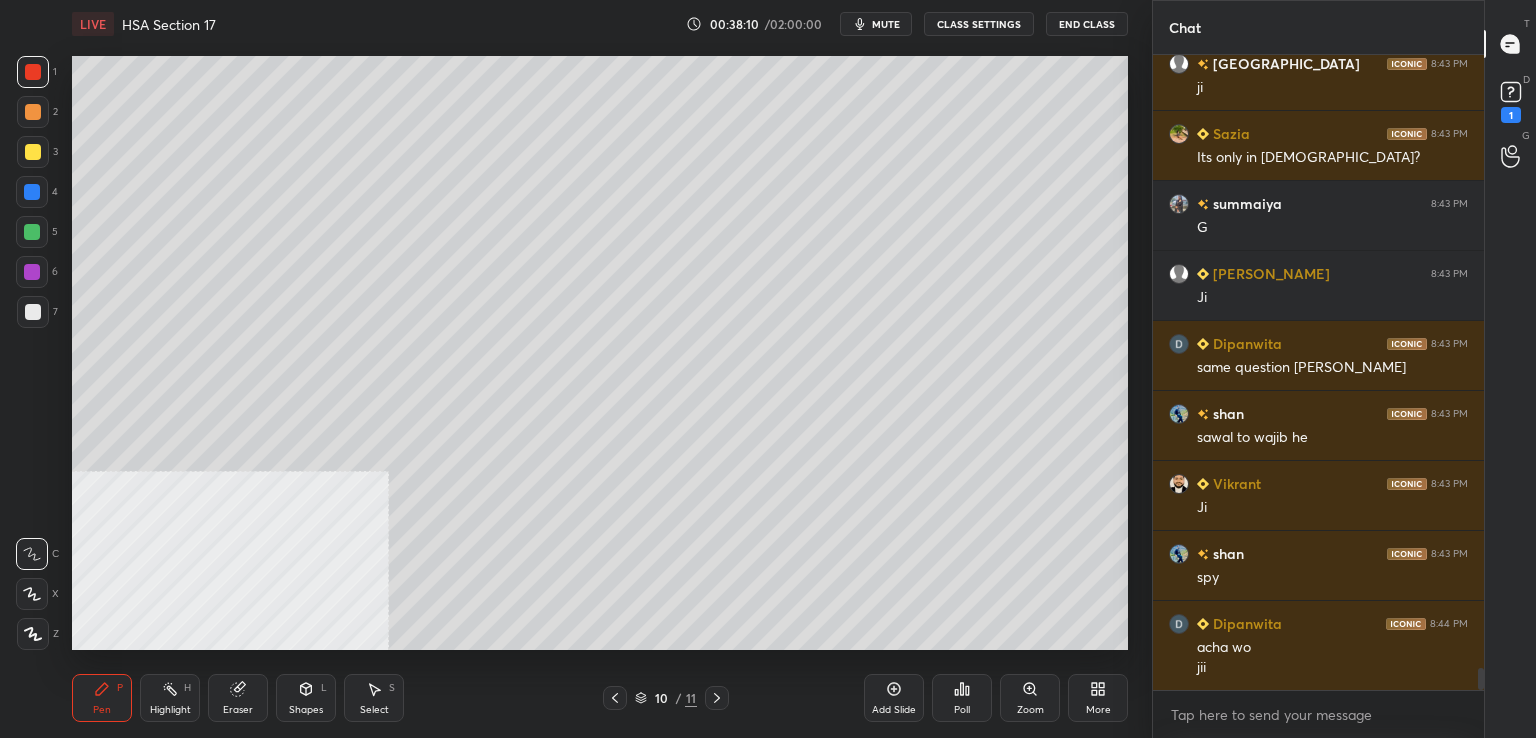 drag, startPoint x: 40, startPoint y: 313, endPoint x: 67, endPoint y: 322, distance: 28.460499 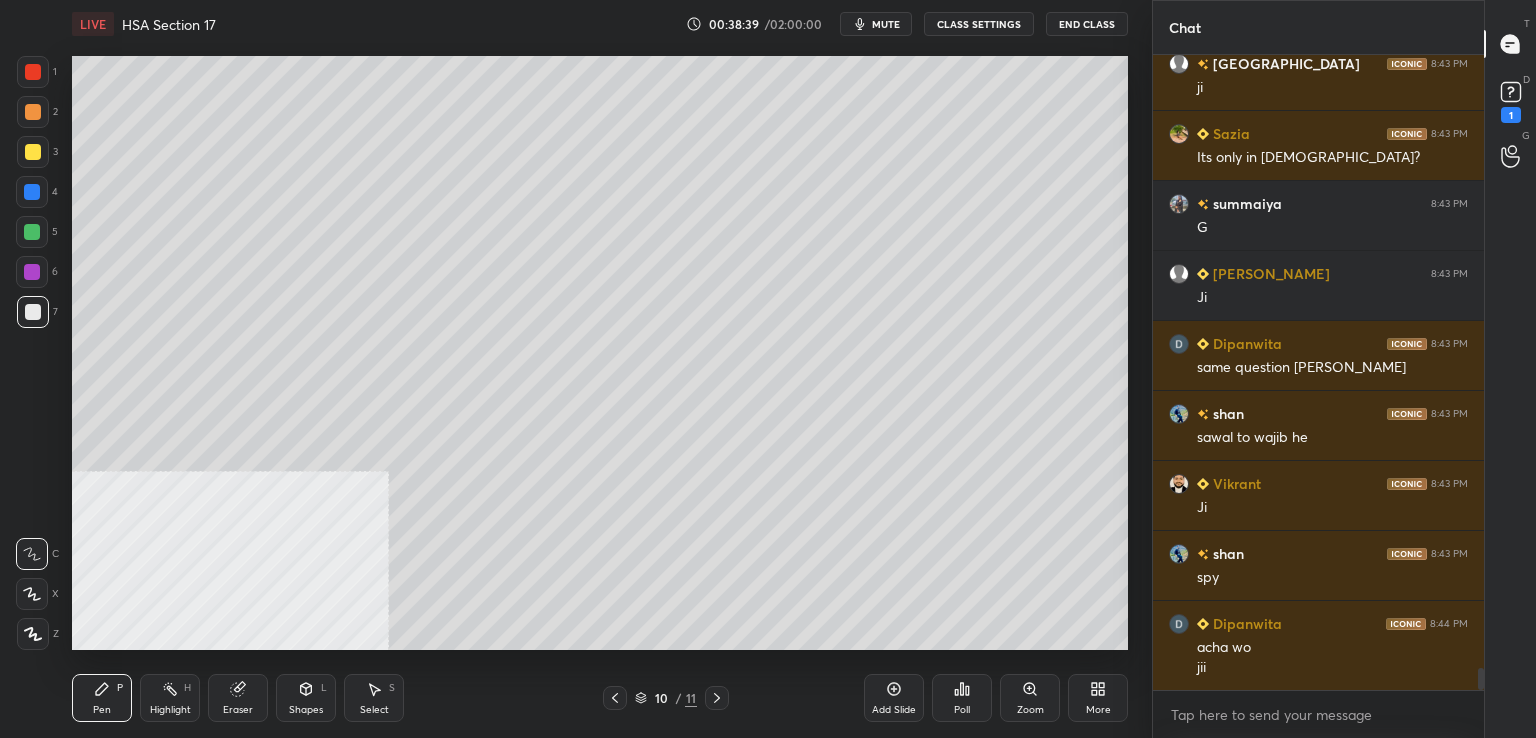 click at bounding box center (33, 72) 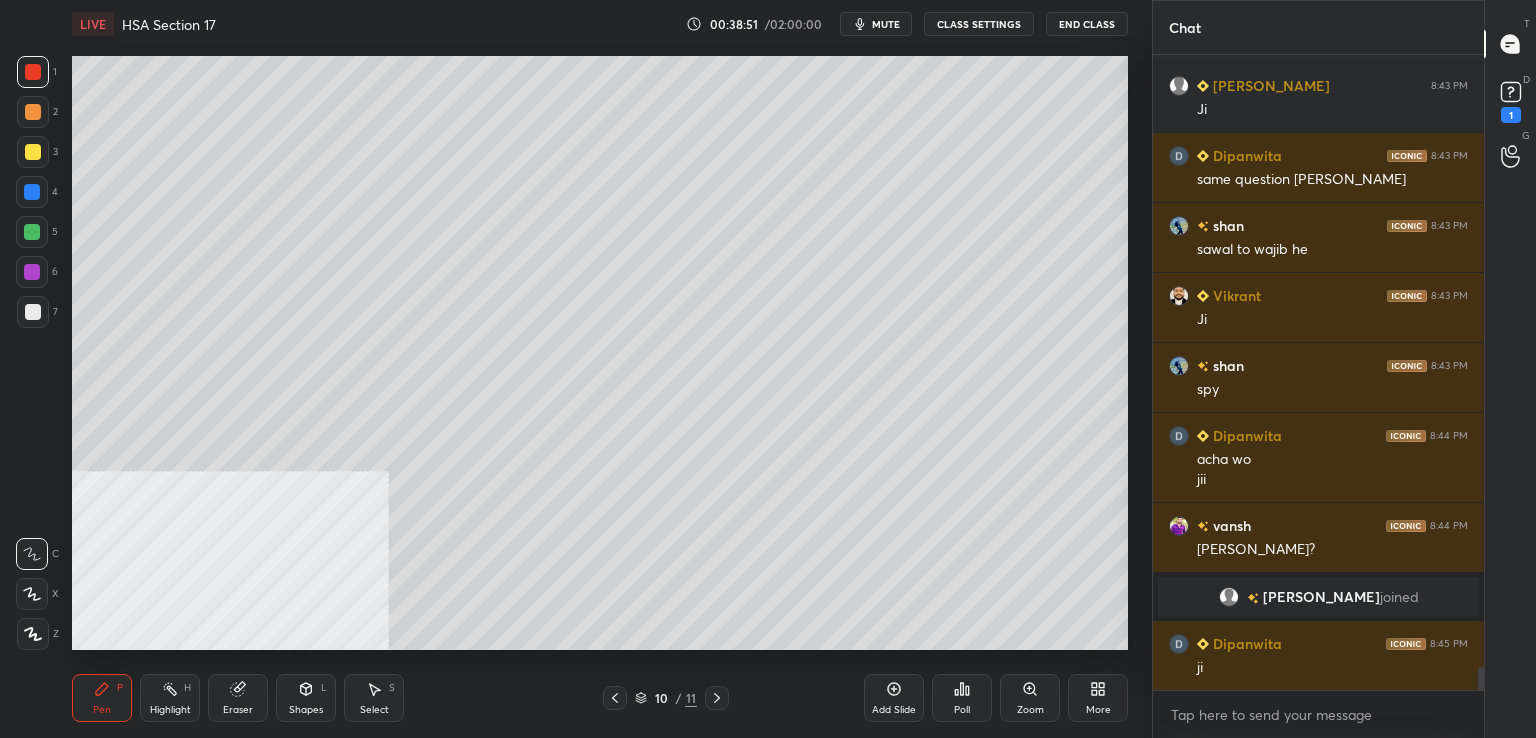 scroll, scrollTop: 17102, scrollLeft: 0, axis: vertical 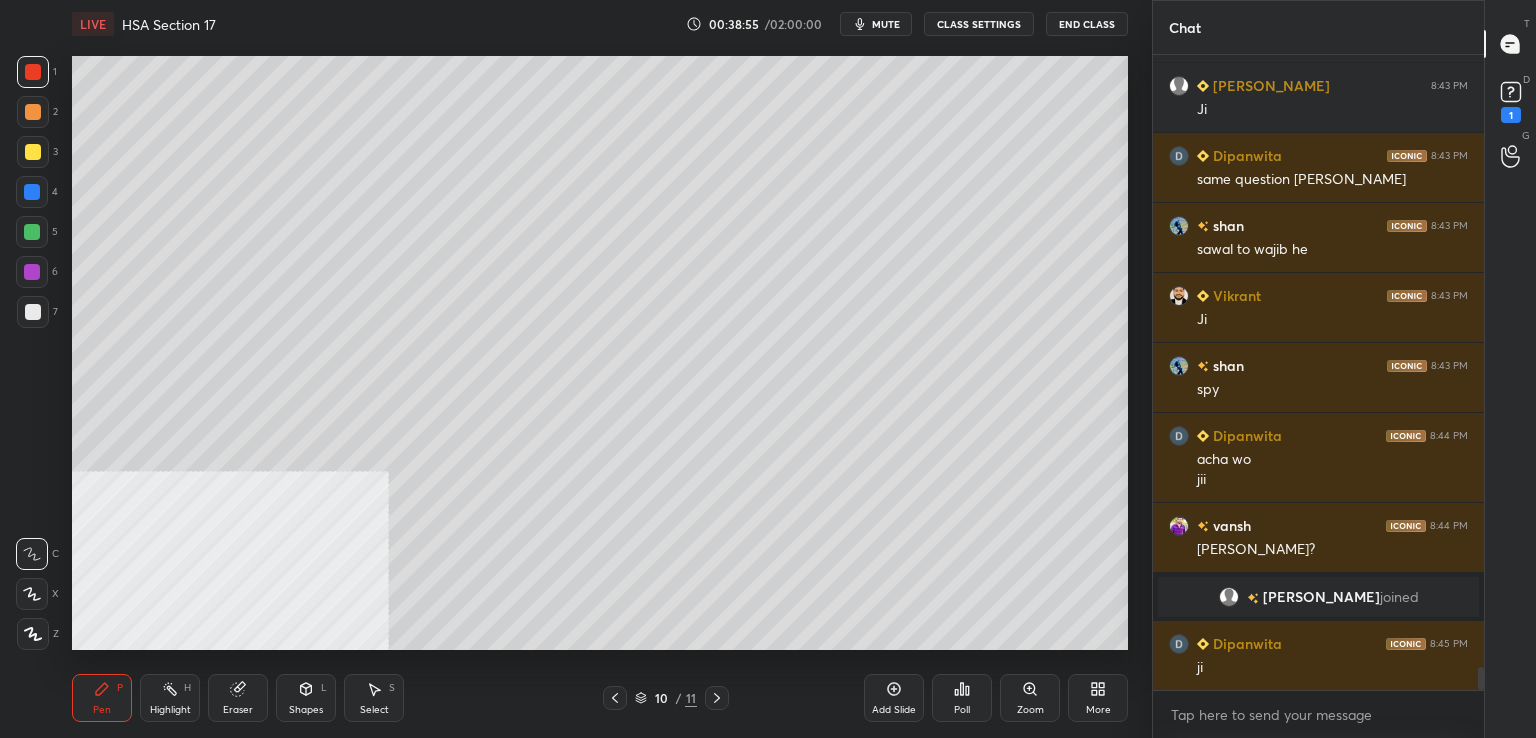 drag, startPoint x: 39, startPoint y: 232, endPoint x: 61, endPoint y: 254, distance: 31.112698 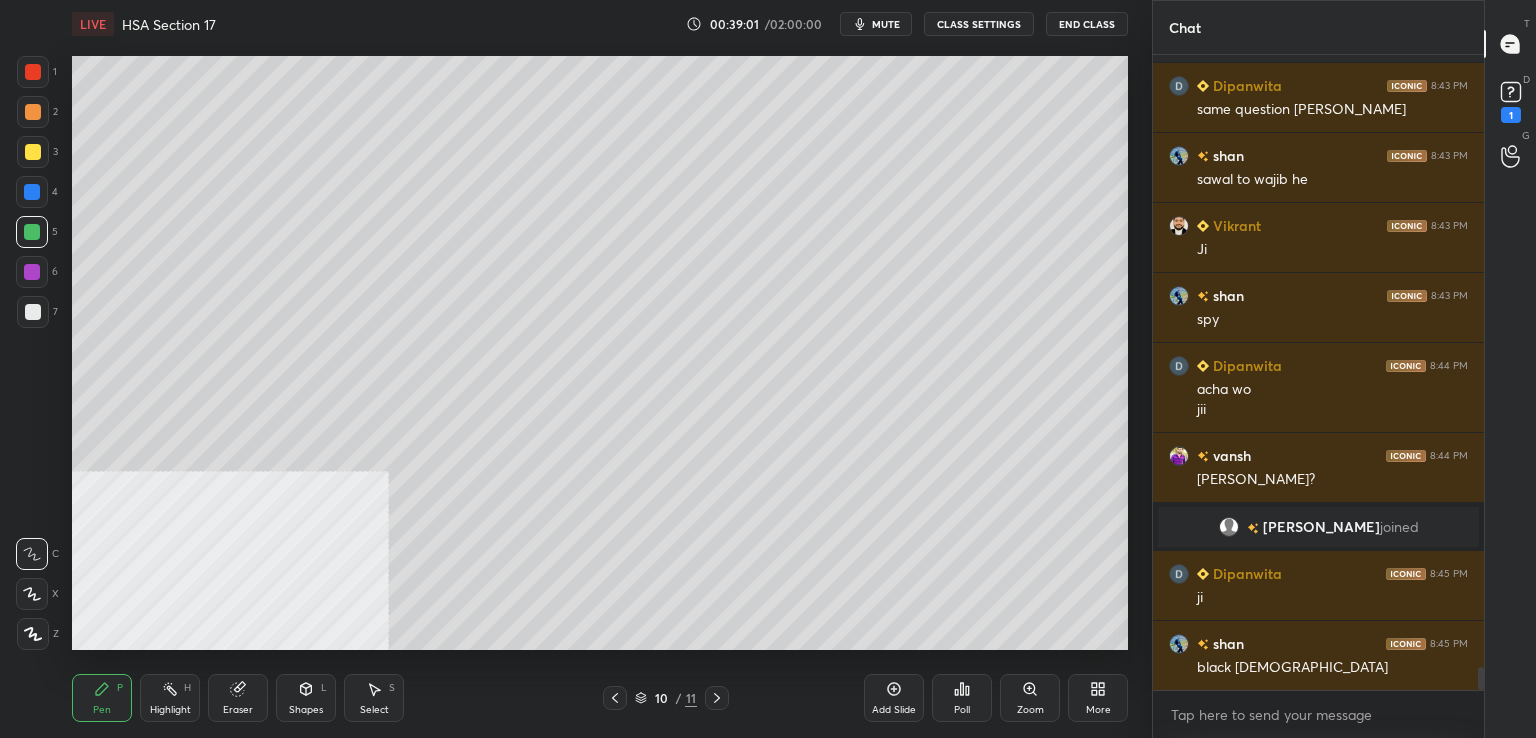 scroll, scrollTop: 17242, scrollLeft: 0, axis: vertical 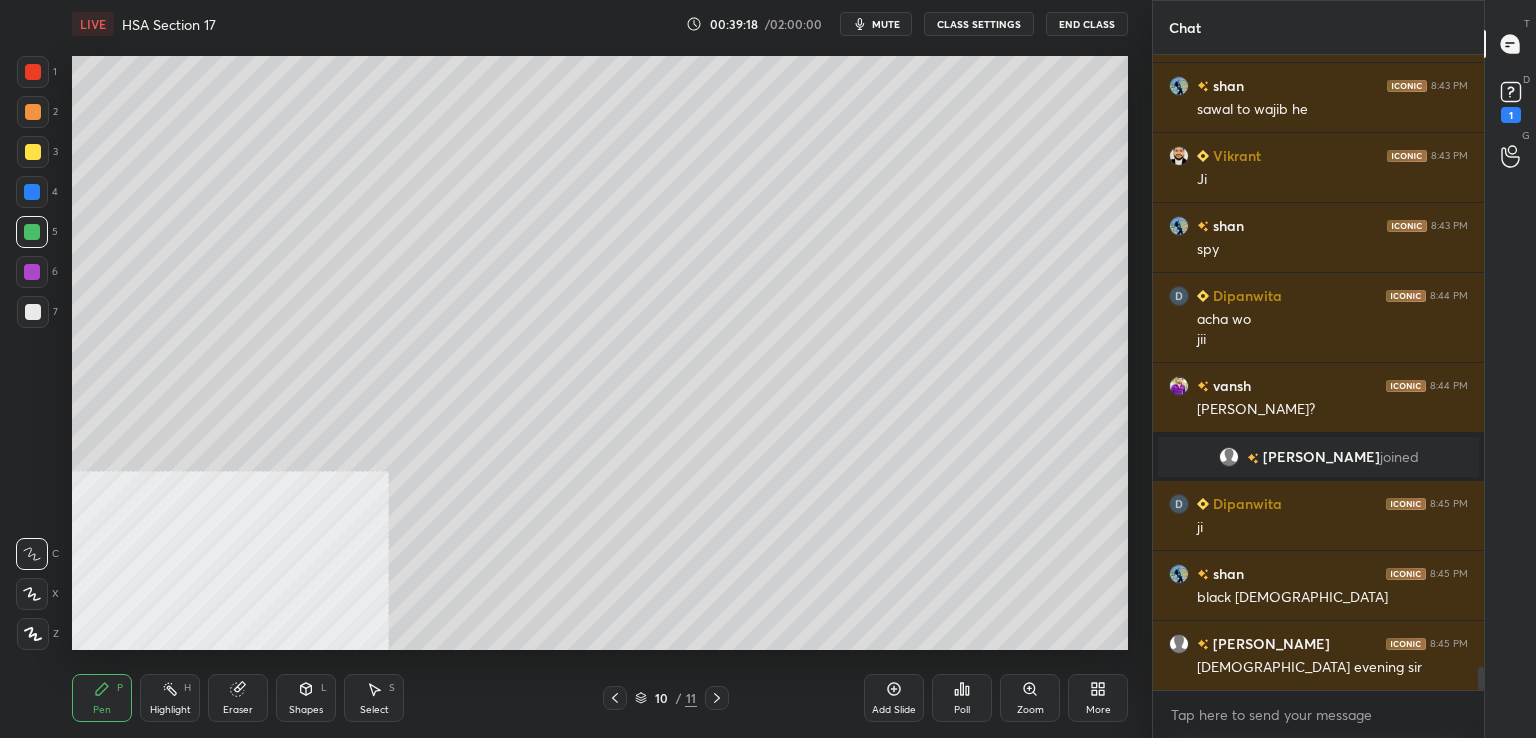 drag, startPoint x: 39, startPoint y: 305, endPoint x: 66, endPoint y: 312, distance: 27.89265 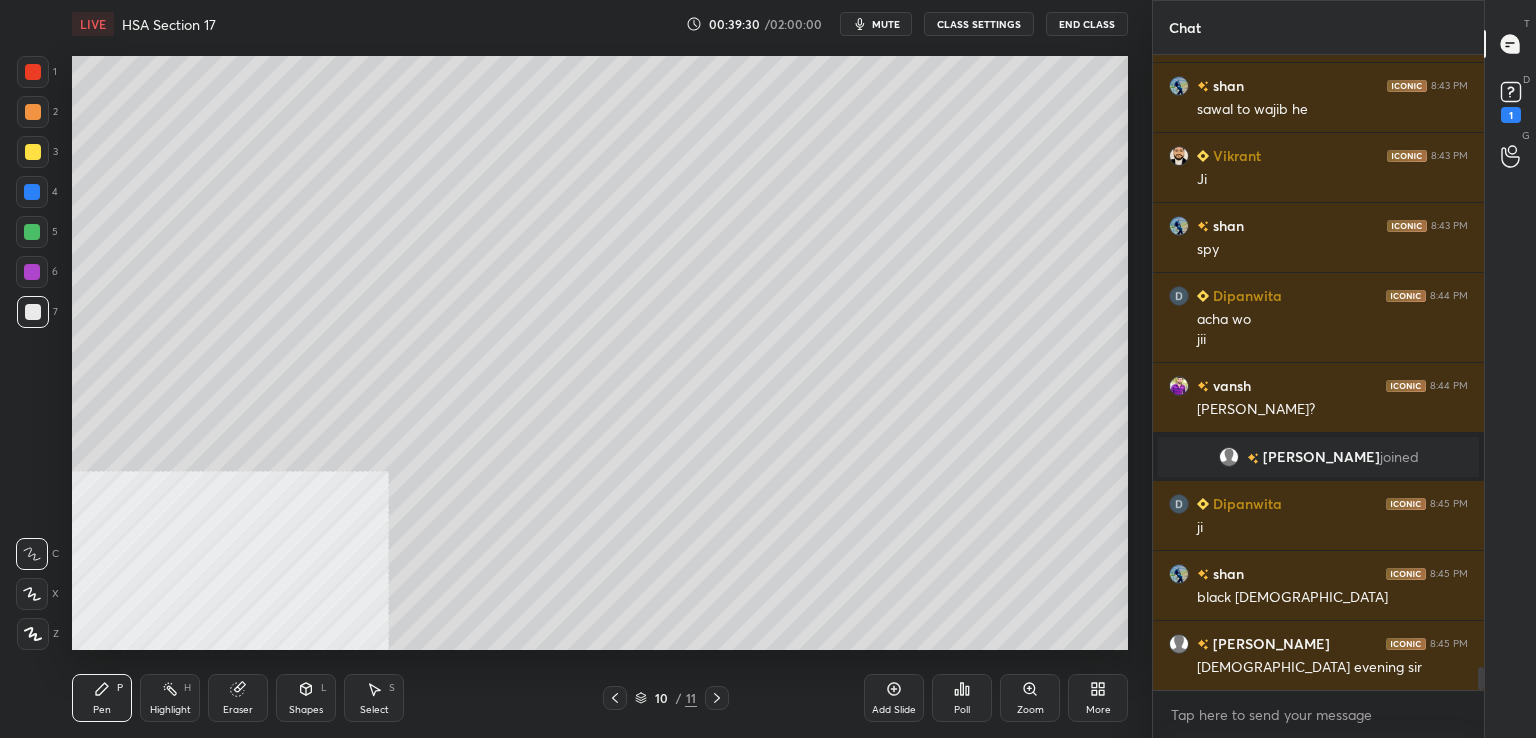 scroll, scrollTop: 17312, scrollLeft: 0, axis: vertical 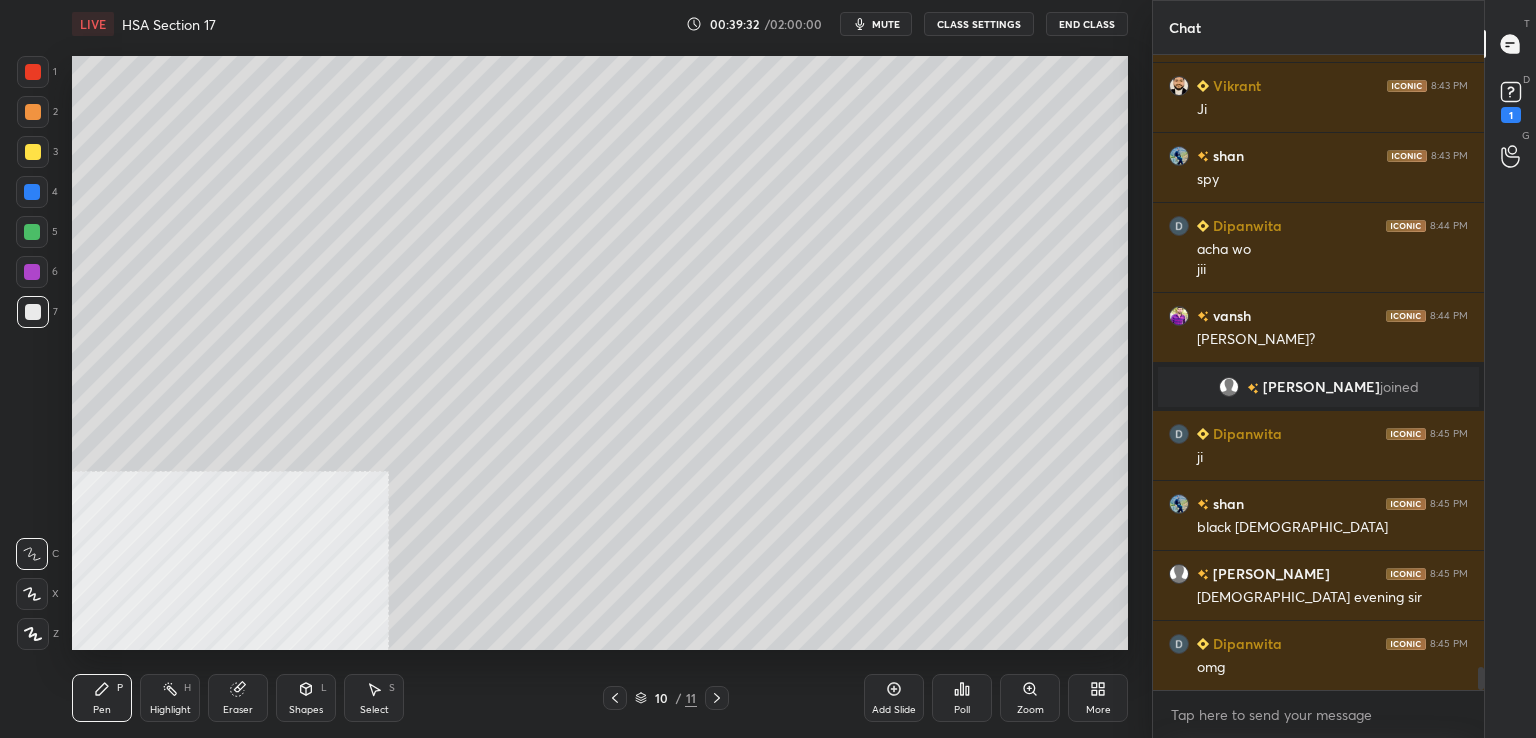 drag, startPoint x: 30, startPoint y: 237, endPoint x: 40, endPoint y: 200, distance: 38.327538 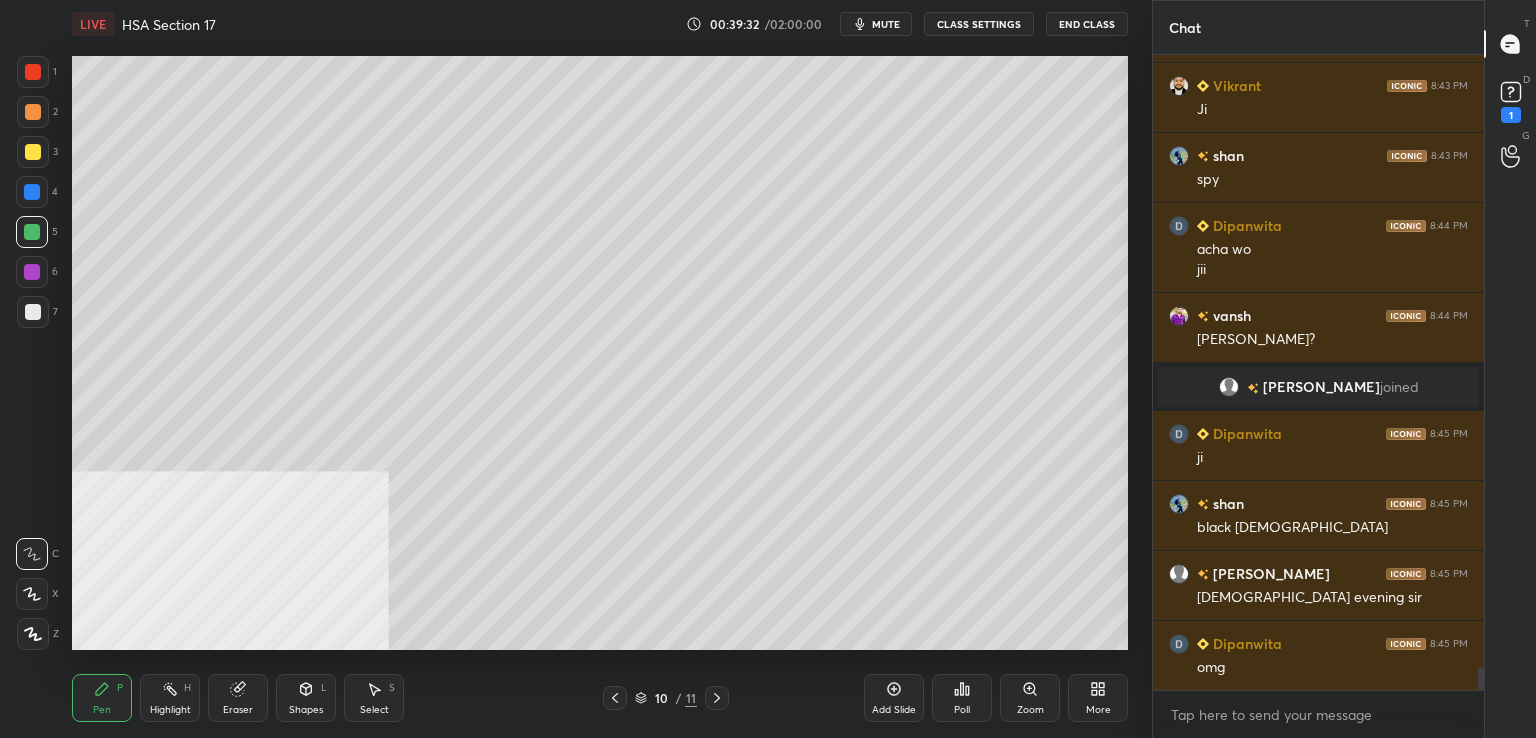 click at bounding box center [32, 192] 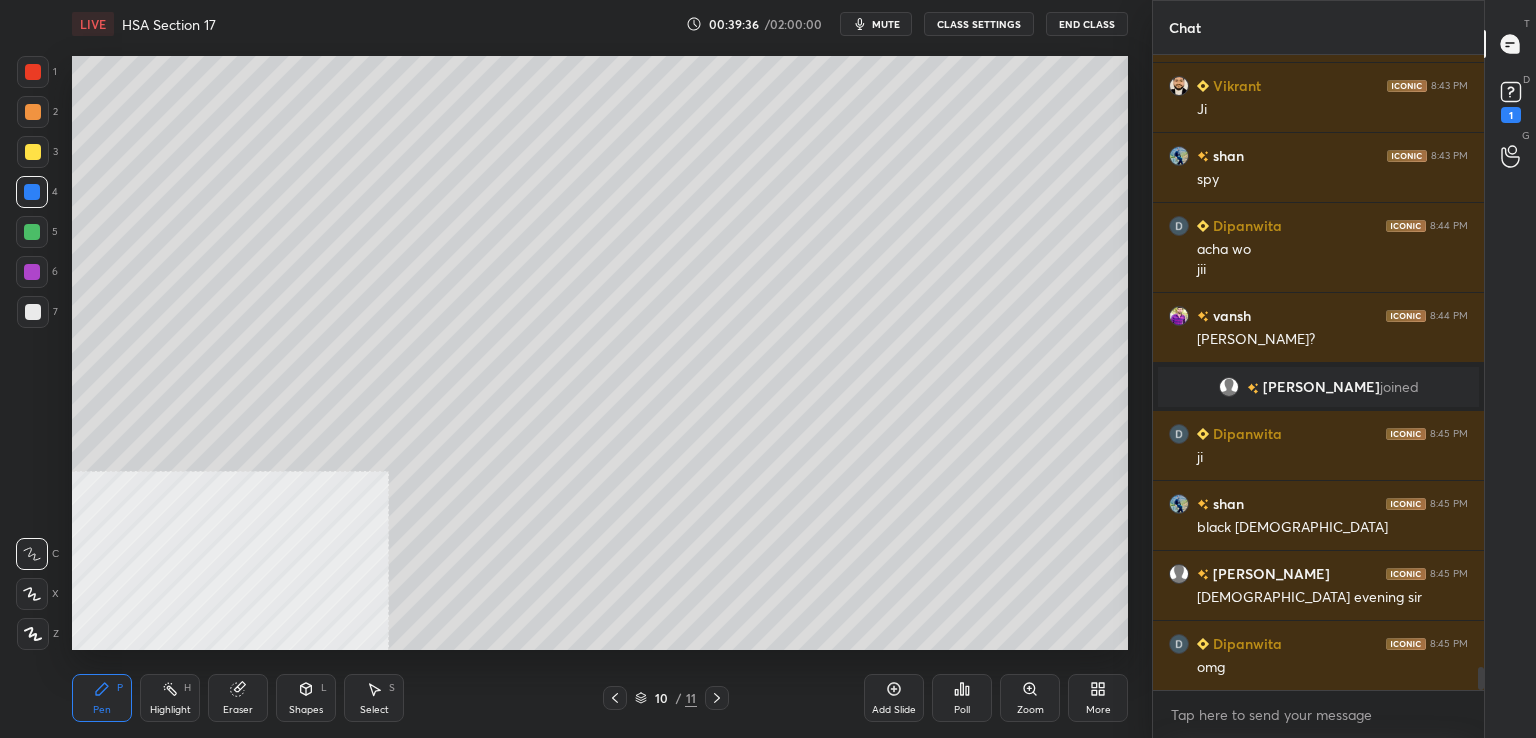 scroll, scrollTop: 17382, scrollLeft: 0, axis: vertical 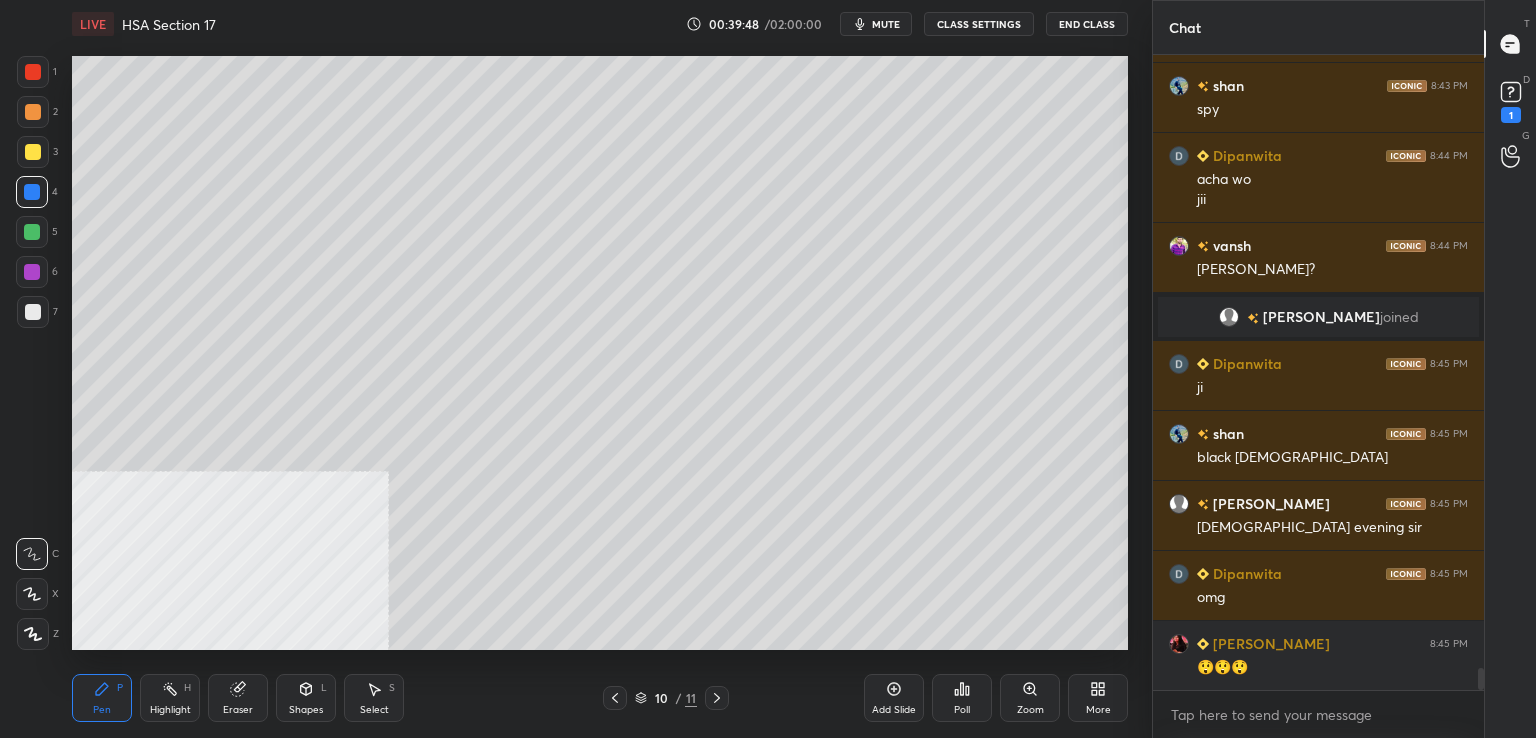 click at bounding box center (32, 272) 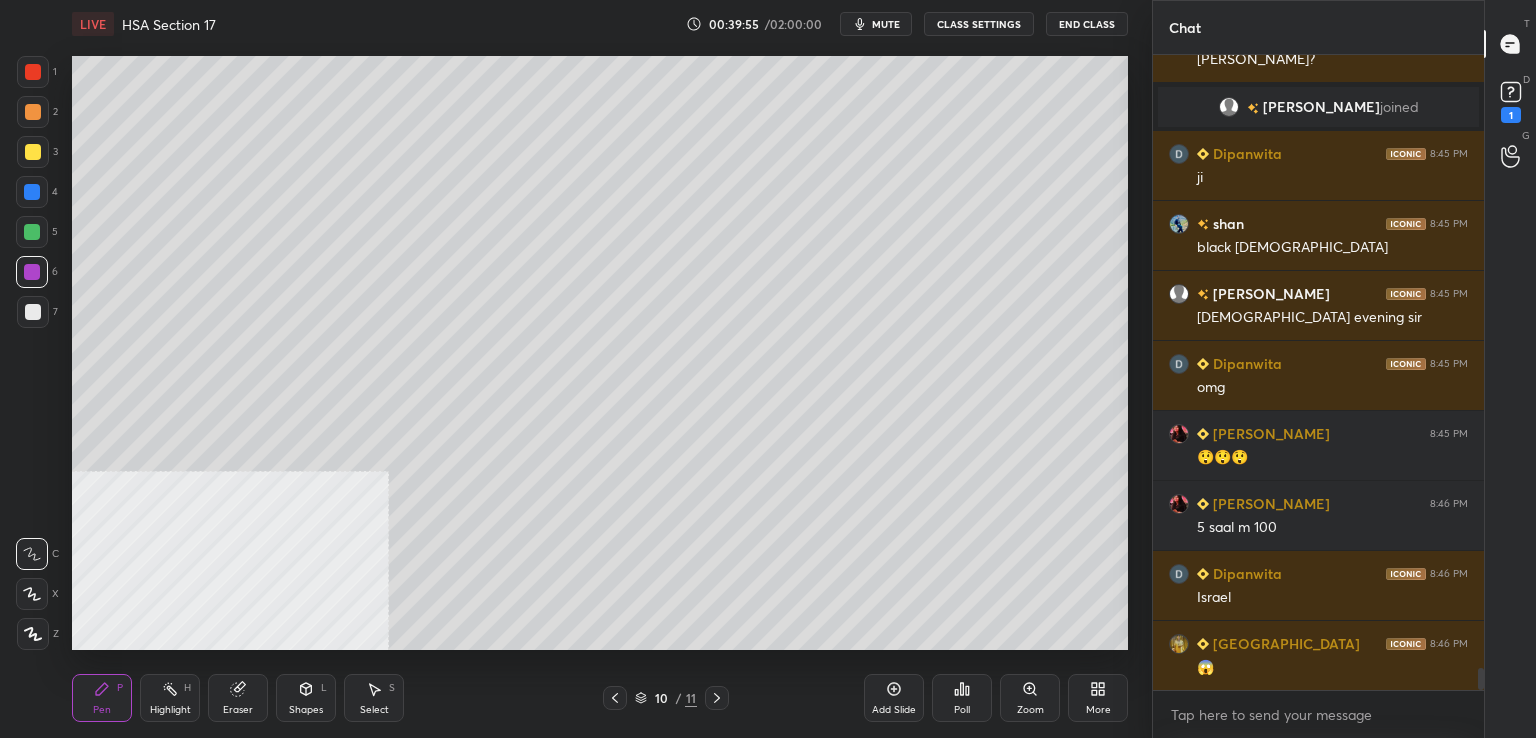 scroll, scrollTop: 17662, scrollLeft: 0, axis: vertical 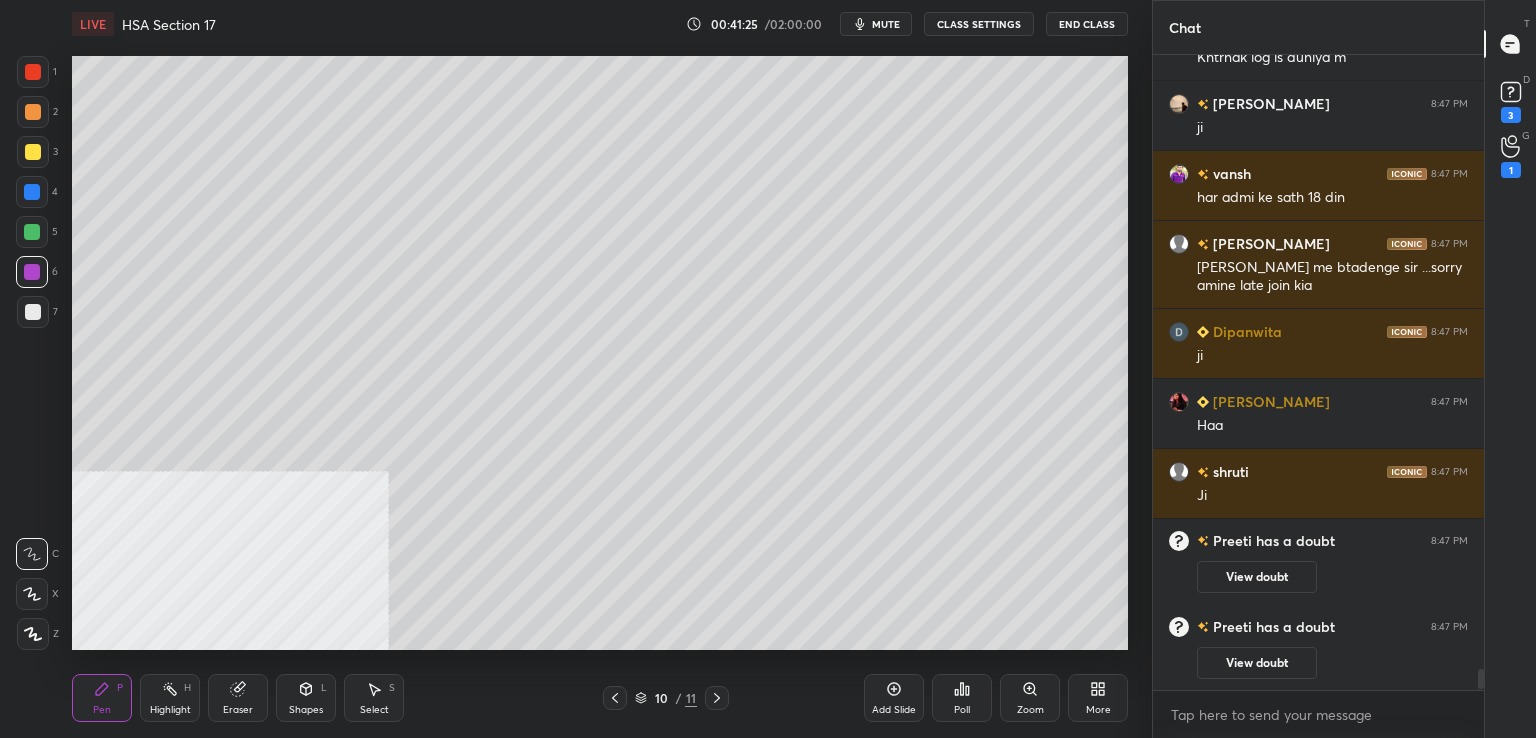 click at bounding box center (33, 112) 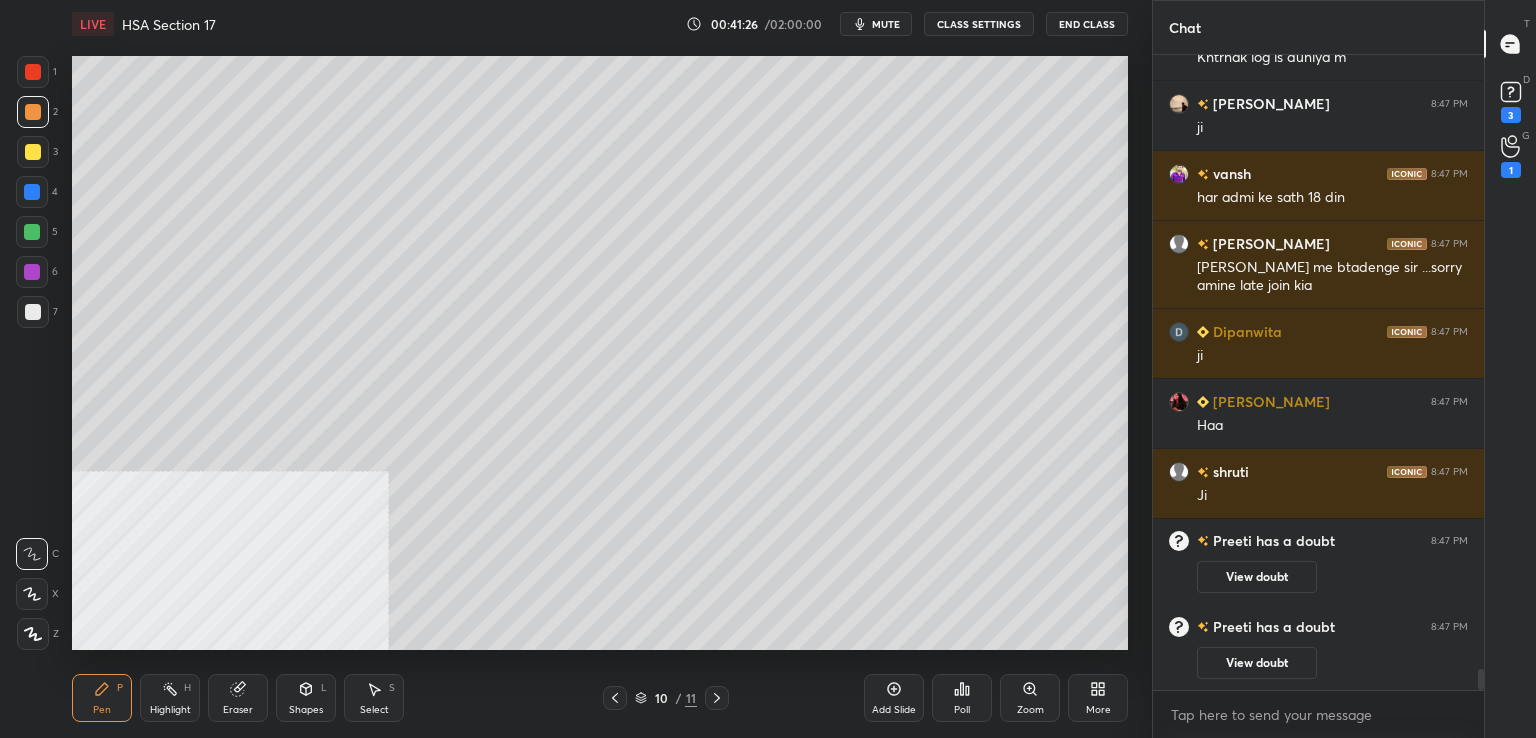 scroll, scrollTop: 18354, scrollLeft: 0, axis: vertical 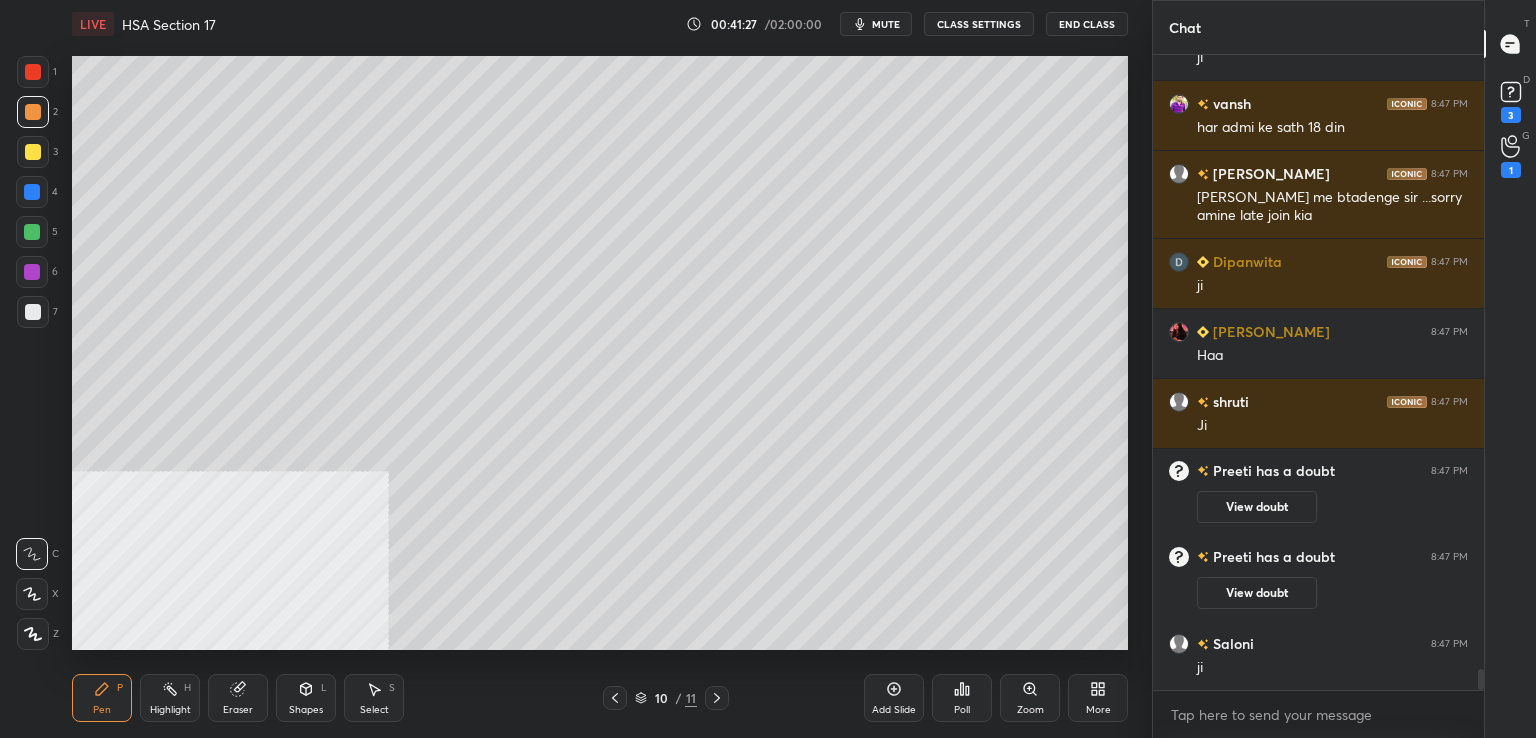 click 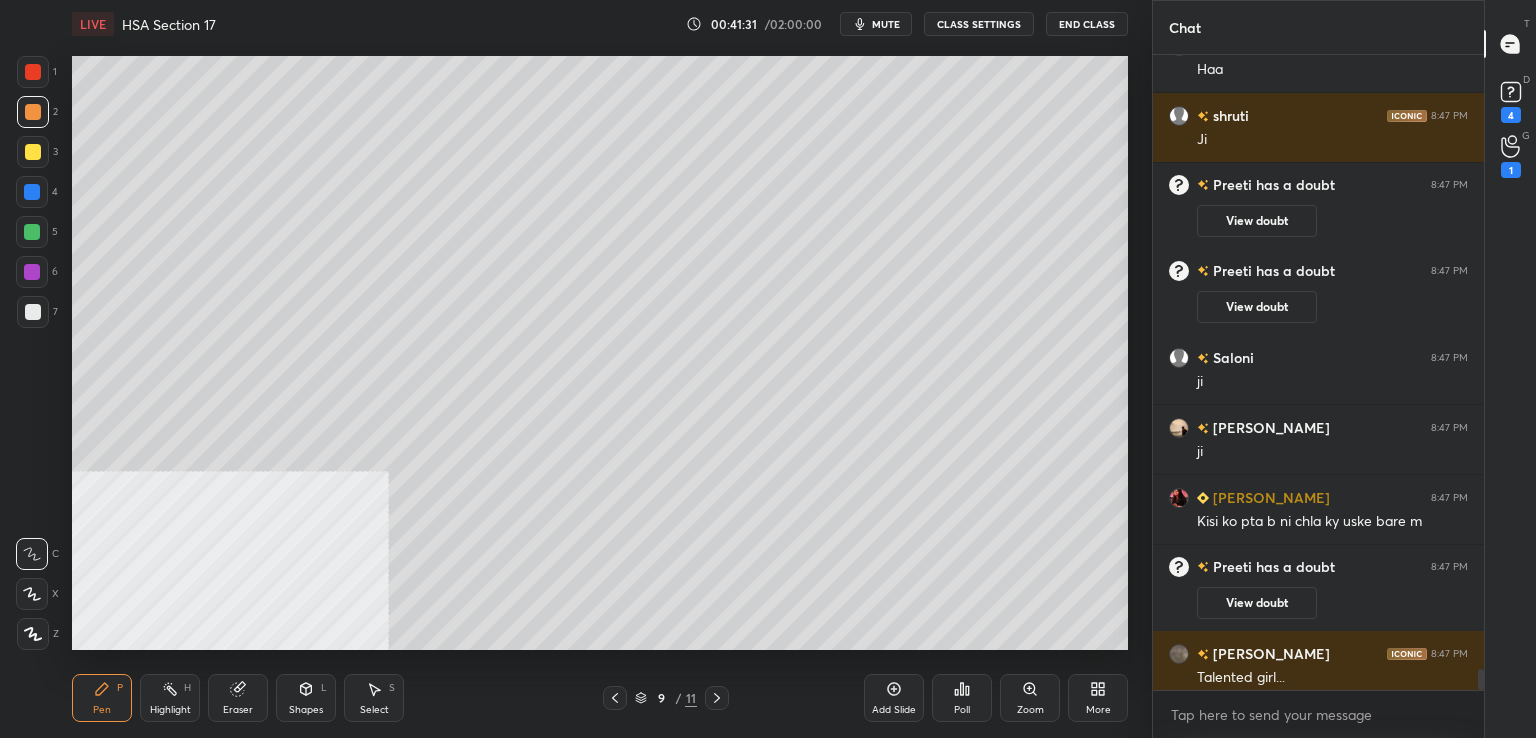 scroll, scrollTop: 18550, scrollLeft: 0, axis: vertical 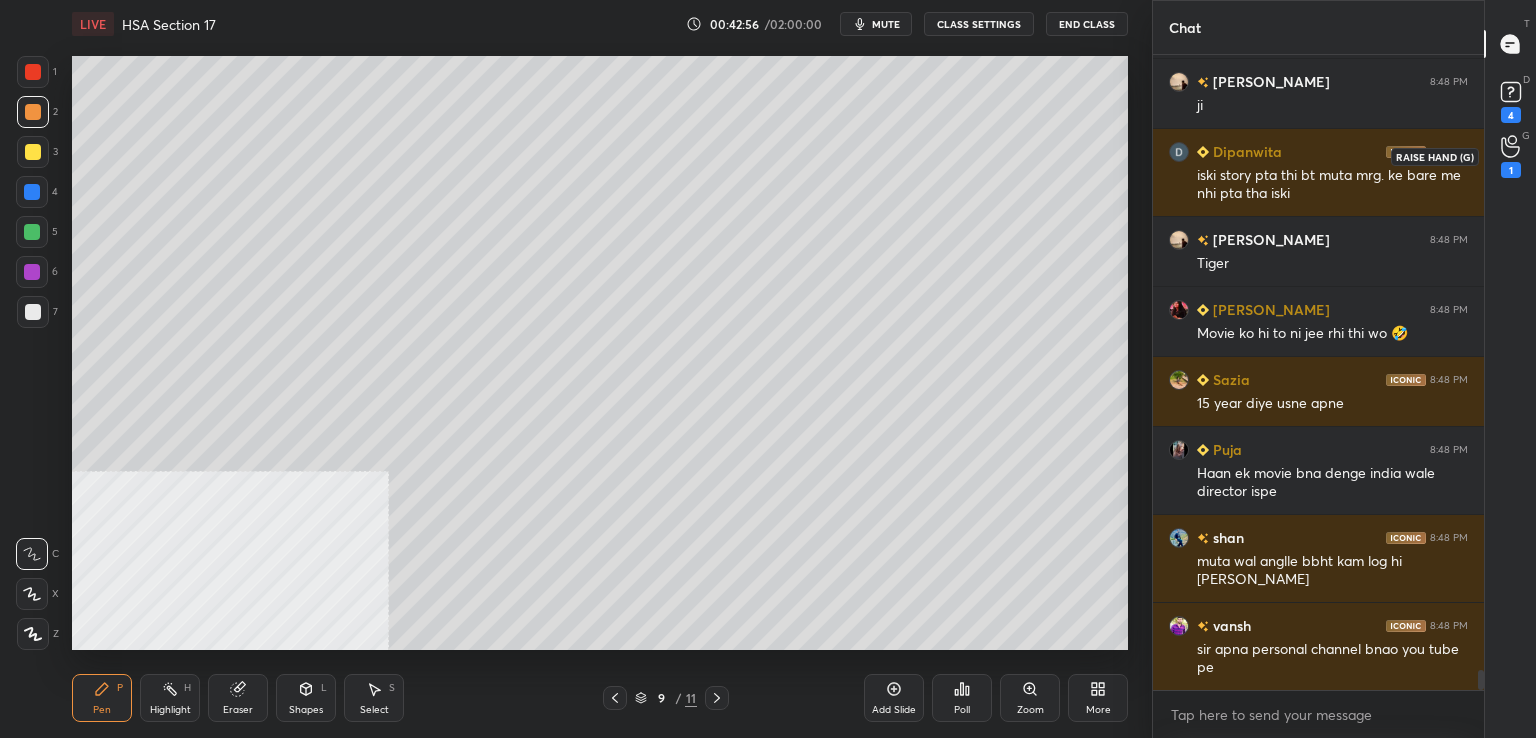 click 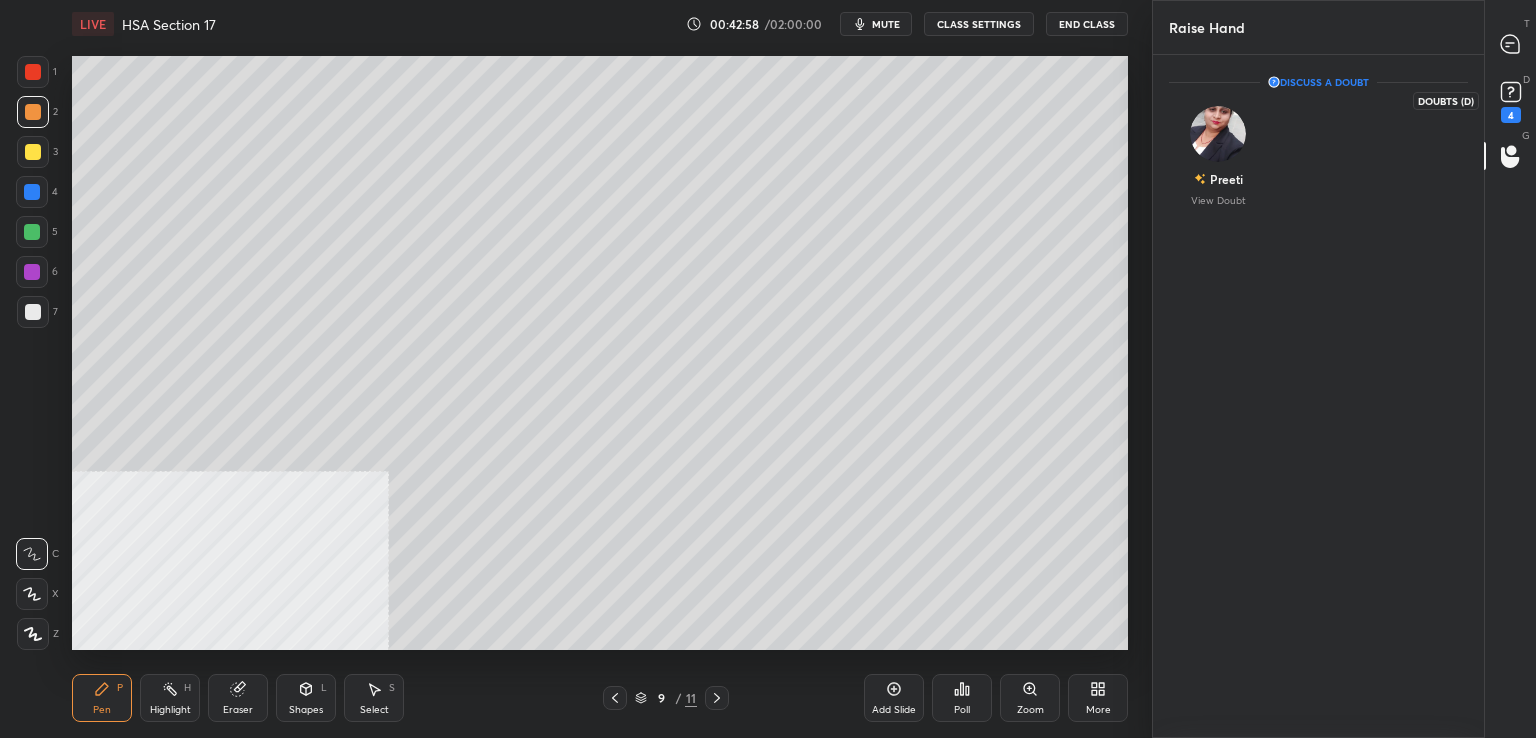 click 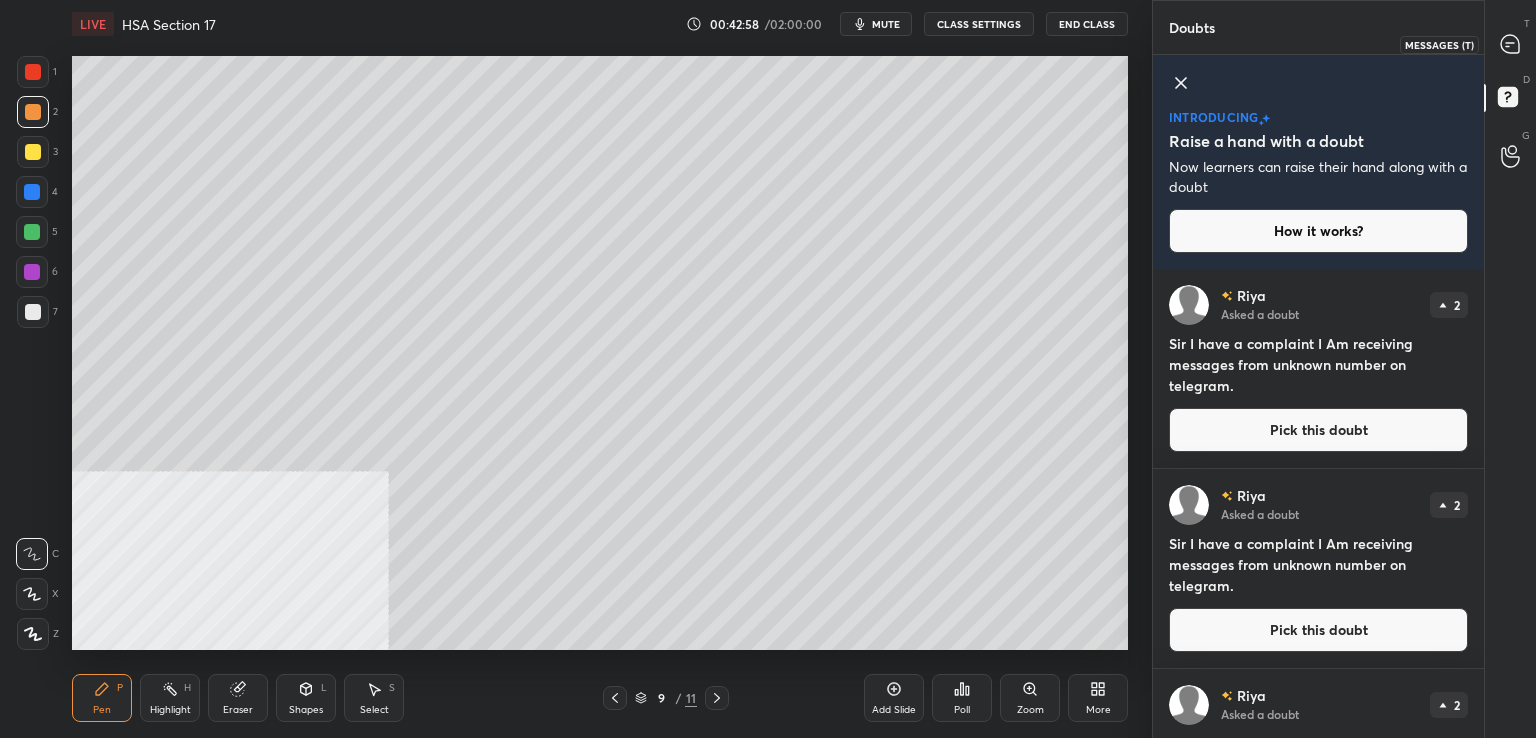 click at bounding box center [1511, 44] 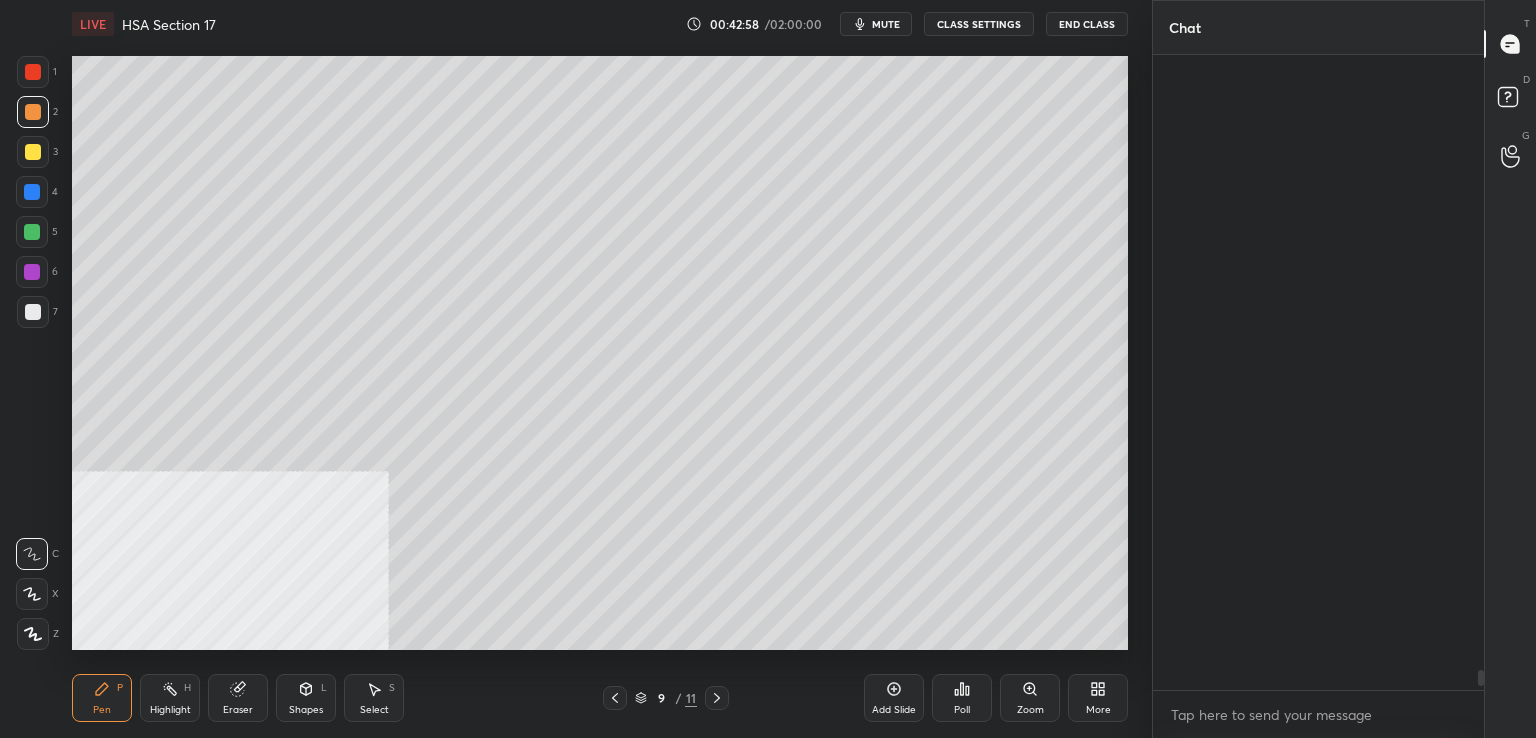 scroll, scrollTop: 19828, scrollLeft: 0, axis: vertical 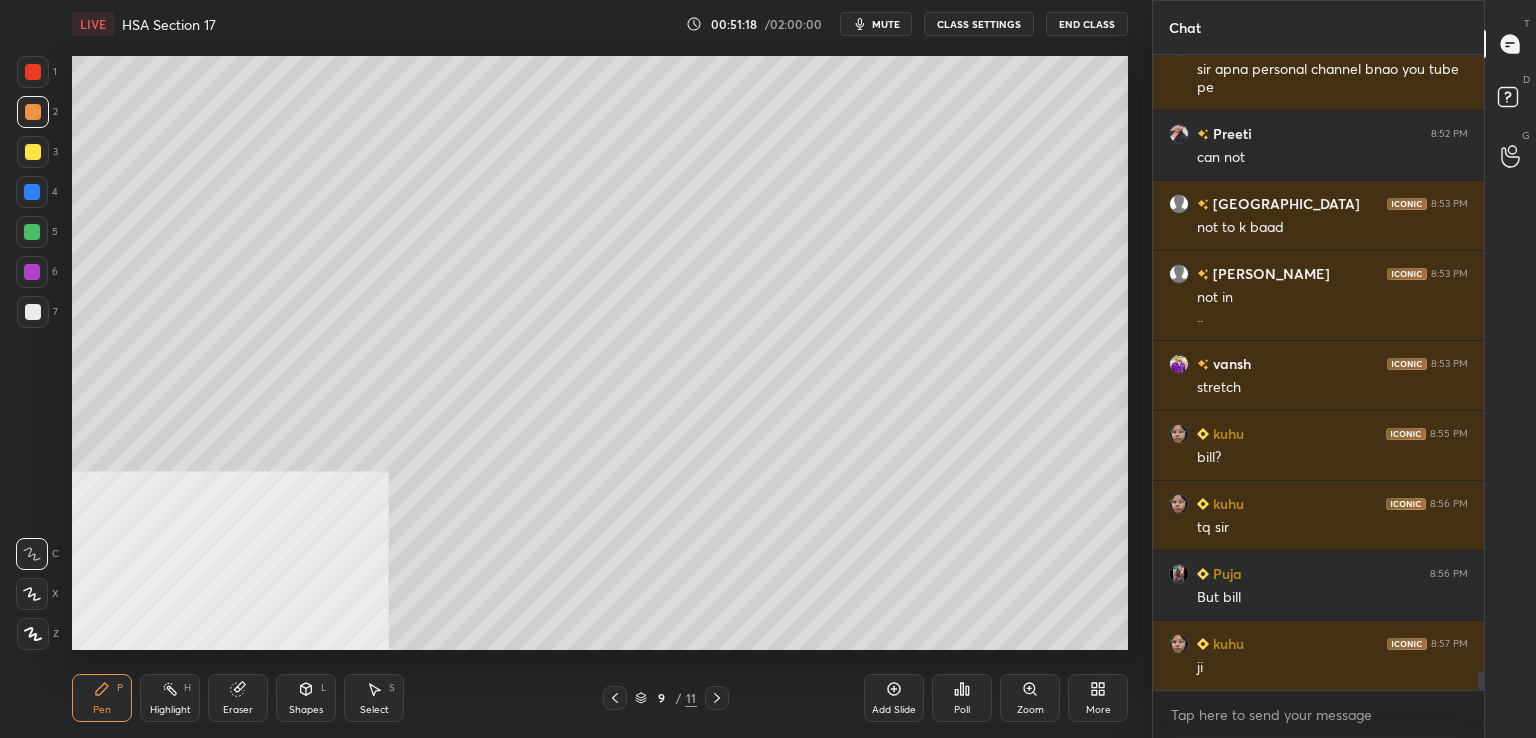 drag, startPoint x: 608, startPoint y: 697, endPoint x: 618, endPoint y: 696, distance: 10.049875 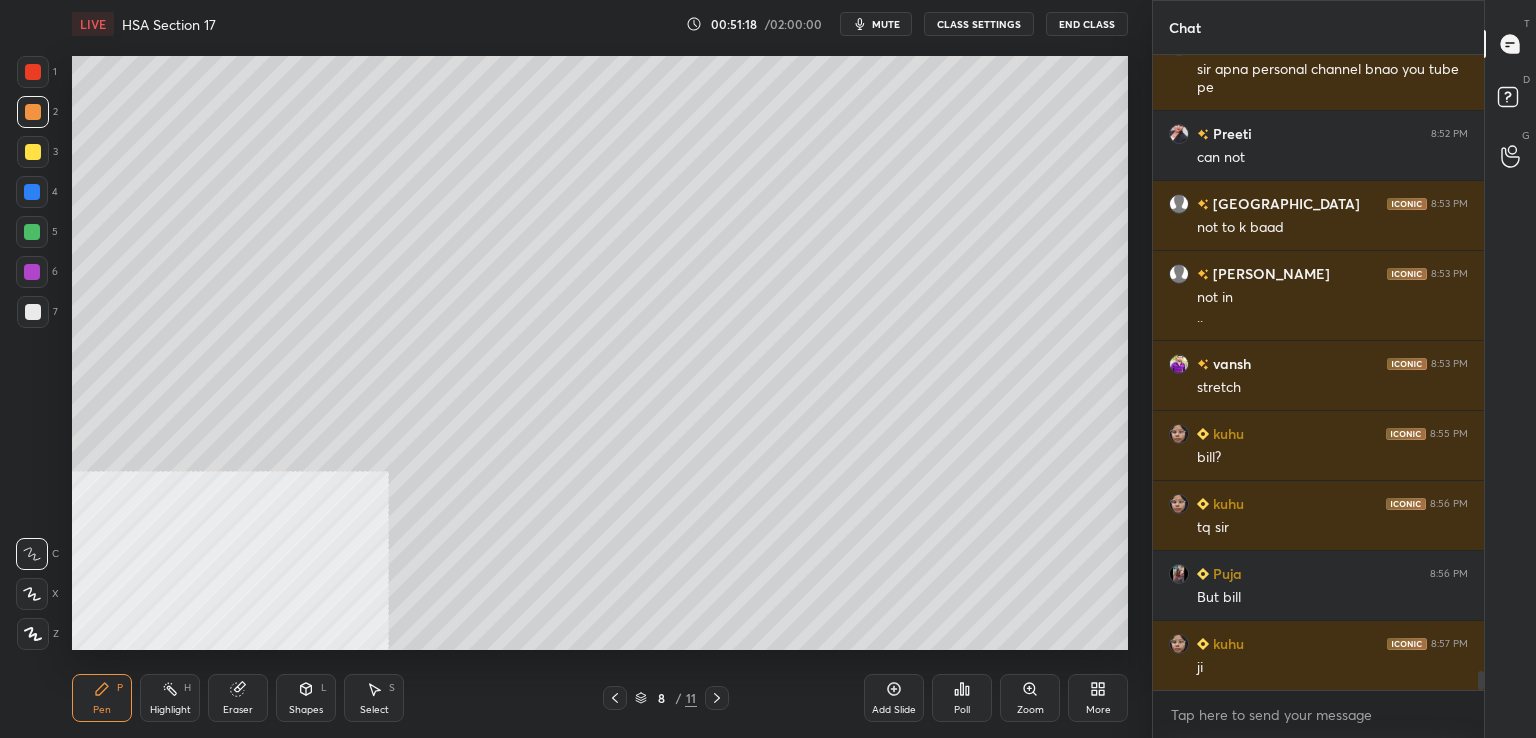 click 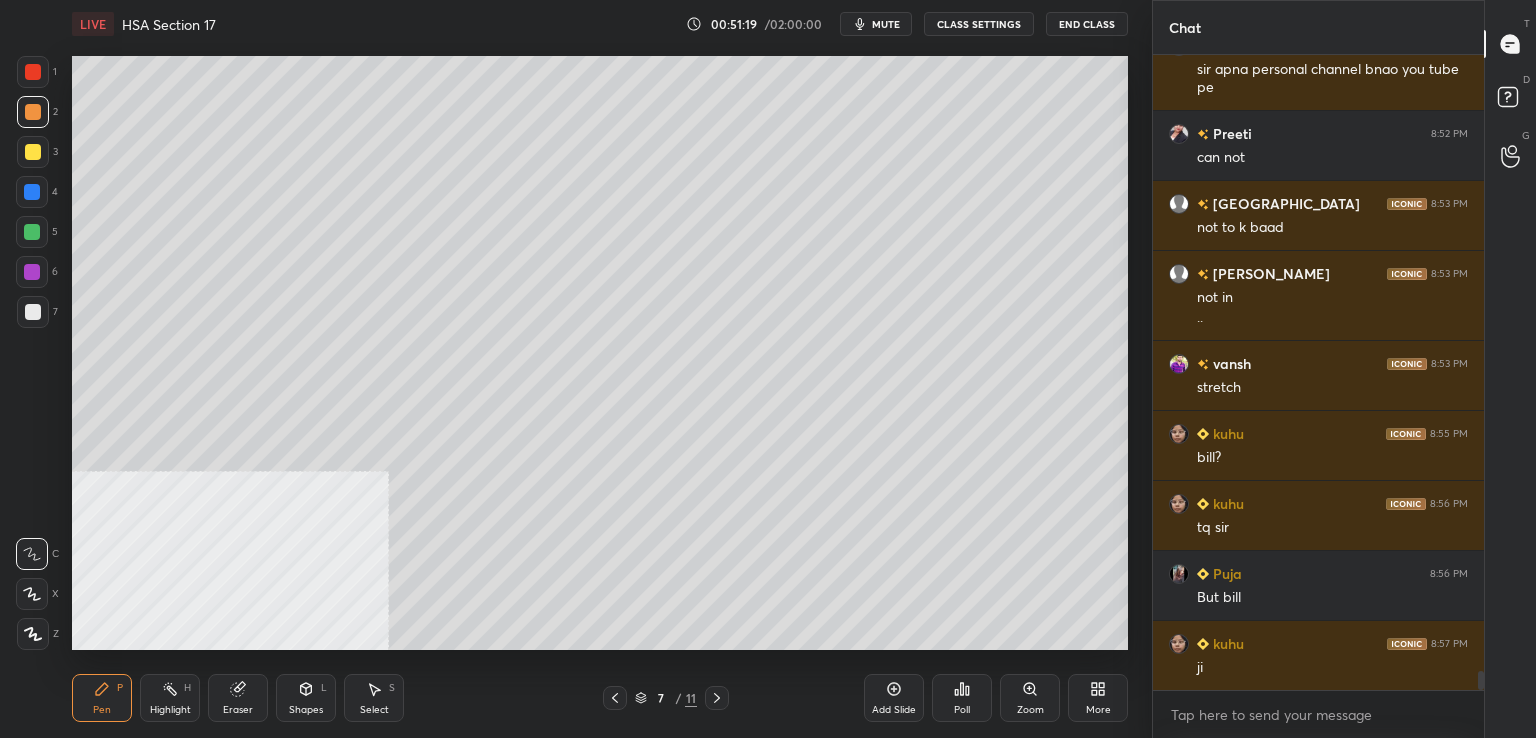 click 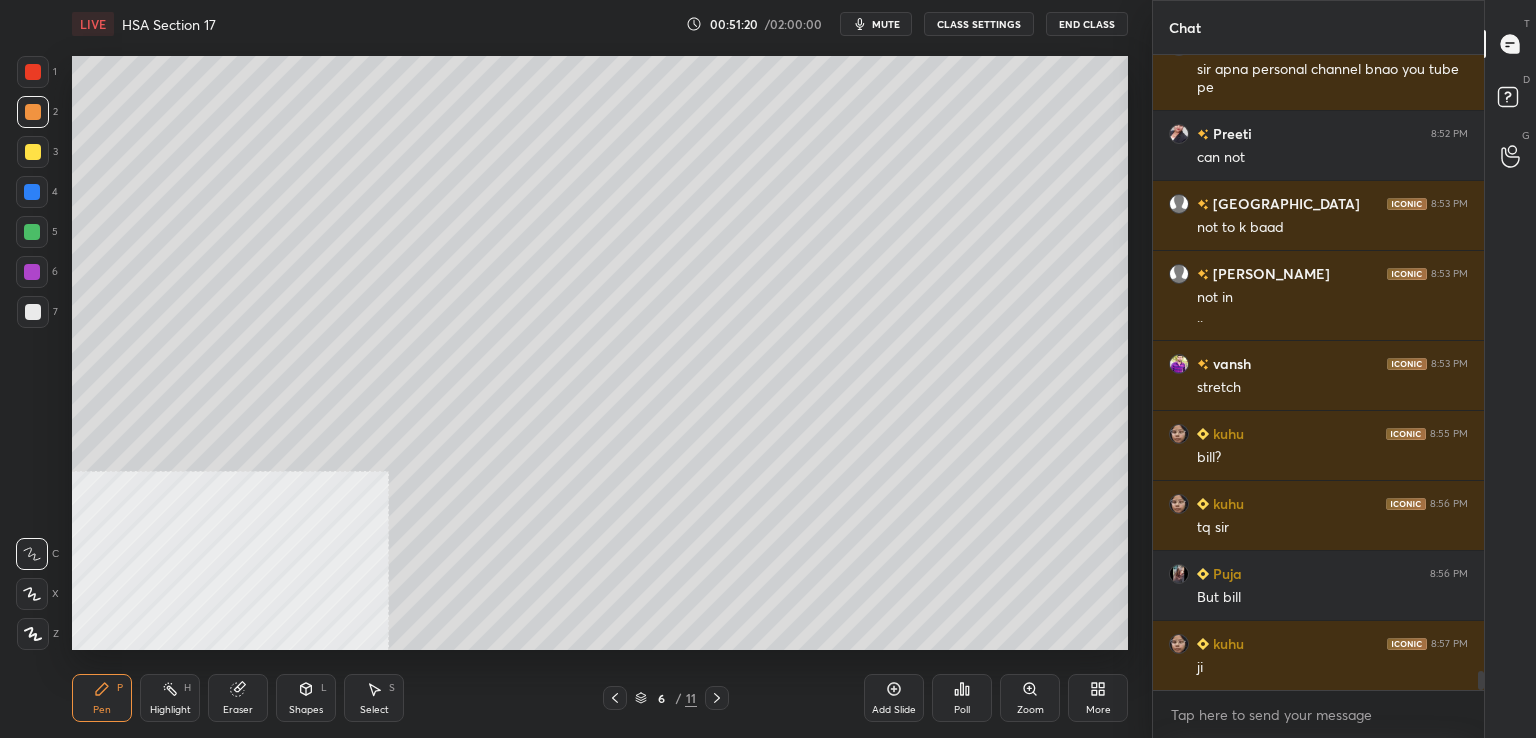 click 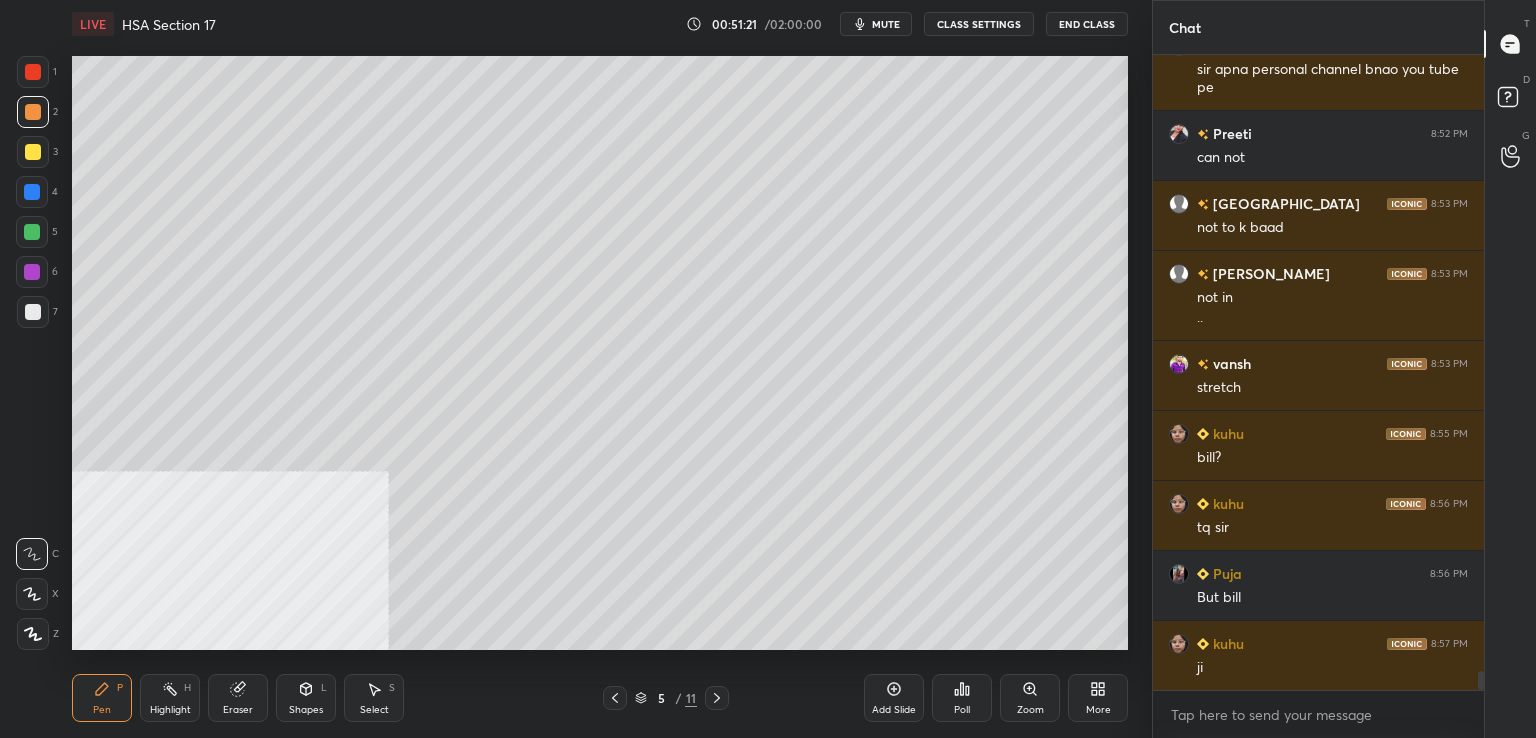 click 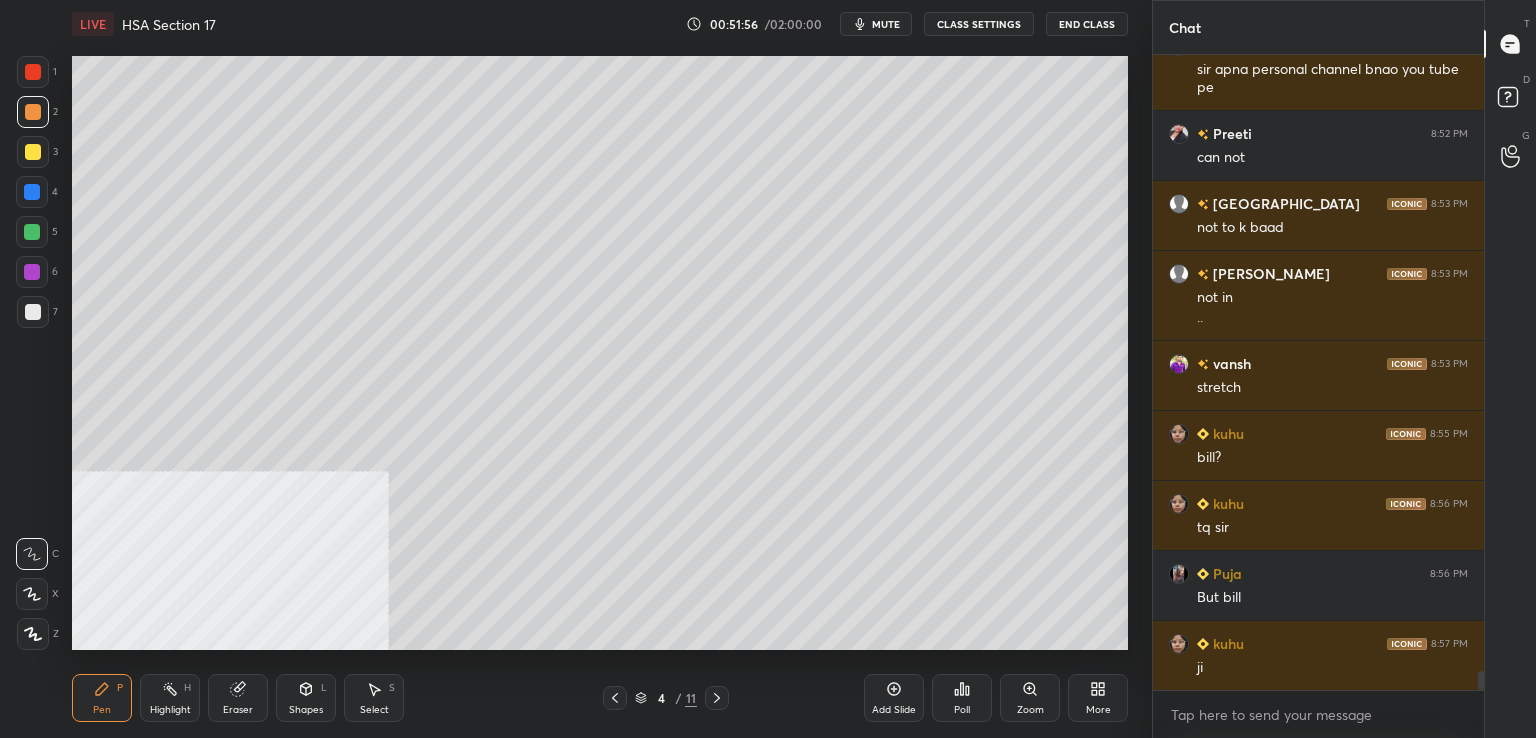 drag, startPoint x: 720, startPoint y: 697, endPoint x: 708, endPoint y: 685, distance: 16.970562 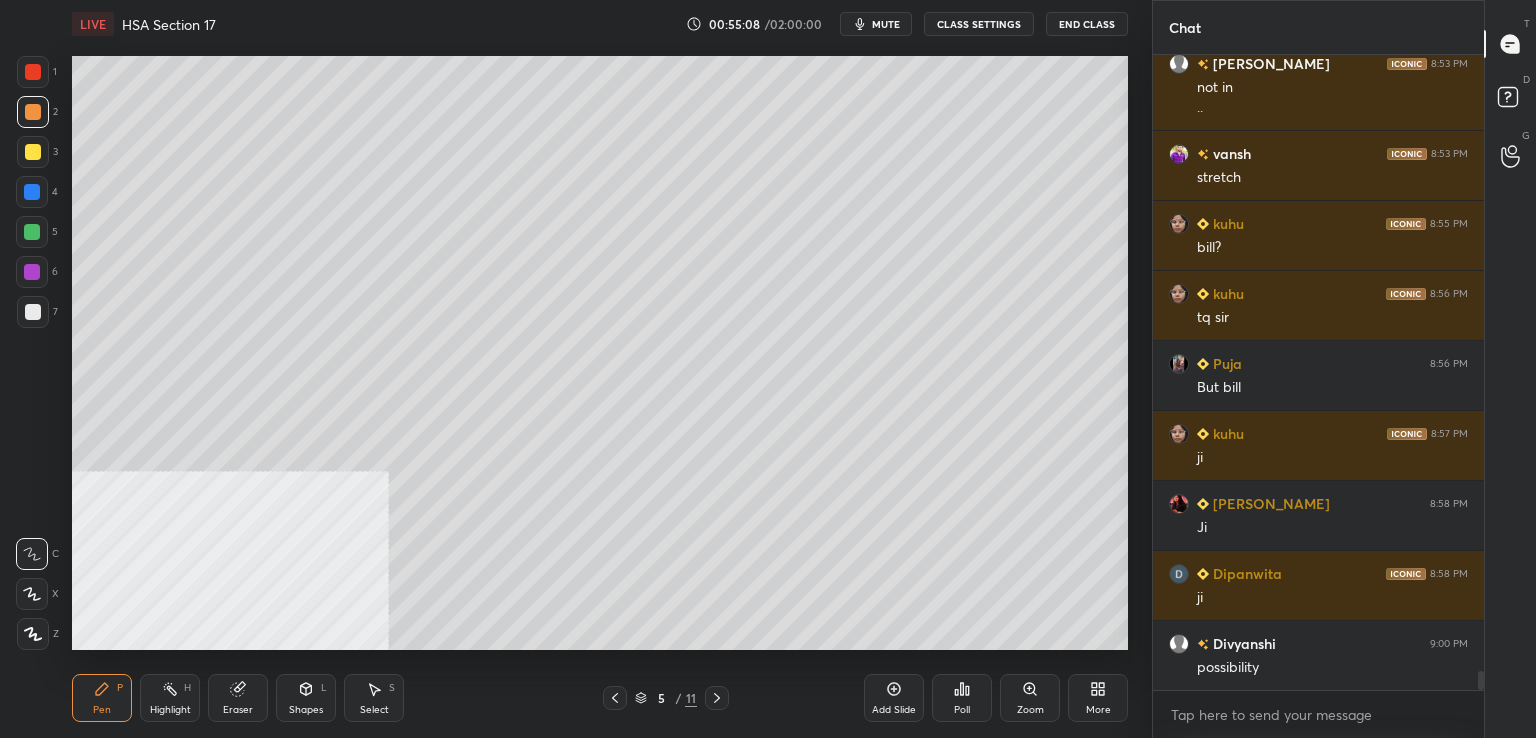 scroll, scrollTop: 20688, scrollLeft: 0, axis: vertical 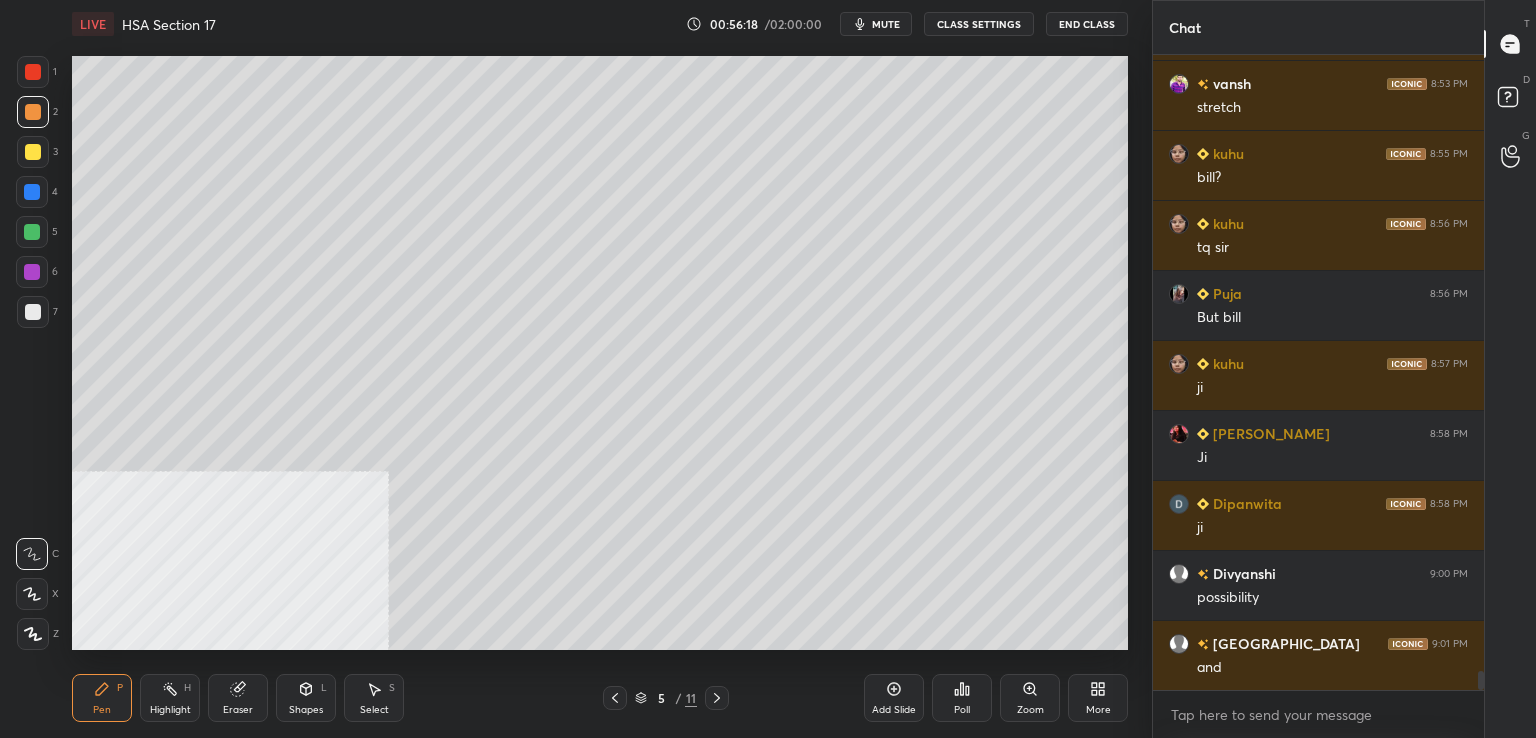 click 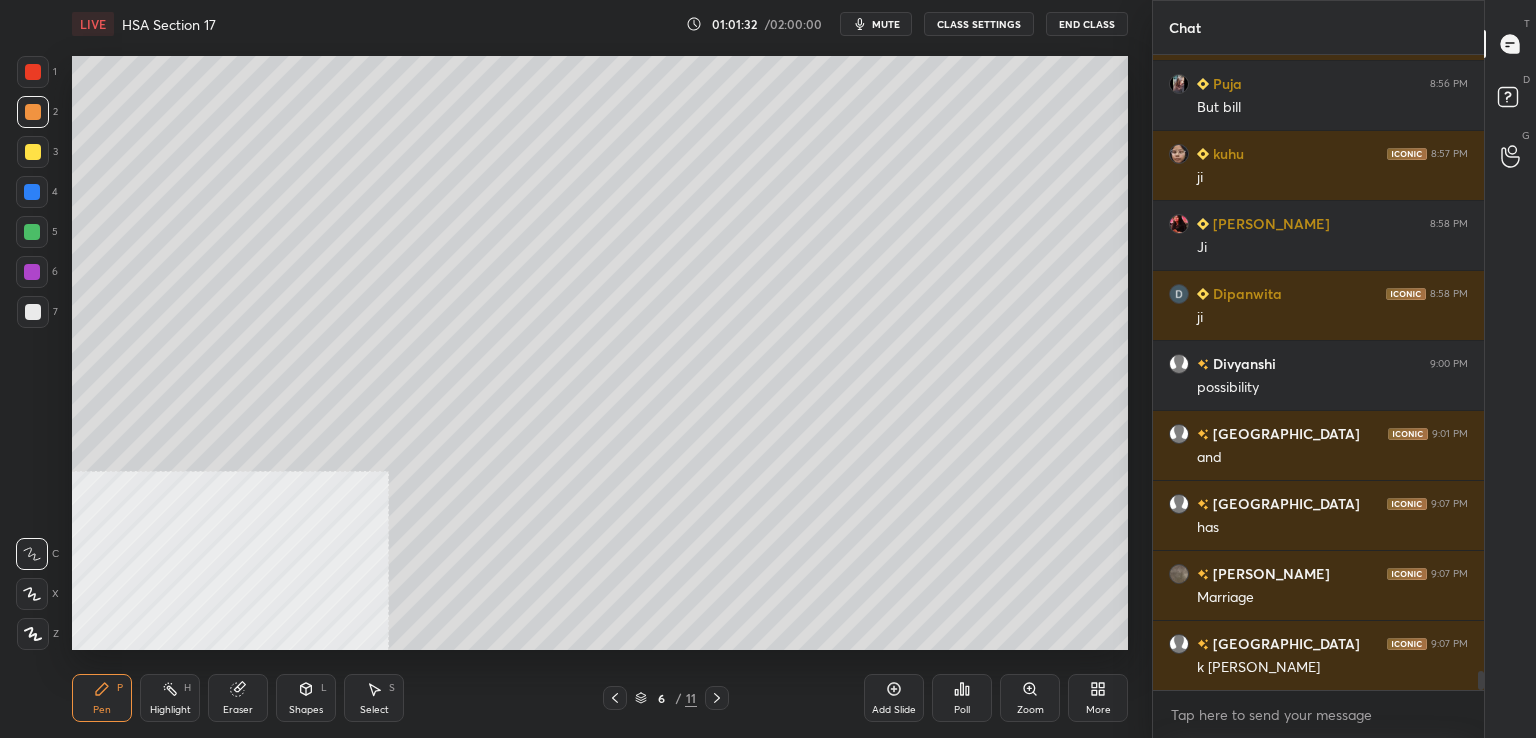 scroll, scrollTop: 20968, scrollLeft: 0, axis: vertical 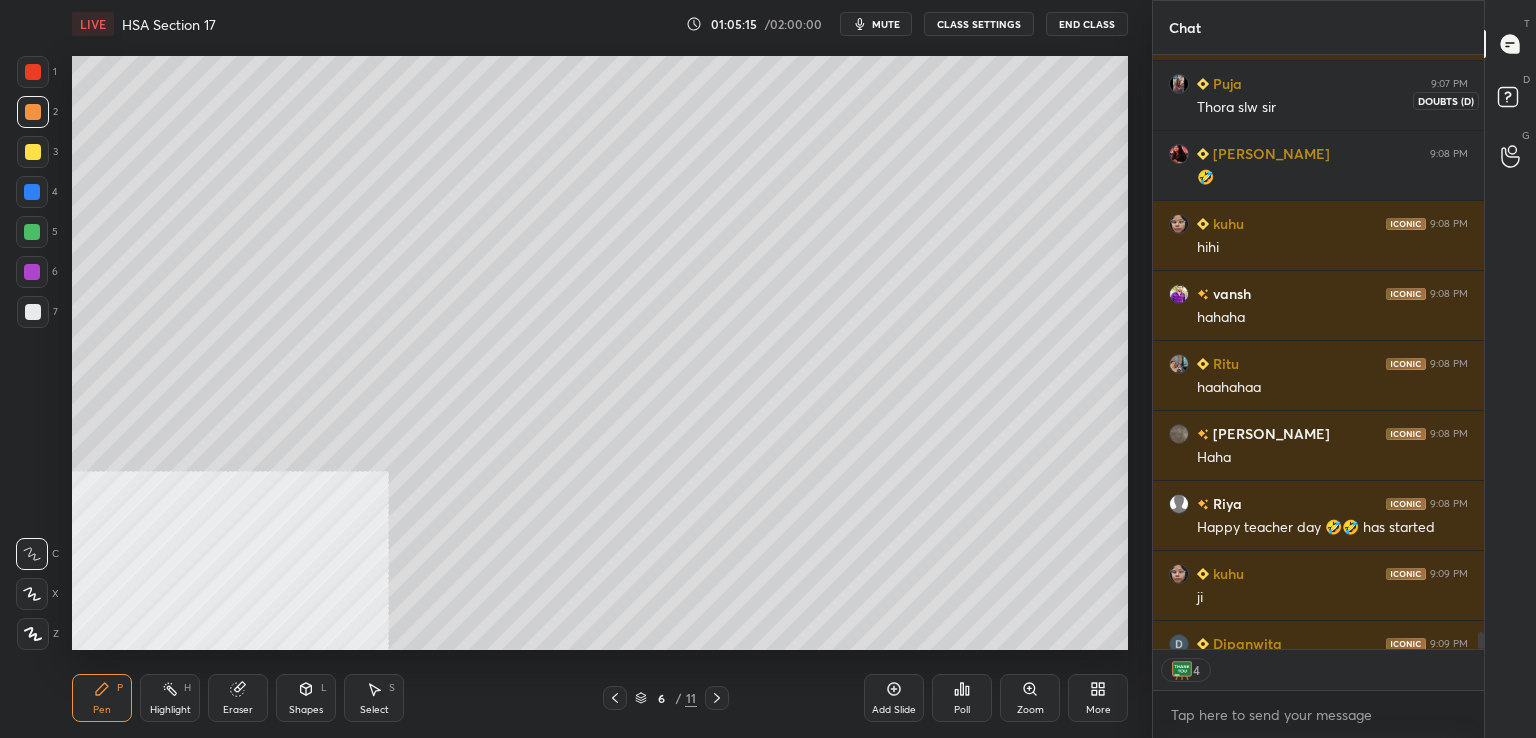 click 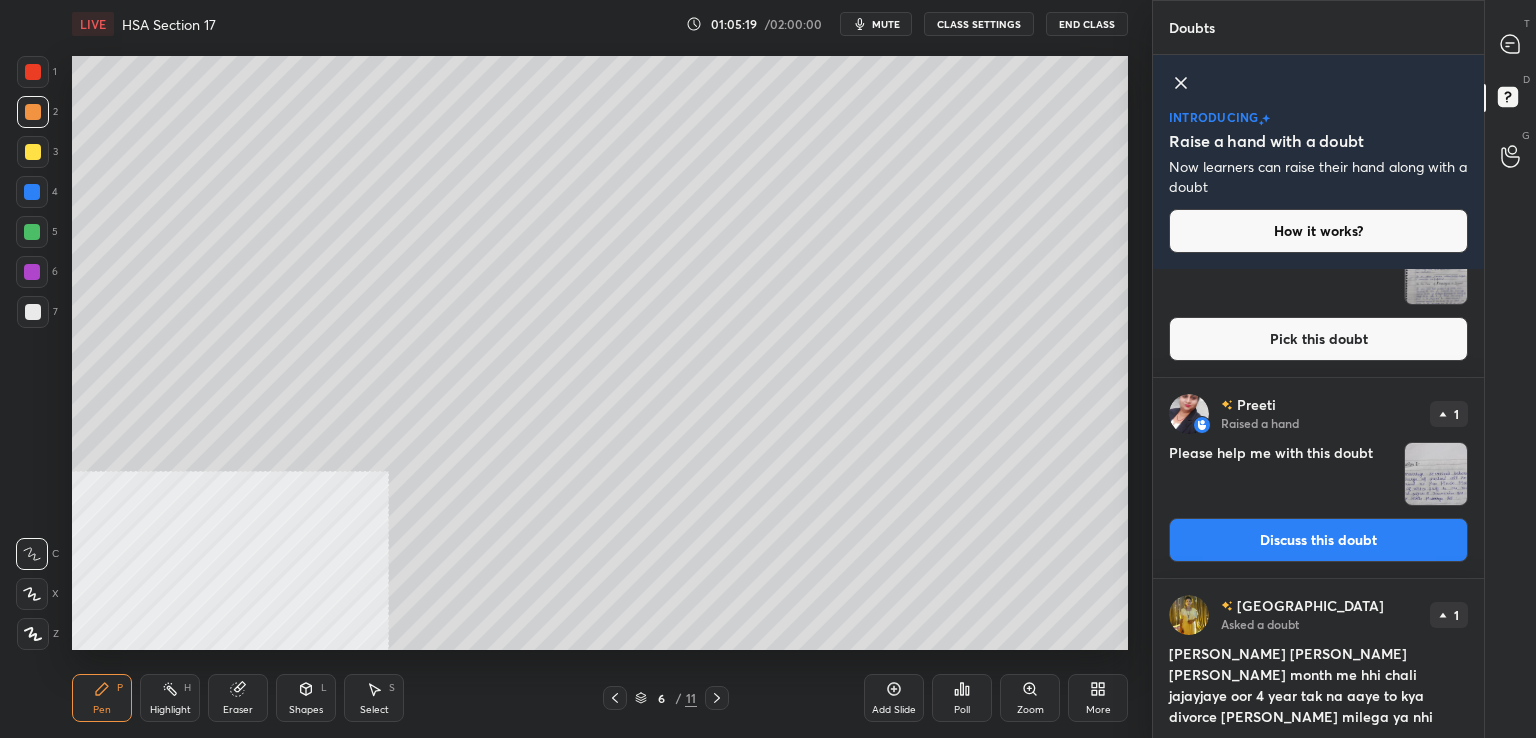 scroll, scrollTop: 934, scrollLeft: 0, axis: vertical 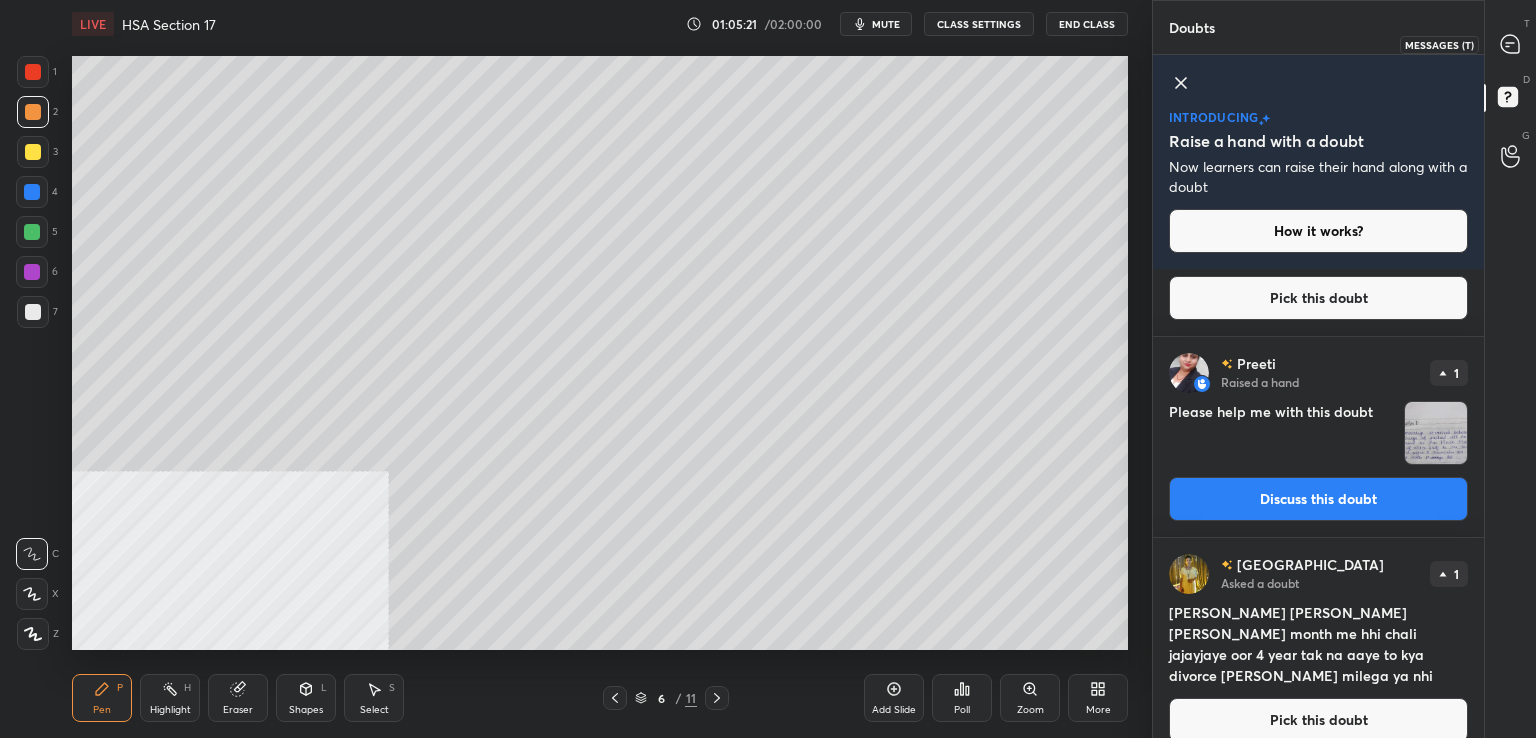 click 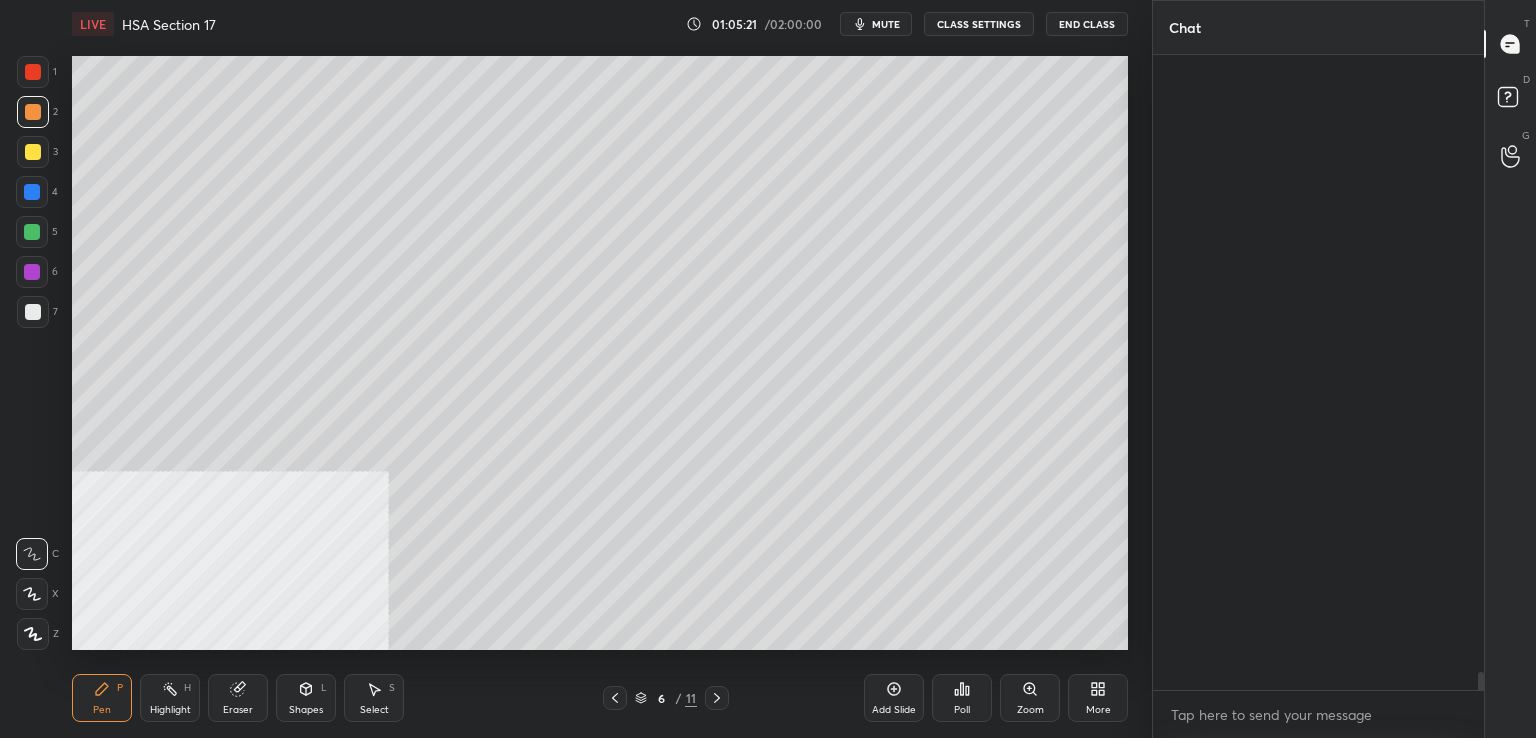 scroll, scrollTop: 21528, scrollLeft: 0, axis: vertical 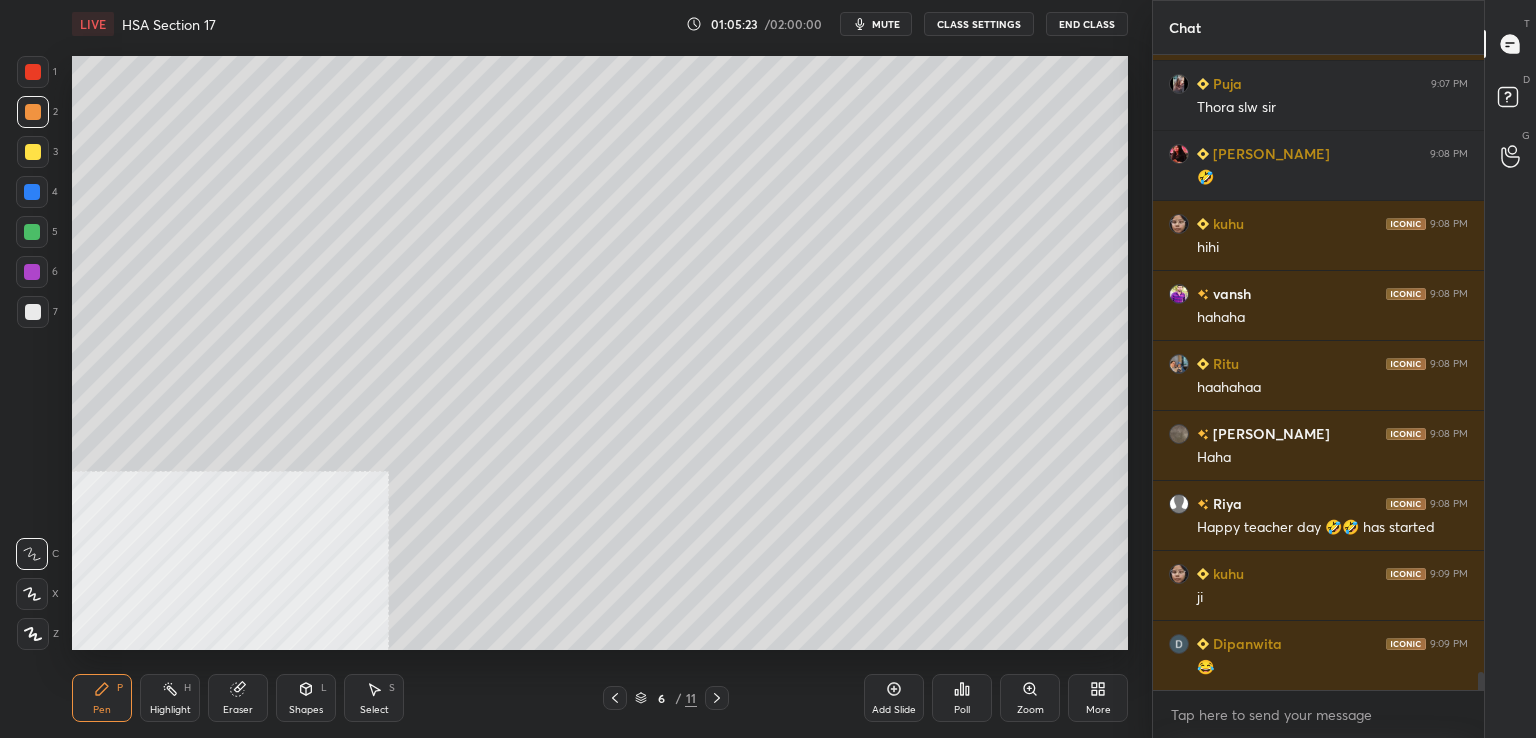 click at bounding box center (33, 312) 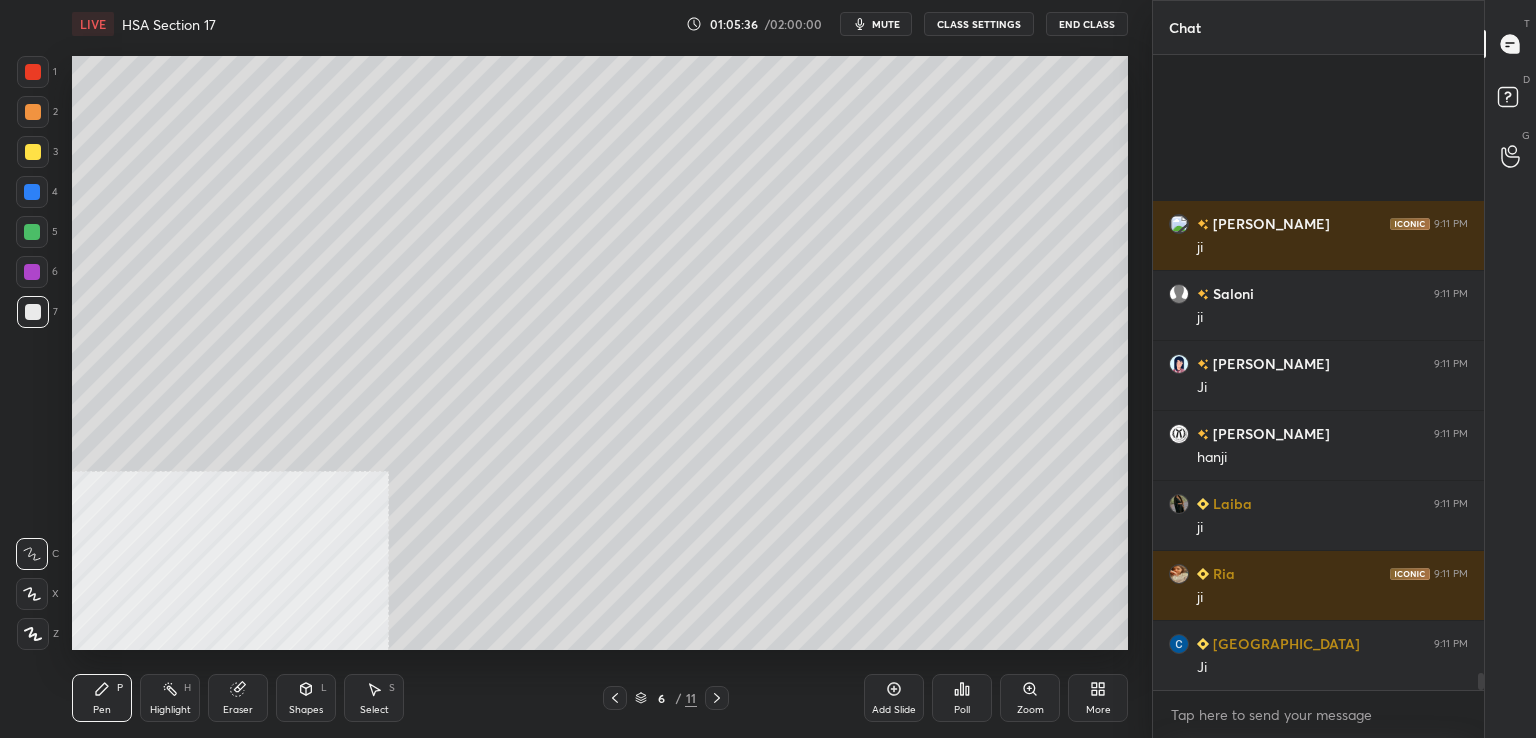 scroll, scrollTop: 23138, scrollLeft: 0, axis: vertical 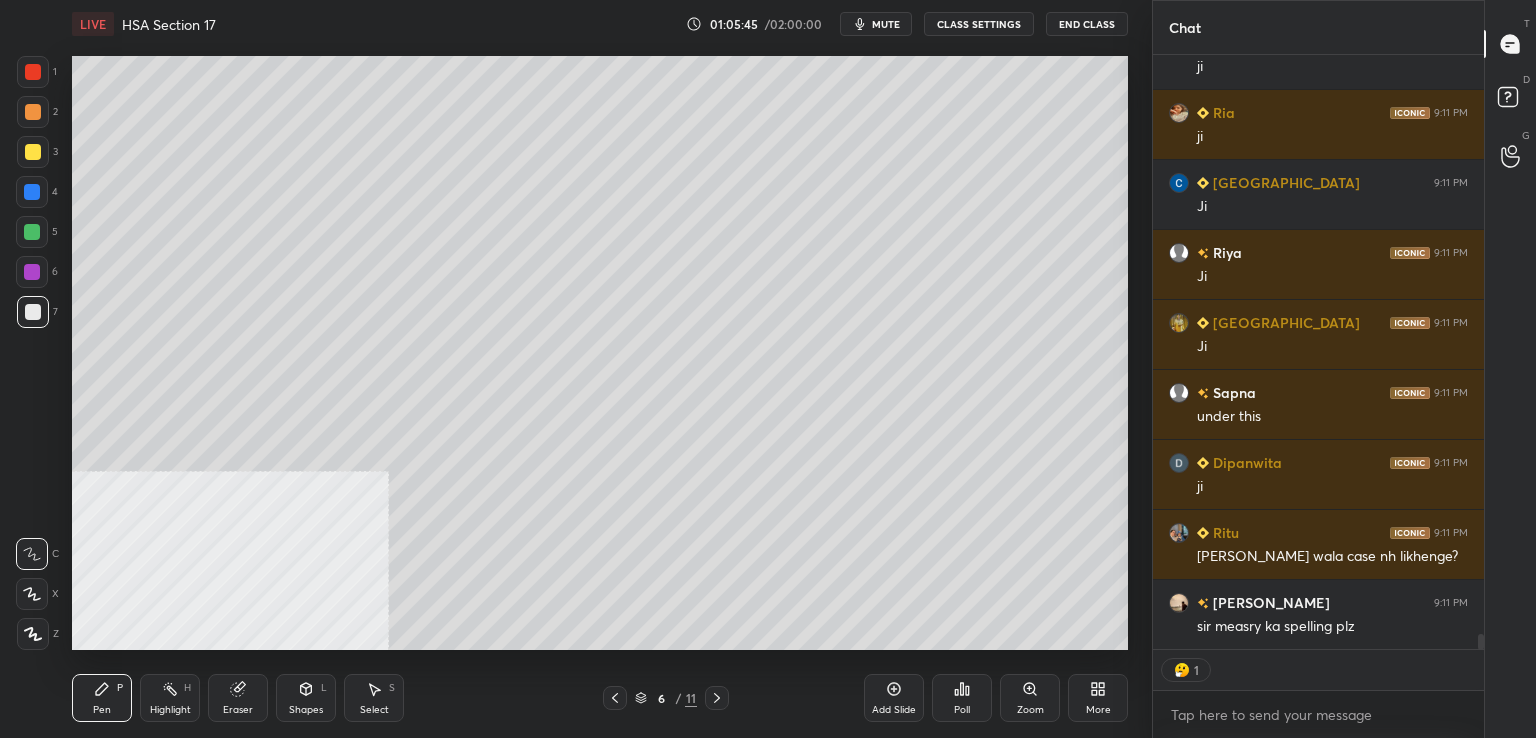 click at bounding box center (33, 312) 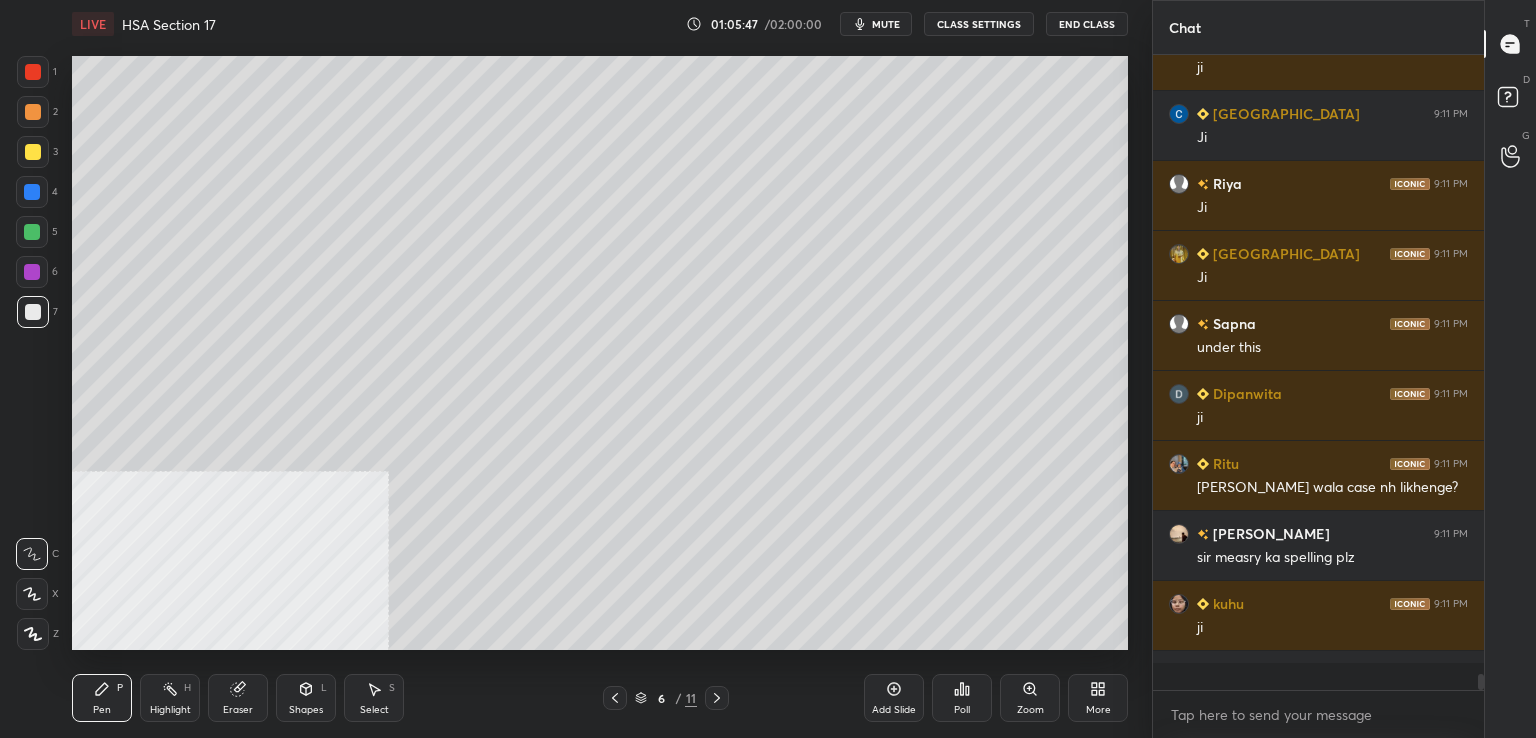 scroll, scrollTop: 6, scrollLeft: 6, axis: both 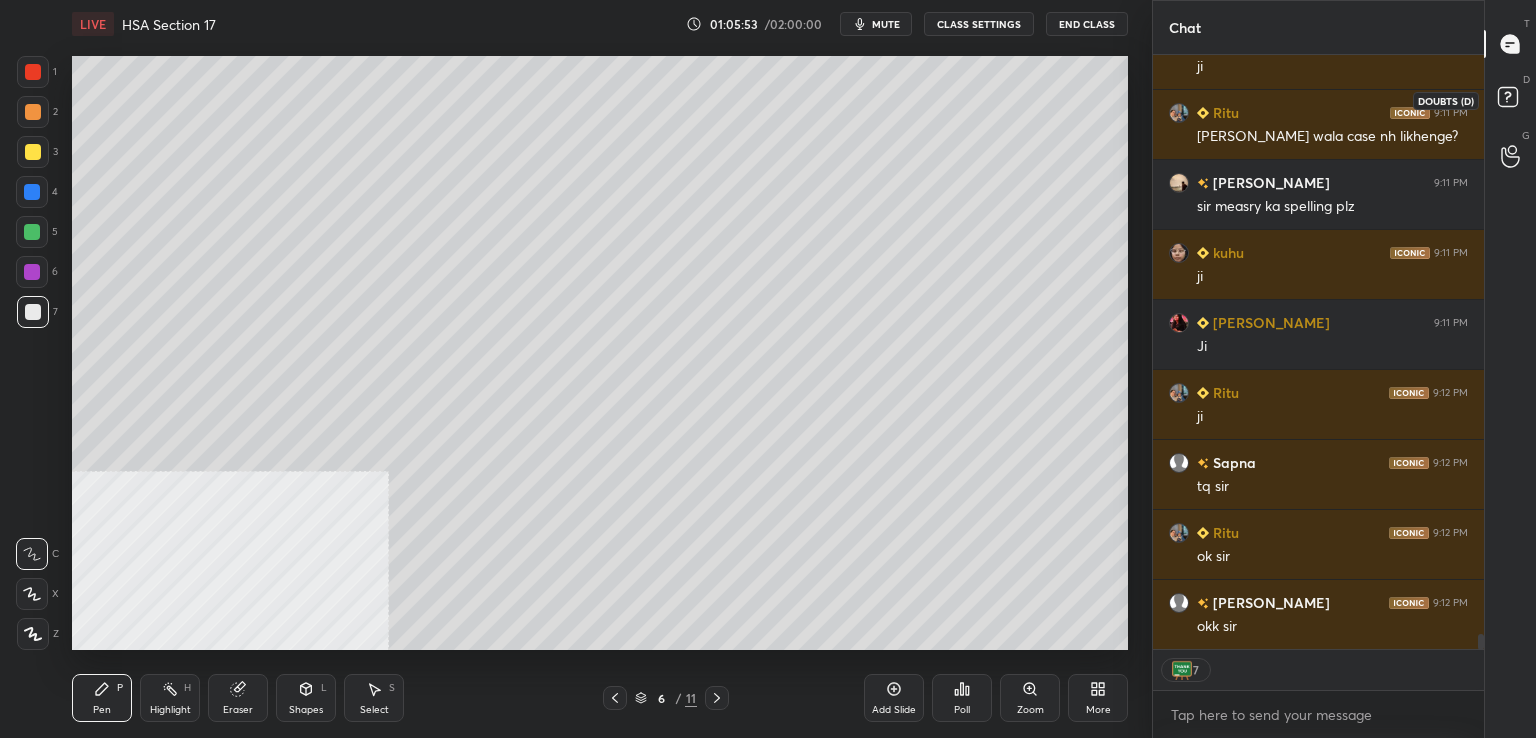 drag, startPoint x: 1513, startPoint y: 97, endPoint x: 1504, endPoint y: 110, distance: 15.811388 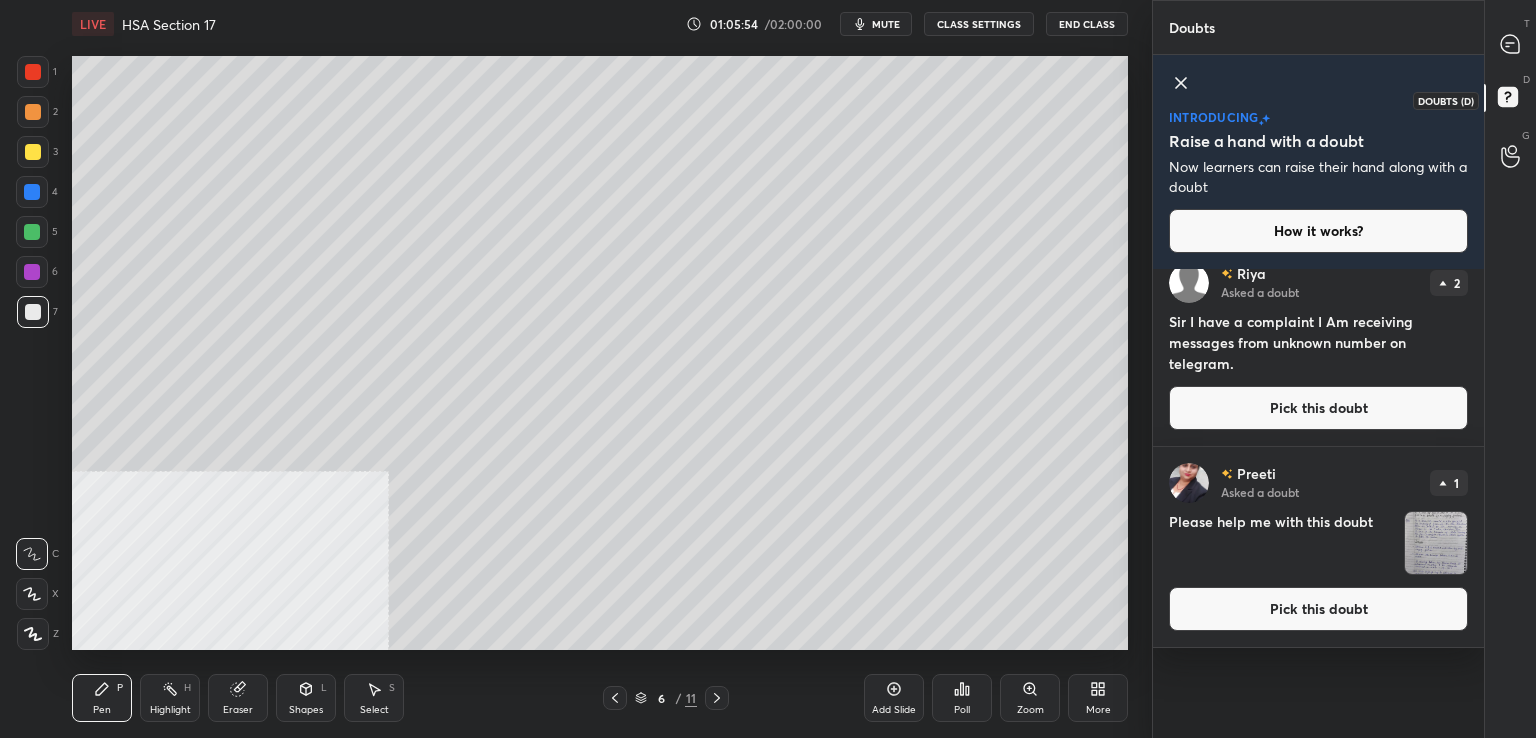 scroll, scrollTop: 0, scrollLeft: 0, axis: both 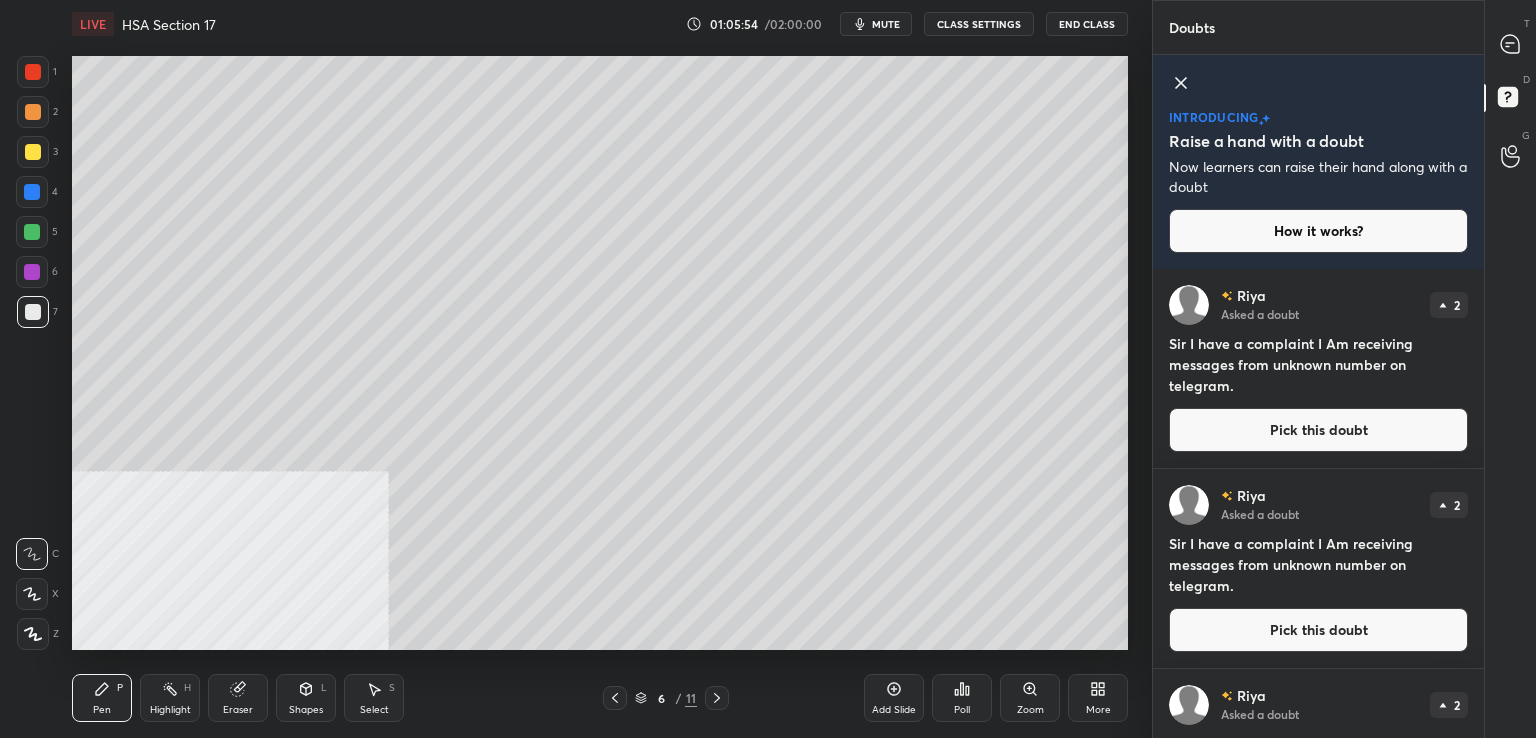 drag, startPoint x: 1339, startPoint y: 421, endPoint x: 1328, endPoint y: 421, distance: 11 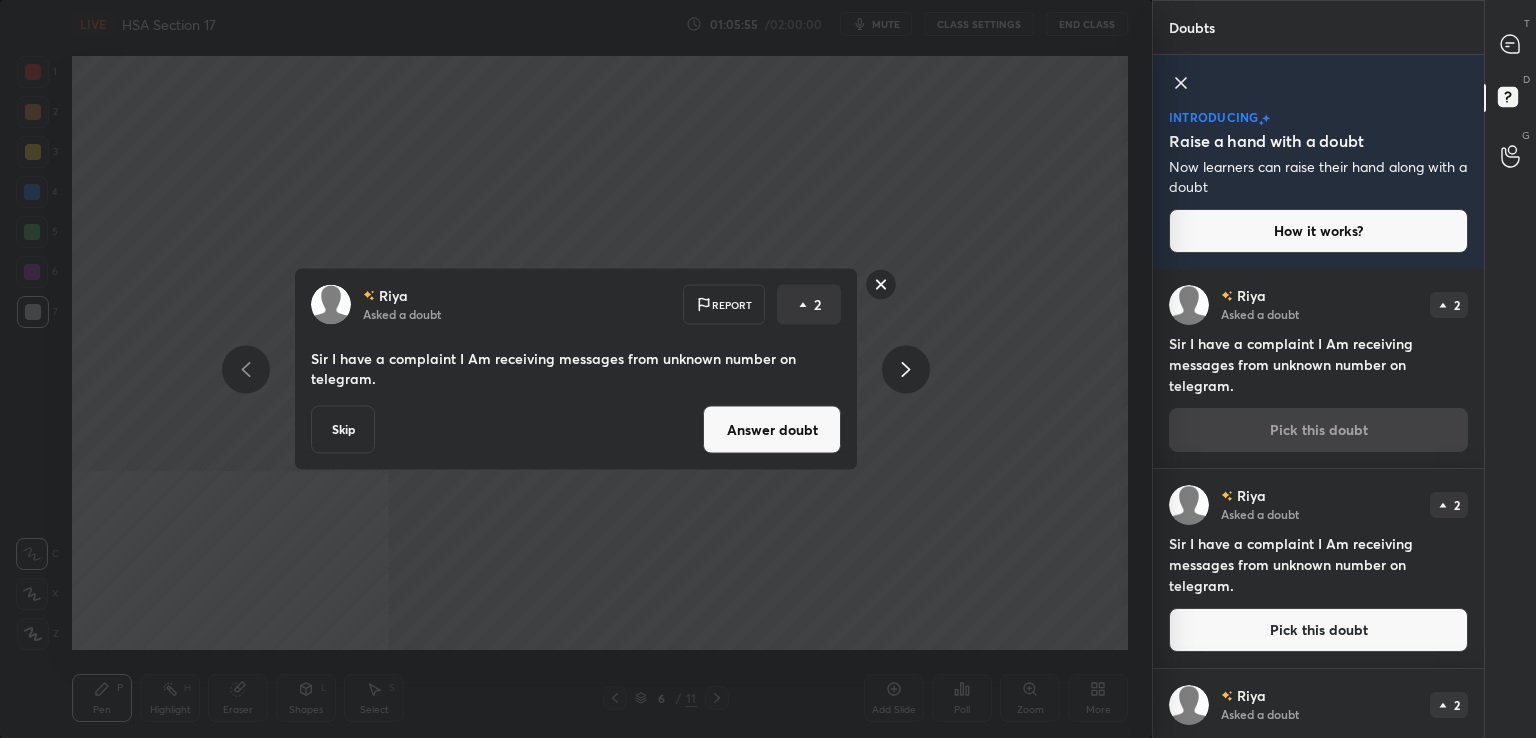 click on "Answer doubt" at bounding box center [772, 430] 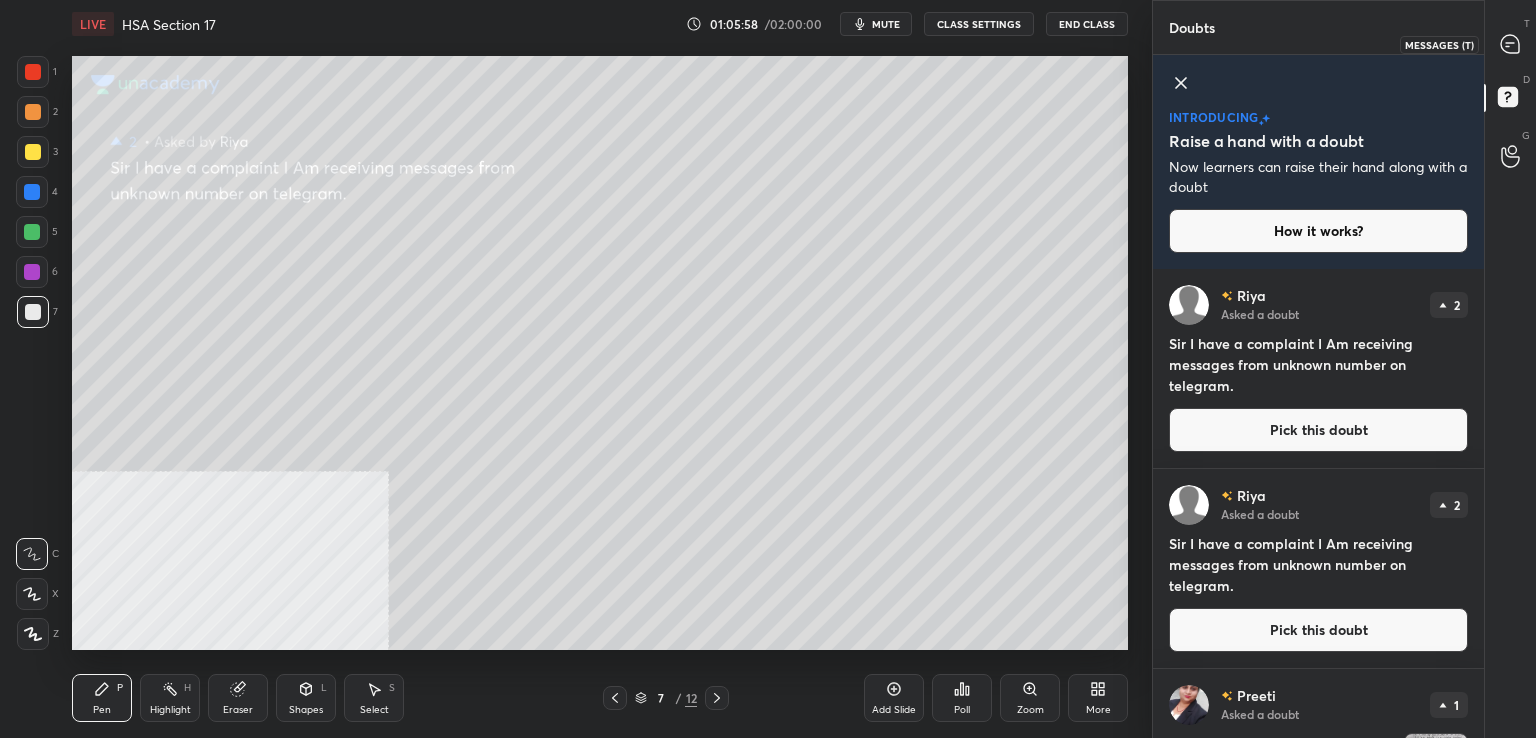 drag, startPoint x: 1516, startPoint y: 41, endPoint x: 1502, endPoint y: 55, distance: 19.79899 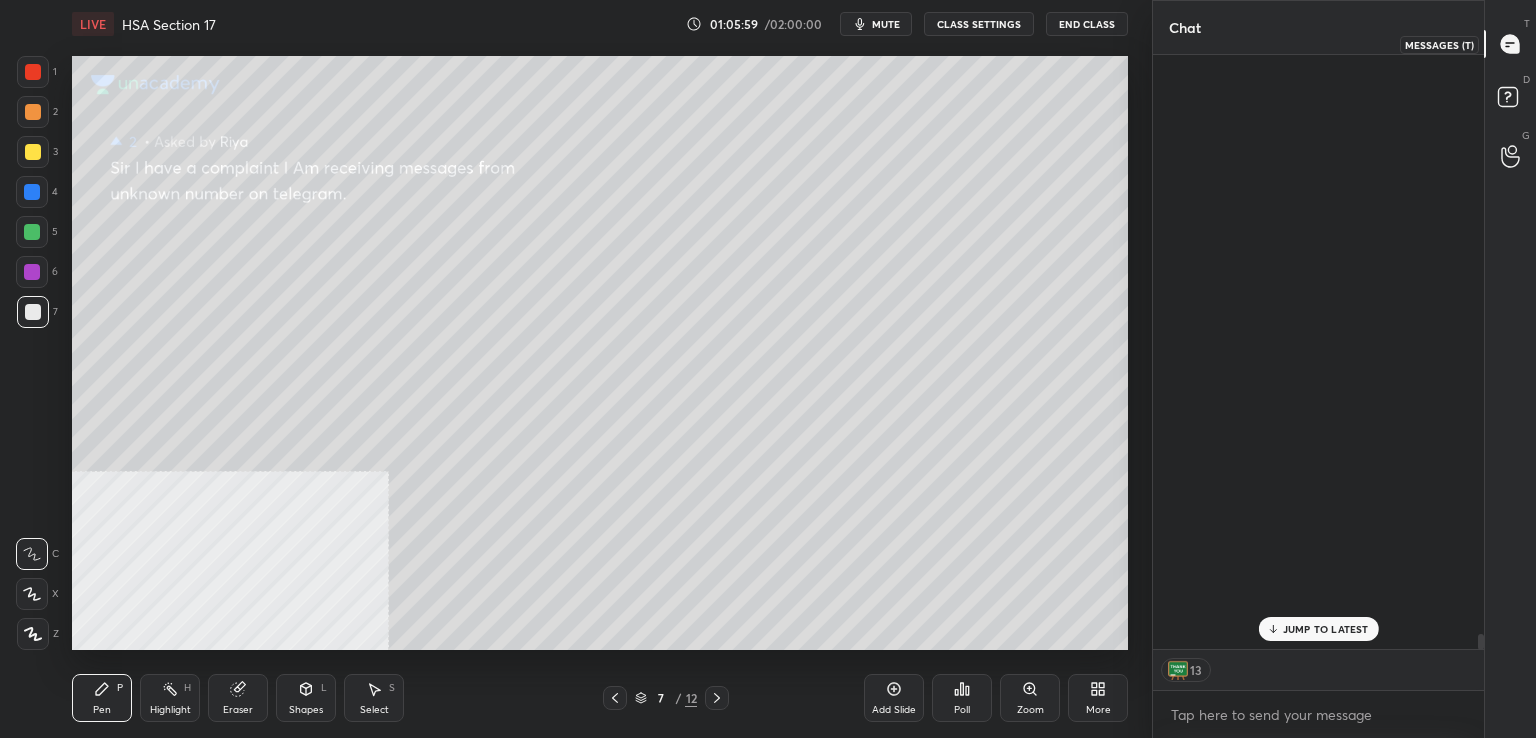 scroll, scrollTop: 23703, scrollLeft: 0, axis: vertical 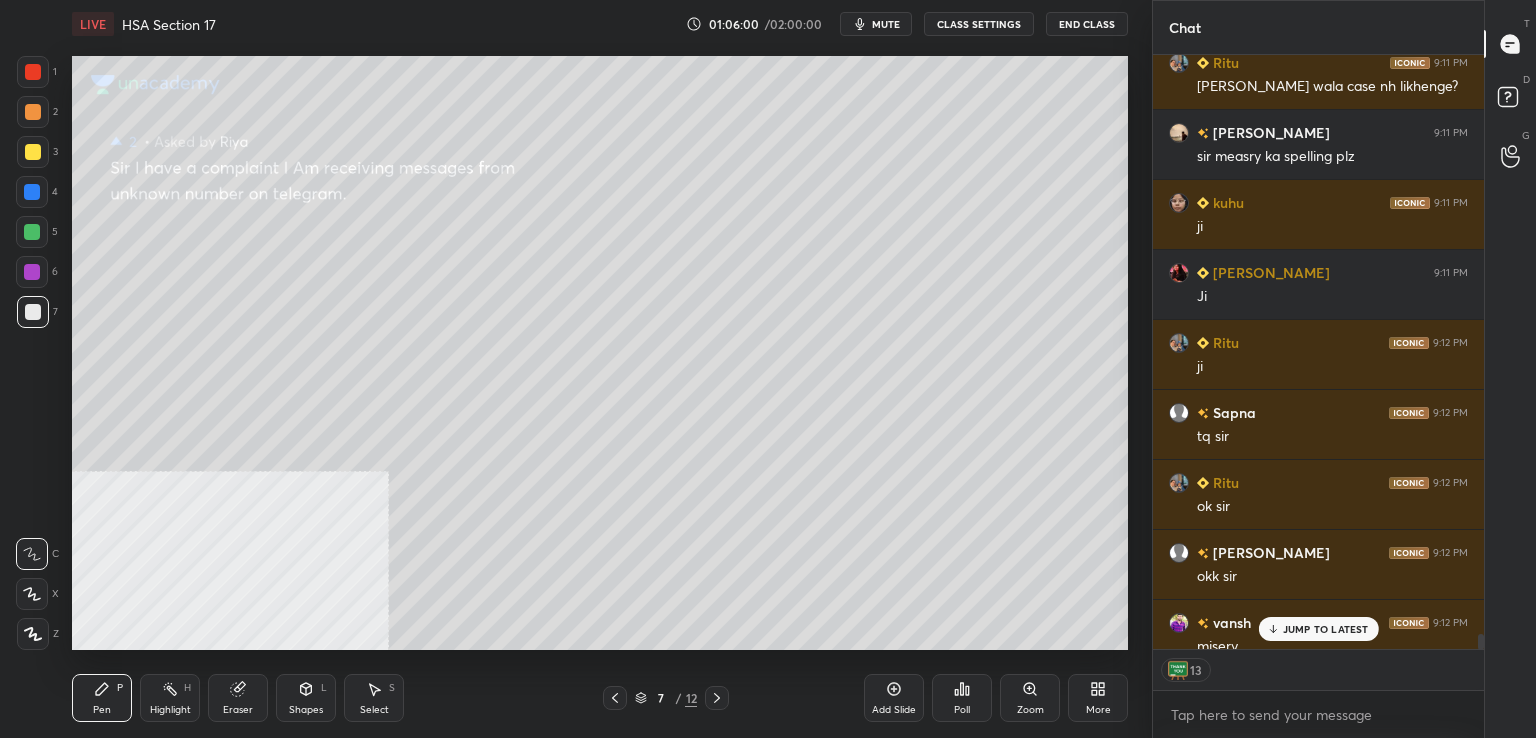 drag, startPoint x: 1303, startPoint y: 627, endPoint x: 1208, endPoint y: 612, distance: 96.17692 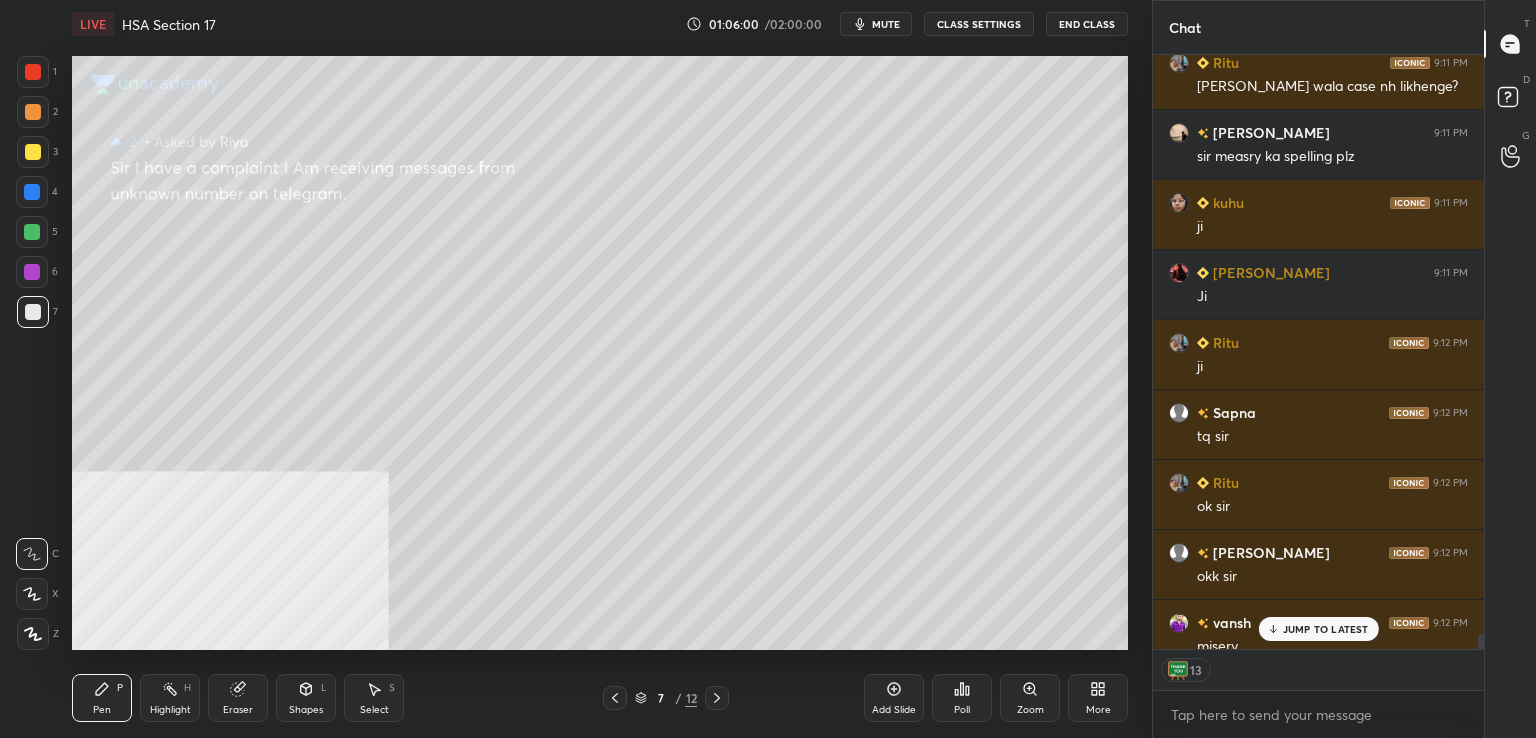 click on "JUMP TO LATEST" at bounding box center [1326, 629] 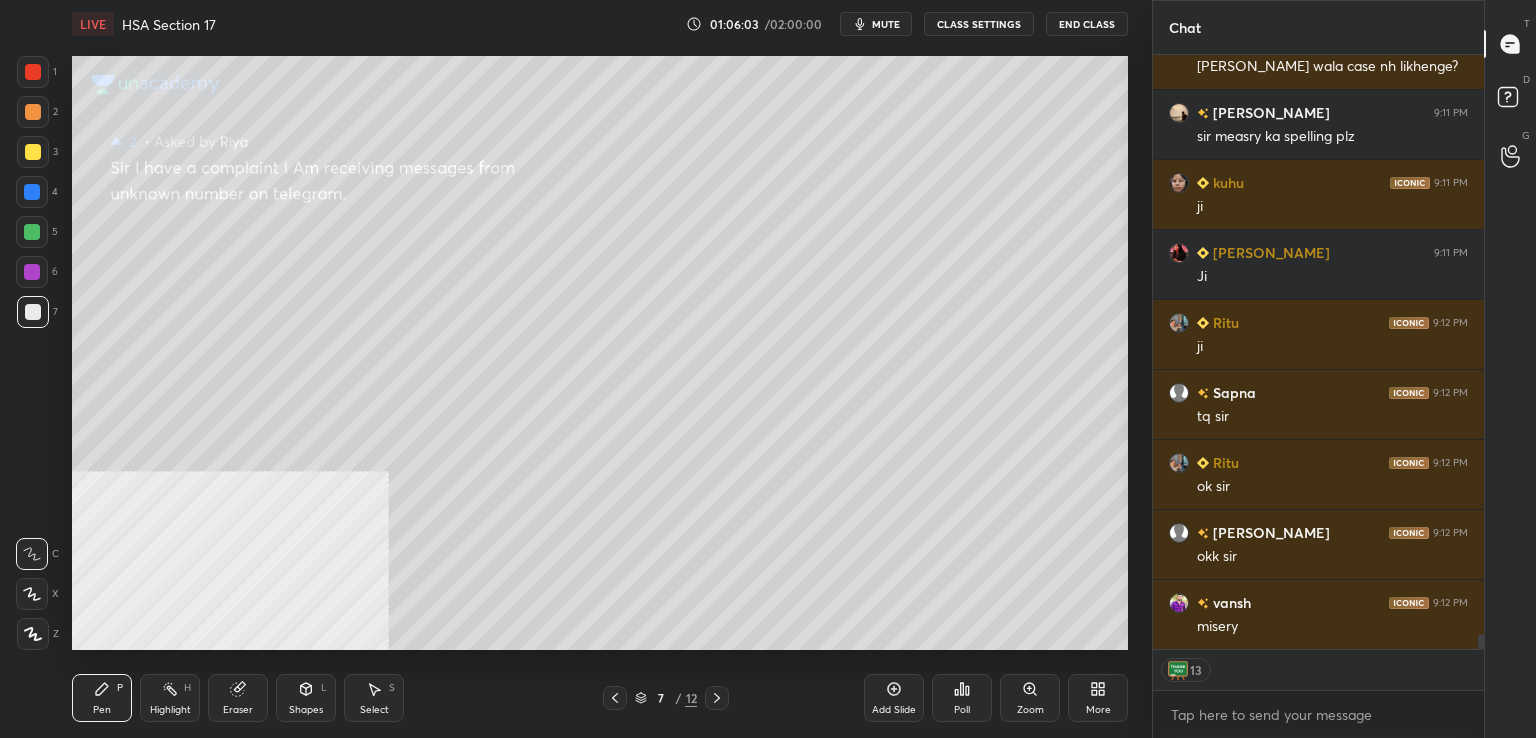 scroll, scrollTop: 23792, scrollLeft: 0, axis: vertical 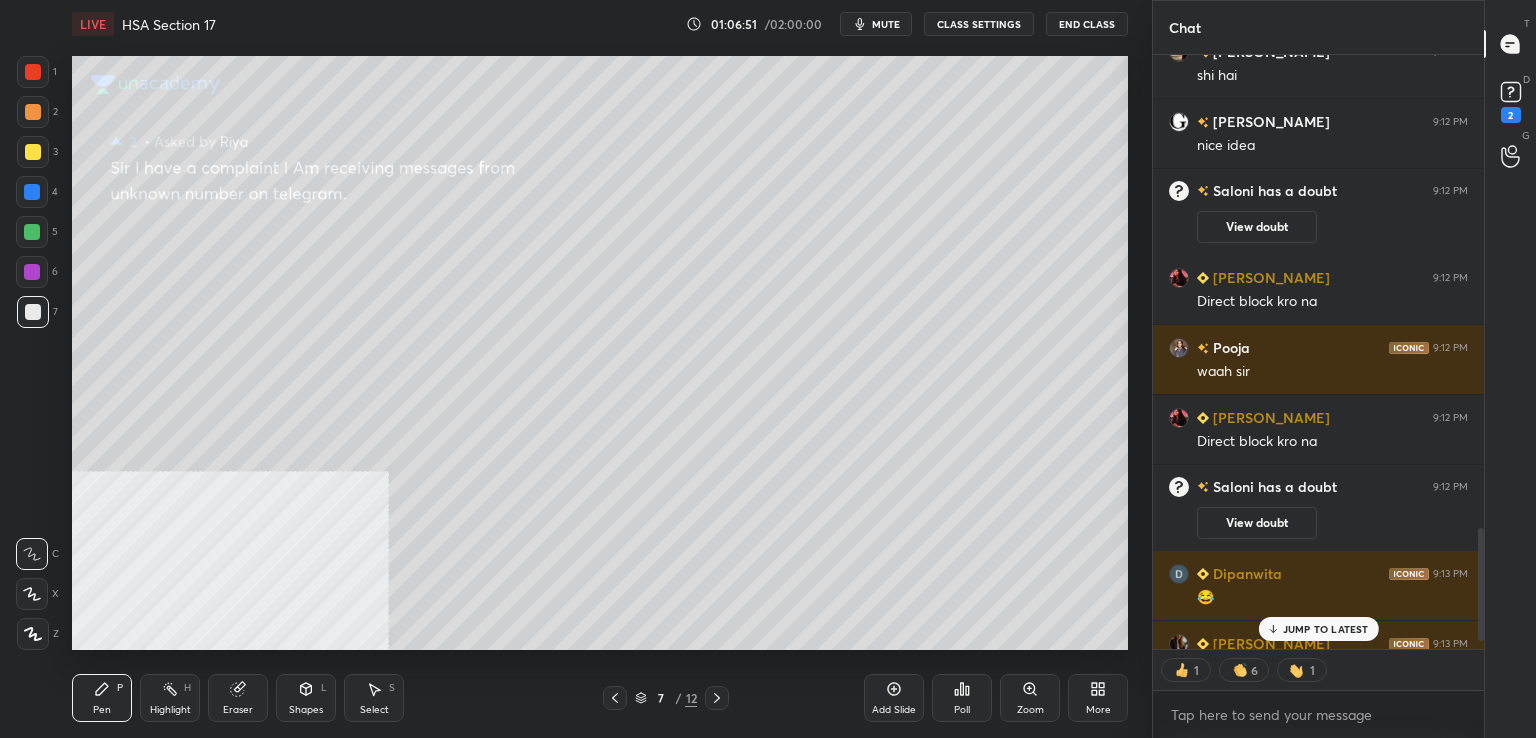drag, startPoint x: 1301, startPoint y: 620, endPoint x: 1281, endPoint y: 621, distance: 20.024984 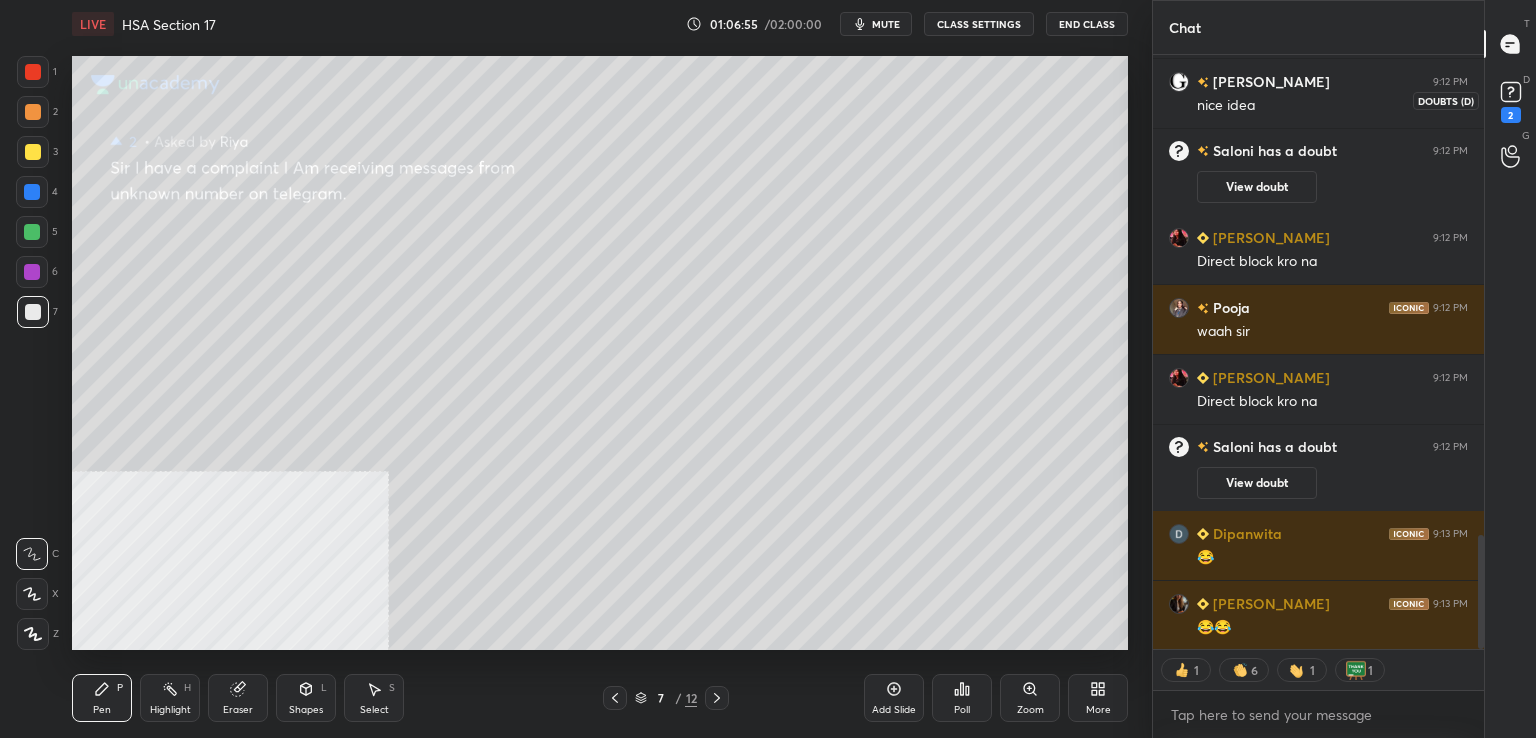 click on "2" at bounding box center [1511, 115] 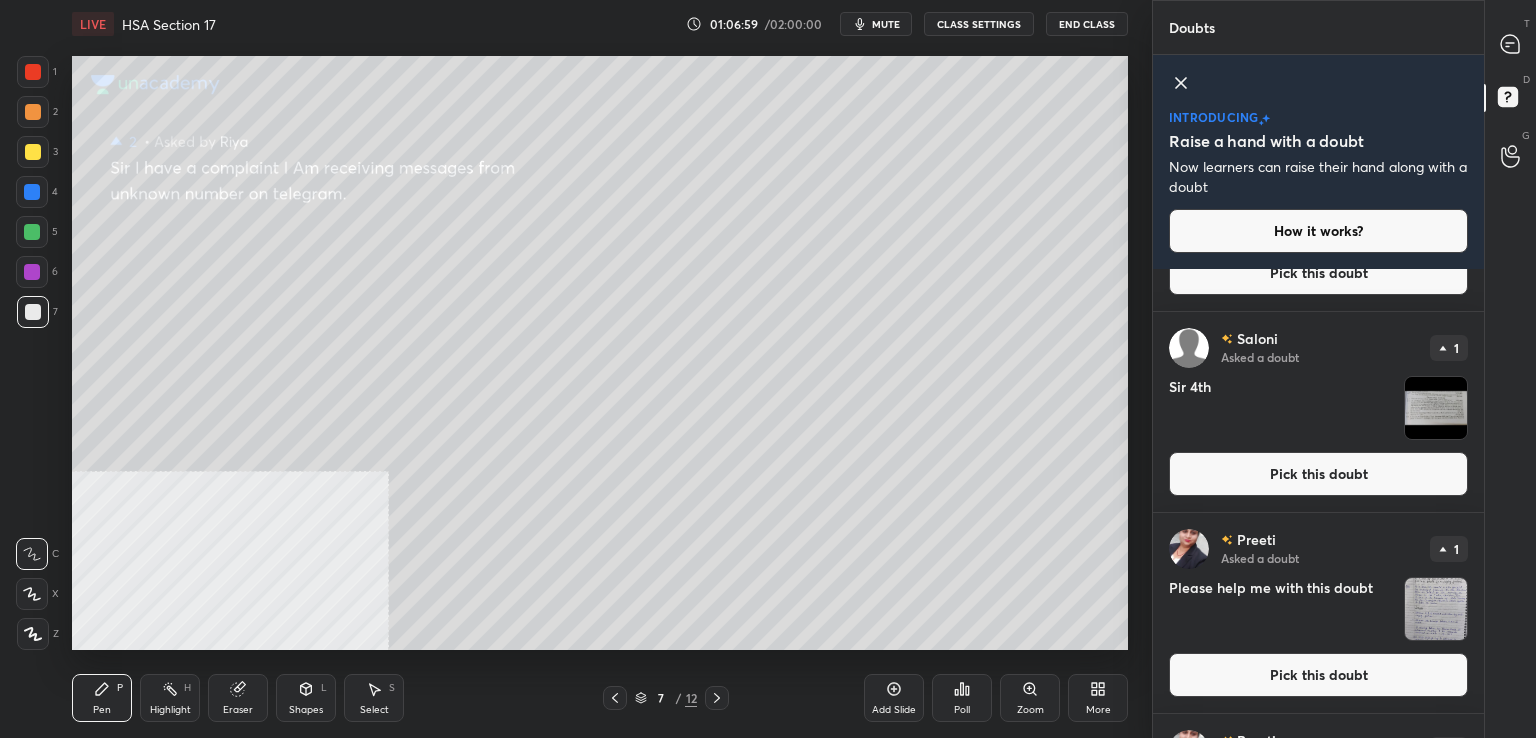 click on "Pick this doubt" at bounding box center (1318, 474) 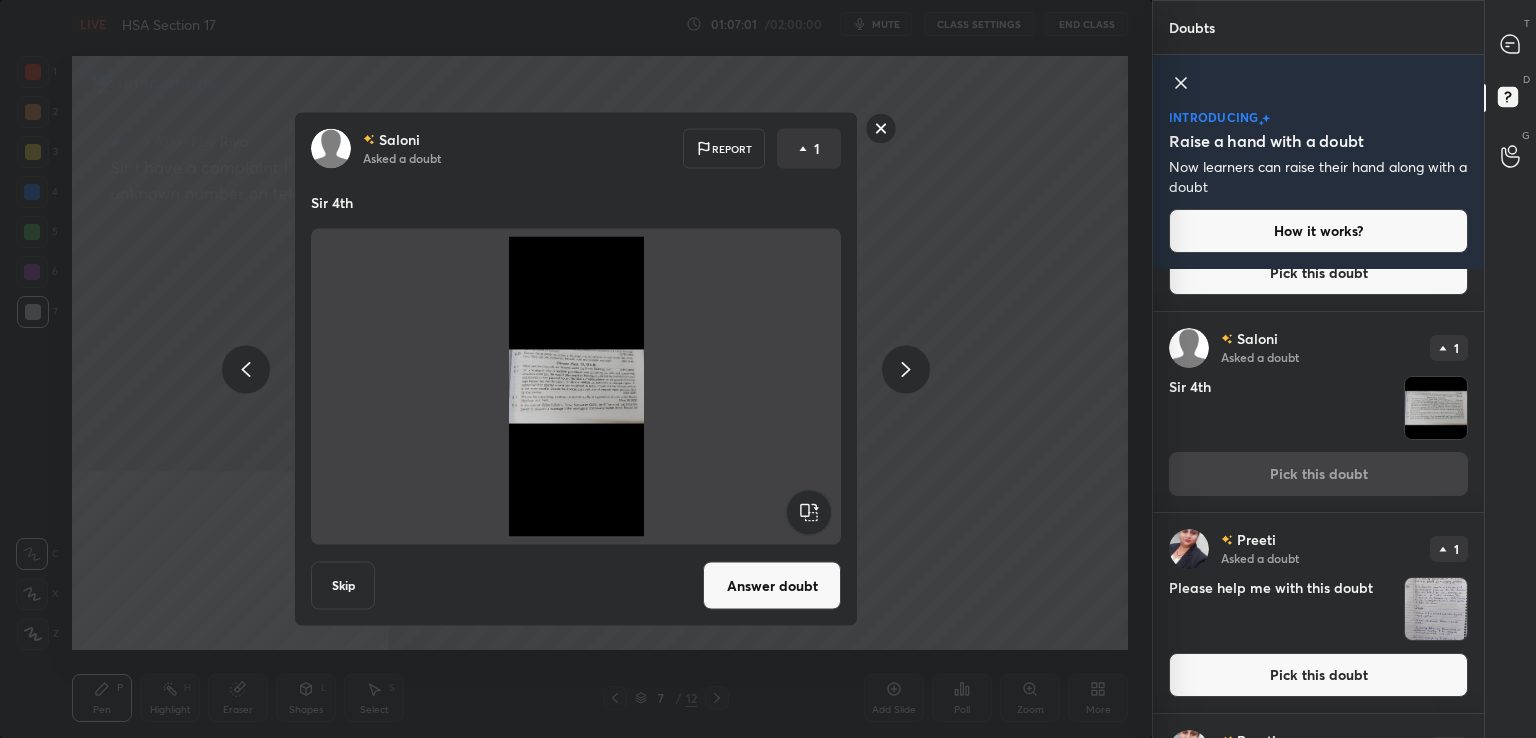 drag, startPoint x: 741, startPoint y: 592, endPoint x: 757, endPoint y: 581, distance: 19.416489 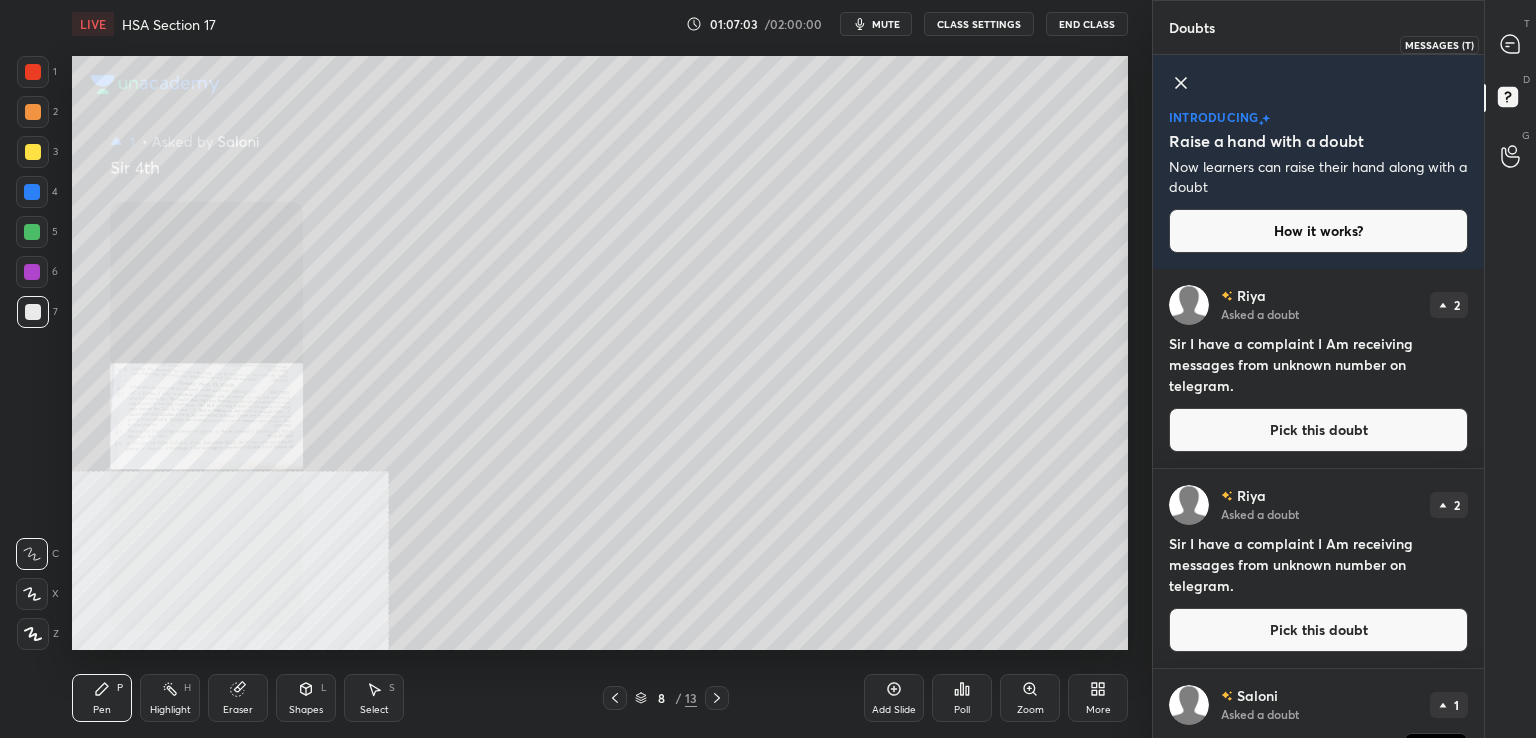drag, startPoint x: 1508, startPoint y: 45, endPoint x: 1490, endPoint y: 68, distance: 29.206163 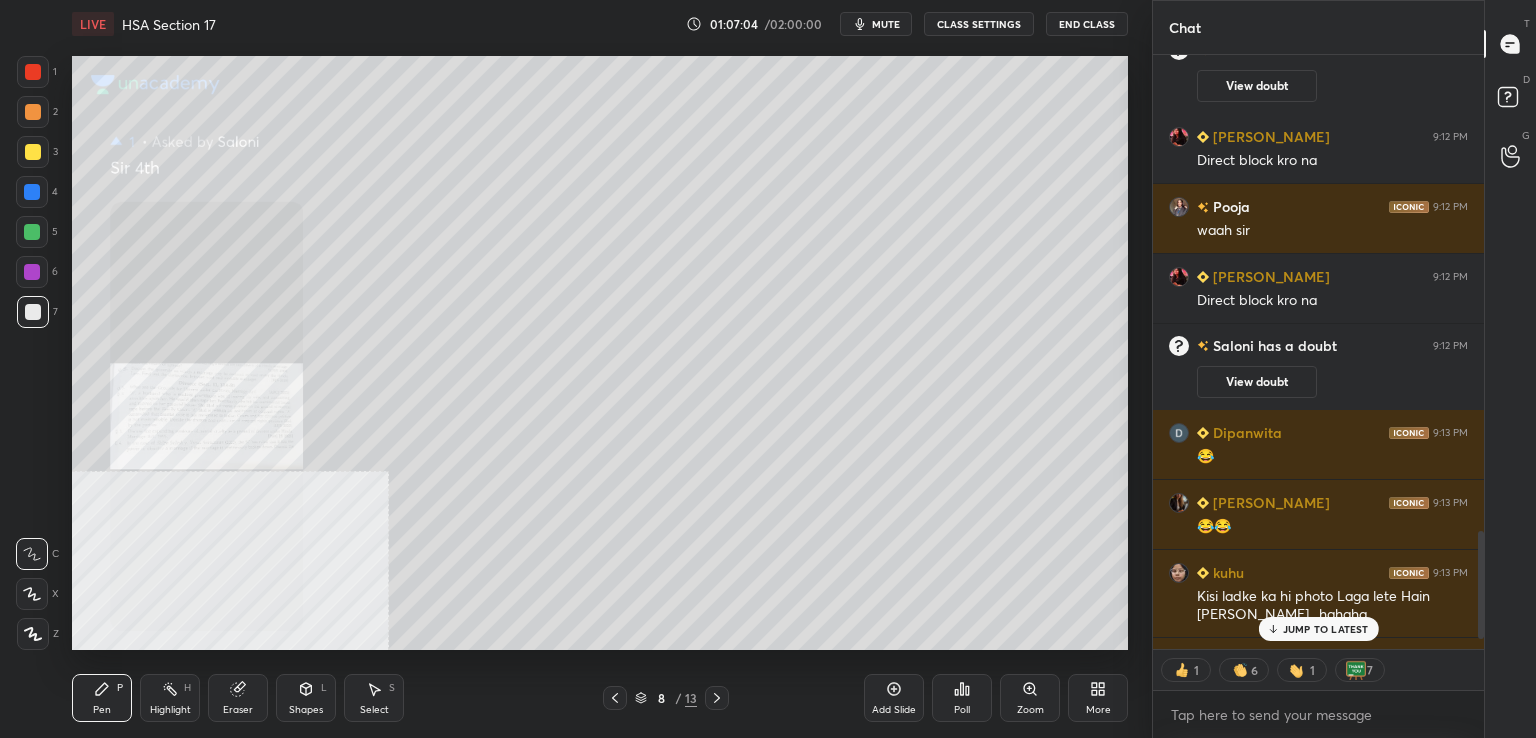 click 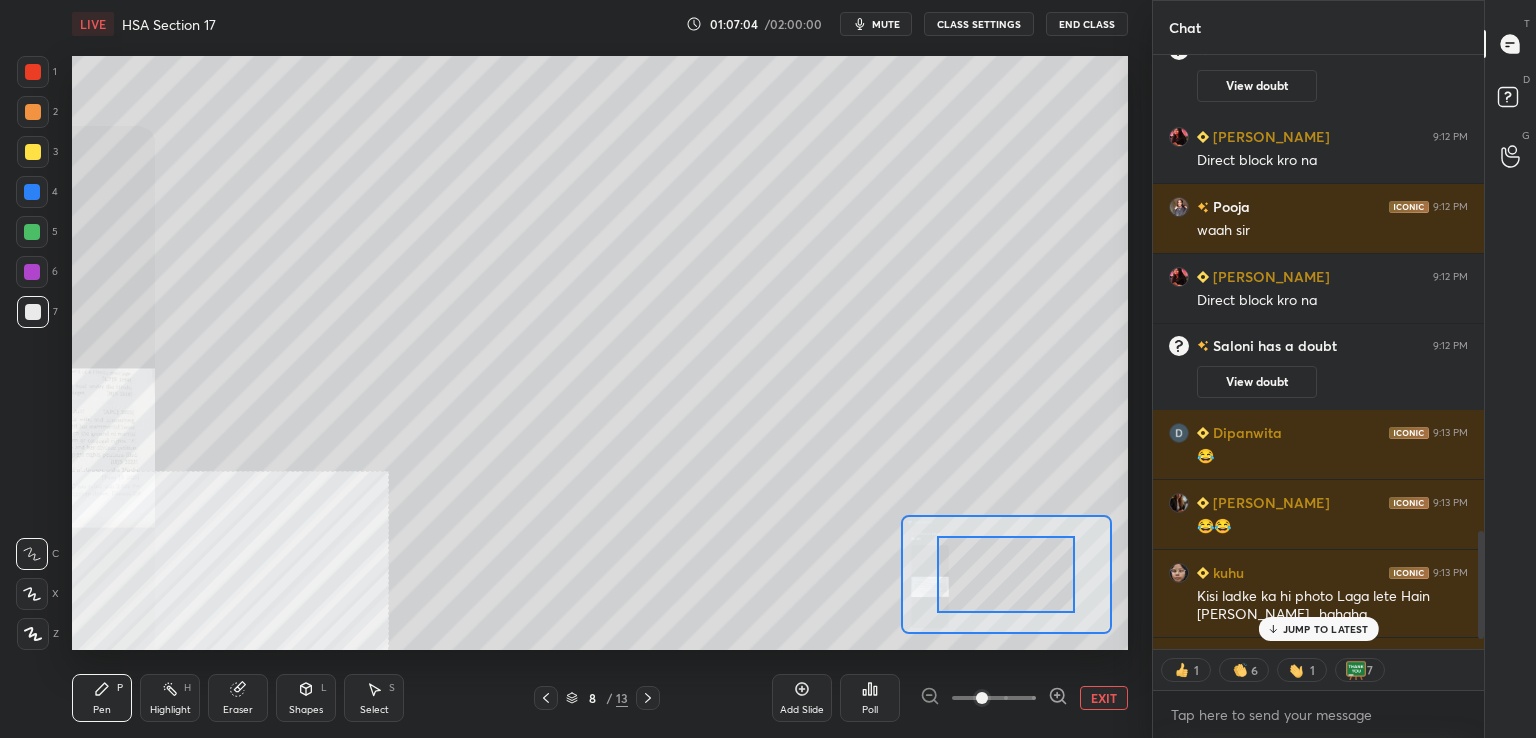 click at bounding box center (994, 698) 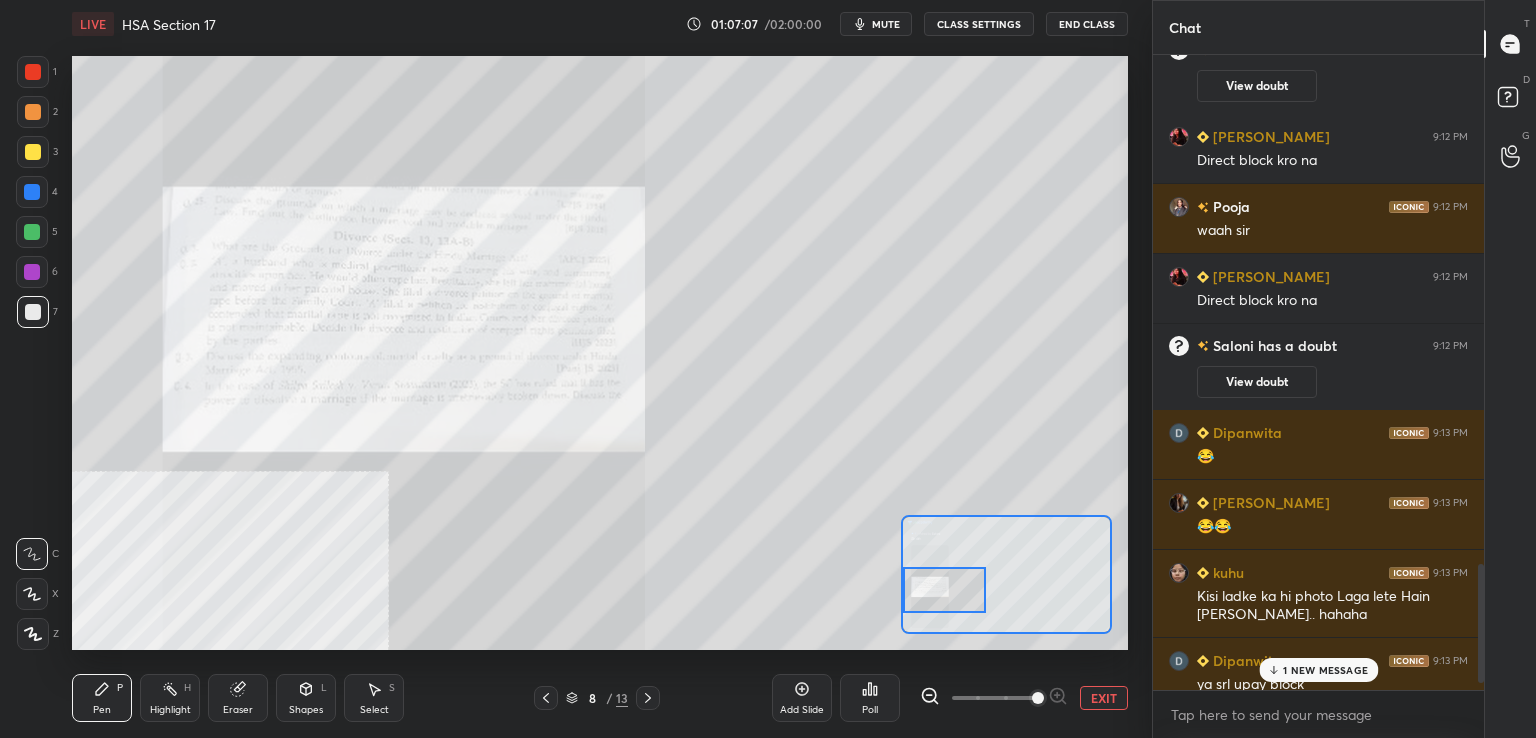 drag, startPoint x: 1002, startPoint y: 565, endPoint x: 912, endPoint y: 581, distance: 91.411156 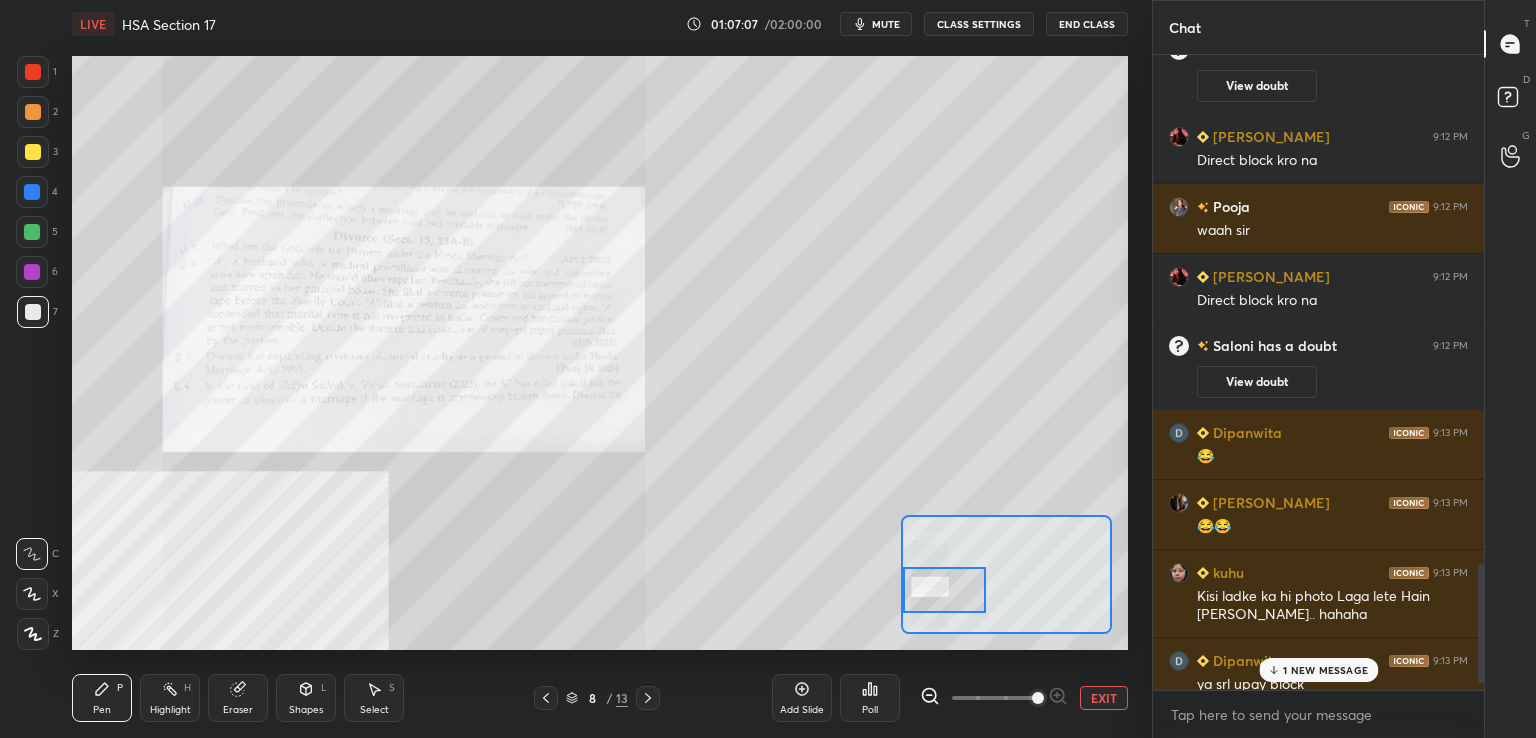 click at bounding box center [944, 590] 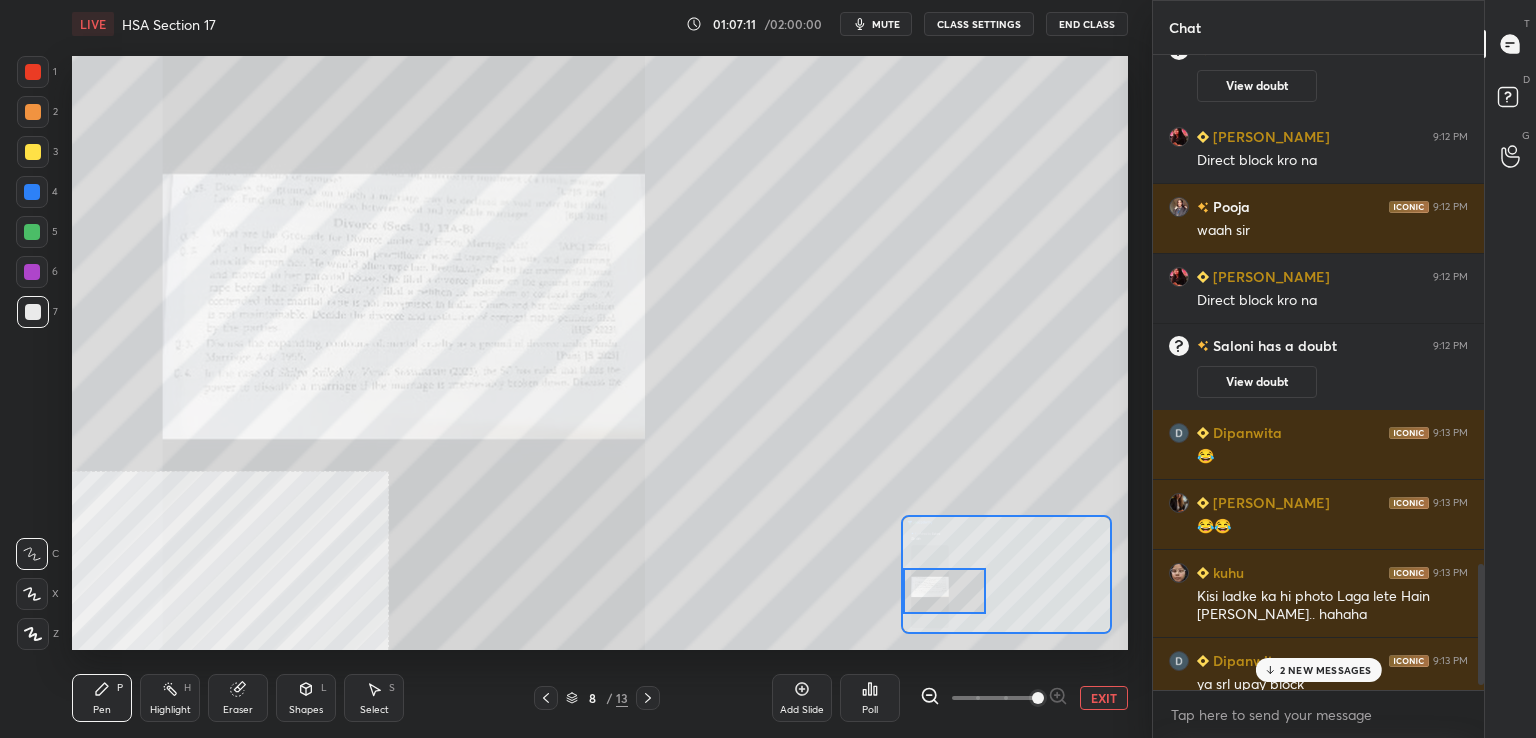 drag, startPoint x: 1288, startPoint y: 678, endPoint x: 1277, endPoint y: 675, distance: 11.401754 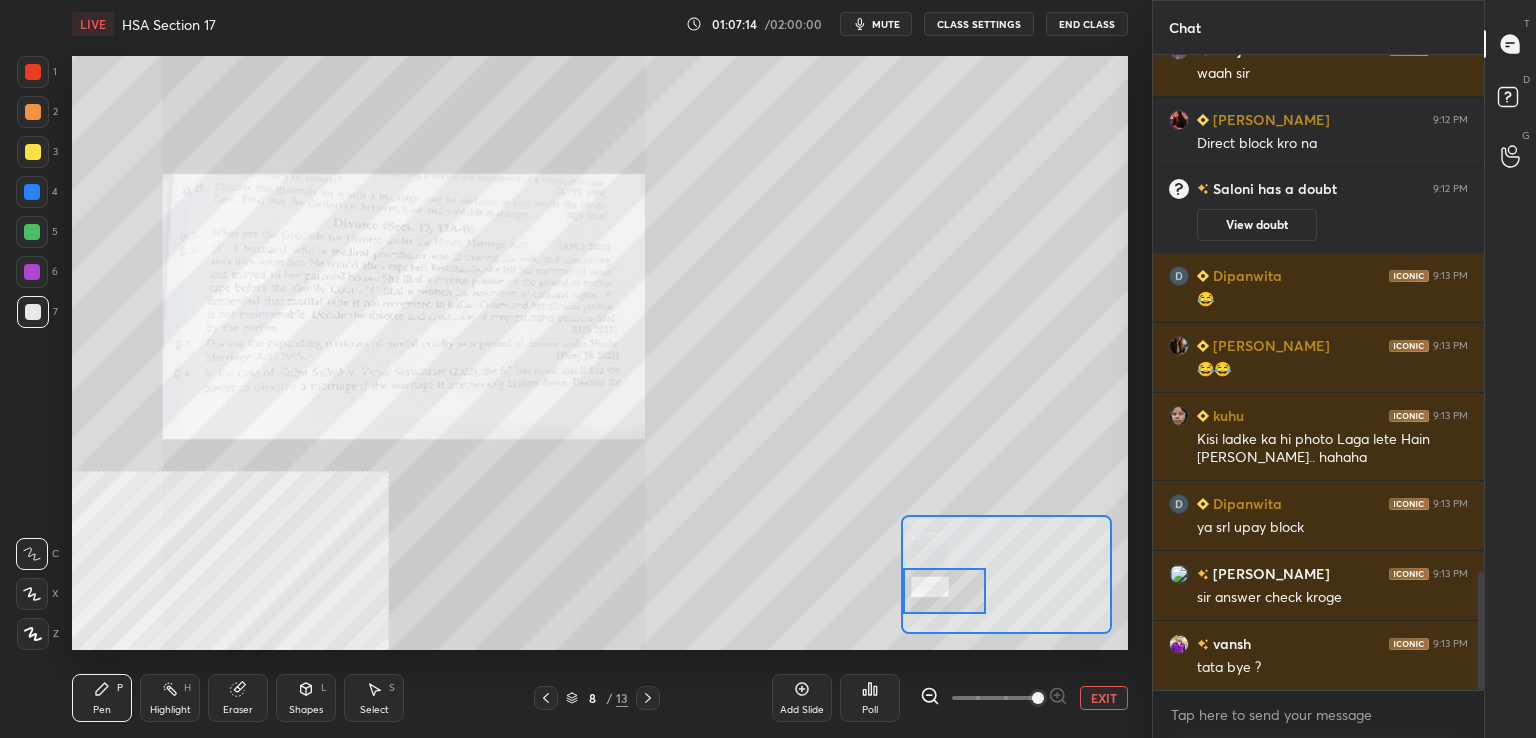 click on "EXIT" at bounding box center (1104, 698) 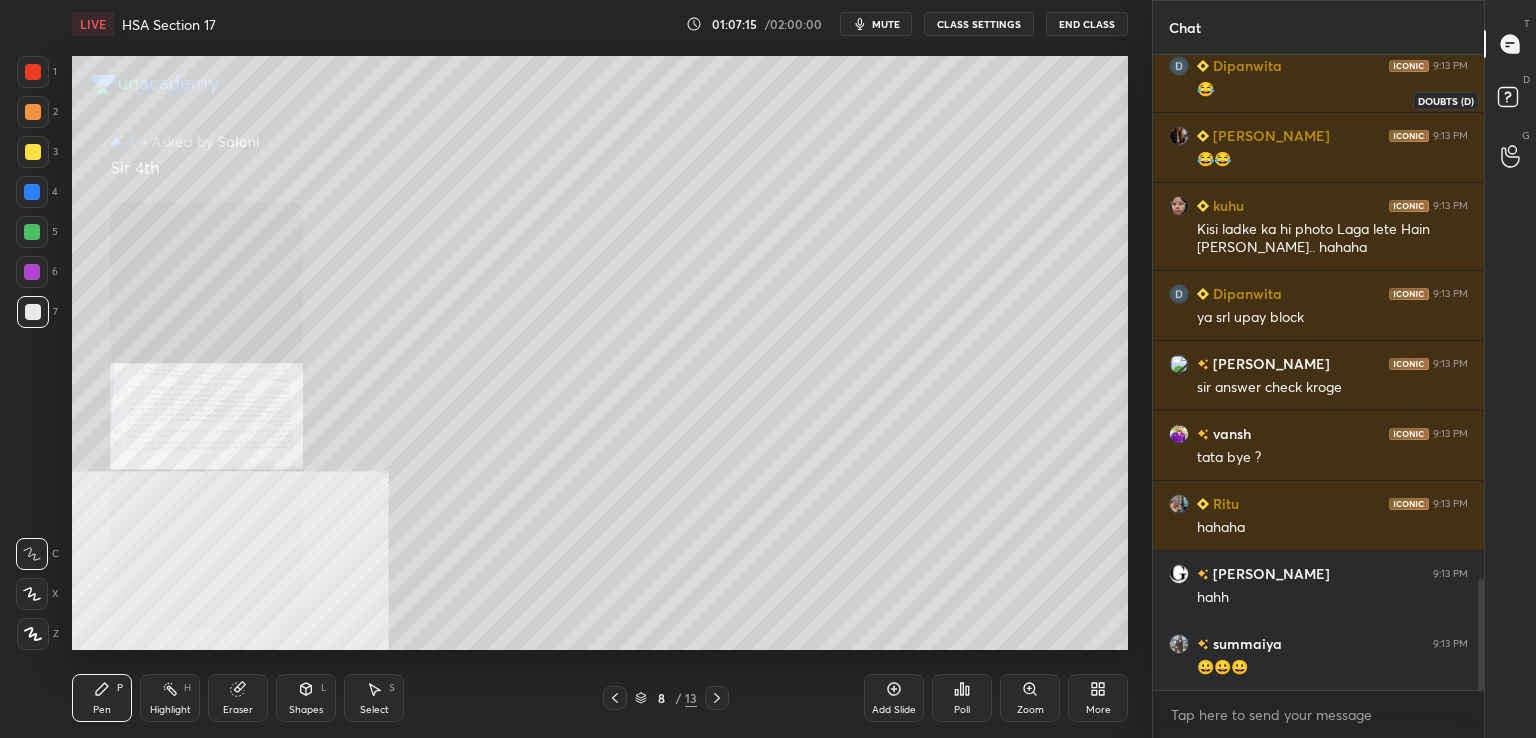drag, startPoint x: 1500, startPoint y: 105, endPoint x: 1473, endPoint y: 121, distance: 31.38471 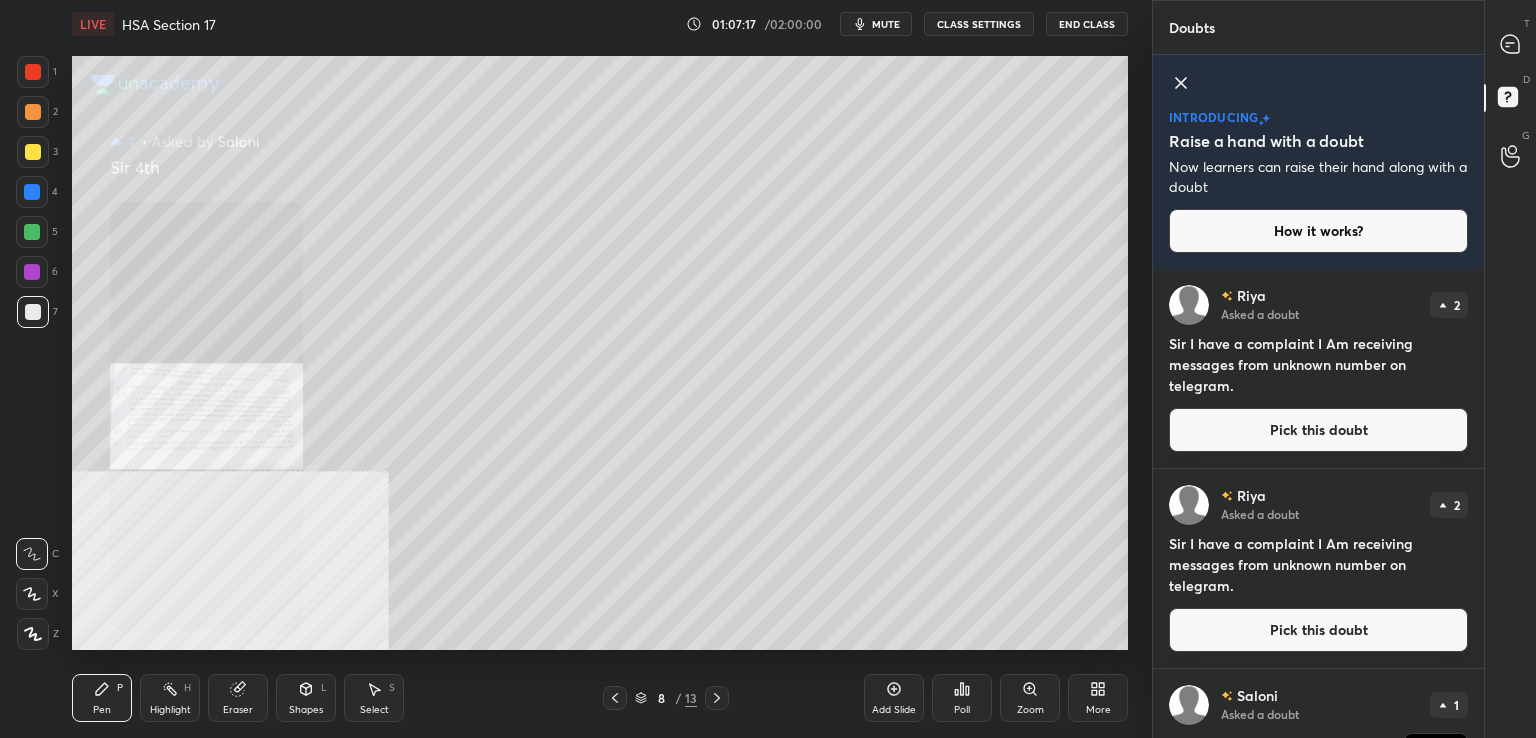 click on "T Messages (T) D Doubts (D) G Raise Hand (G)" at bounding box center [1510, 369] 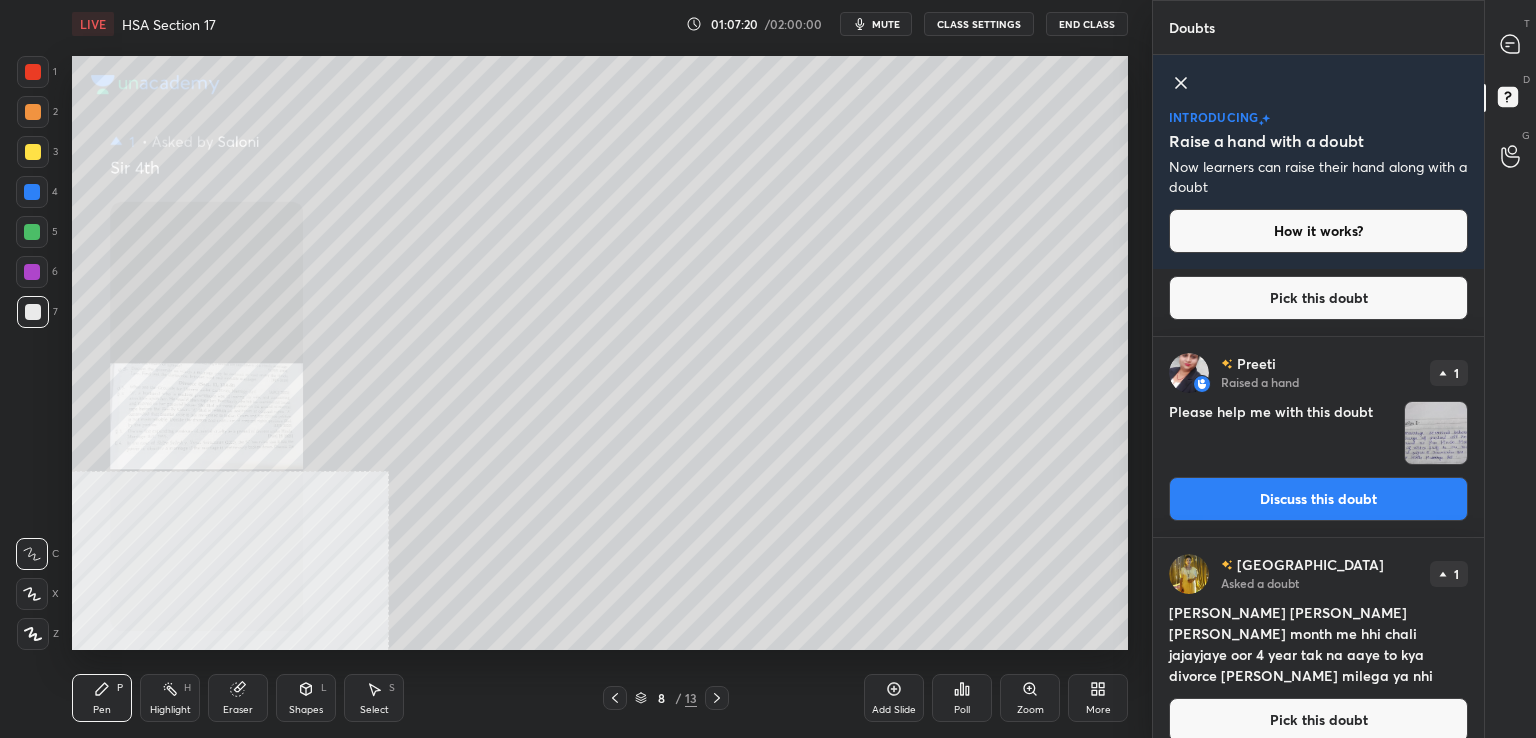 drag, startPoint x: 1312, startPoint y: 697, endPoint x: 1288, endPoint y: 685, distance: 26.832815 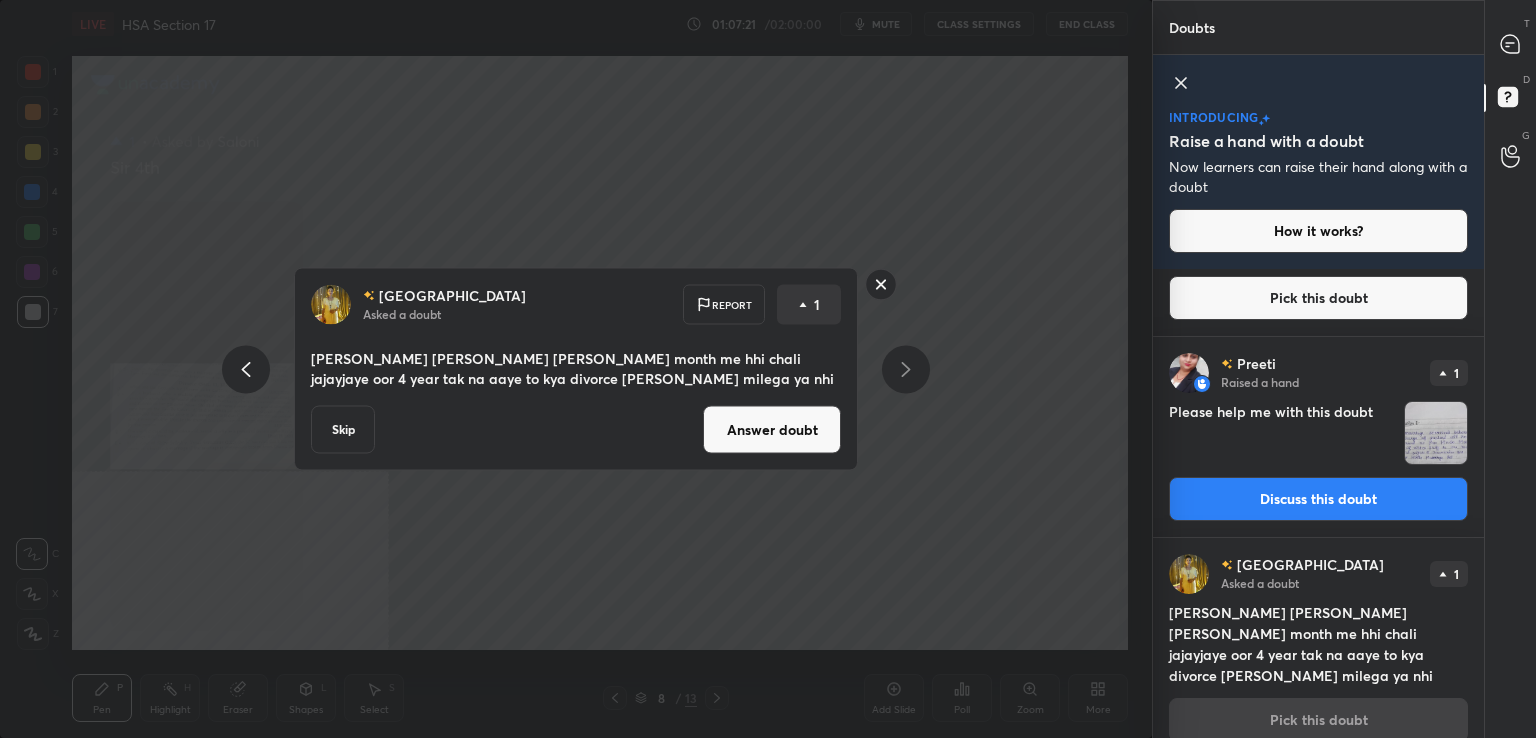 click on "Answer doubt" at bounding box center (772, 430) 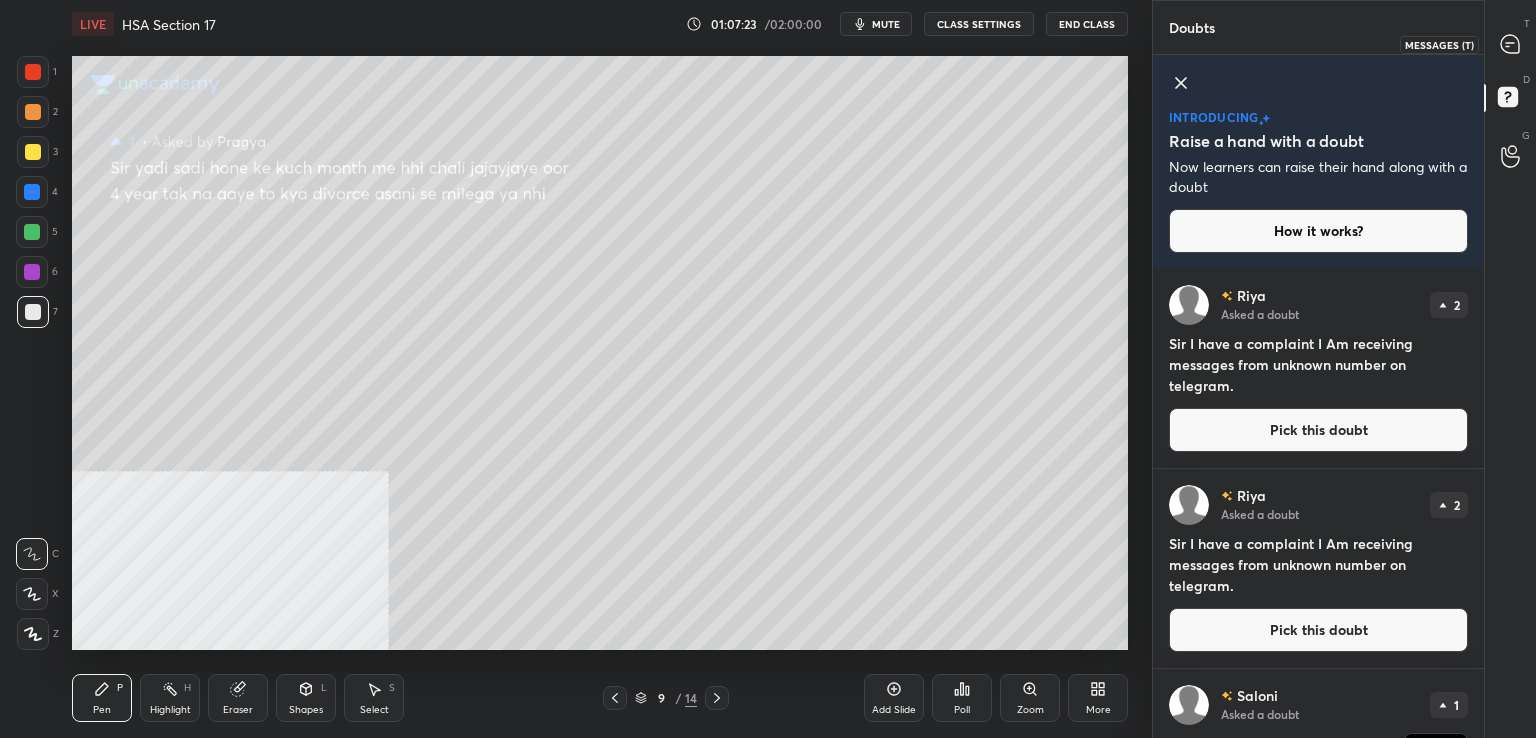 drag, startPoint x: 1513, startPoint y: 46, endPoint x: 1490, endPoint y: 36, distance: 25.079872 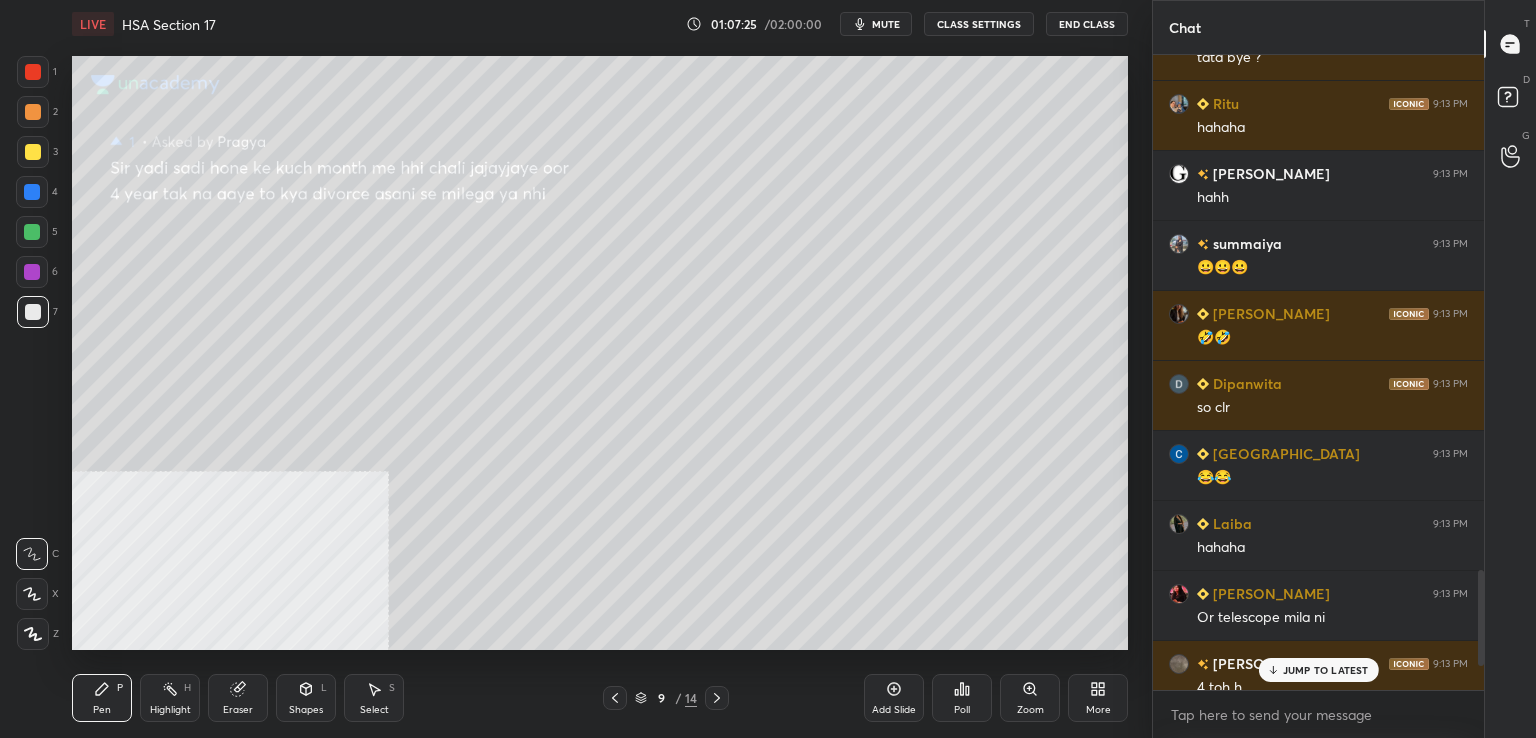 drag, startPoint x: 49, startPoint y: 152, endPoint x: 65, endPoint y: 150, distance: 16.124516 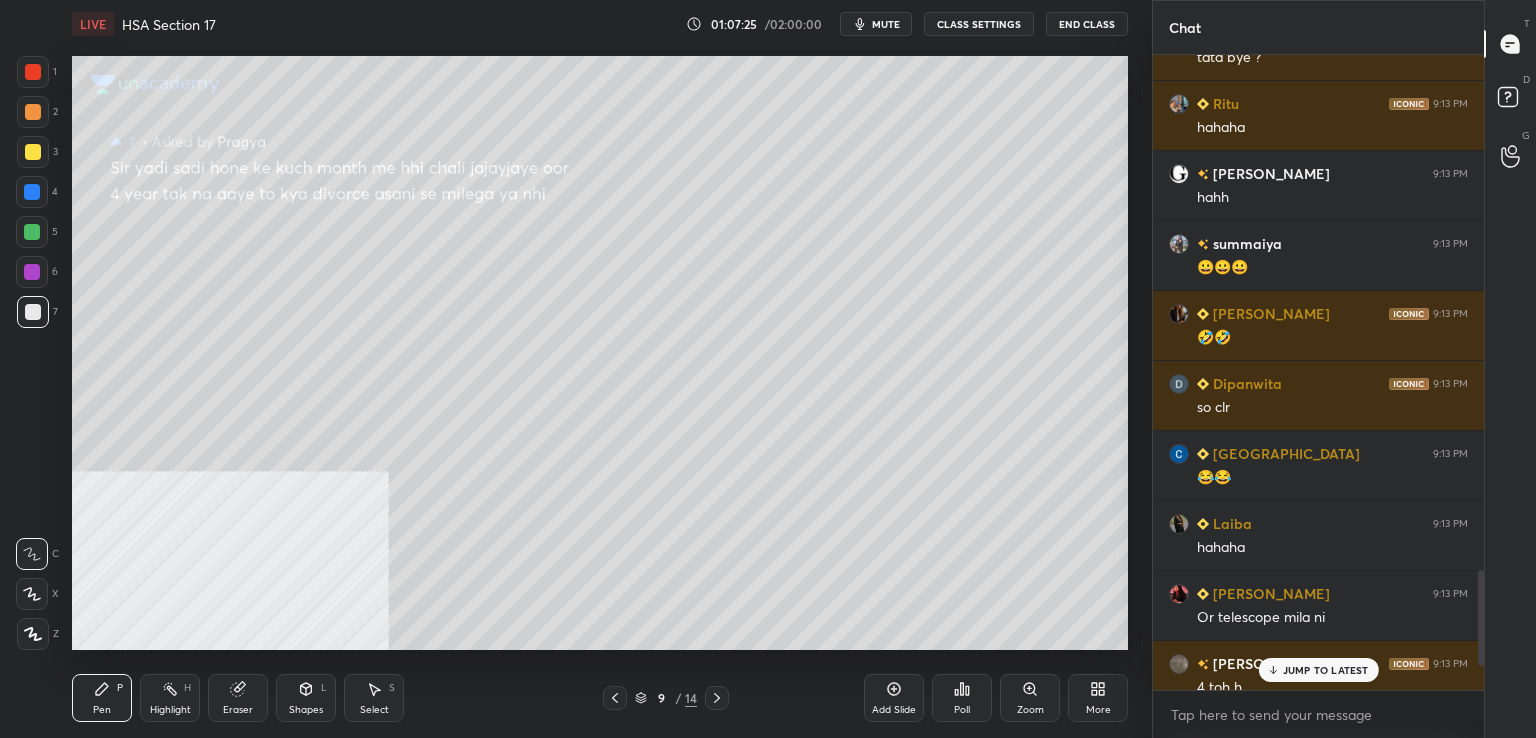 click on "3" at bounding box center (37, 152) 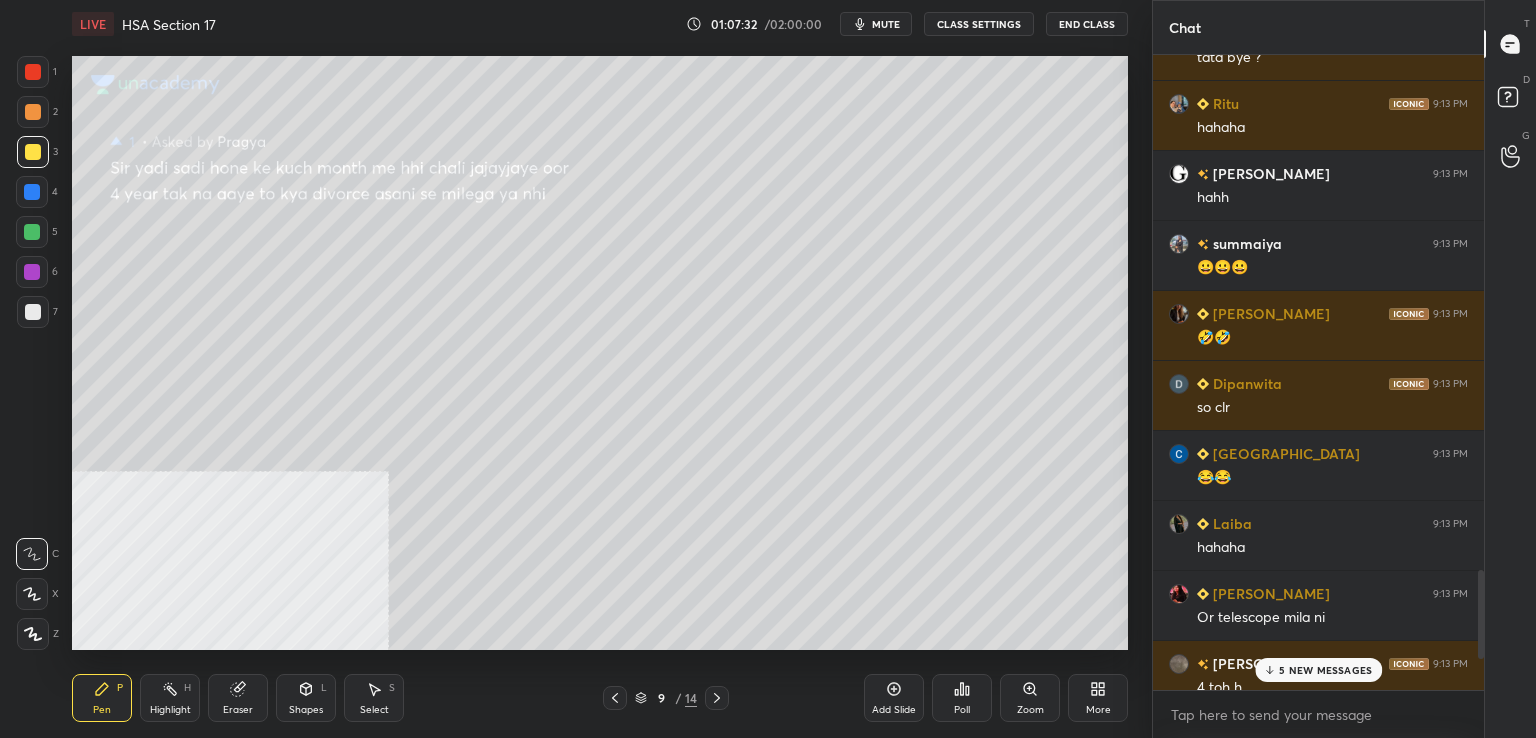 click at bounding box center [32, 232] 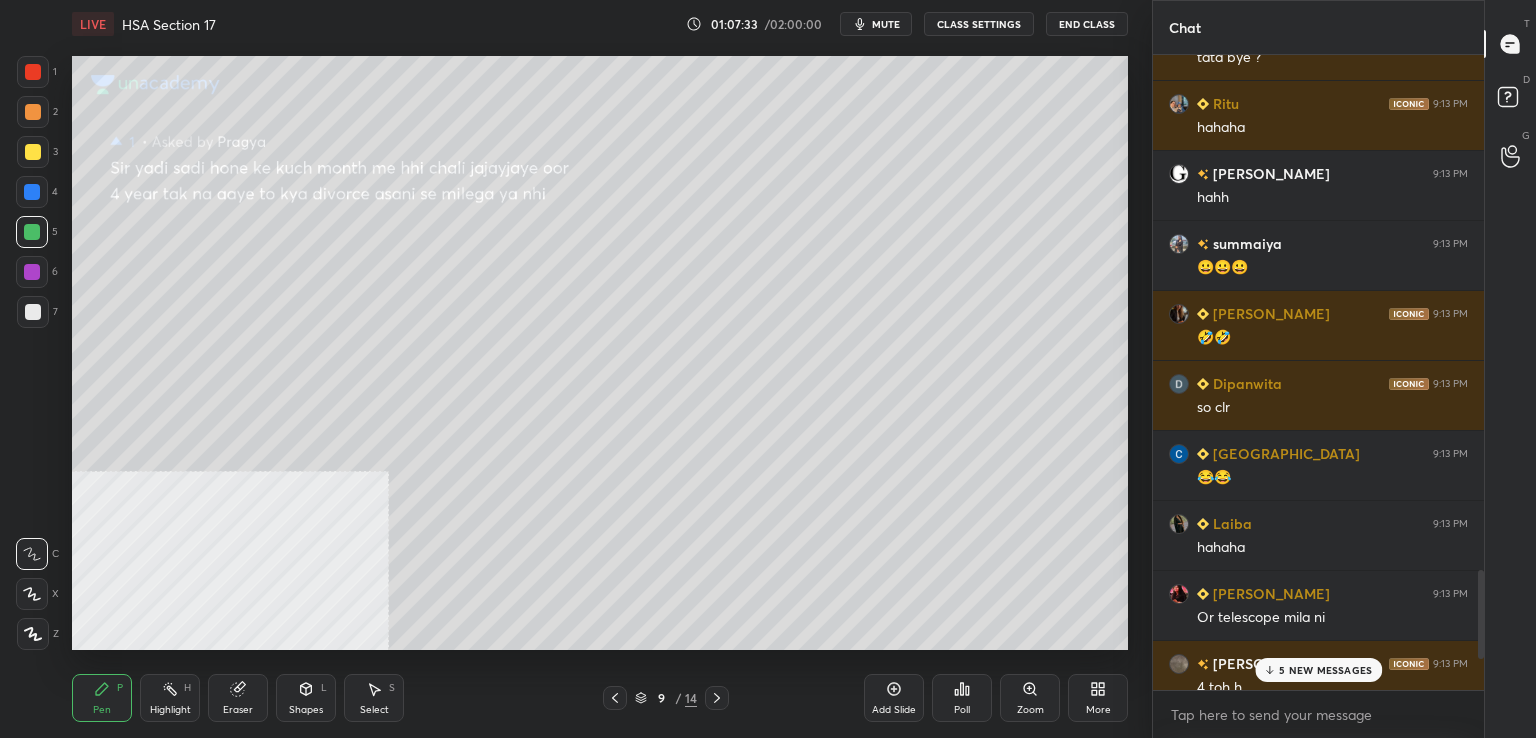 click at bounding box center [32, 272] 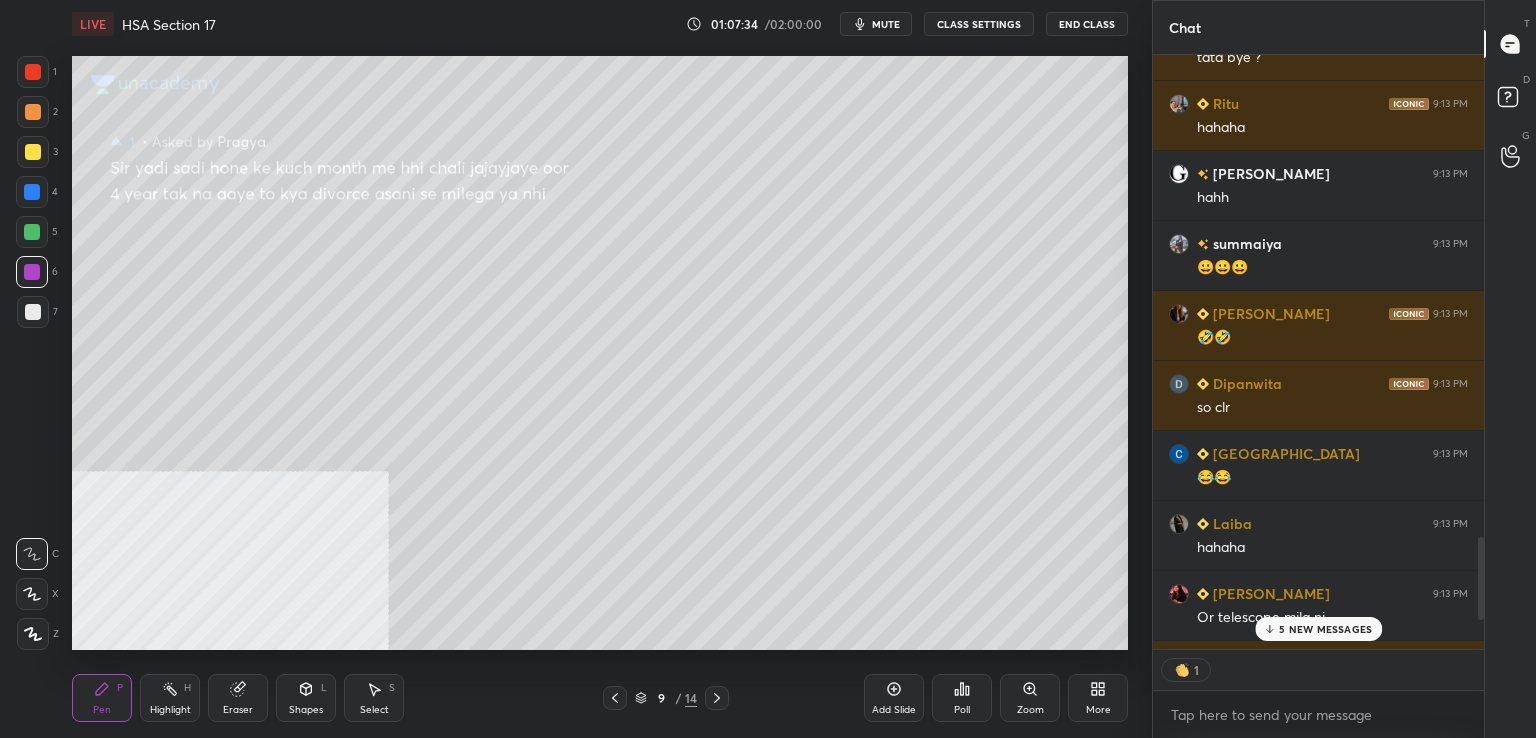 scroll, scrollTop: 589, scrollLeft: 325, axis: both 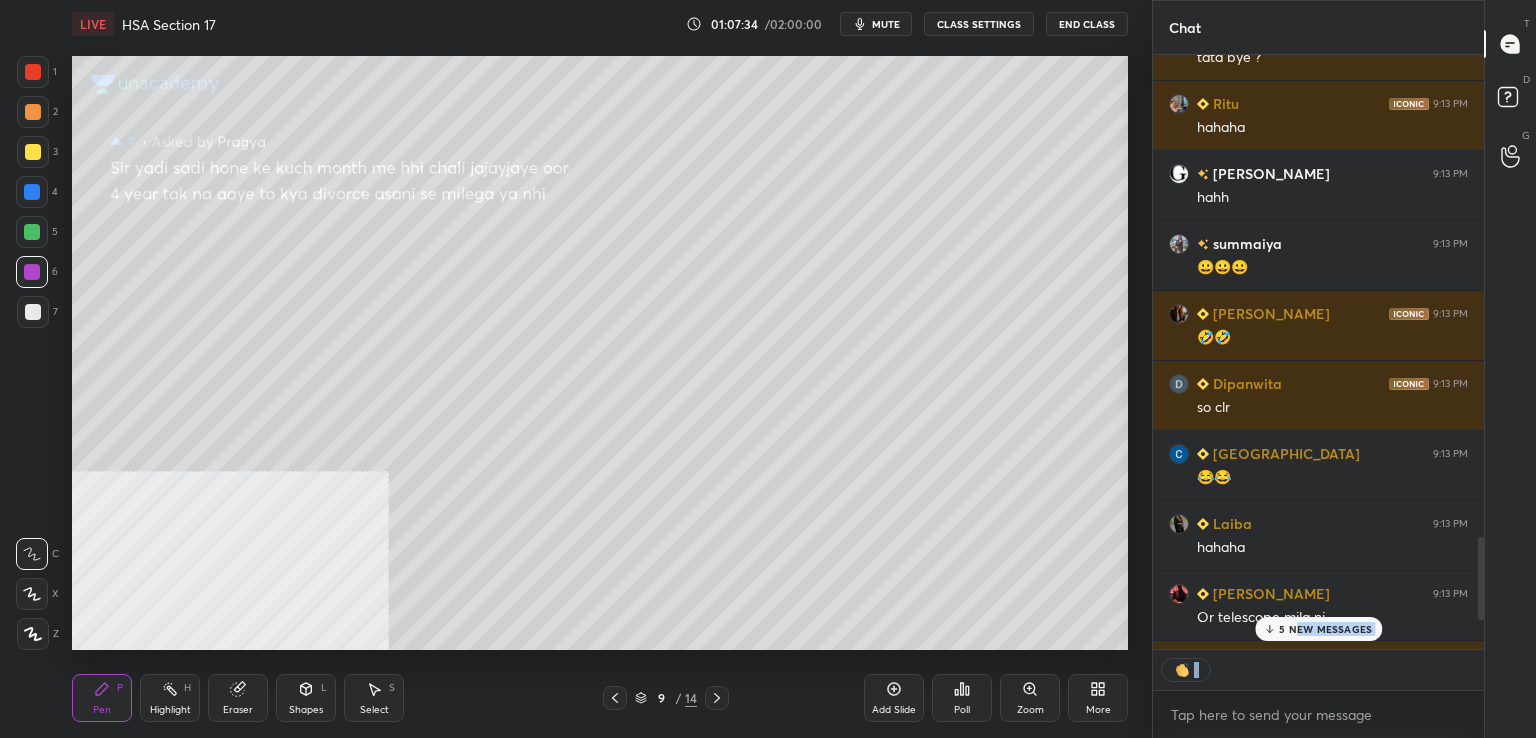 drag, startPoint x: 1298, startPoint y: 673, endPoint x: 1178, endPoint y: 668, distance: 120.10412 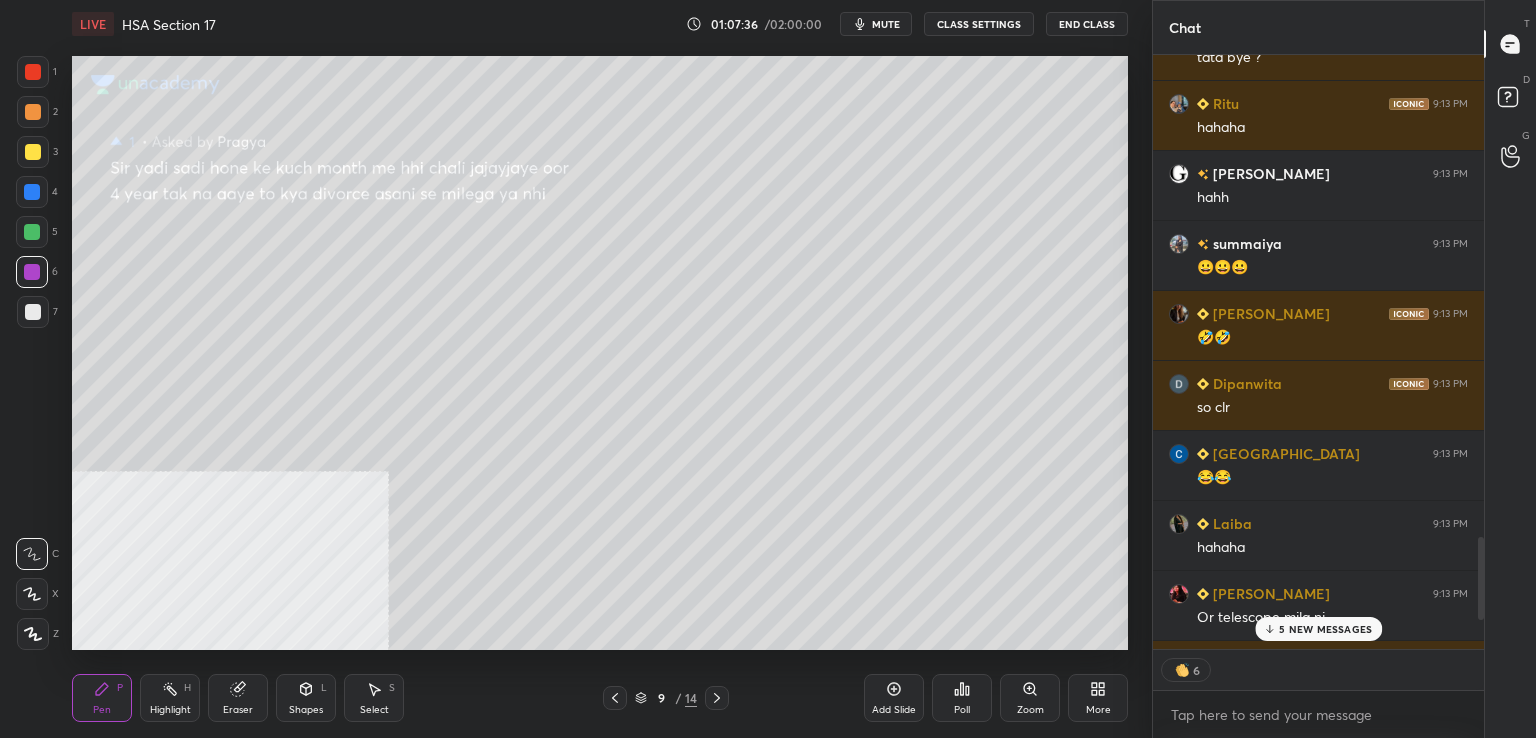 drag, startPoint x: 1284, startPoint y: 629, endPoint x: 1252, endPoint y: 629, distance: 32 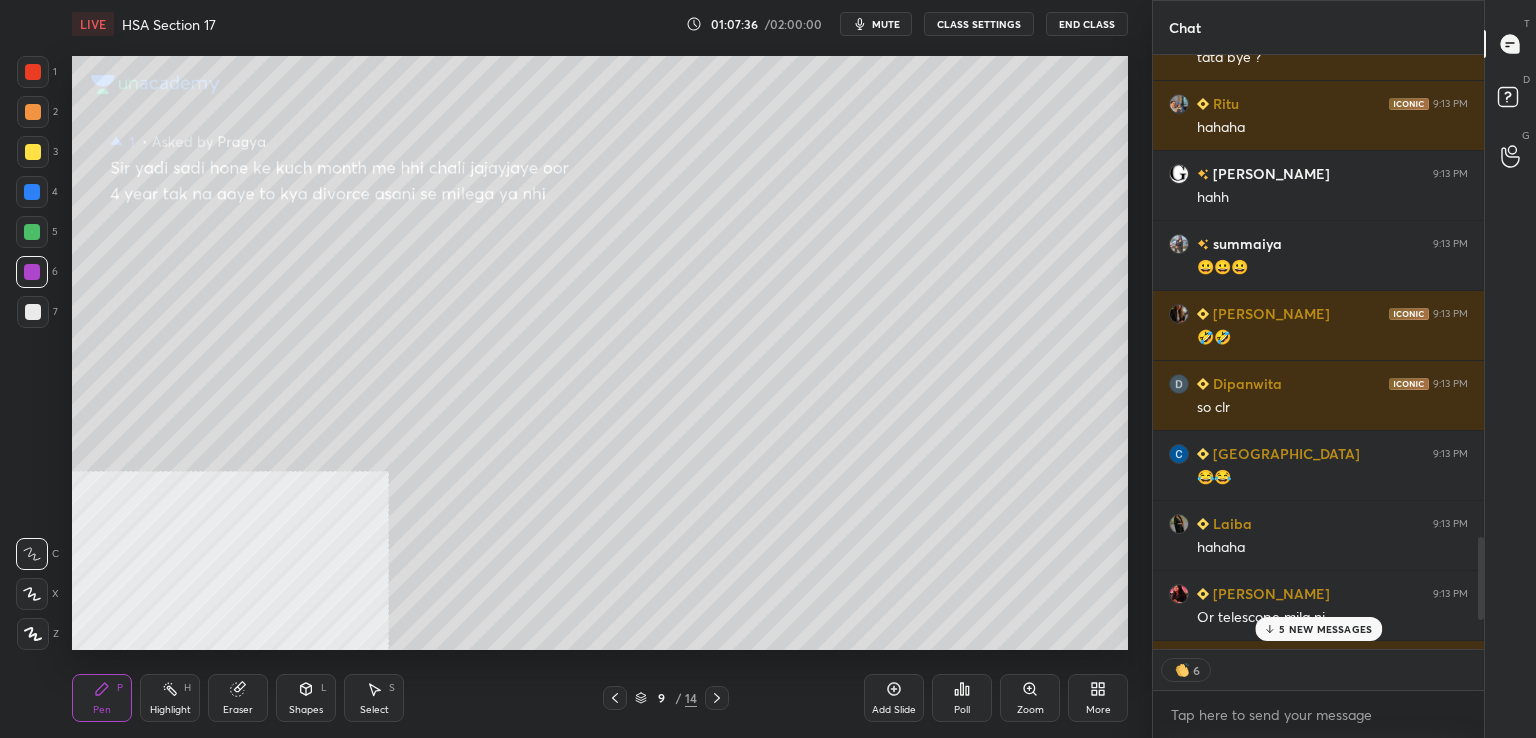 click on "5 NEW MESSAGES" at bounding box center [1318, 629] 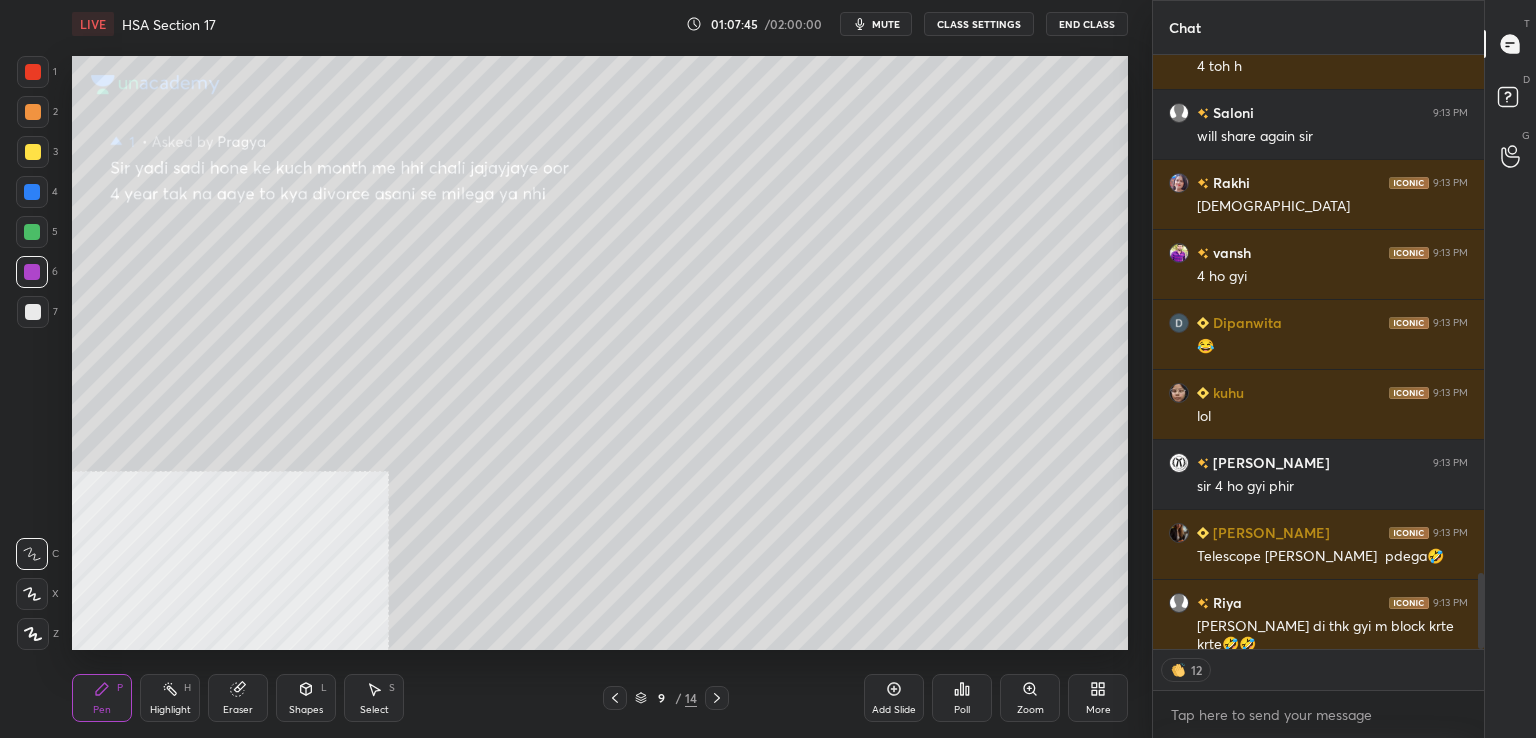 scroll, scrollTop: 4083, scrollLeft: 0, axis: vertical 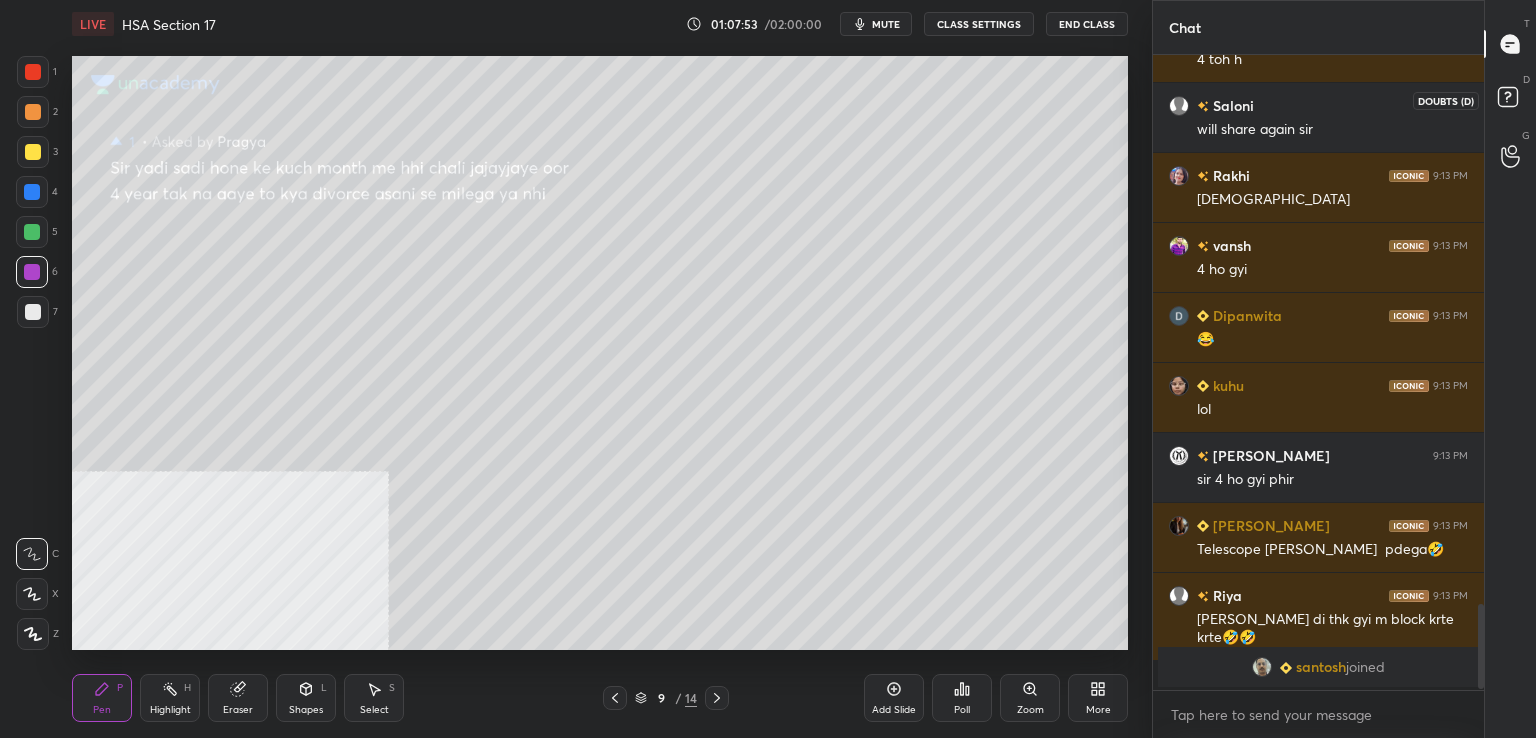 drag, startPoint x: 1502, startPoint y: 99, endPoint x: 1477, endPoint y: 118, distance: 31.400637 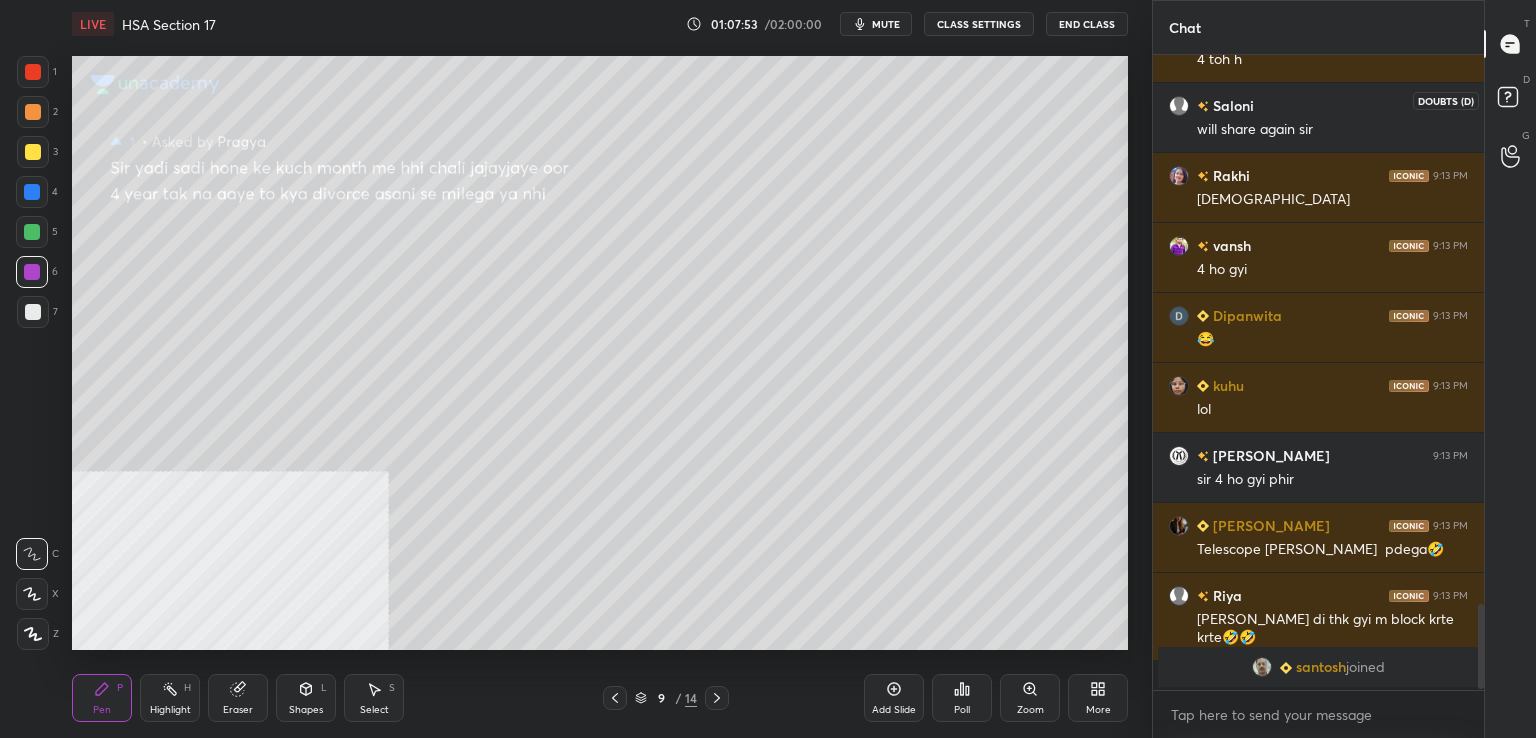 click 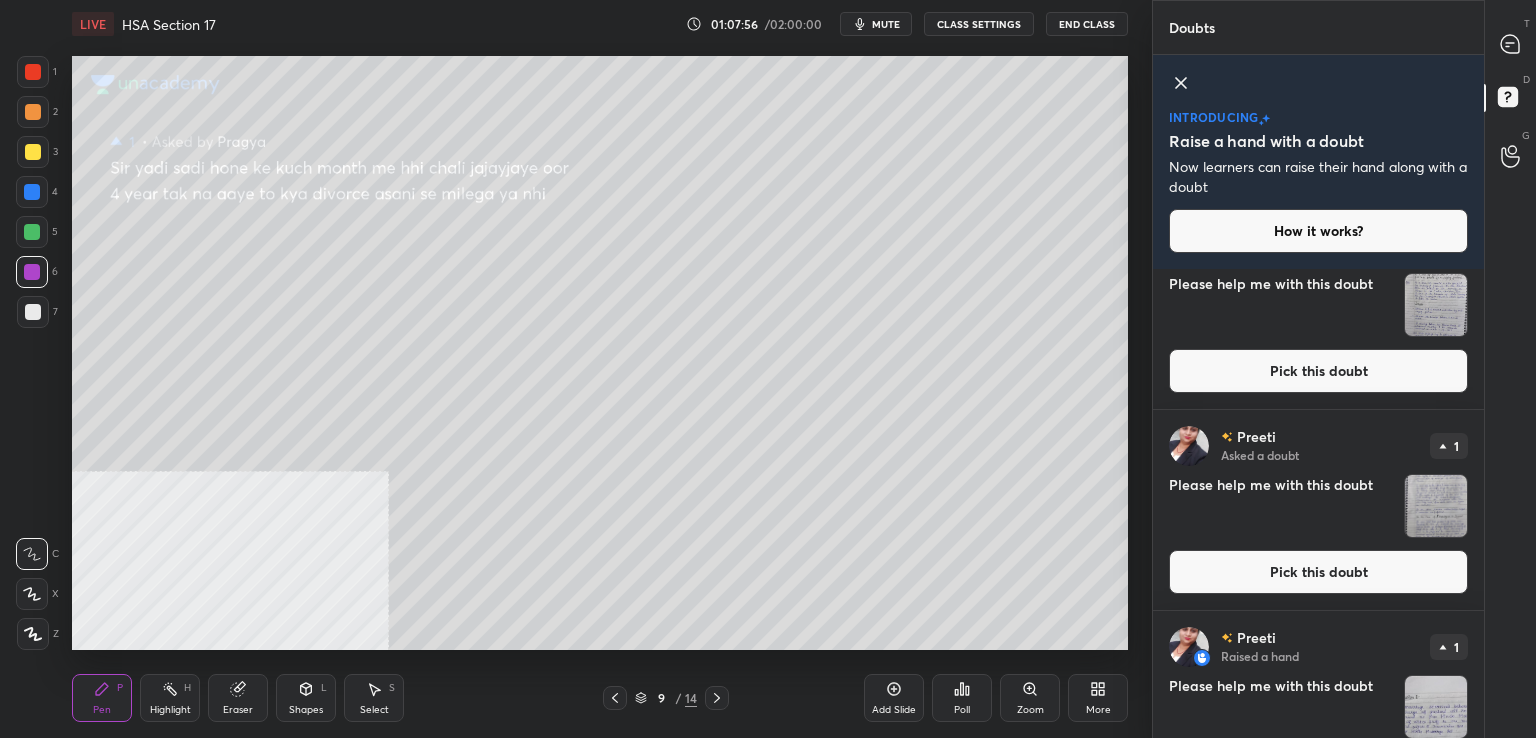 scroll, scrollTop: 735, scrollLeft: 0, axis: vertical 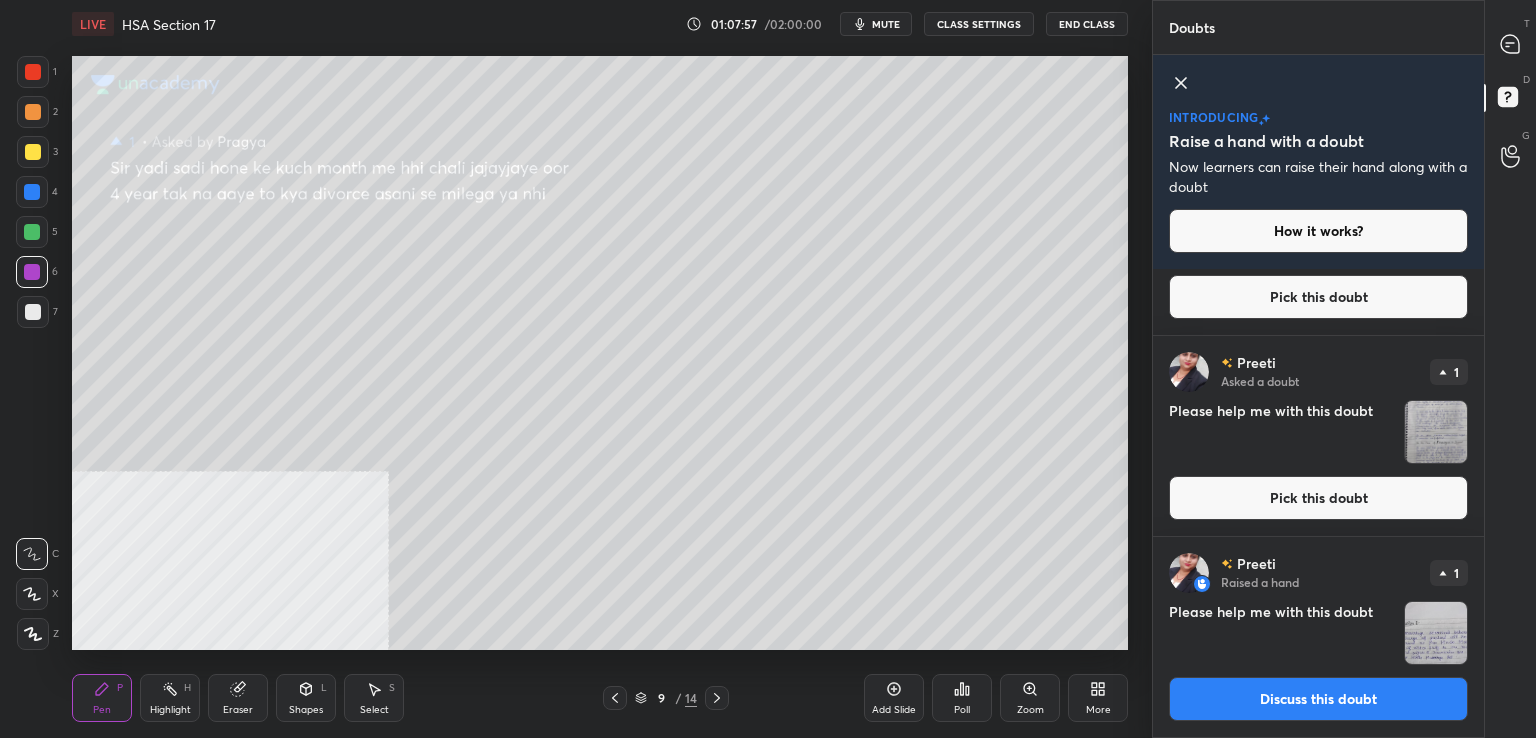 drag, startPoint x: 1324, startPoint y: 725, endPoint x: 1288, endPoint y: 711, distance: 38.626415 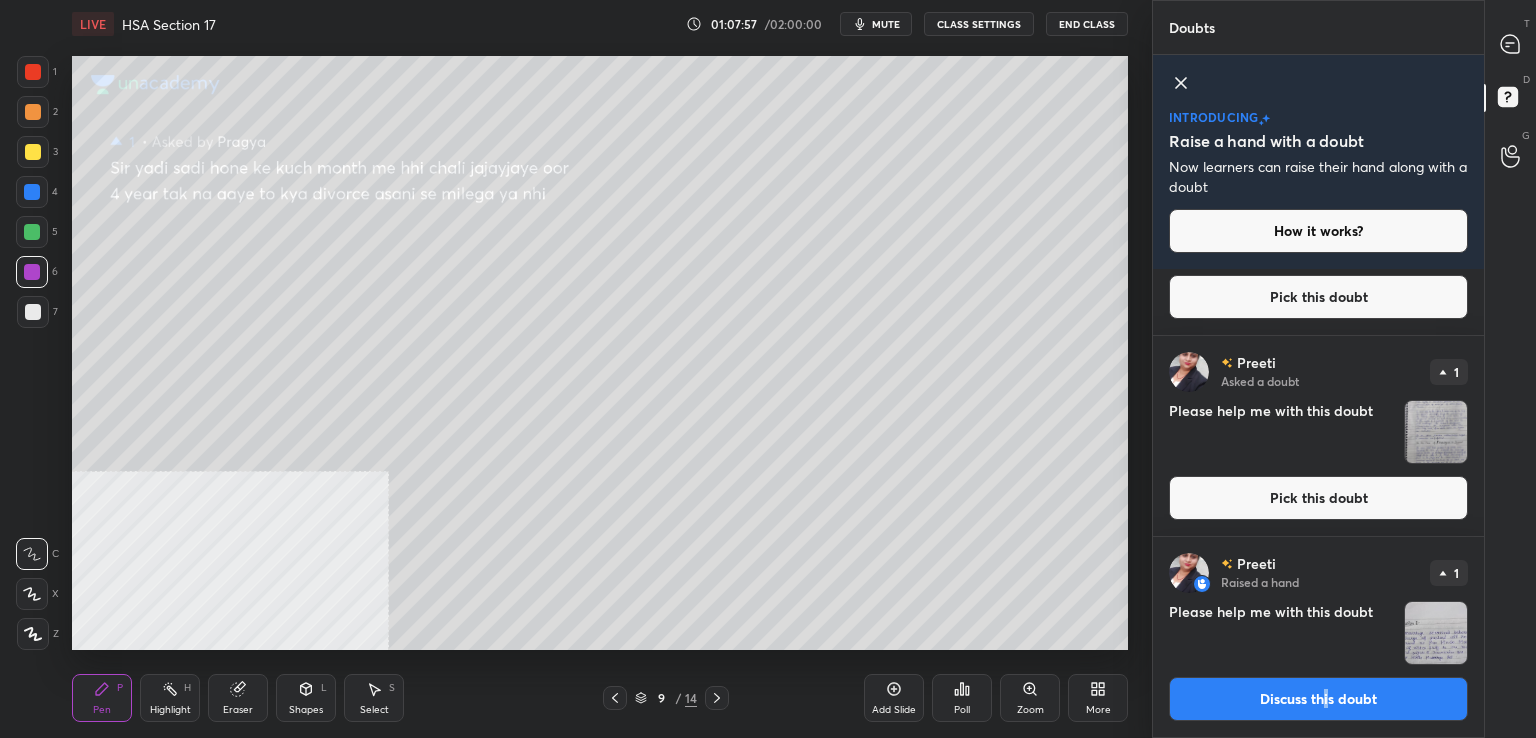 drag, startPoint x: 1252, startPoint y: 705, endPoint x: 1178, endPoint y: 680, distance: 78.1089 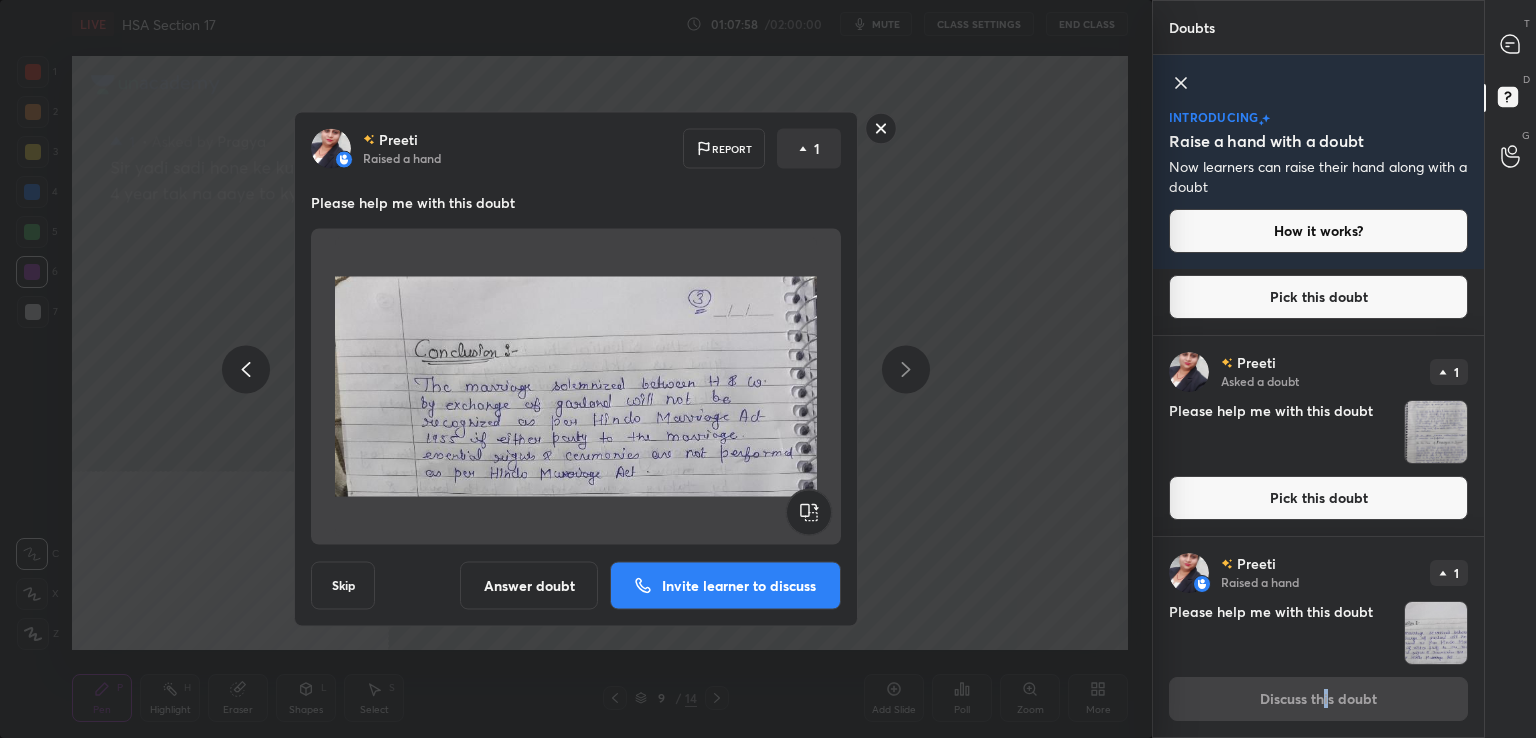 click on "Invite learner to discuss" at bounding box center (739, 586) 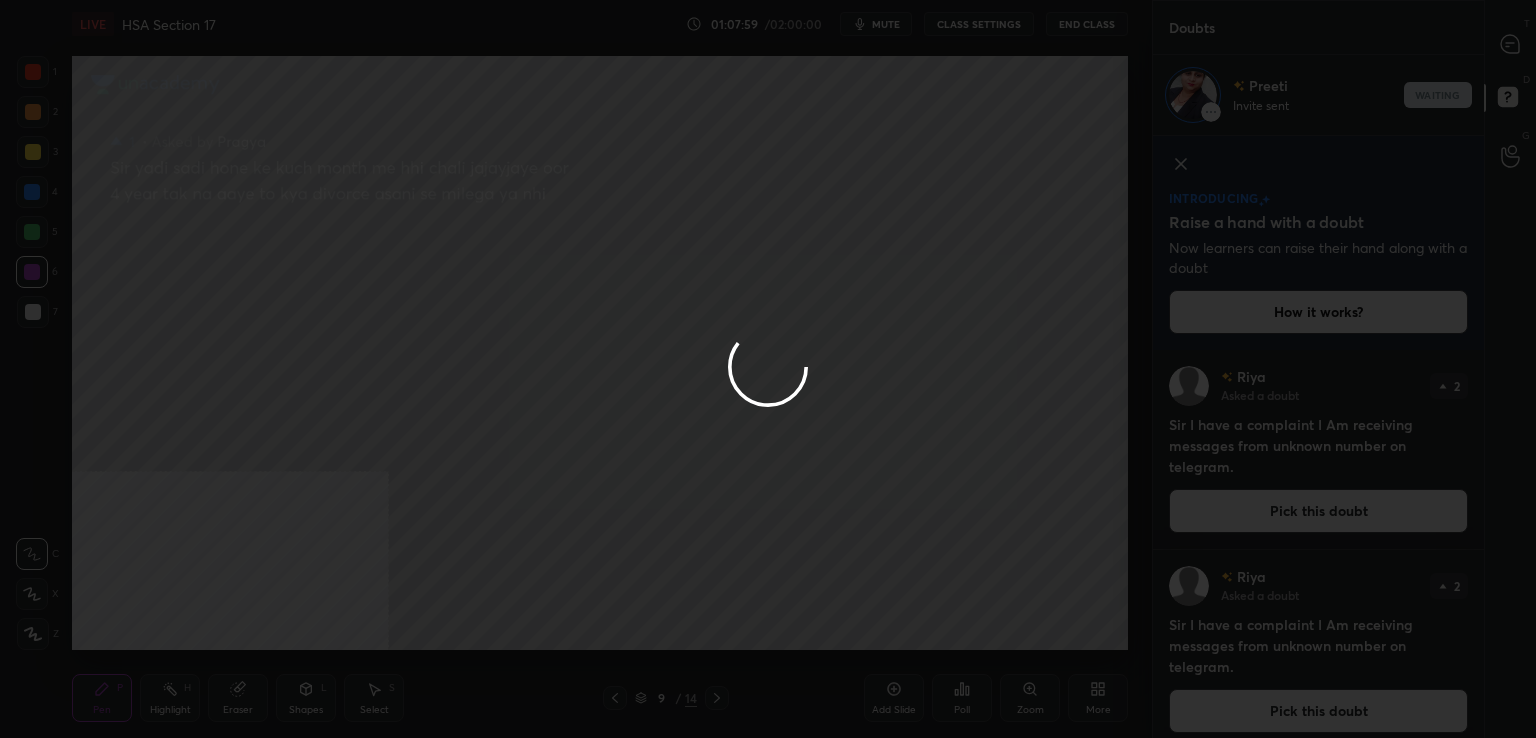 scroll, scrollTop: 383, scrollLeft: 325, axis: both 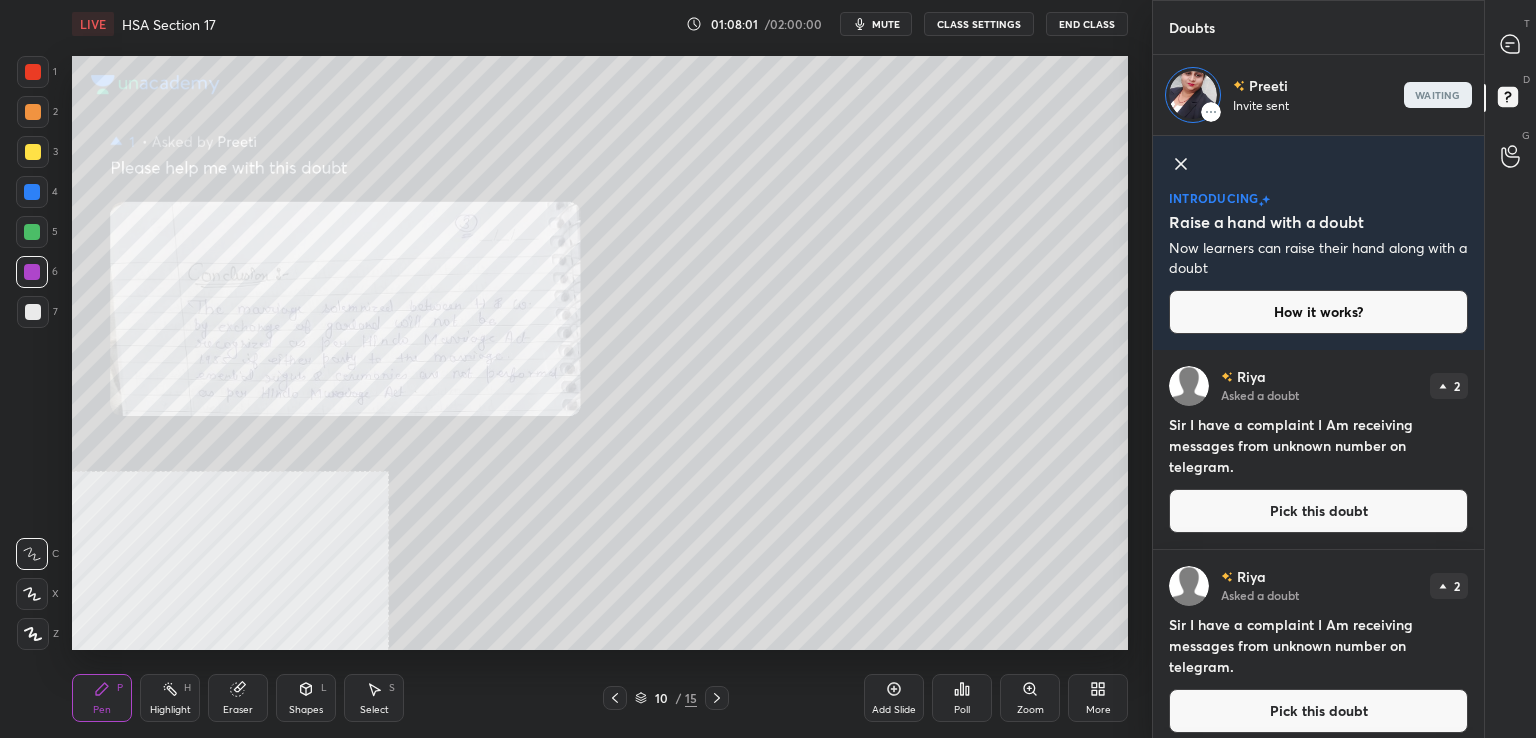 click on "Doubts Preeti Invite sent waiting Enable hand raising Enable raise hand to speak to learners. Once enabled, chat will be turned off temporarily. Enable x   introducing Raise a hand with a doubt Now learners can raise their hand along with a doubt  How it works? [PERSON_NAME] Asked a doubt 2 Sir I have a complaint I Am receiving messages from unknown number on telegram. Pick this doubt [PERSON_NAME] Asked a doubt 2 Sir I have a complaint I Am receiving messages from unknown number on telegram. Pick this doubt [PERSON_NAME] Asked a doubt 1 Please help me with this doubt Pick this doubt NEW DOUBTS ASKED [PERSON_NAME] a doubt Can't raise hand Looks like educator just invited you to speak. Please wait before you can raise your hand again. Got it T Messages (T) D Doubts (D) G Raise Hand (G)" at bounding box center (1344, 369) 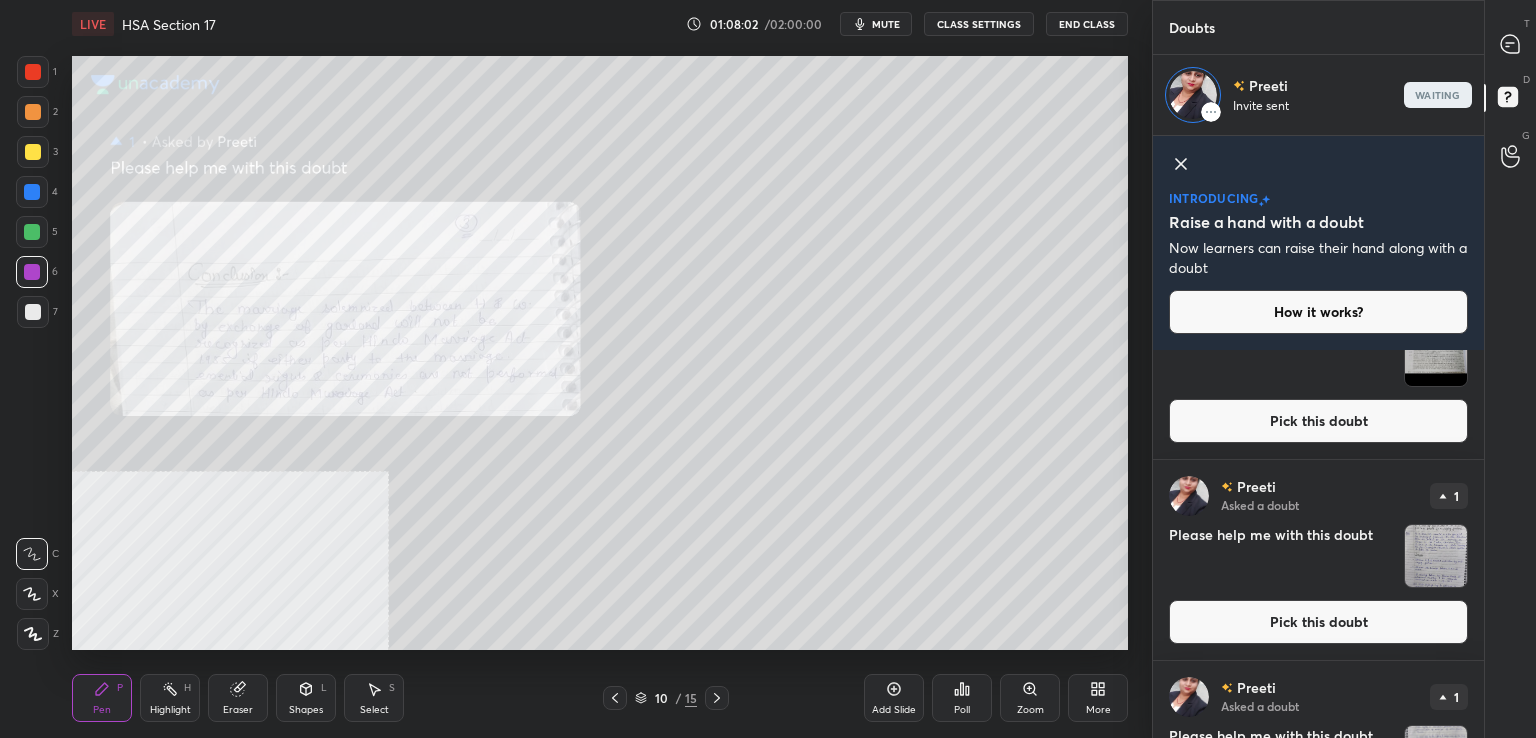 scroll, scrollTop: 615, scrollLeft: 0, axis: vertical 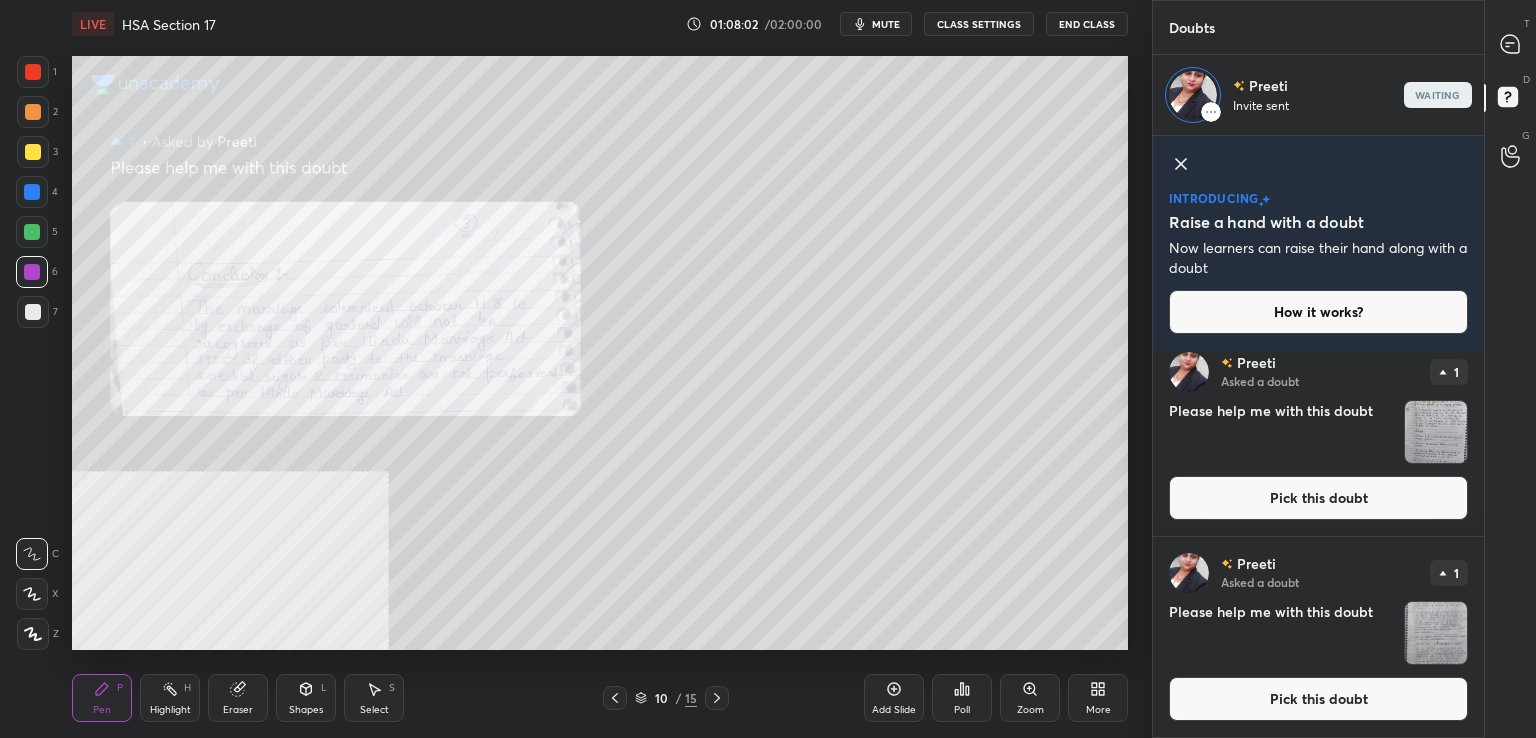 drag, startPoint x: 1331, startPoint y: 722, endPoint x: 1260, endPoint y: 689, distance: 78.29432 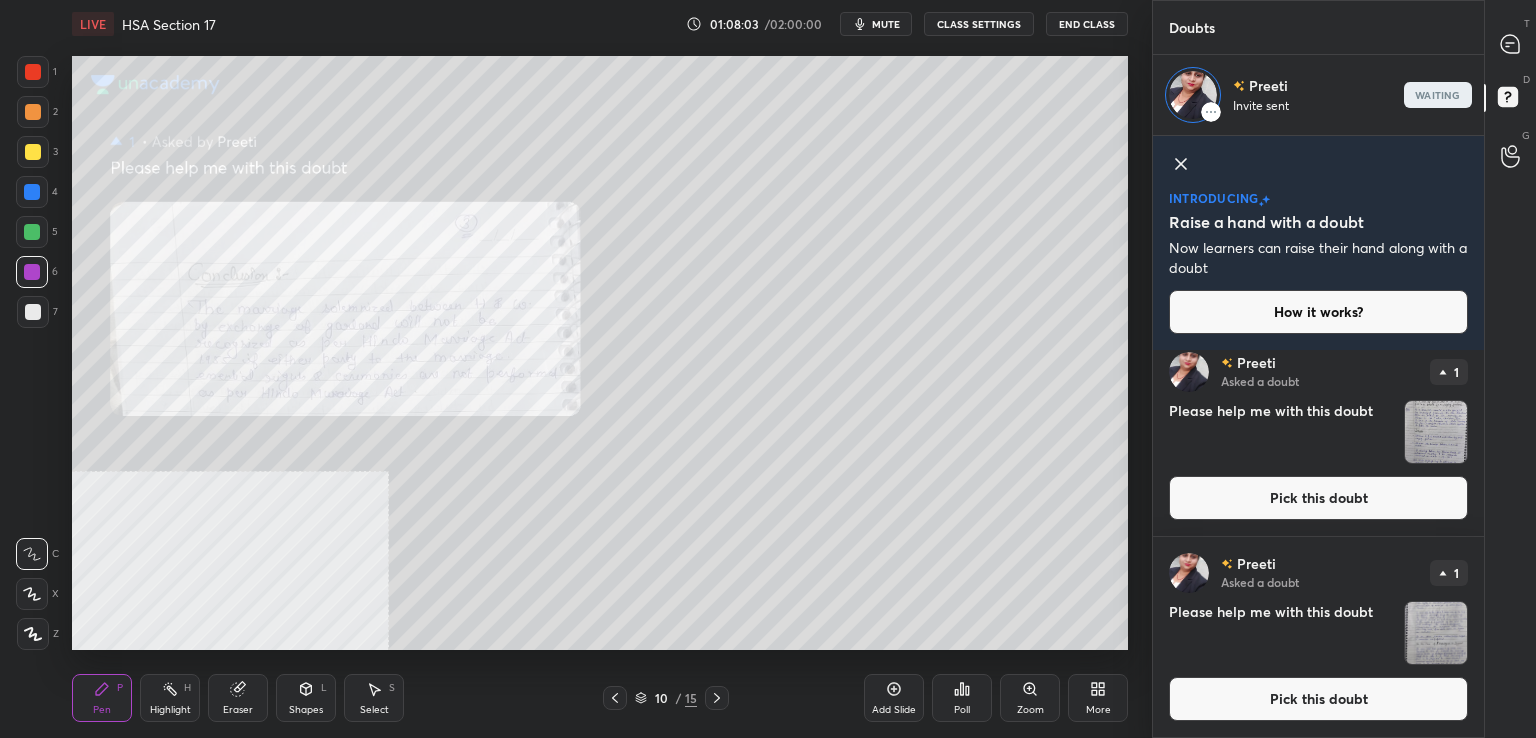 drag, startPoint x: 1248, startPoint y: 690, endPoint x: 1156, endPoint y: 653, distance: 99.16148 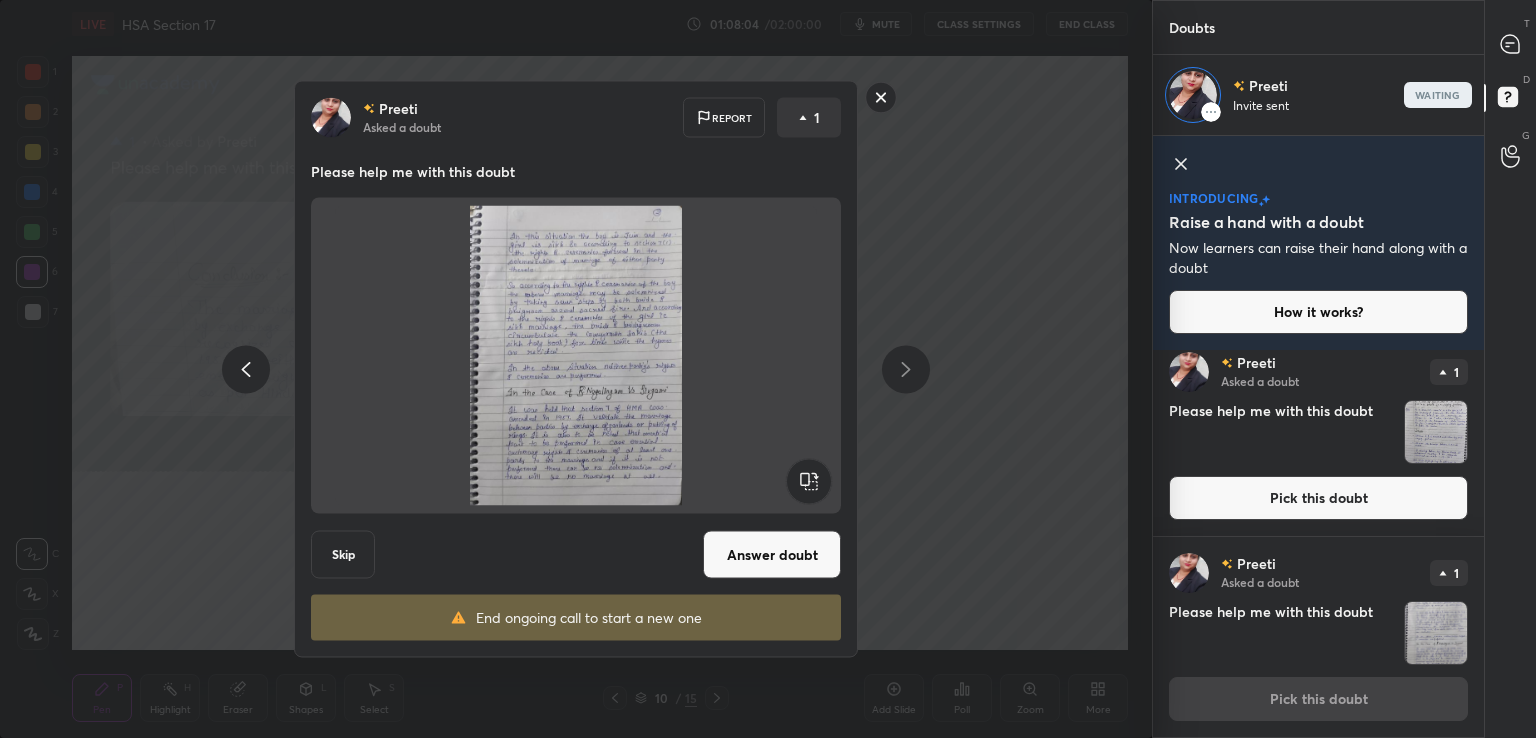 click on "Answer doubt" at bounding box center [772, 555] 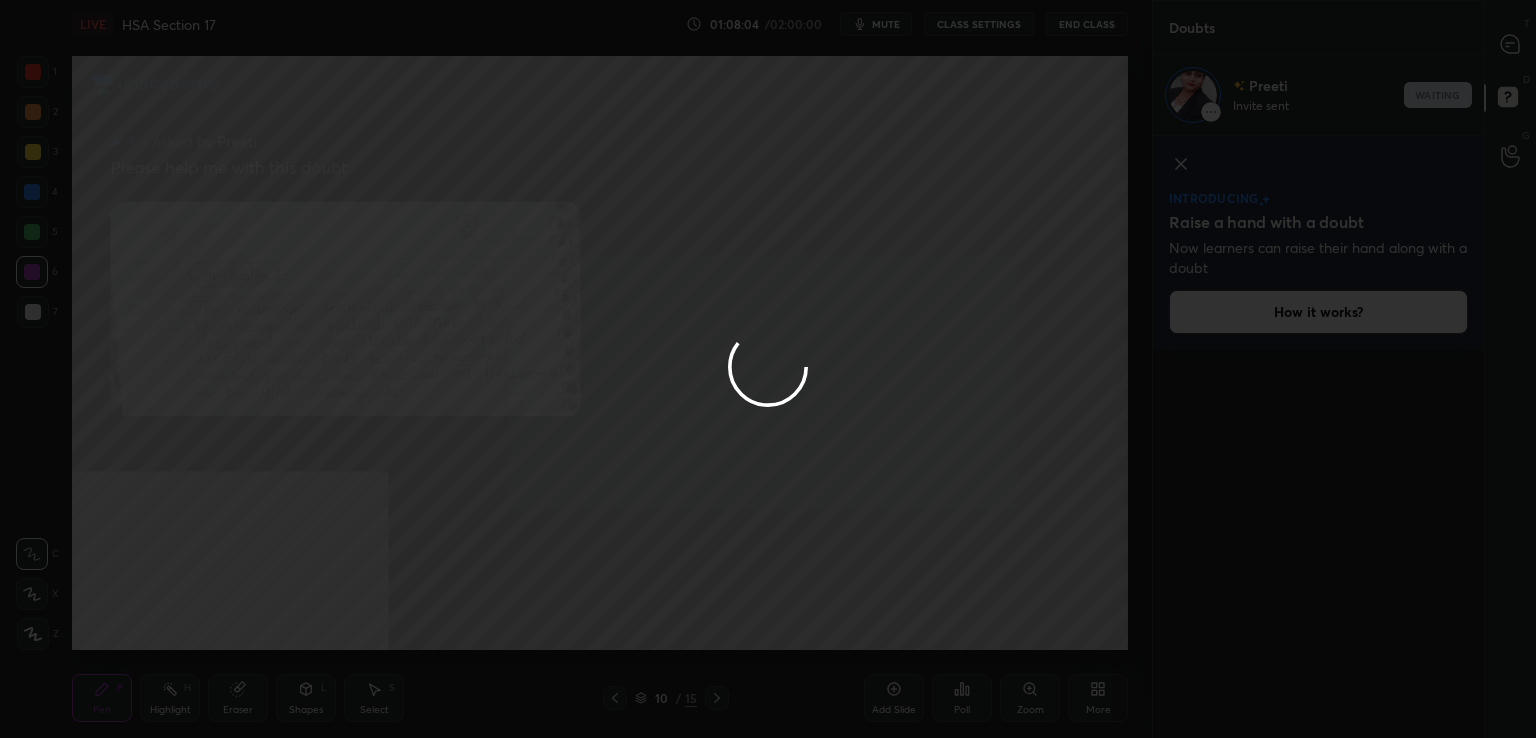 scroll, scrollTop: 0, scrollLeft: 0, axis: both 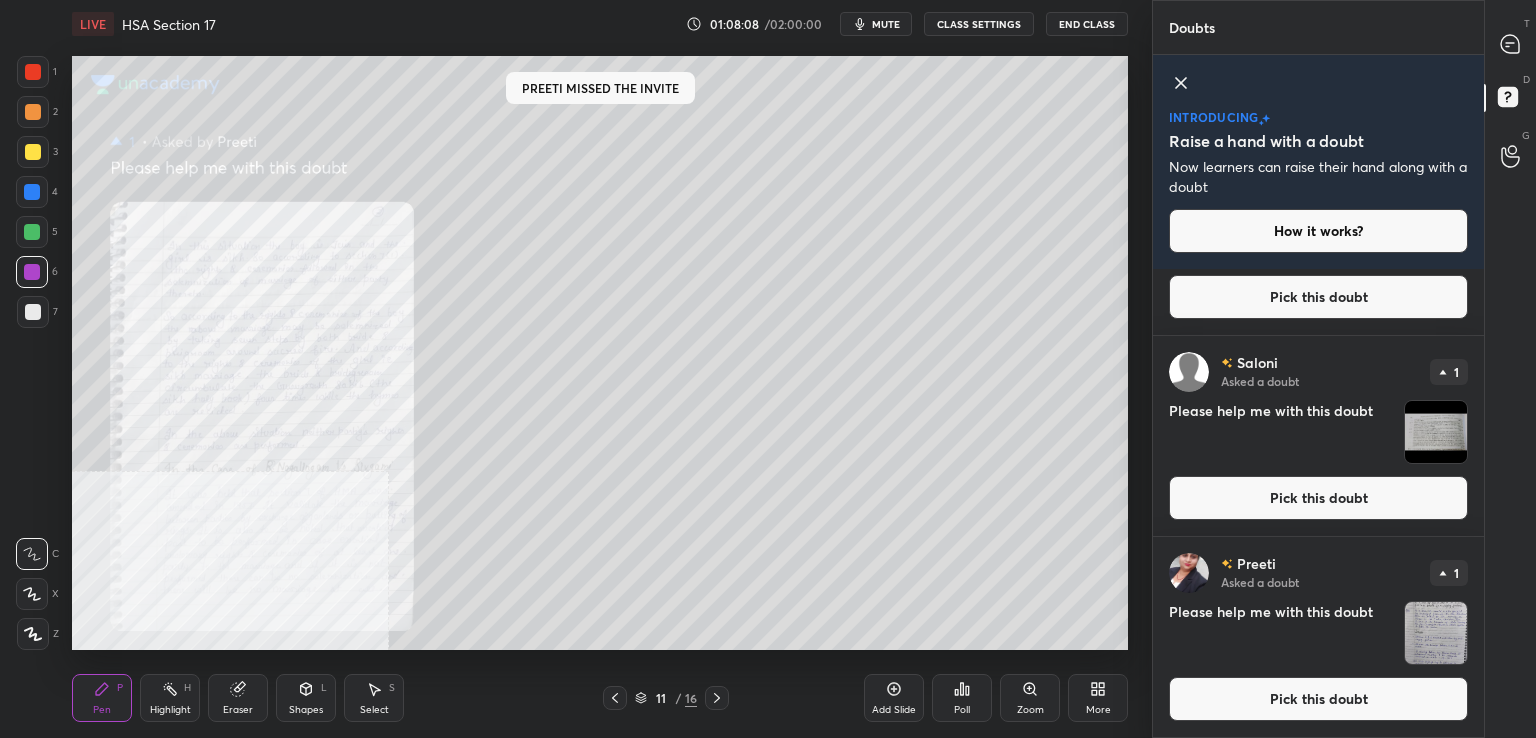 click on "Pick this doubt" at bounding box center (1318, 699) 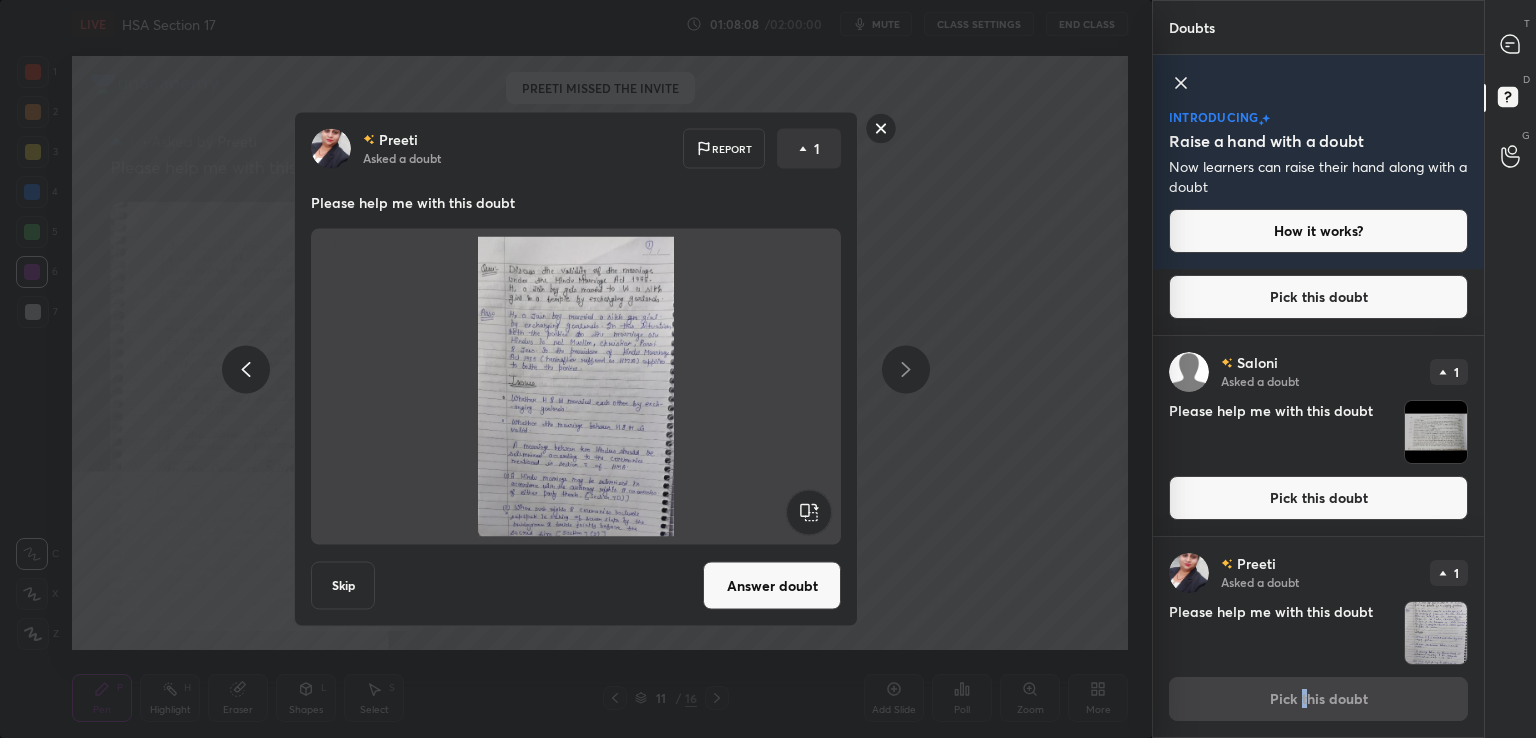 scroll, scrollTop: 332, scrollLeft: 0, axis: vertical 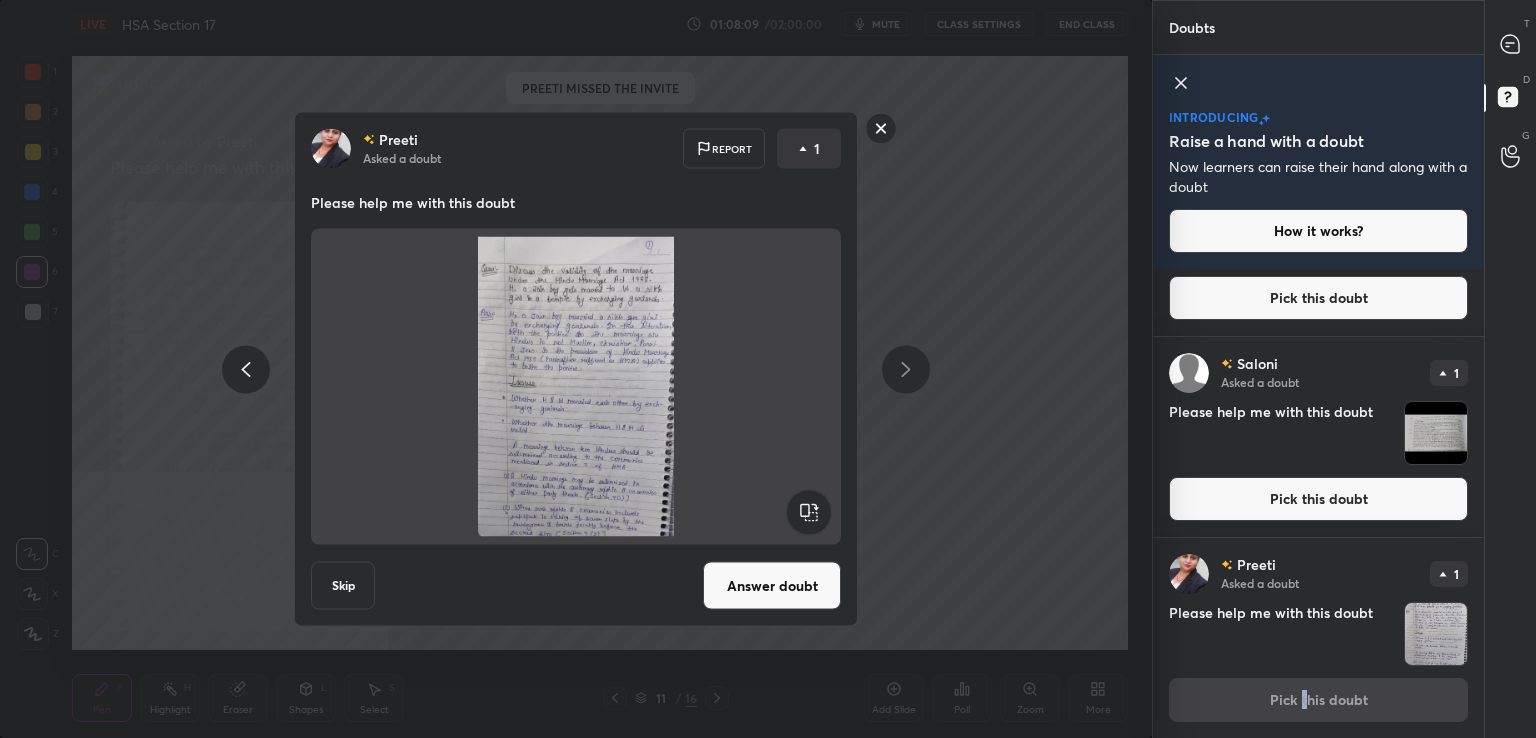 click on "Preeti Asked a doubt Report 1 Please help me with this doubt Skip Answer doubt" at bounding box center [576, 369] 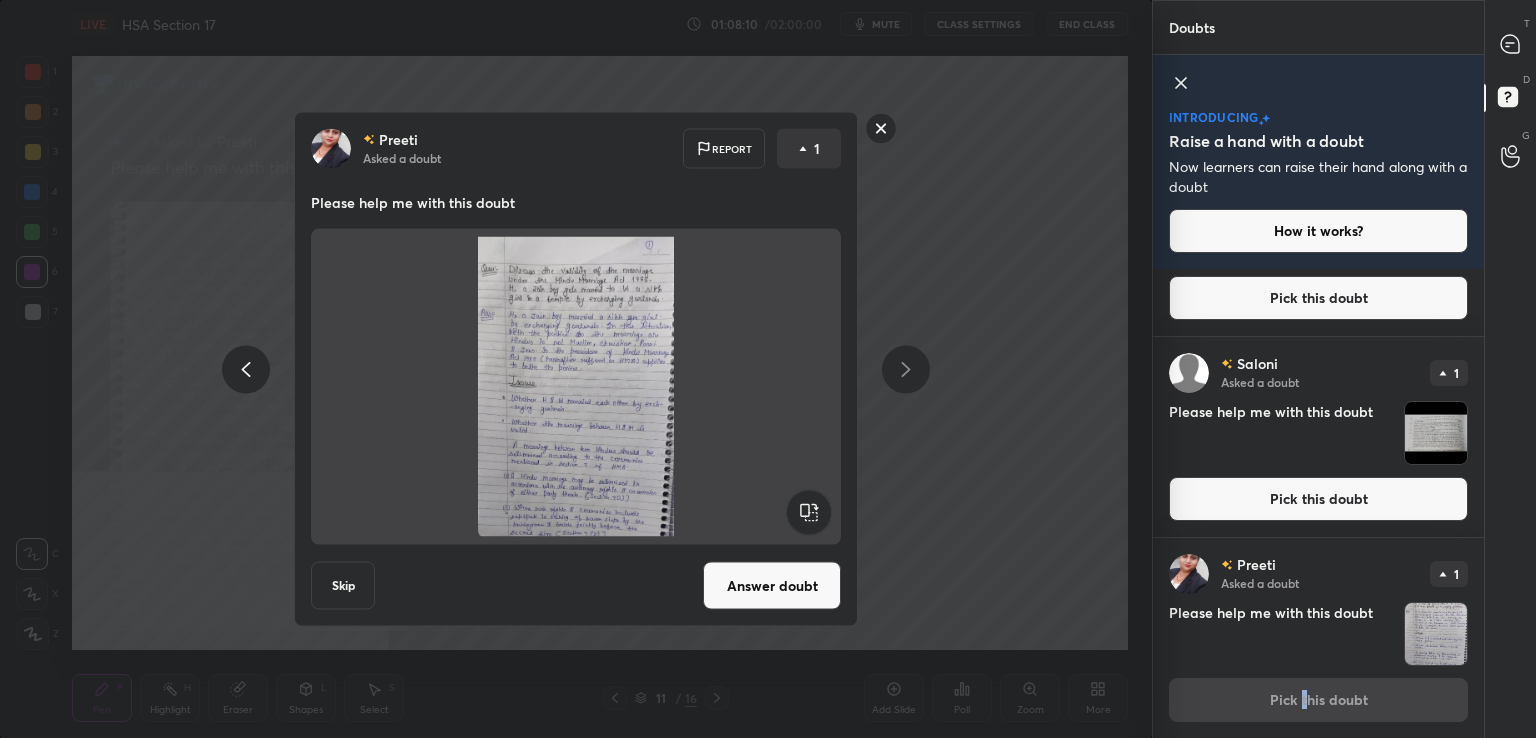 click on "Answer doubt" at bounding box center [772, 586] 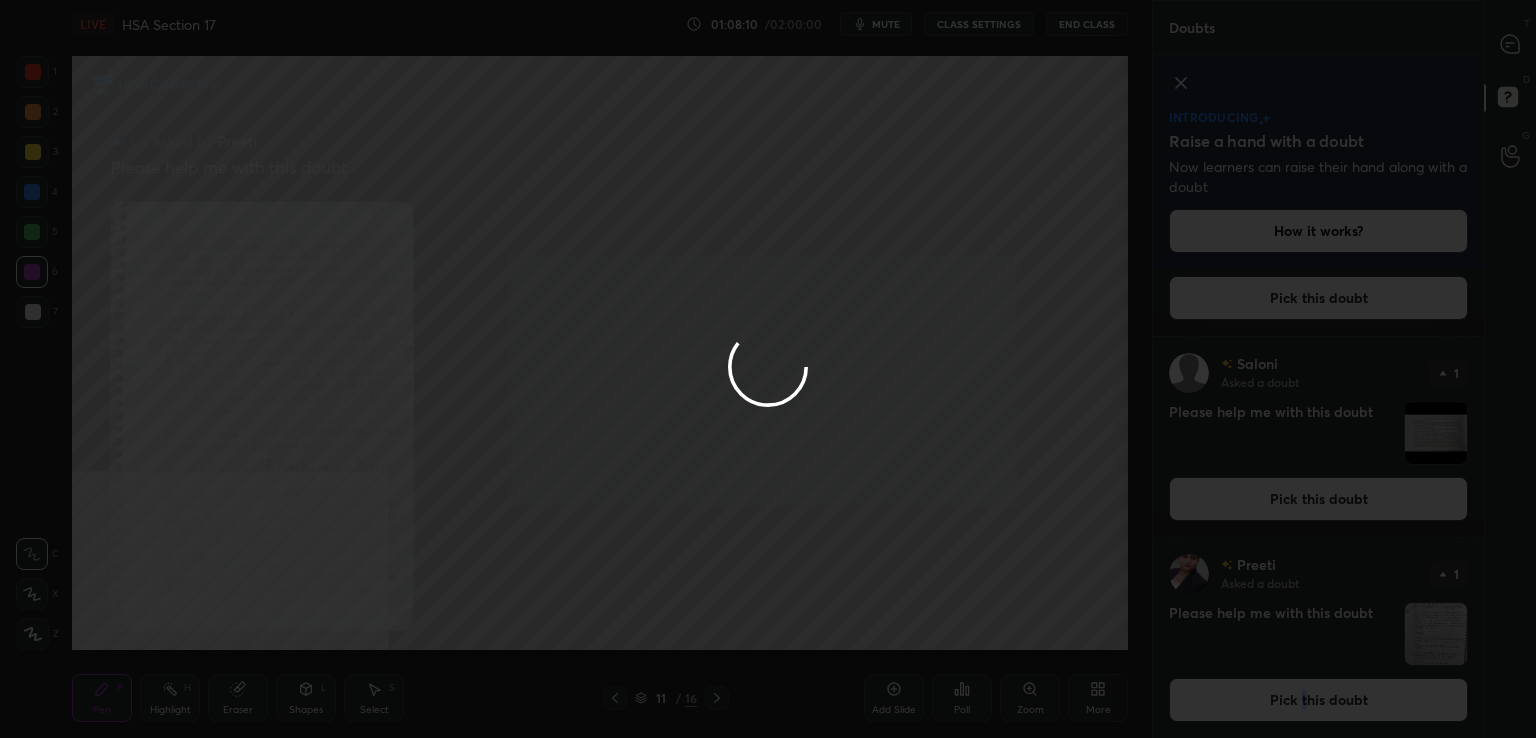 scroll, scrollTop: 0, scrollLeft: 0, axis: both 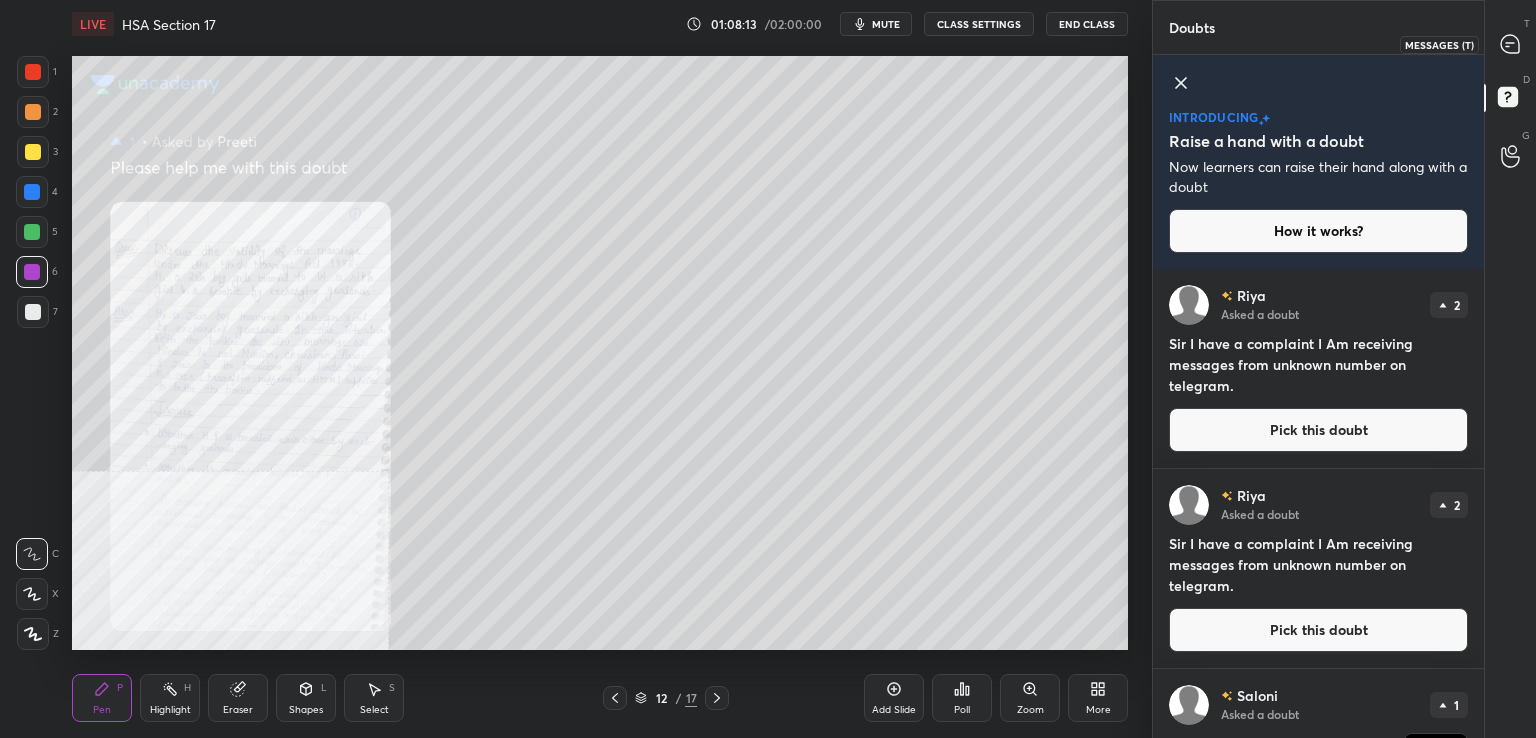 click 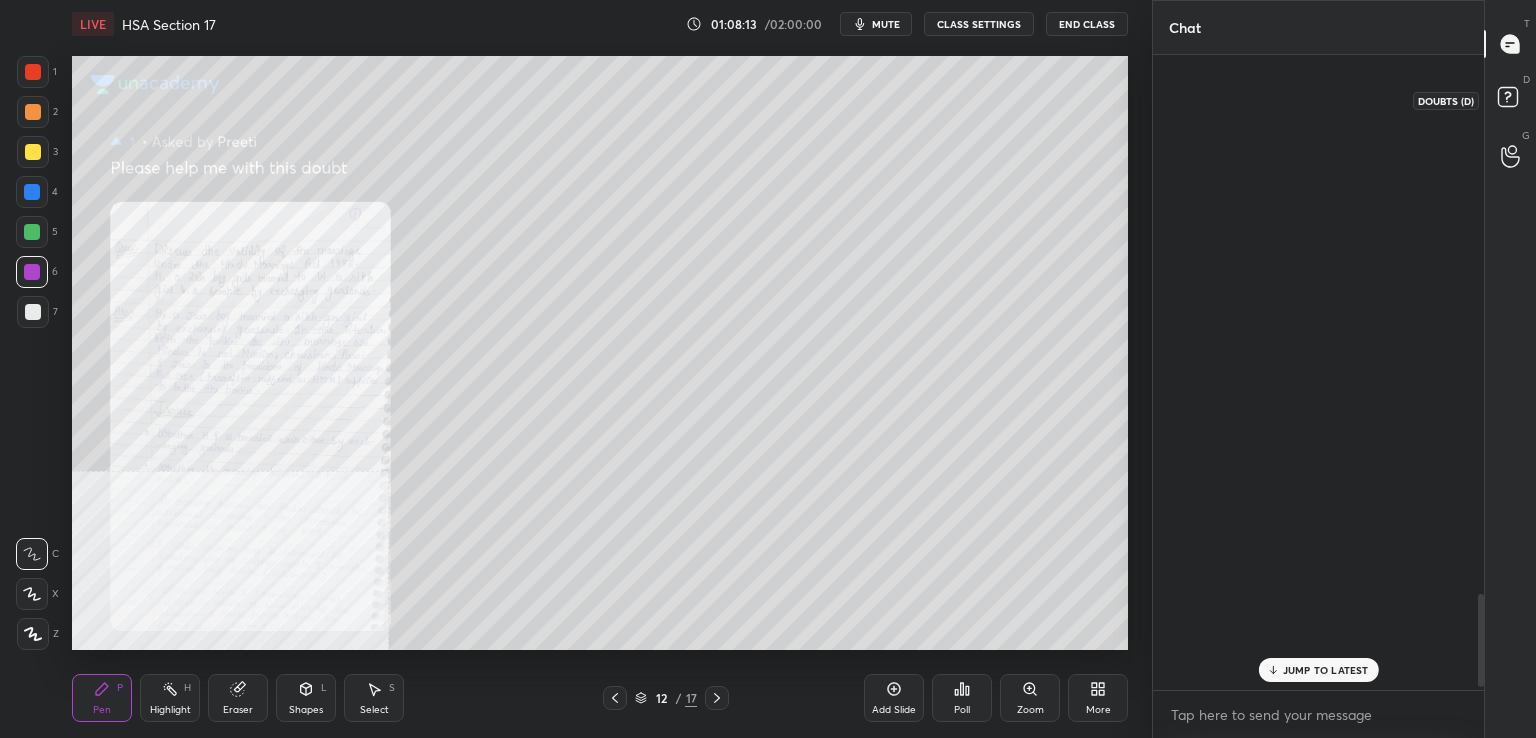 scroll, scrollTop: 3702, scrollLeft: 0, axis: vertical 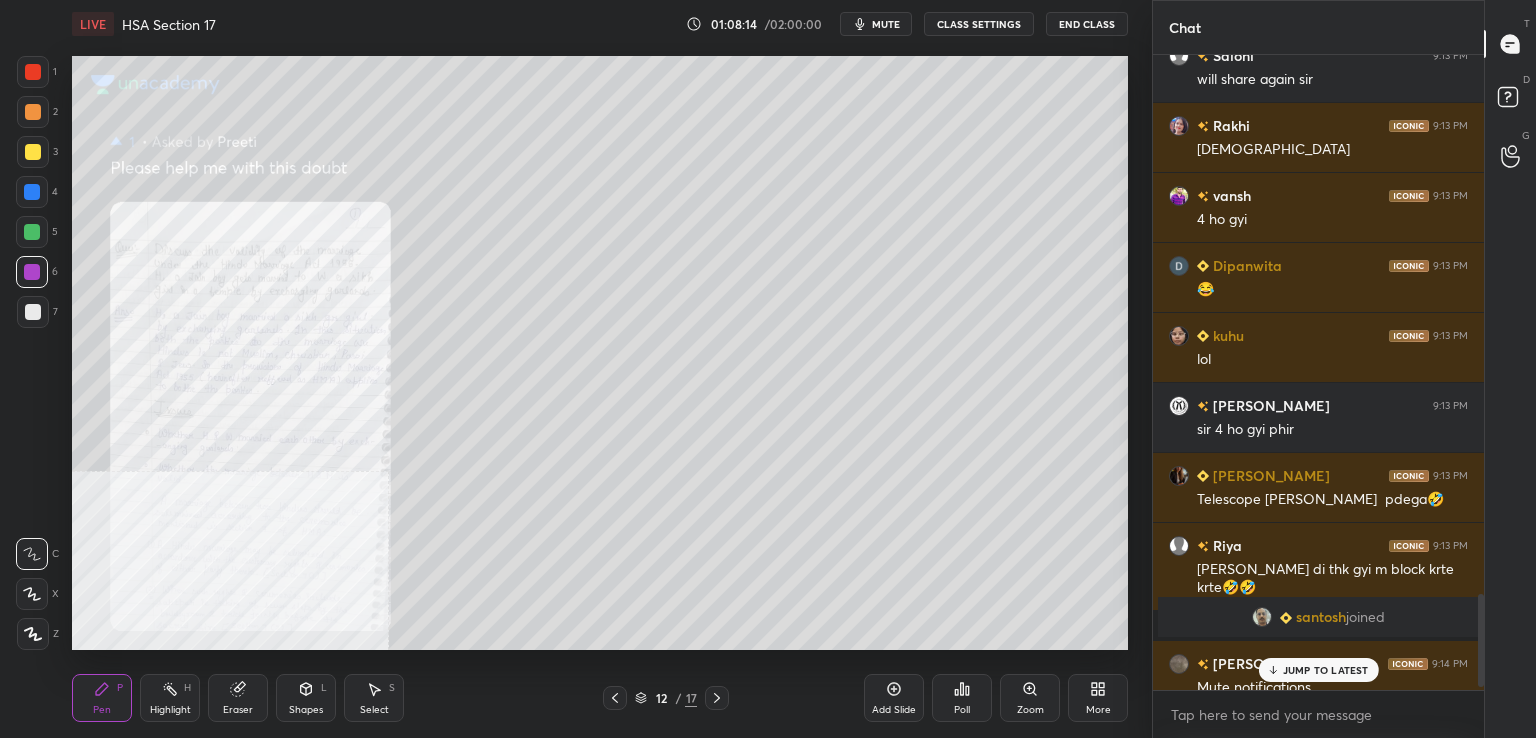drag, startPoint x: 1289, startPoint y: 673, endPoint x: 1153, endPoint y: 669, distance: 136.0588 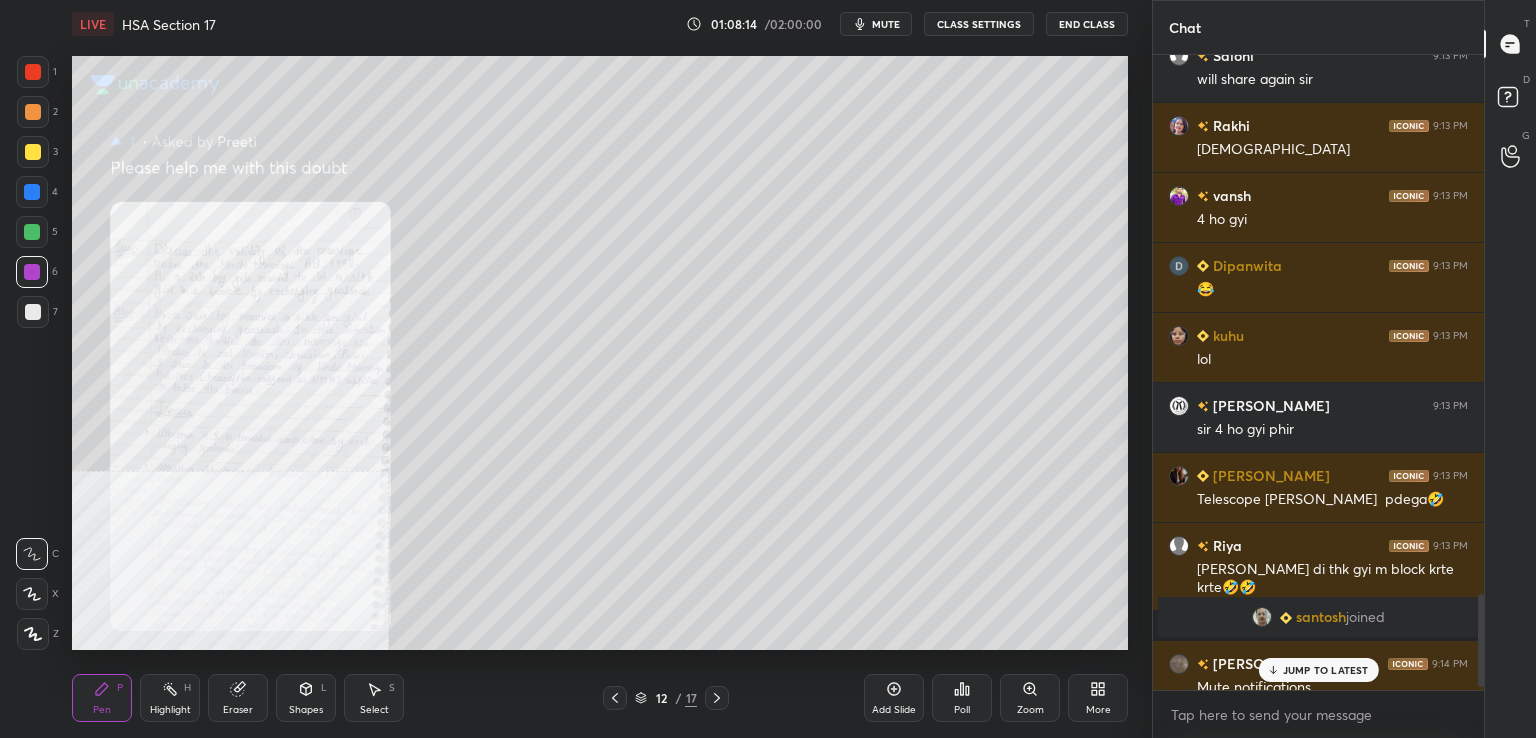click on "JUMP TO LATEST" at bounding box center [1326, 670] 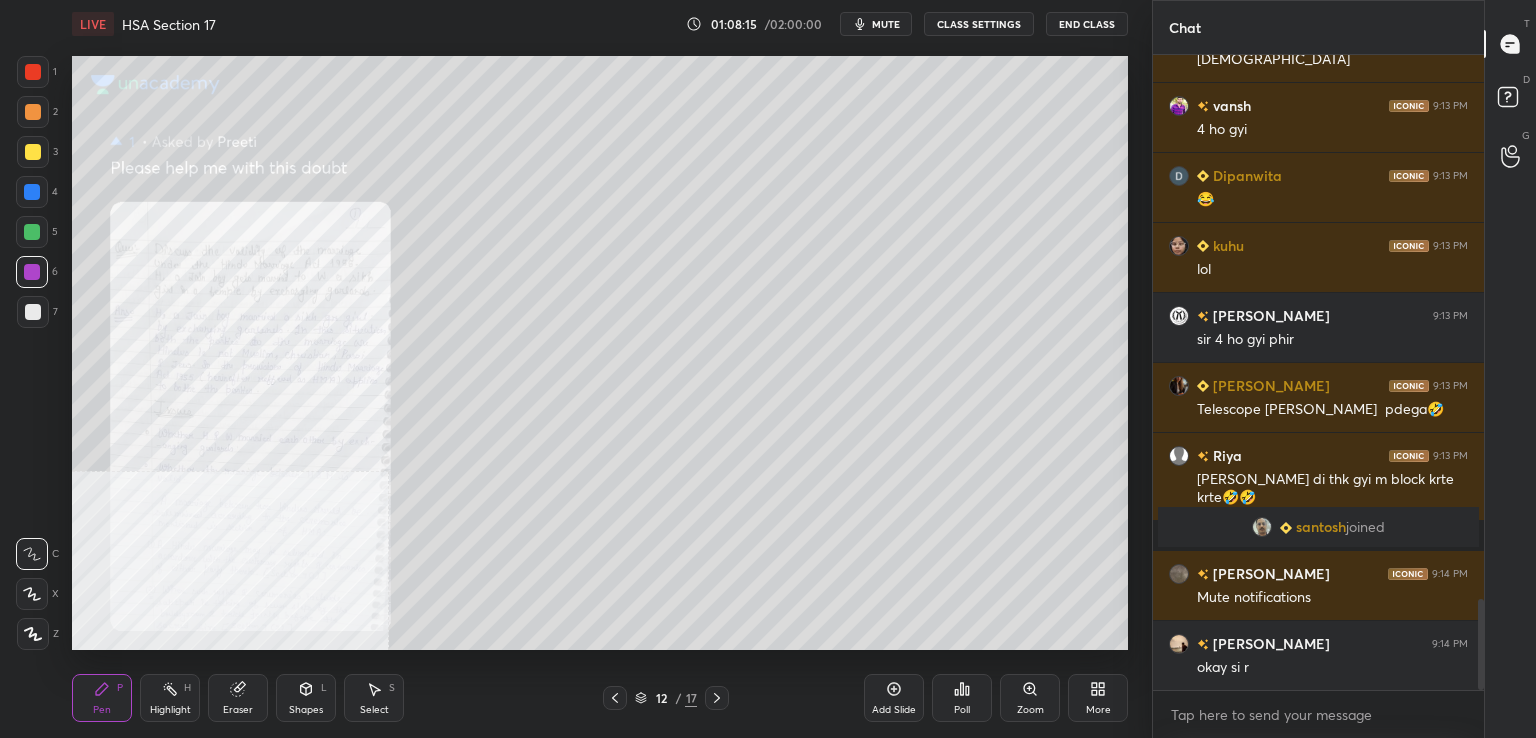 click 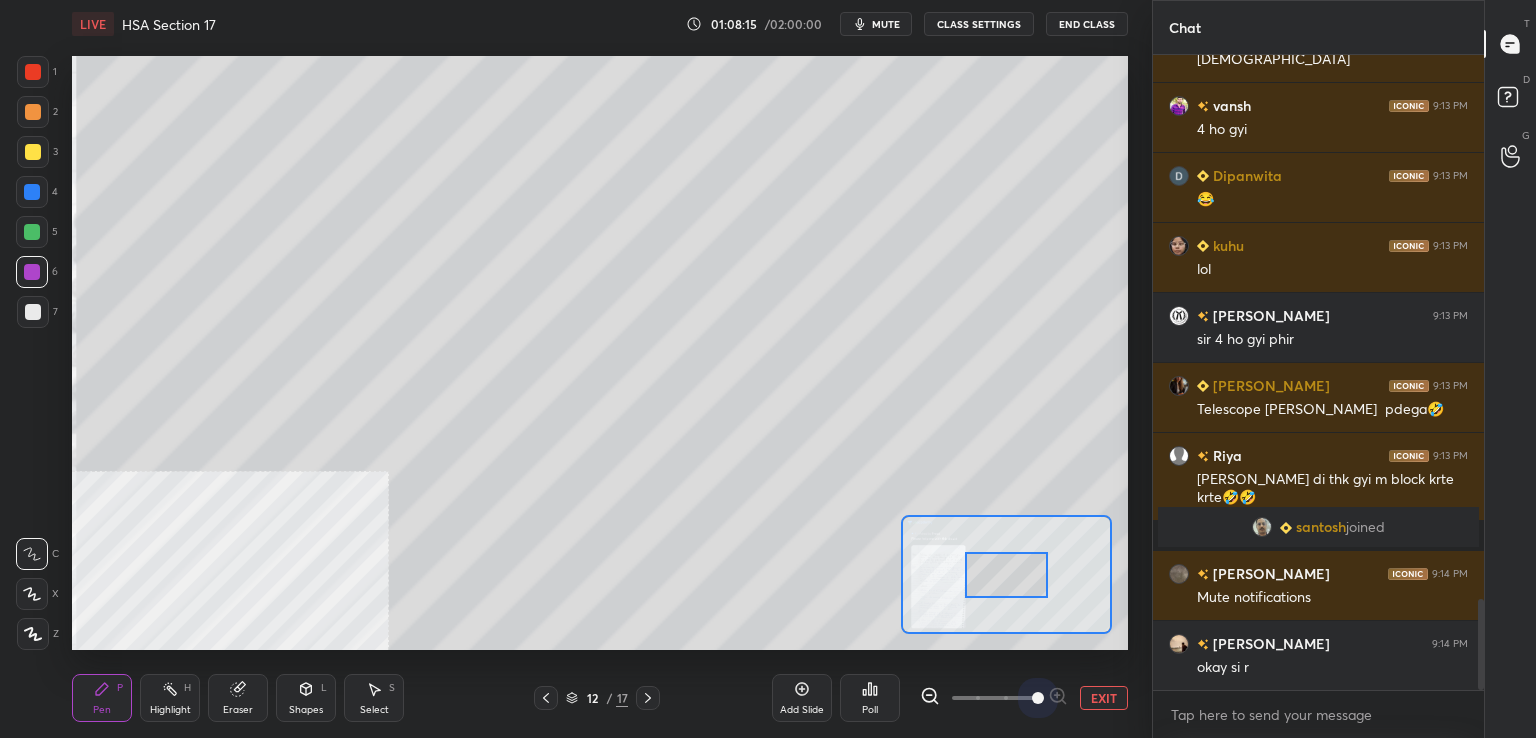 click at bounding box center [994, 698] 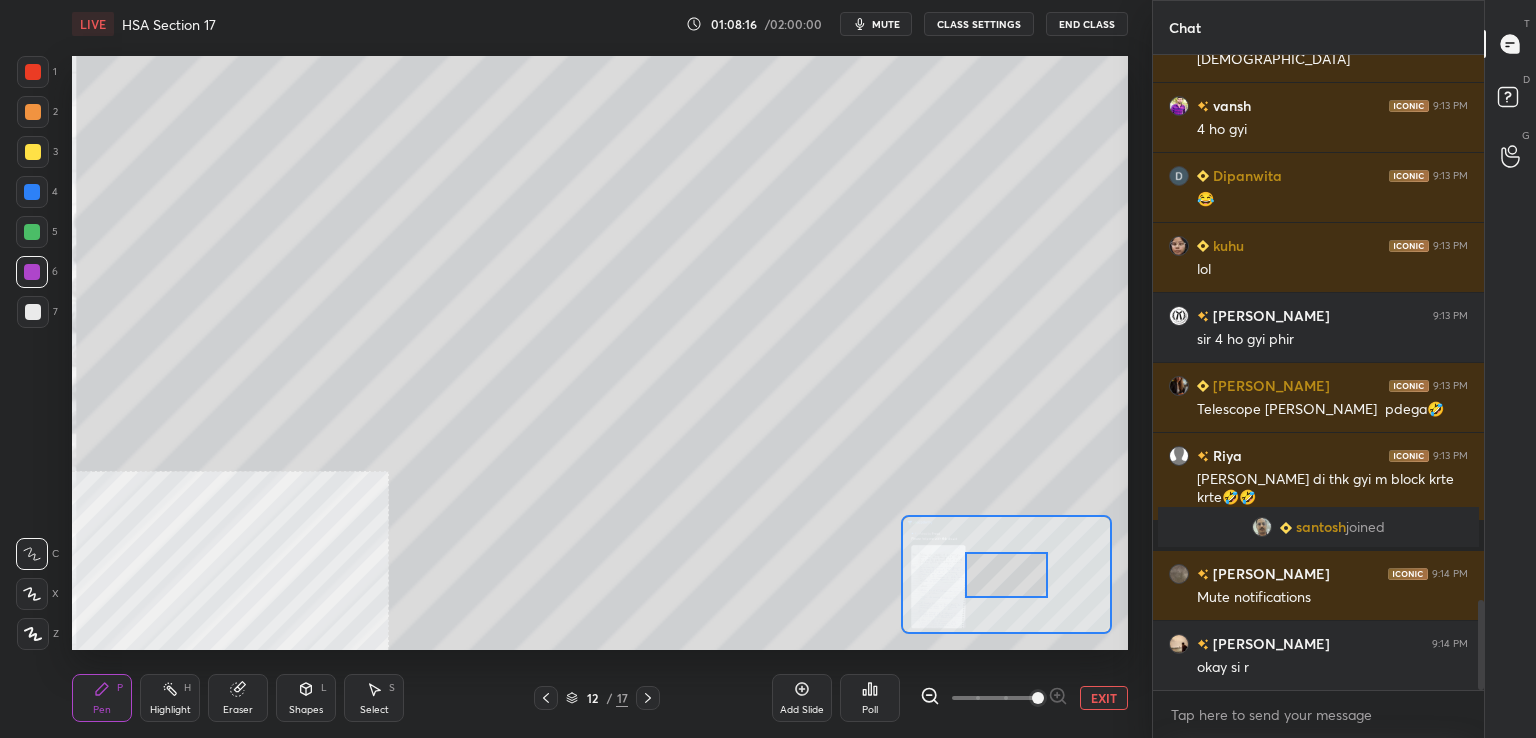 scroll, scrollTop: 3862, scrollLeft: 0, axis: vertical 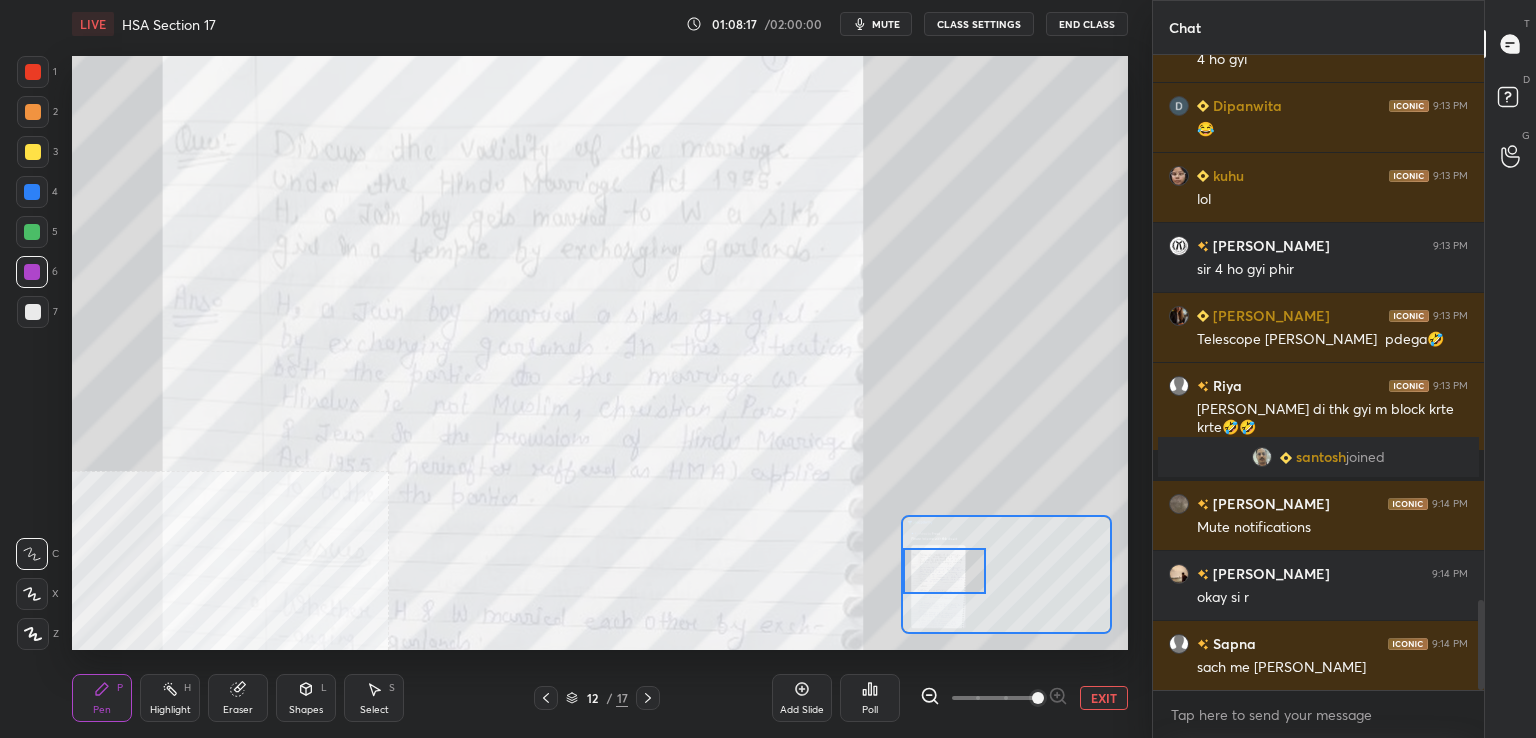 drag, startPoint x: 1018, startPoint y: 582, endPoint x: 936, endPoint y: 576, distance: 82.219215 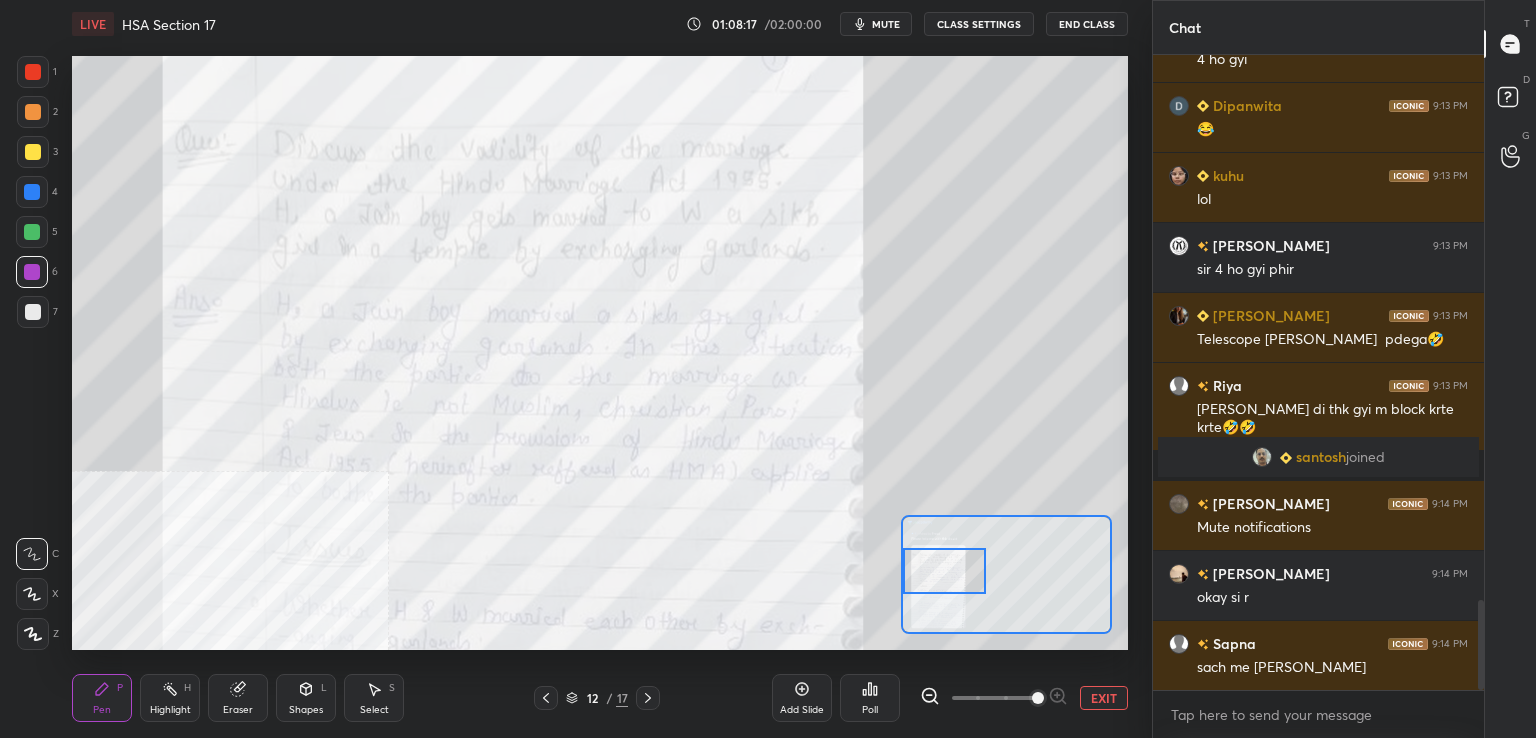 click at bounding box center [944, 571] 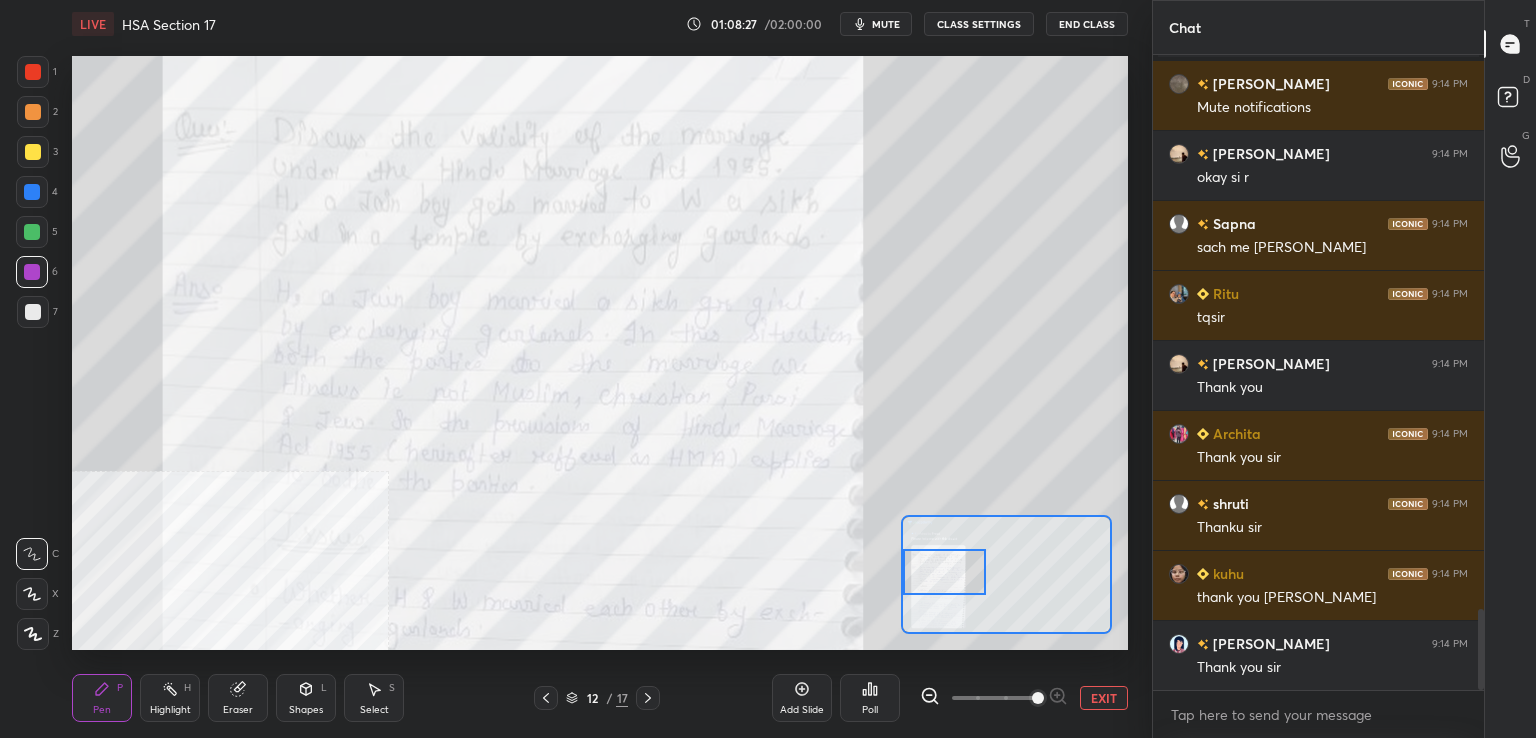 scroll, scrollTop: 4352, scrollLeft: 0, axis: vertical 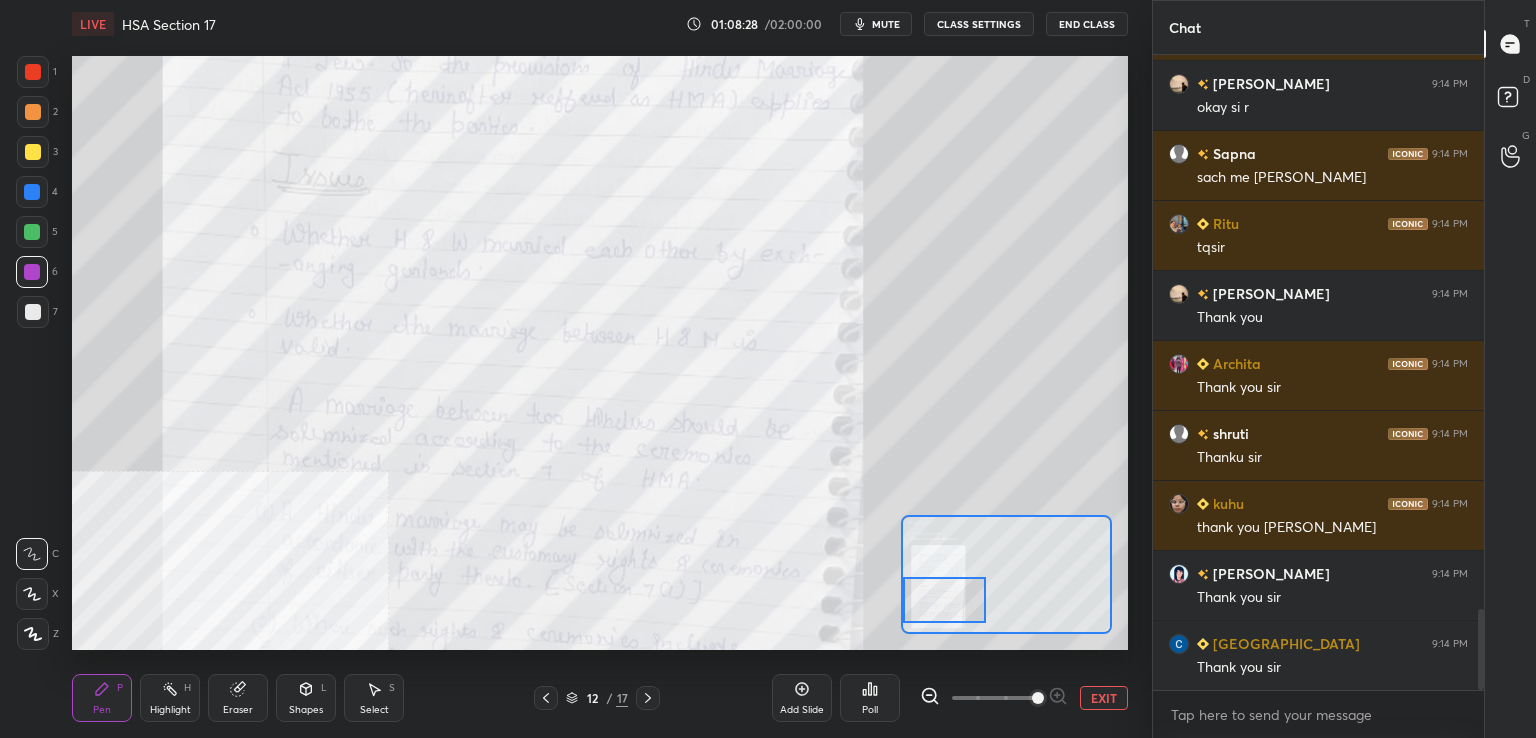 drag, startPoint x: 932, startPoint y: 569, endPoint x: 921, endPoint y: 597, distance: 30.083218 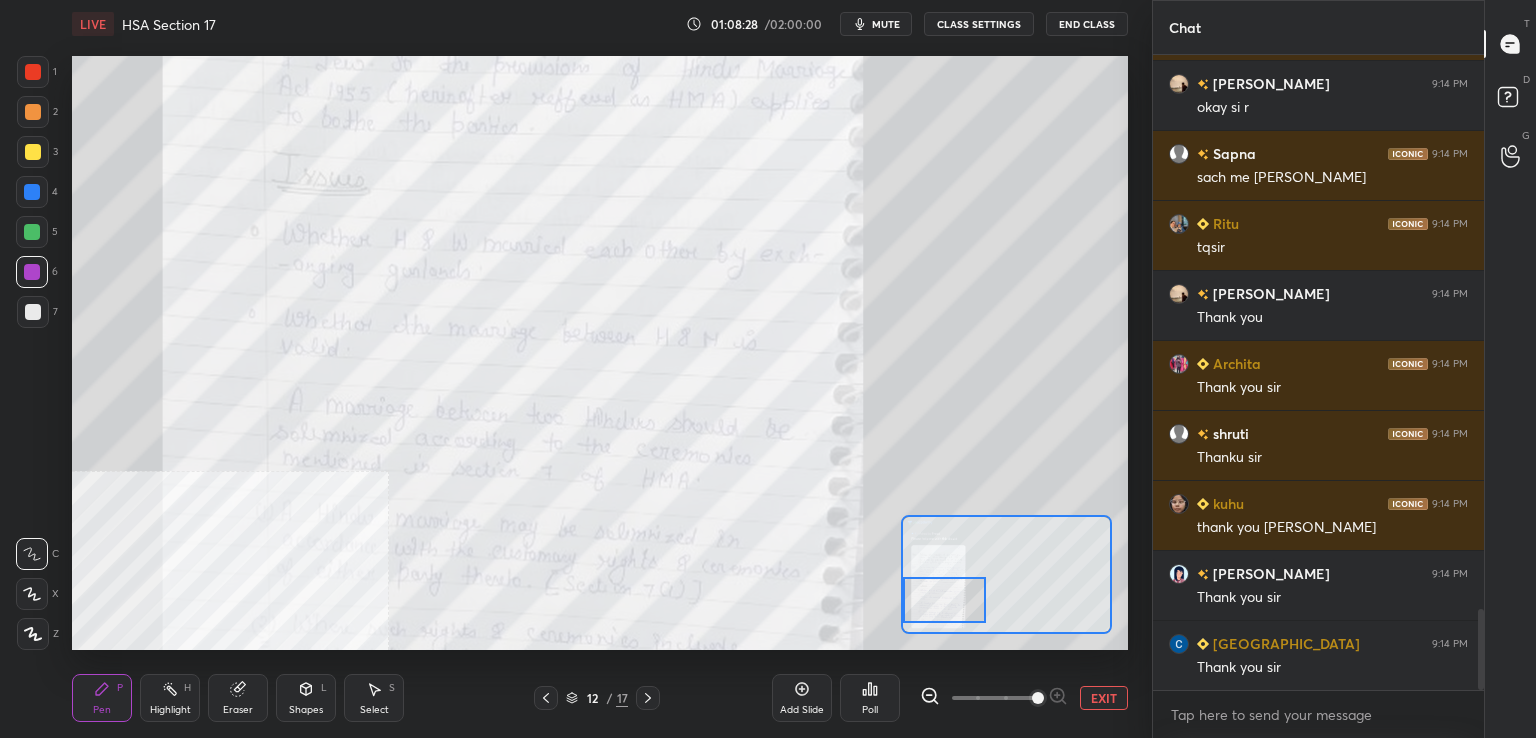 click at bounding box center [944, 600] 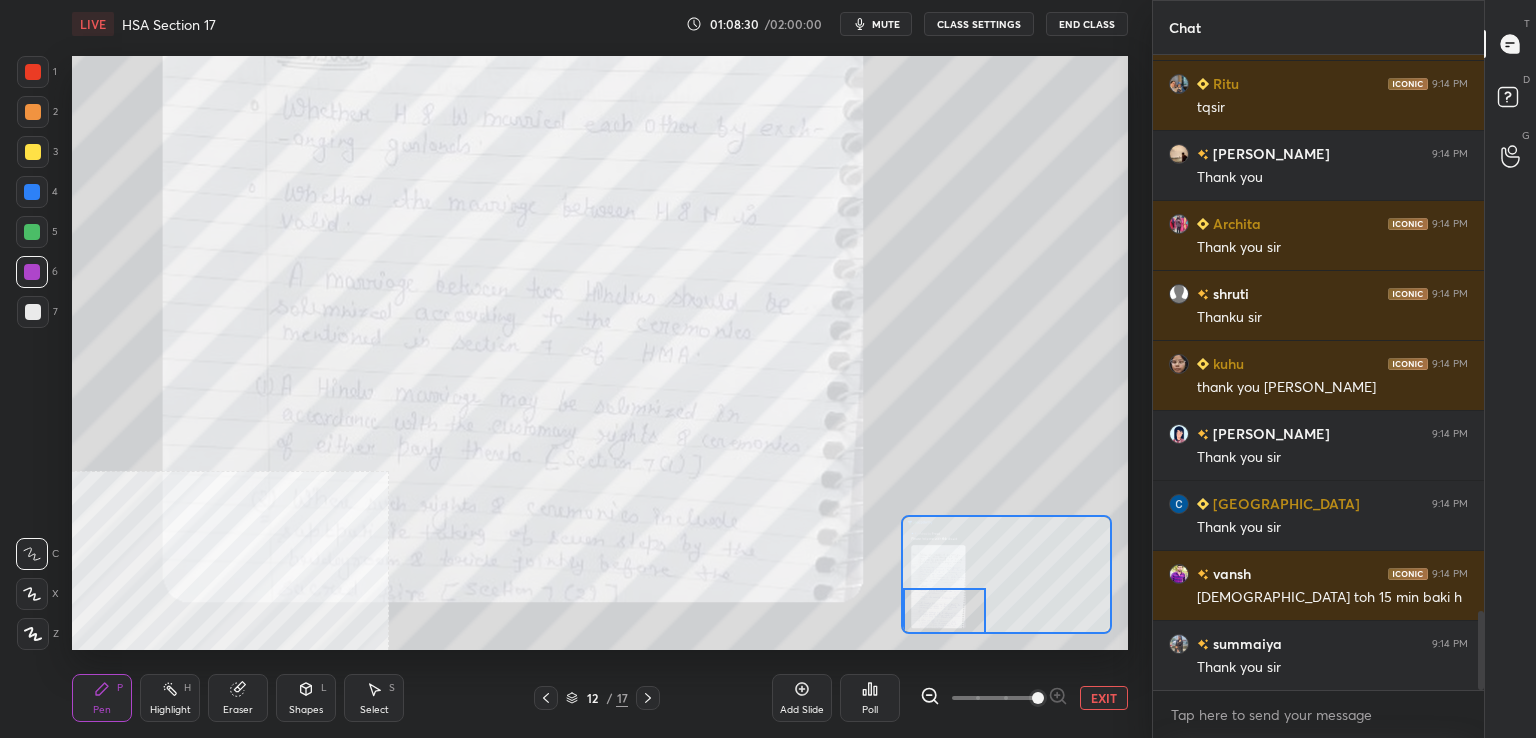 drag, startPoint x: 927, startPoint y: 593, endPoint x: 921, endPoint y: 608, distance: 16.155495 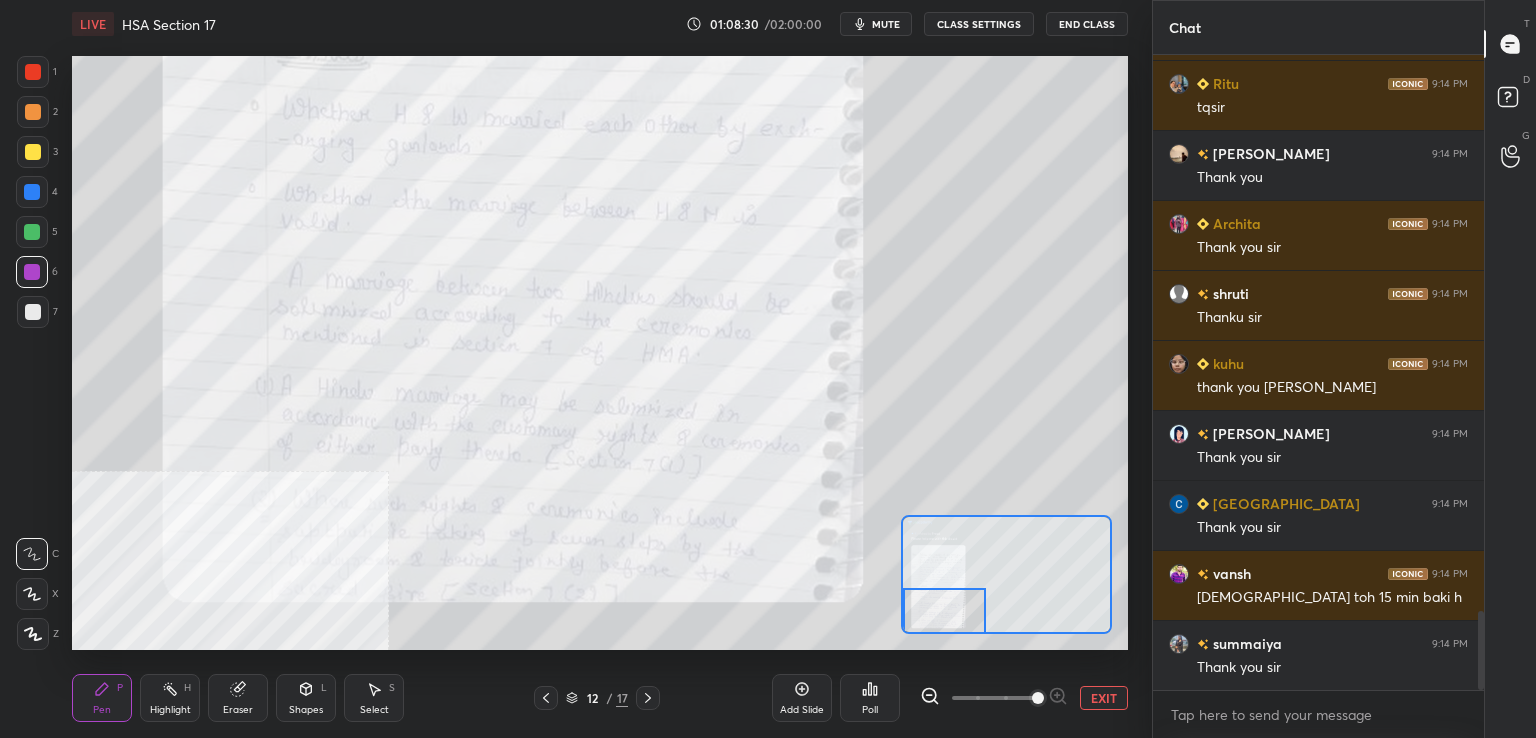 click at bounding box center (944, 611) 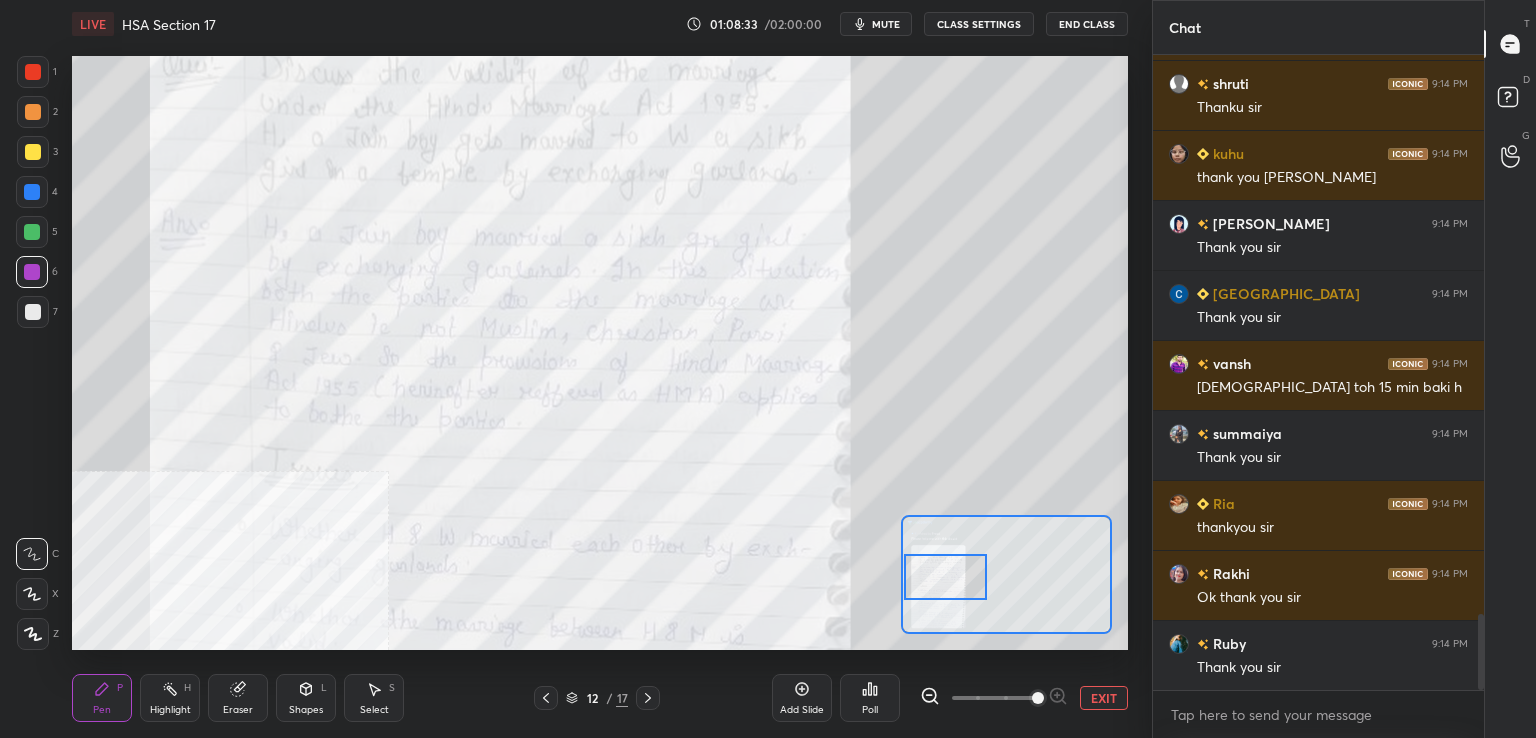 drag, startPoint x: 934, startPoint y: 581, endPoint x: 924, endPoint y: 585, distance: 10.770329 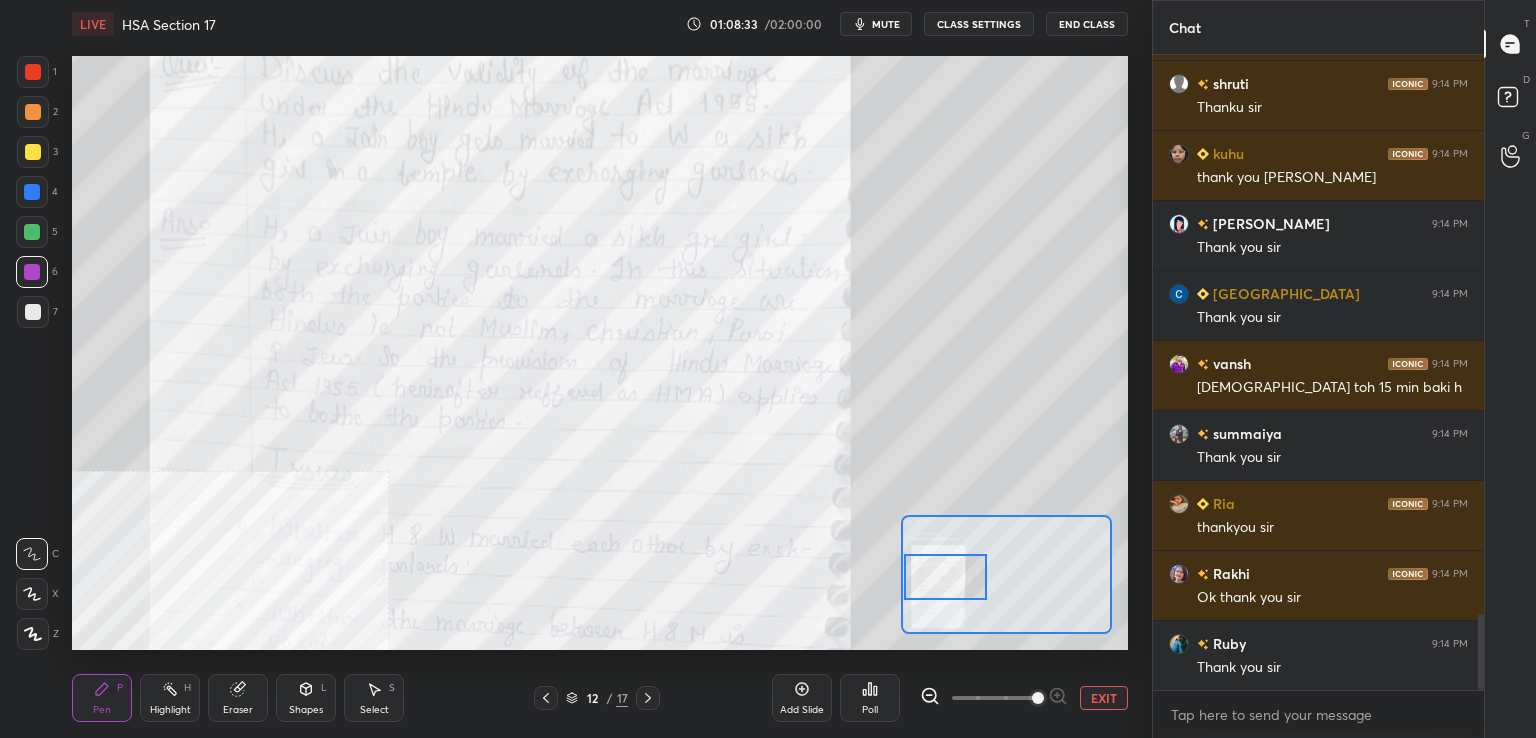 click at bounding box center [945, 577] 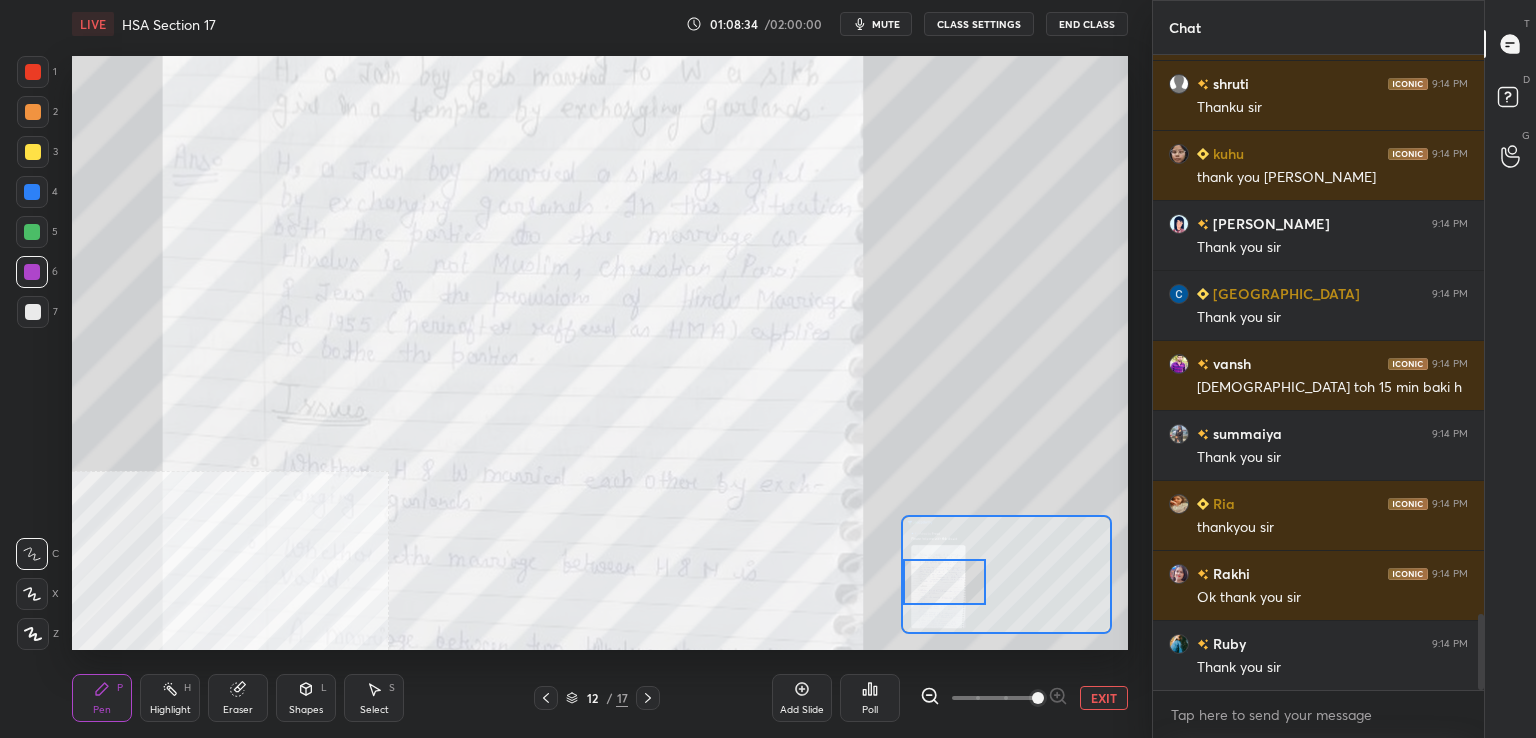 drag, startPoint x: 37, startPoint y: 68, endPoint x: 61, endPoint y: 86, distance: 30 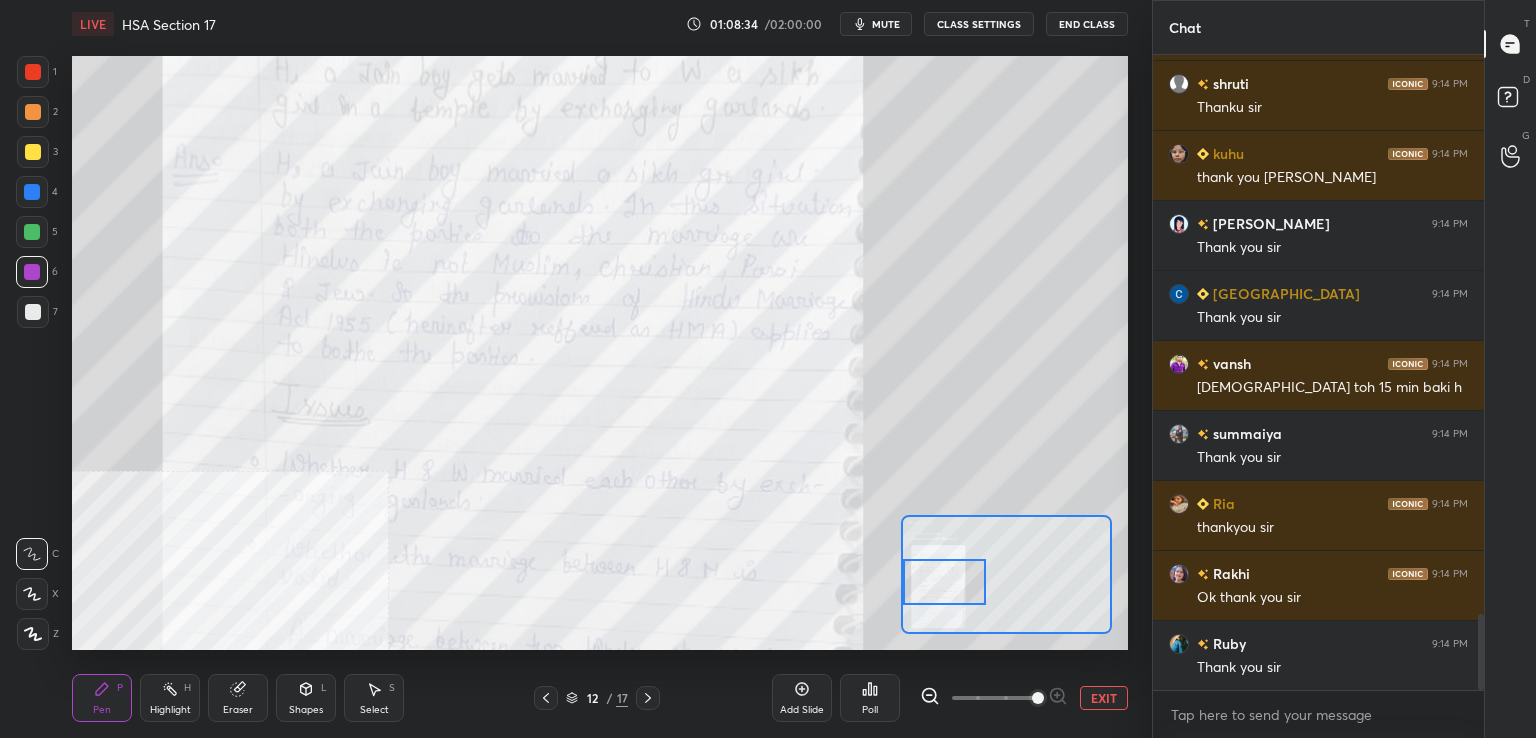 click at bounding box center (33, 72) 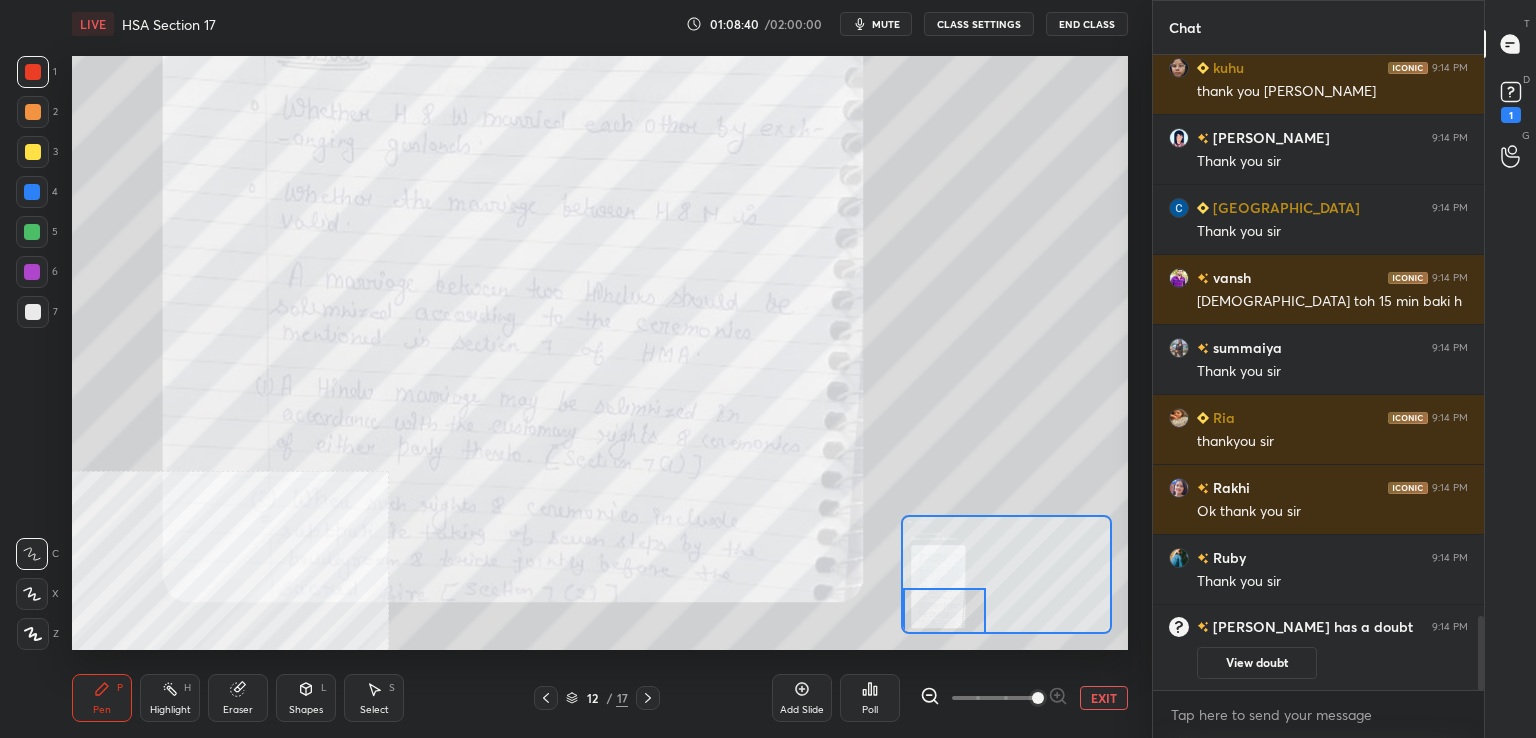drag, startPoint x: 953, startPoint y: 576, endPoint x: 935, endPoint y: 617, distance: 44.777225 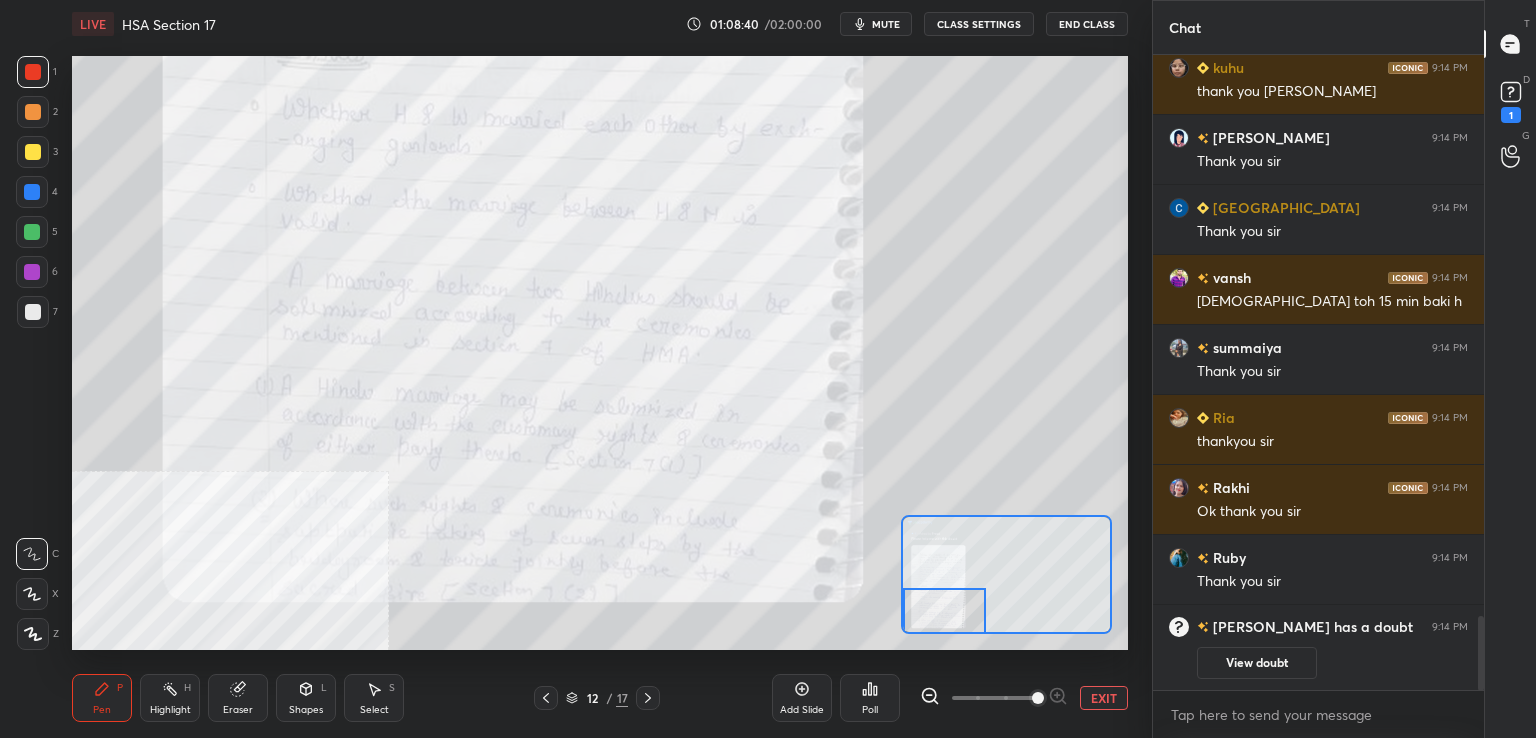 click at bounding box center (944, 611) 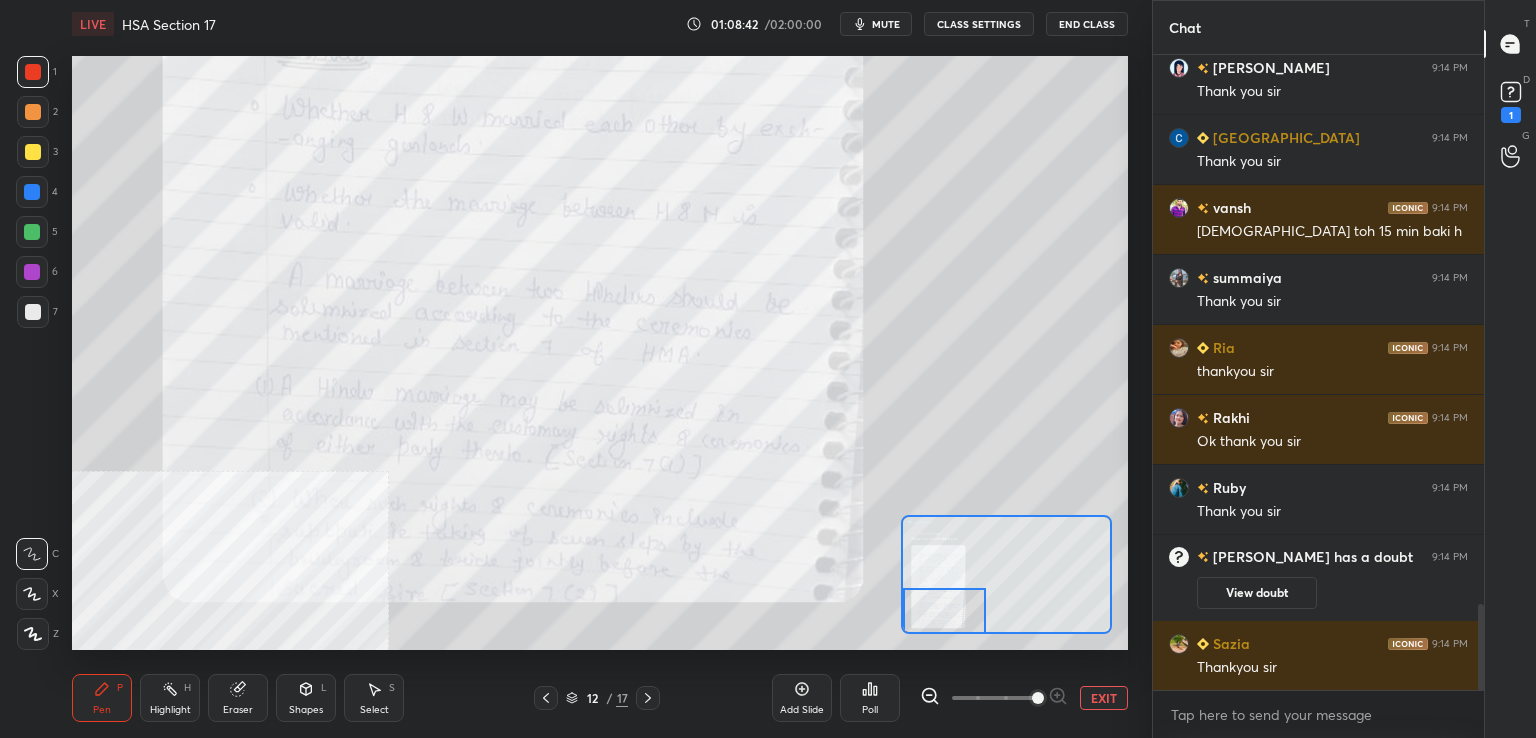 click 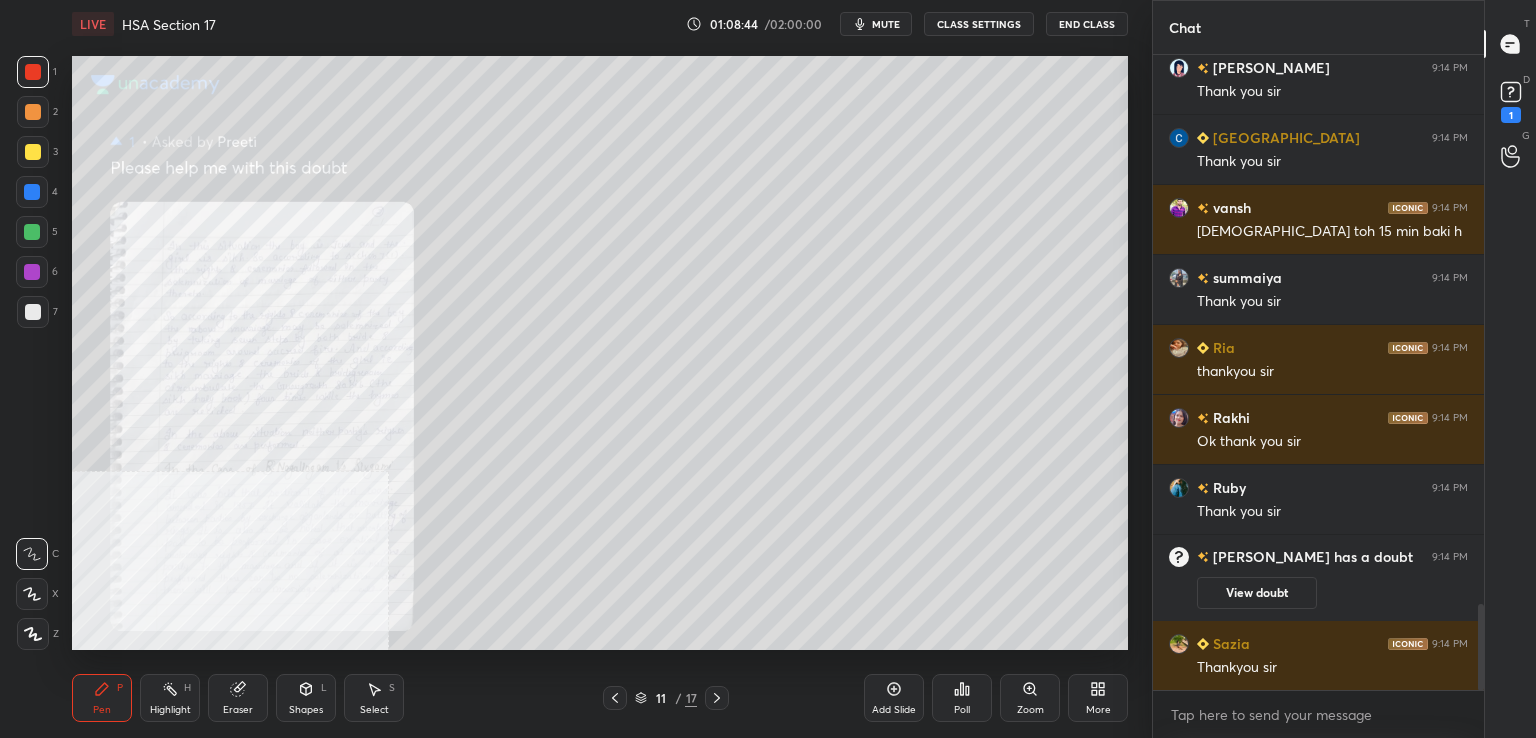 click on "Zoom" at bounding box center [1030, 698] 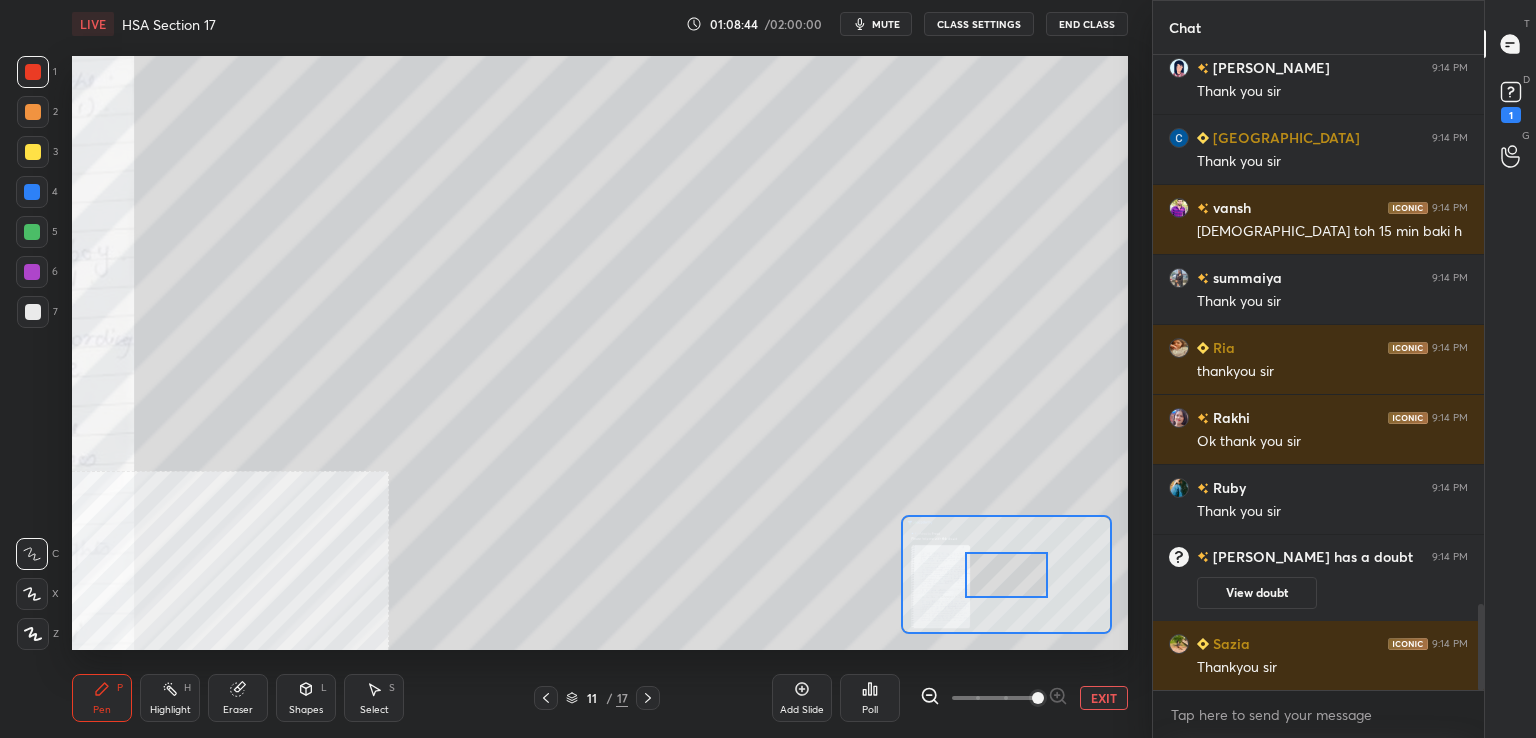 drag, startPoint x: 1031, startPoint y: 701, endPoint x: 1032, endPoint y: 689, distance: 12.0415945 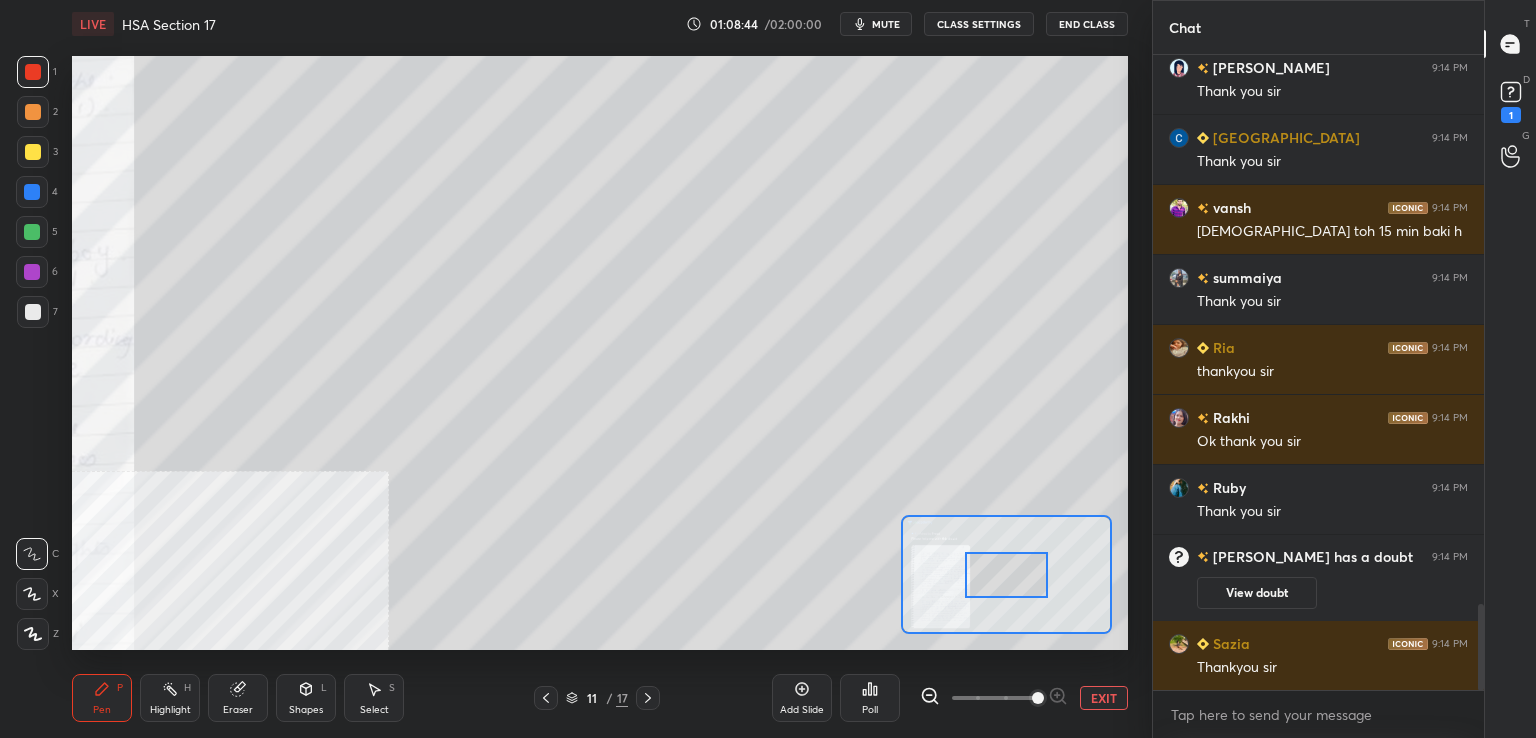 click at bounding box center (994, 698) 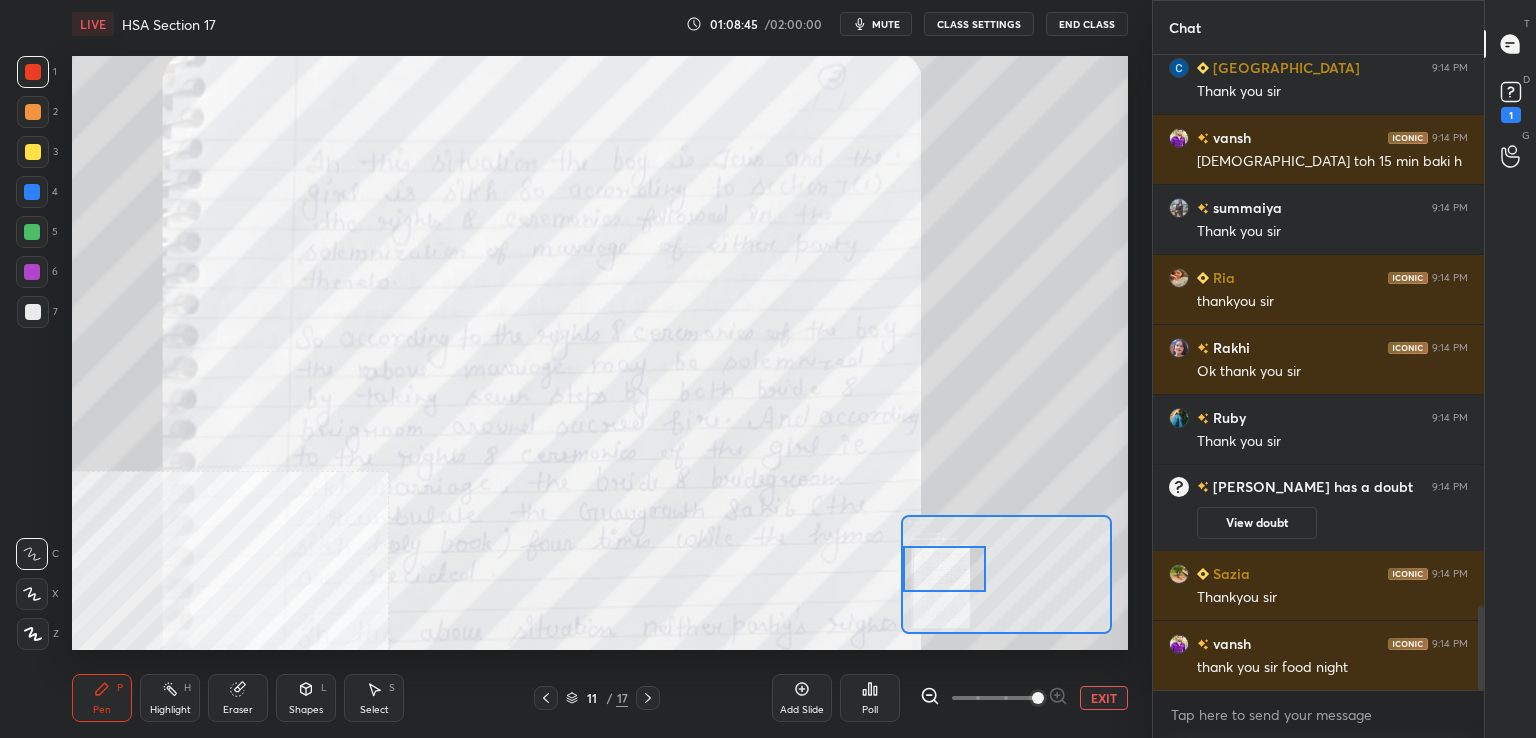 drag, startPoint x: 1028, startPoint y: 582, endPoint x: 968, endPoint y: 573, distance: 60.671246 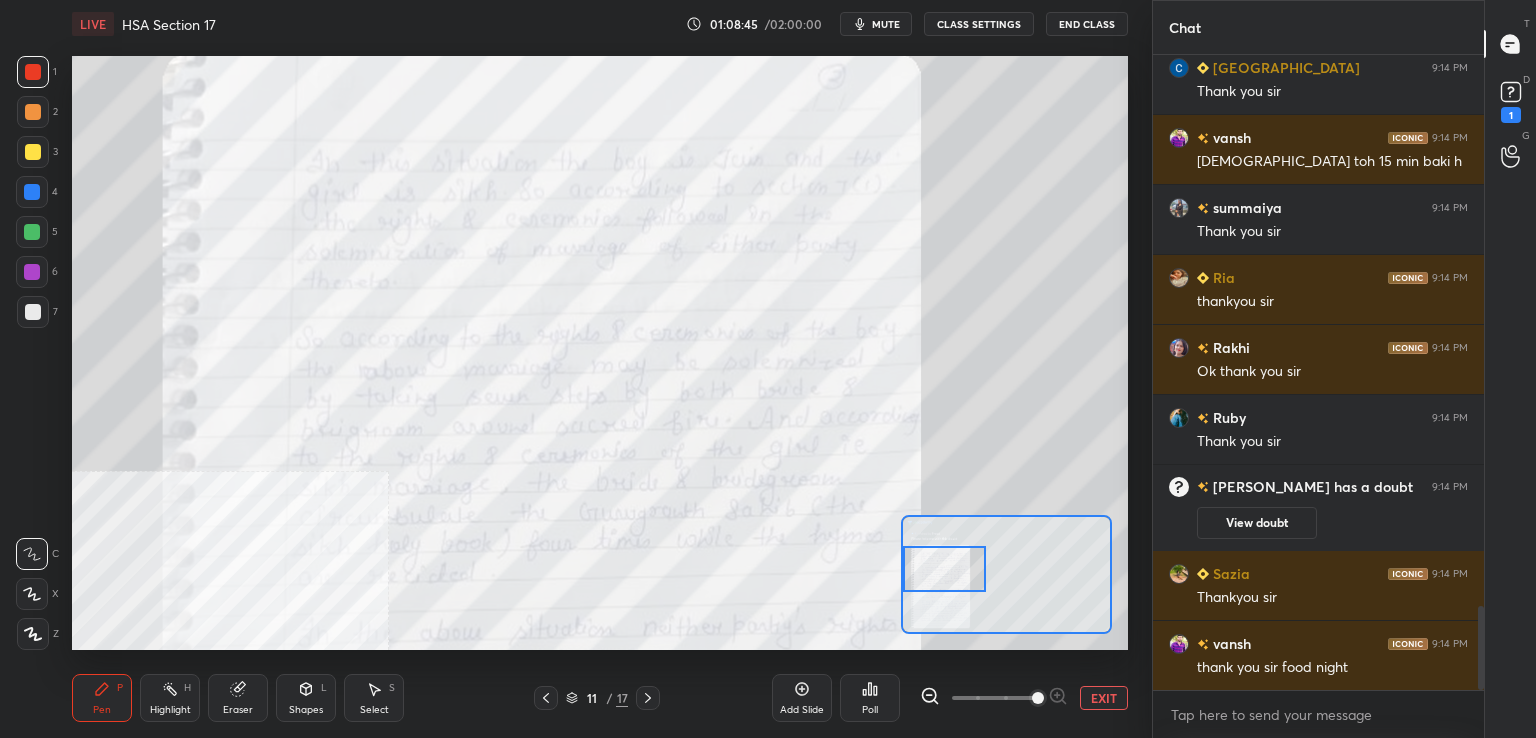 click at bounding box center [944, 569] 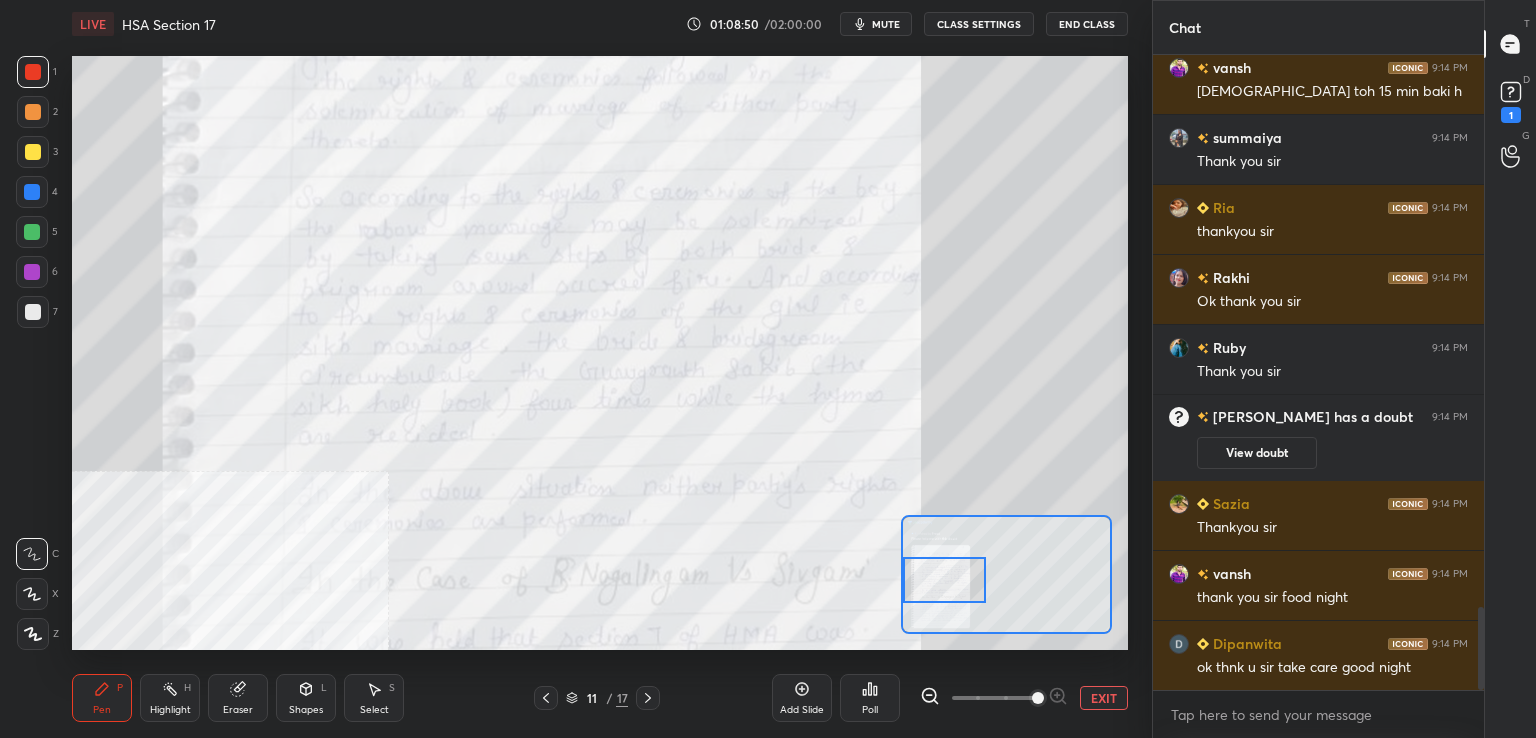 drag, startPoint x: 961, startPoint y: 576, endPoint x: 956, endPoint y: 586, distance: 11.18034 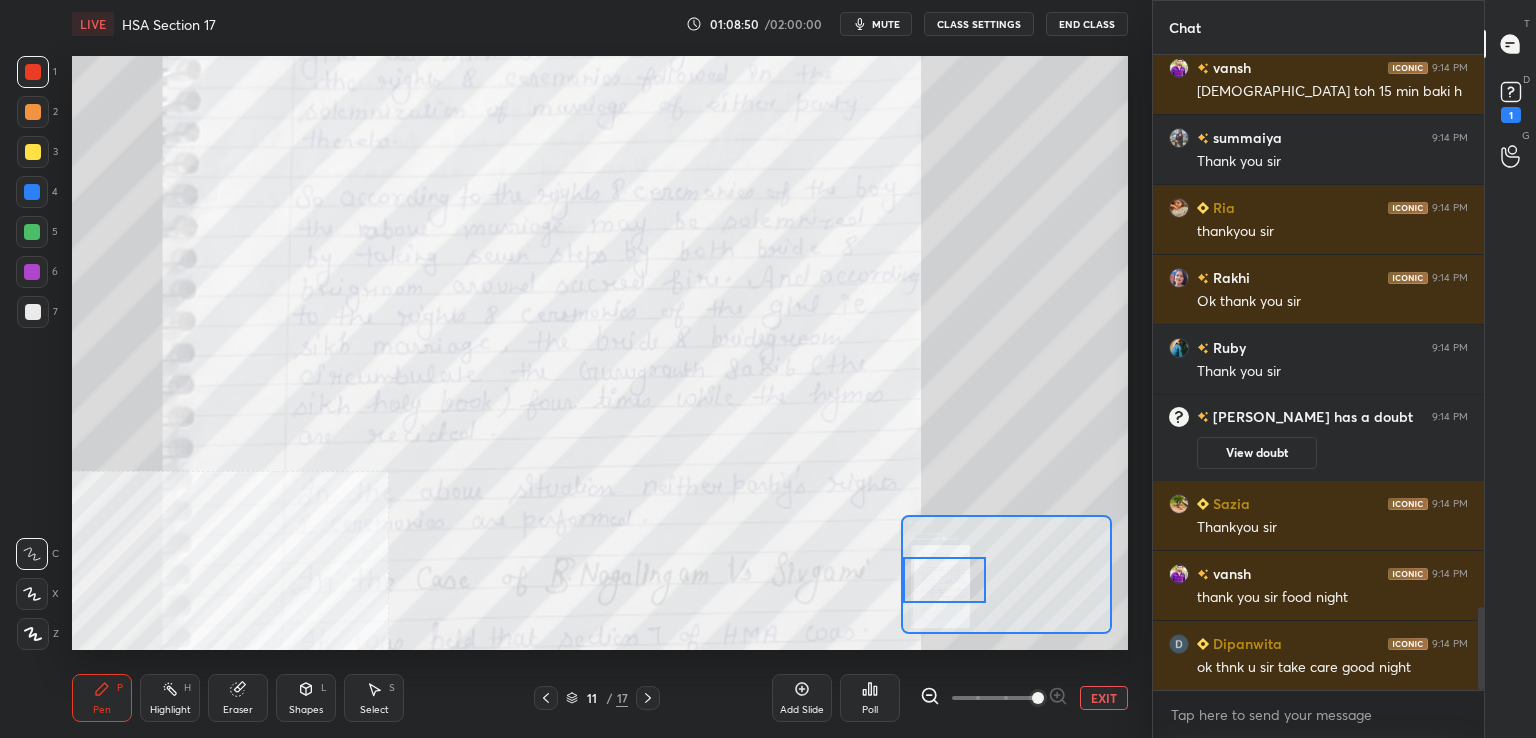 click at bounding box center (944, 580) 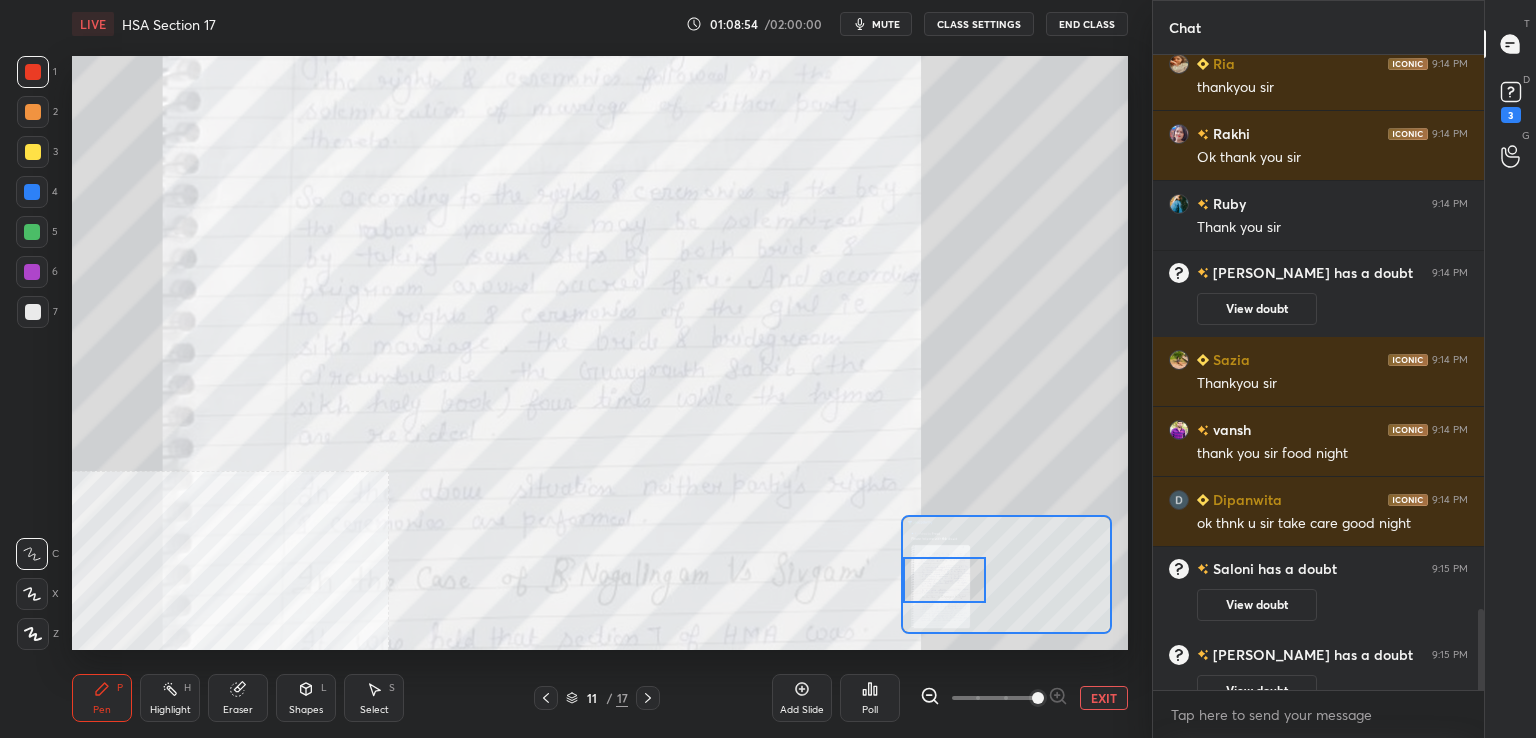 scroll, scrollTop: 4332, scrollLeft: 0, axis: vertical 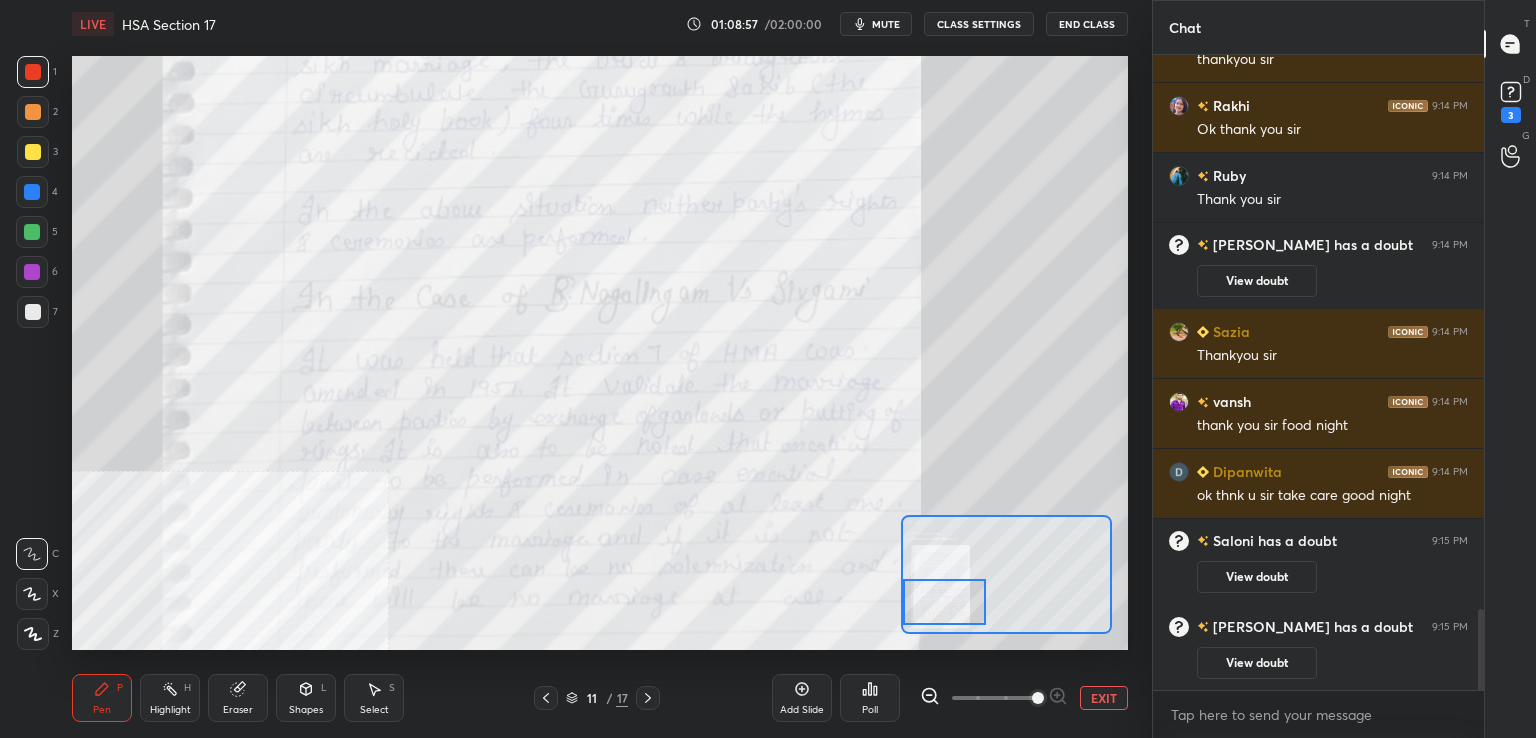 drag, startPoint x: 958, startPoint y: 590, endPoint x: 950, endPoint y: 612, distance: 23.409399 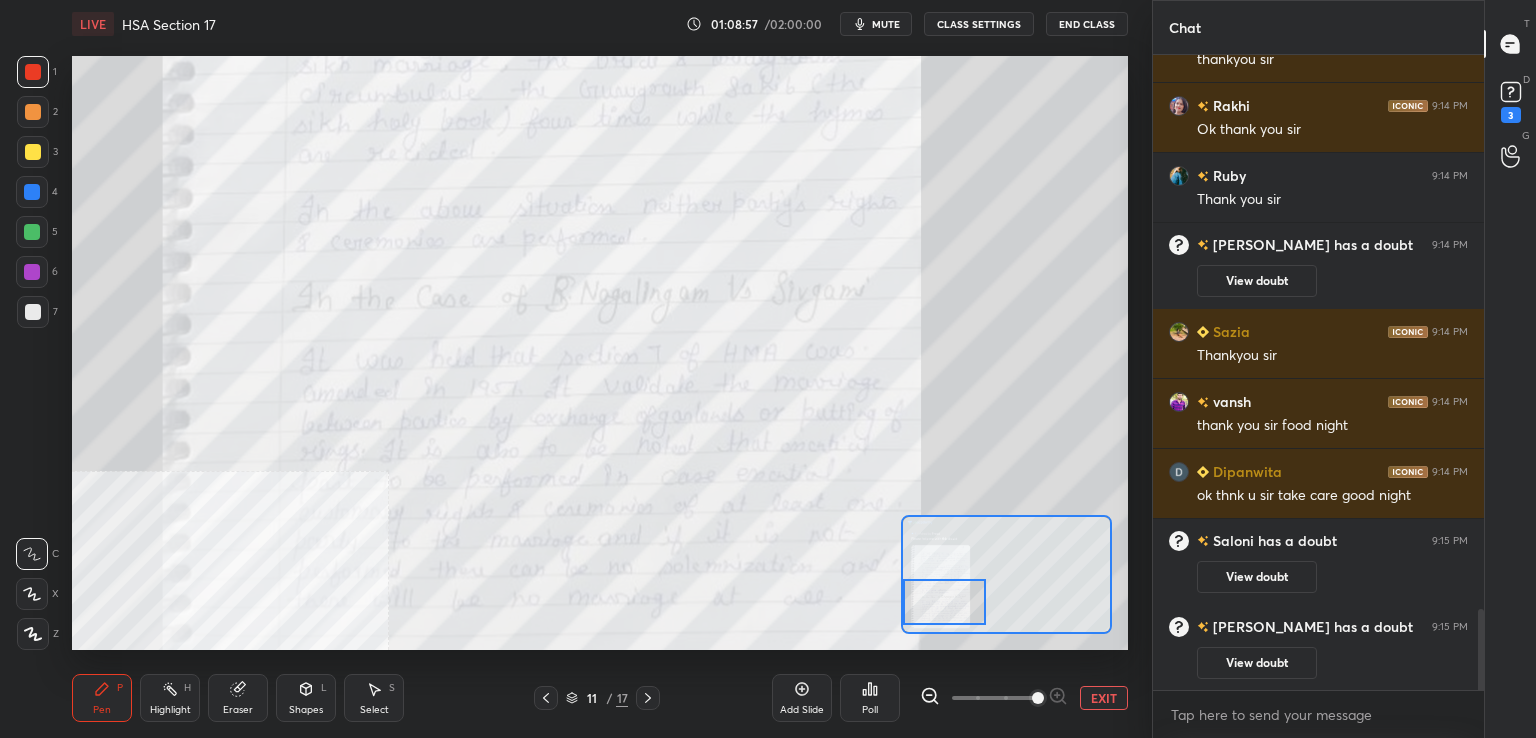 click at bounding box center [944, 602] 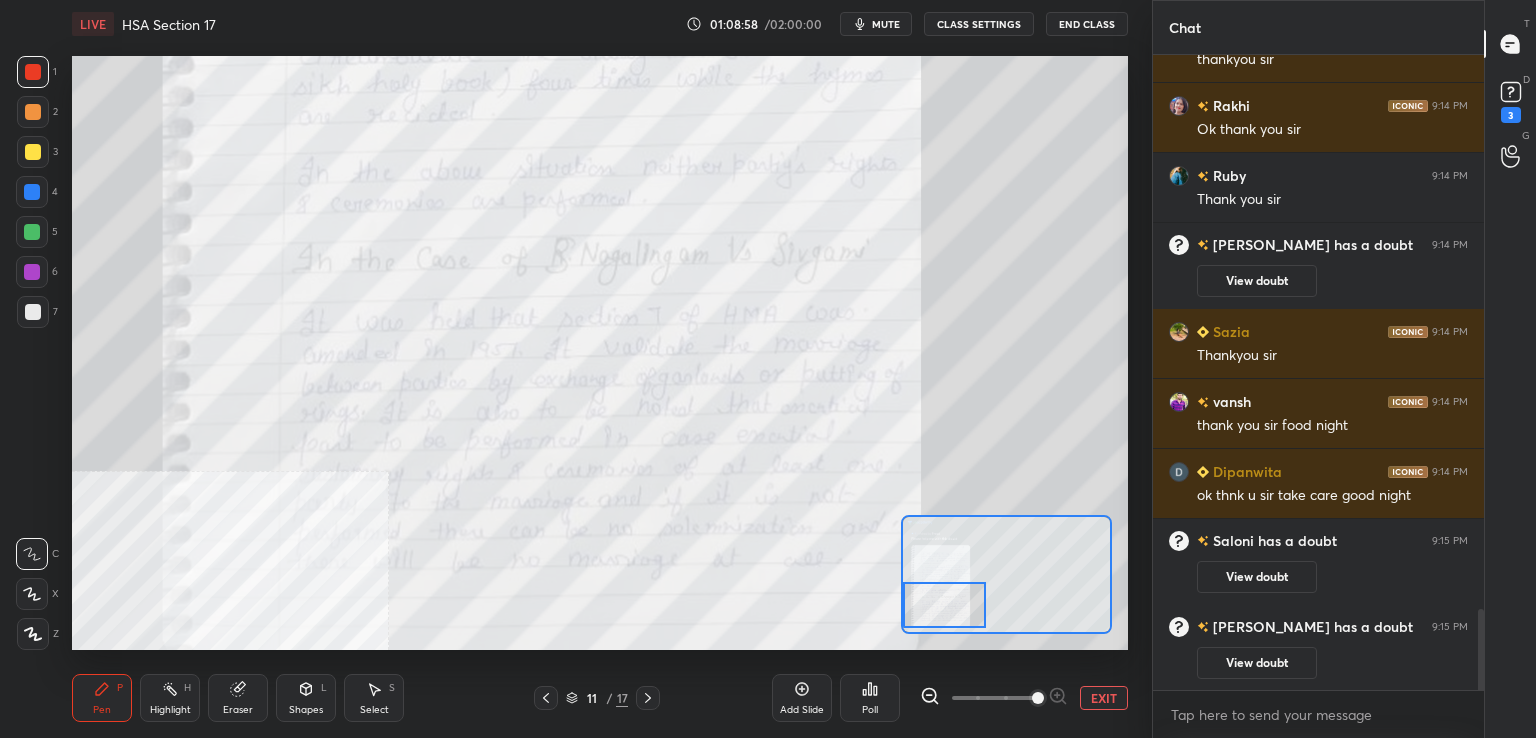 click at bounding box center (944, 605) 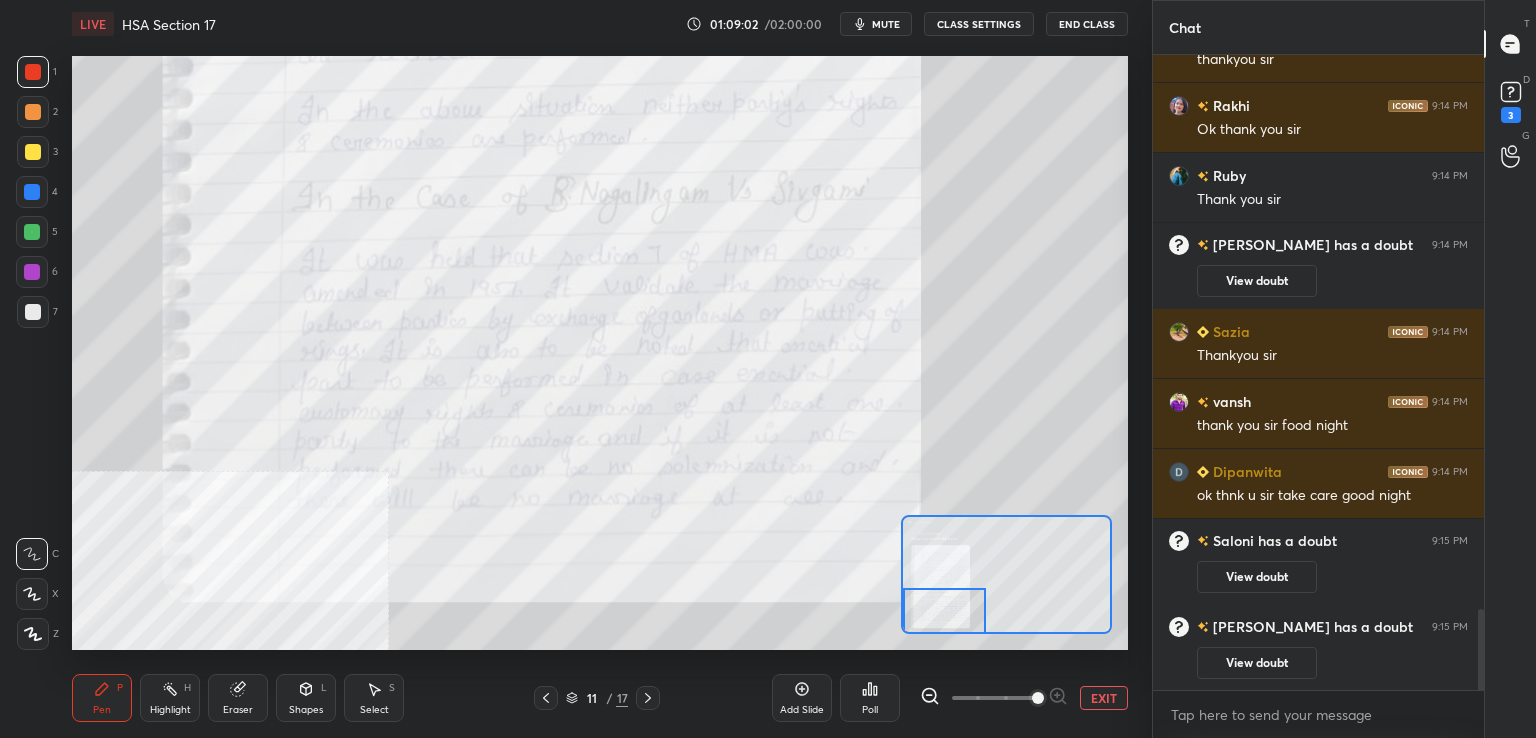 click at bounding box center (546, 698) 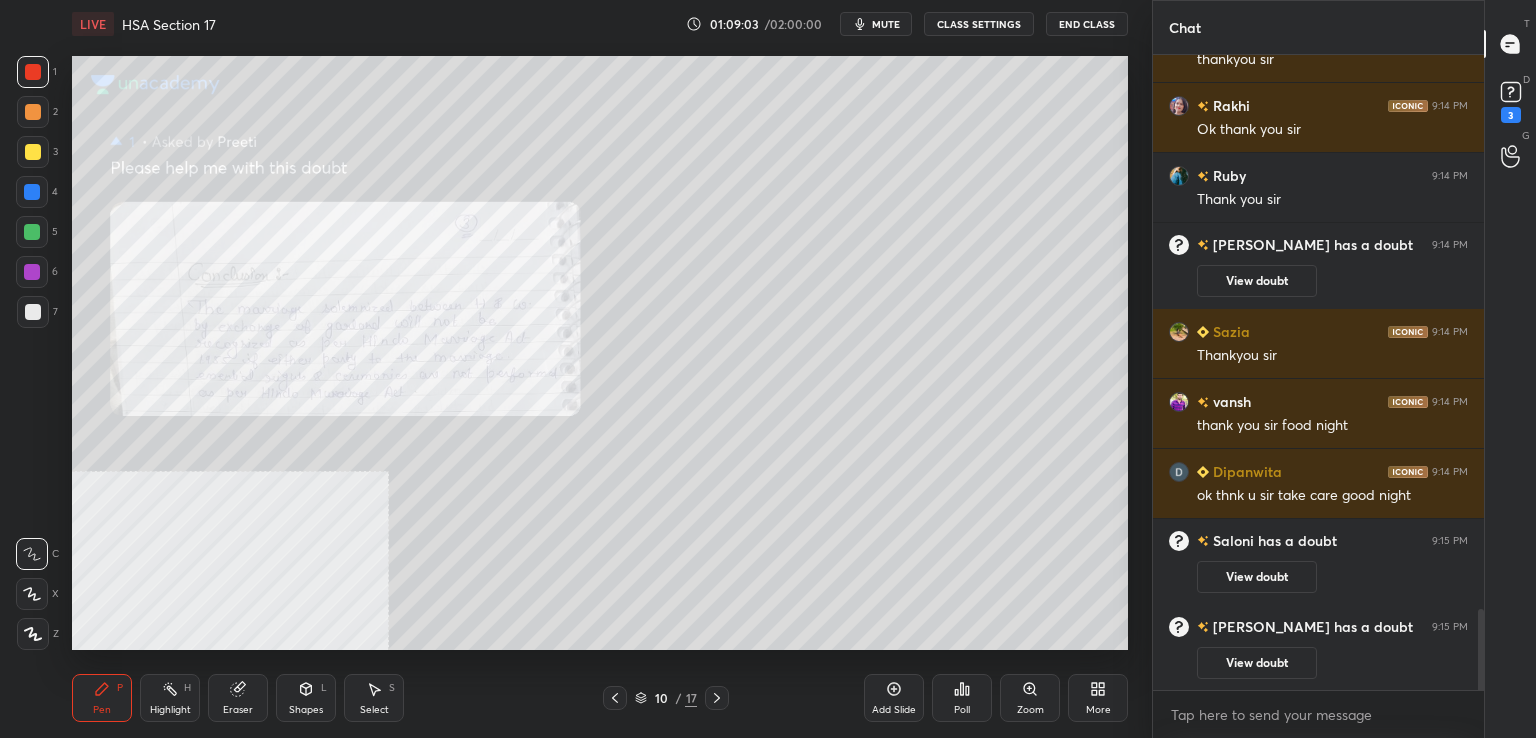 click on "Zoom" at bounding box center [1030, 698] 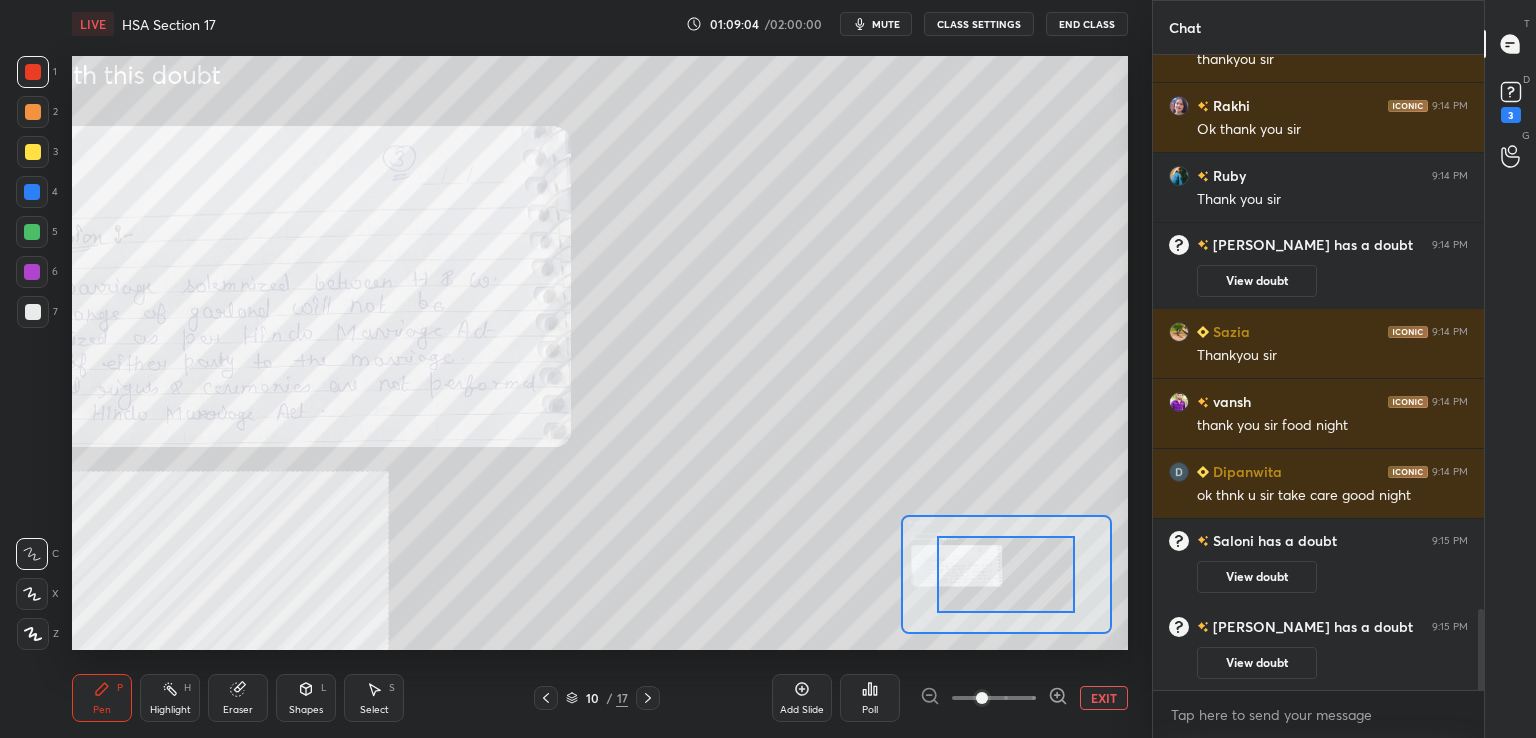 click at bounding box center (994, 698) 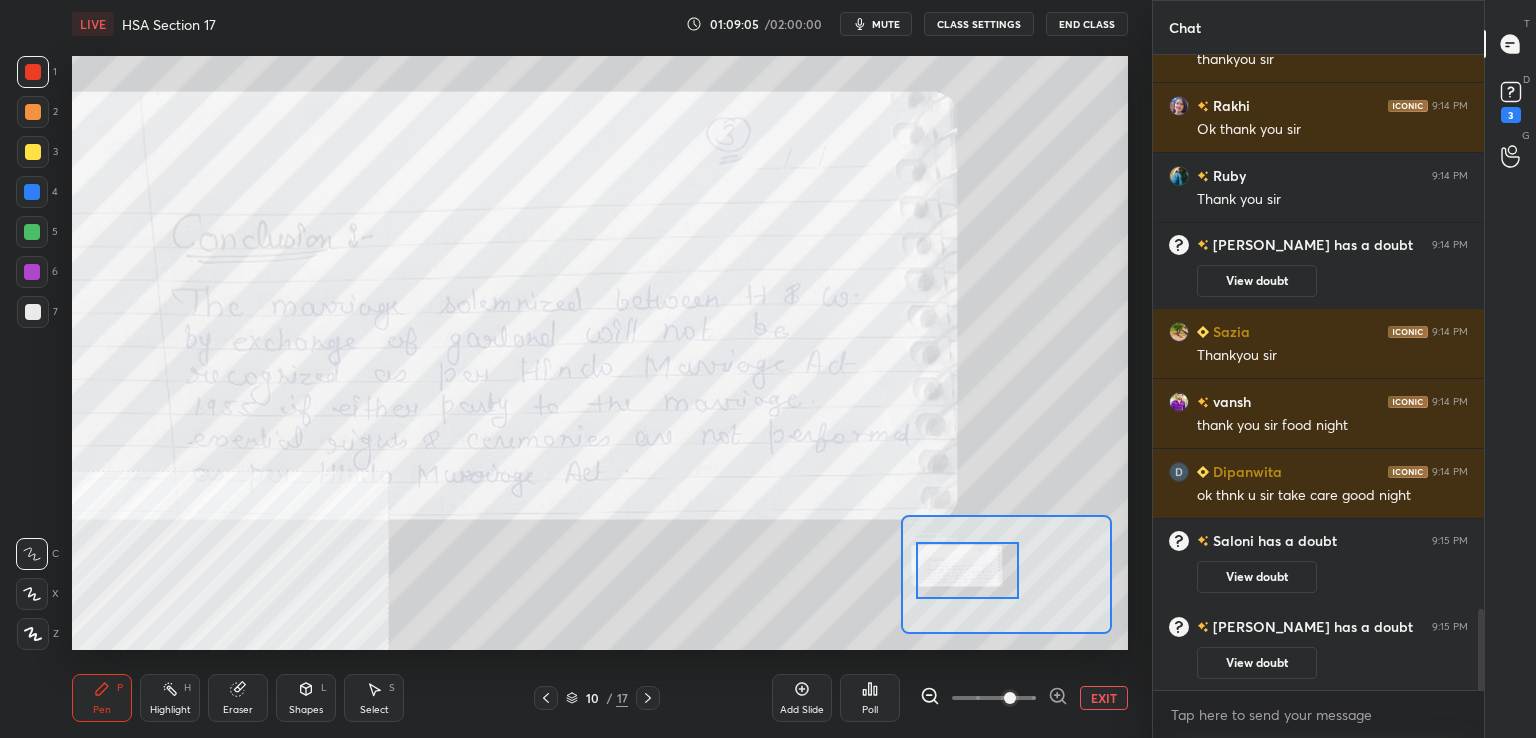 drag, startPoint x: 1028, startPoint y: 594, endPoint x: 983, endPoint y: 591, distance: 45.099888 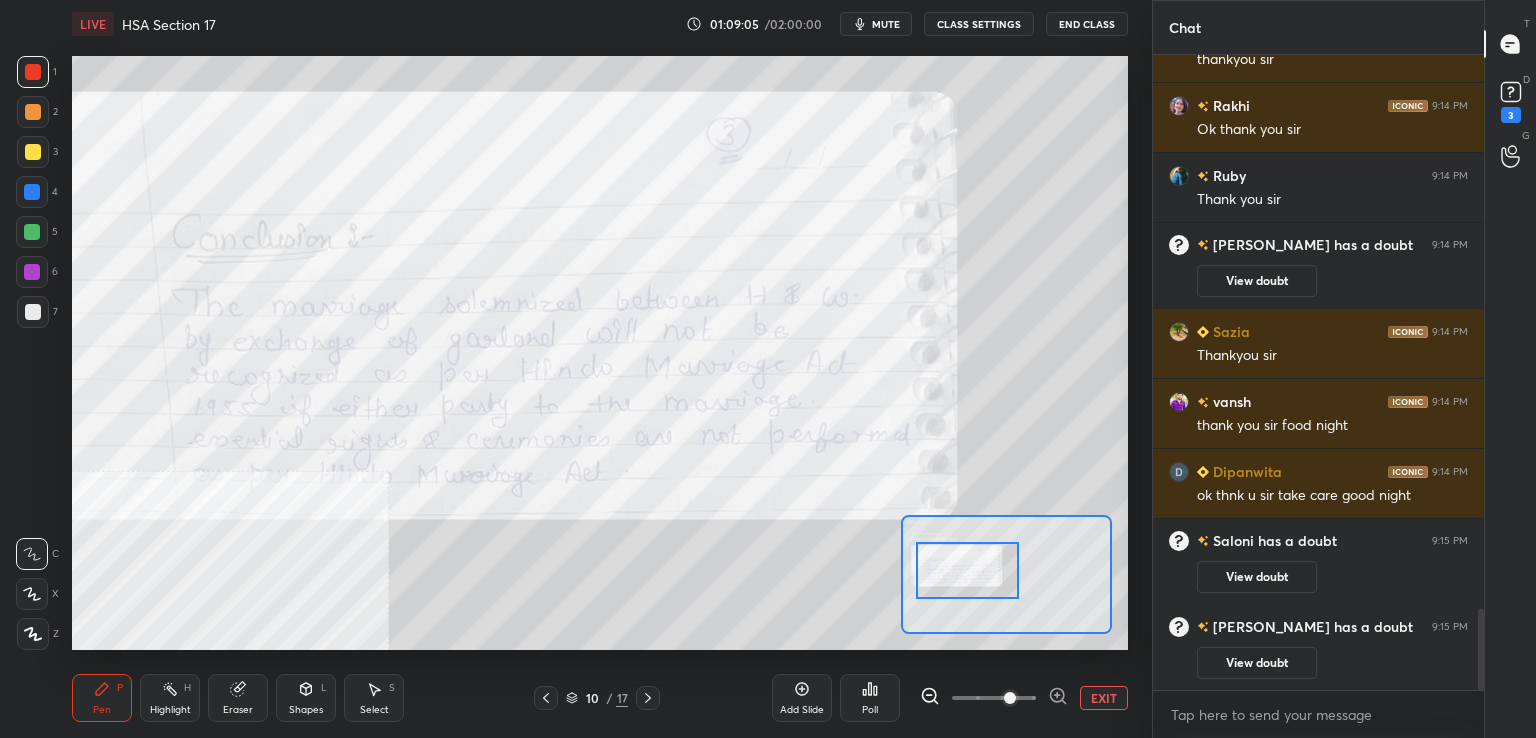 click at bounding box center [968, 570] 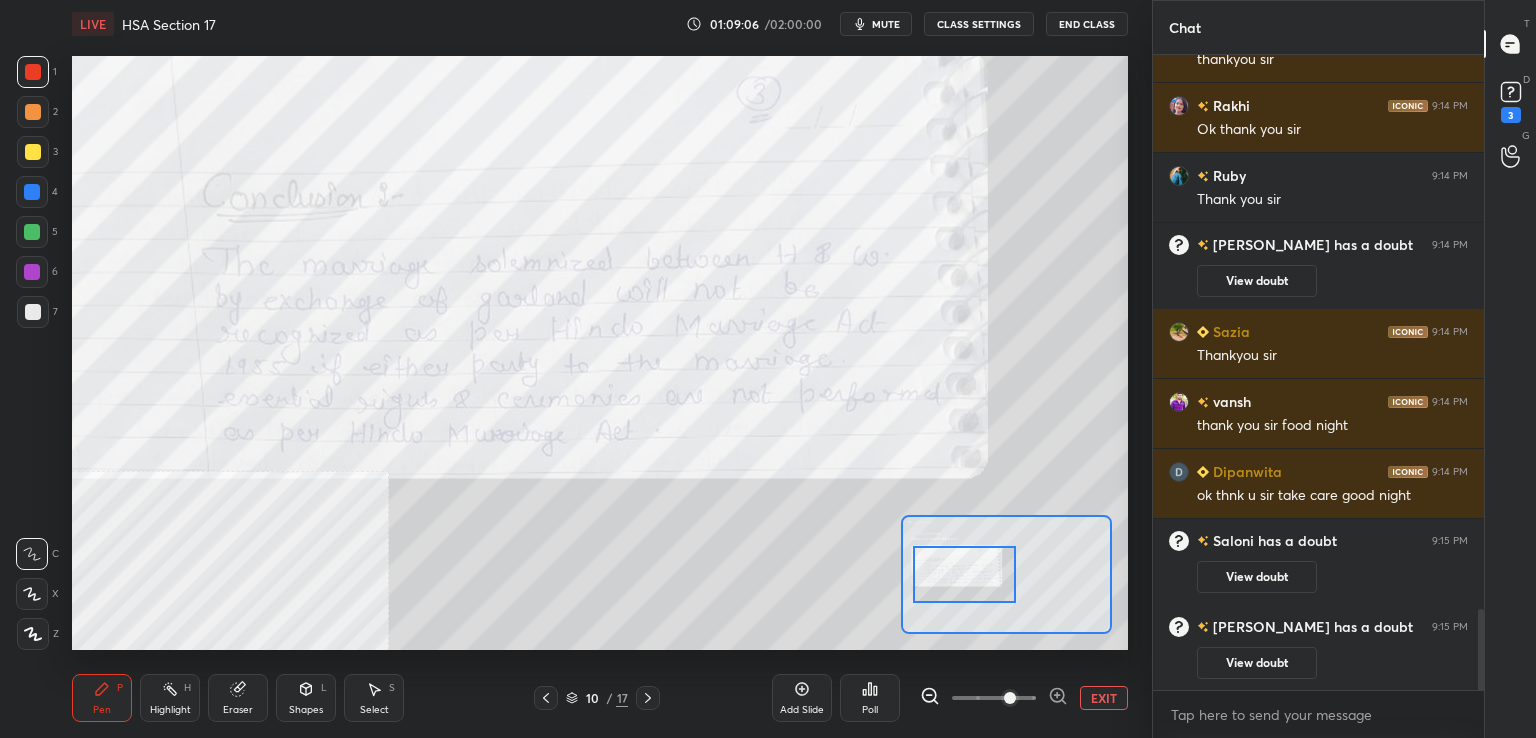 click at bounding box center (33, 72) 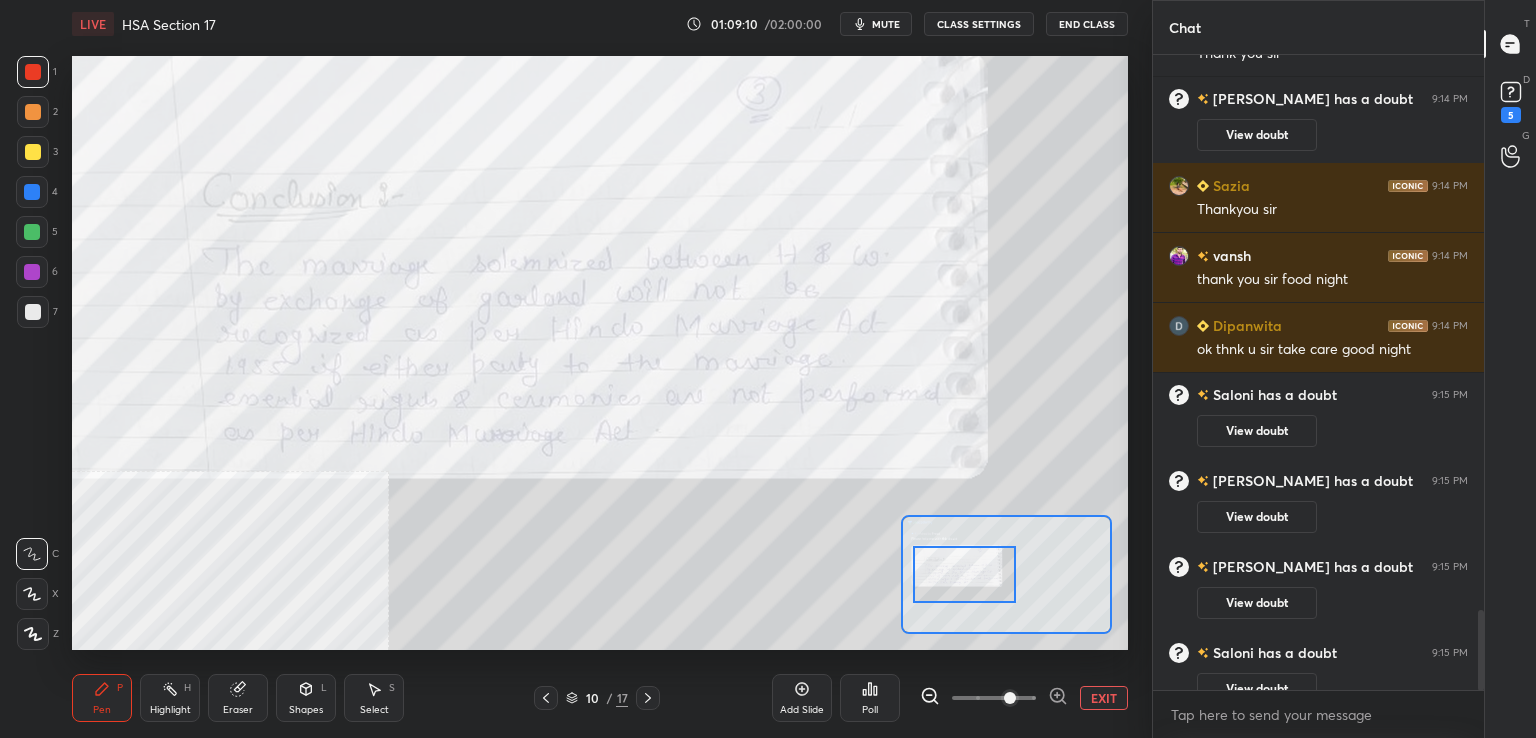 scroll, scrollTop: 4444, scrollLeft: 0, axis: vertical 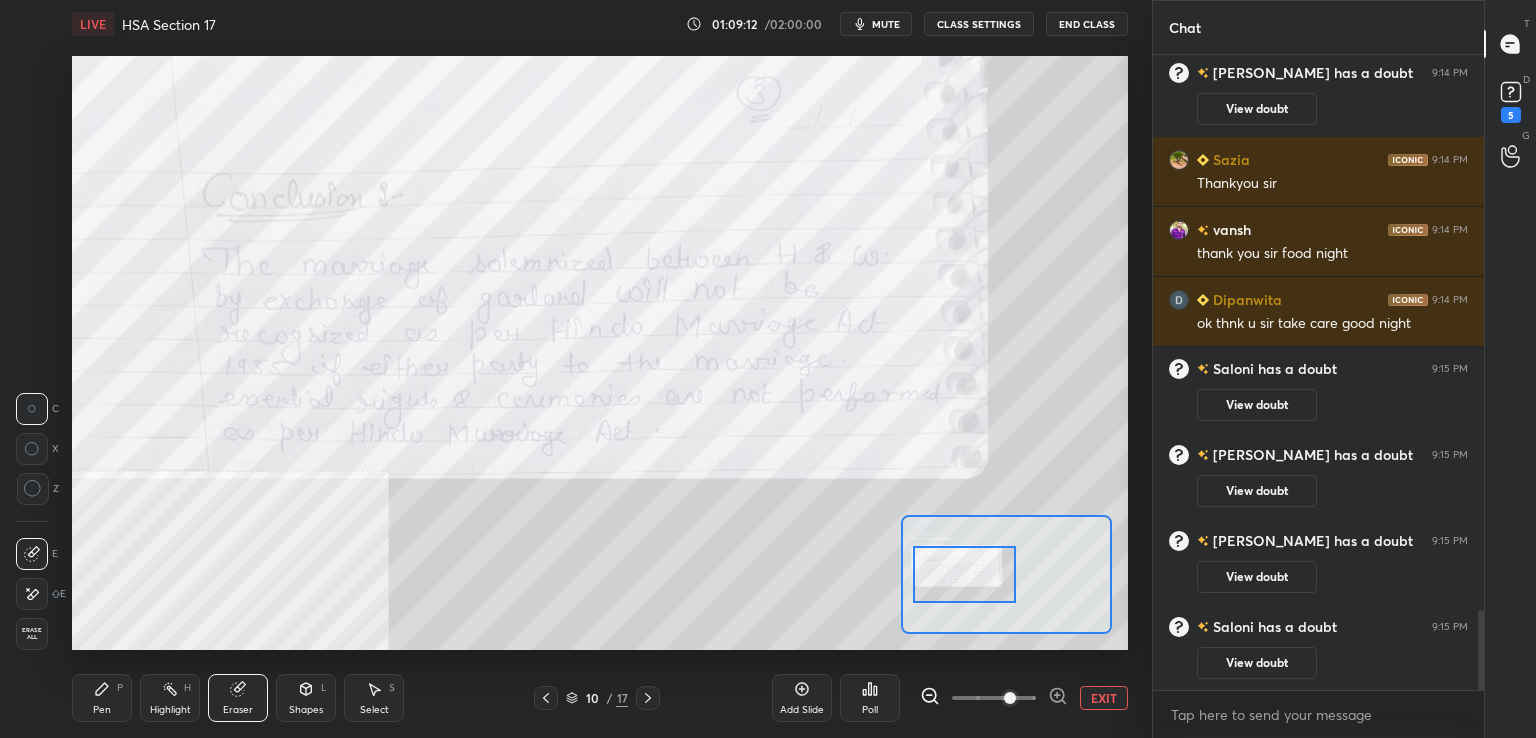 drag, startPoint x: 110, startPoint y: 706, endPoint x: 136, endPoint y: 673, distance: 42.0119 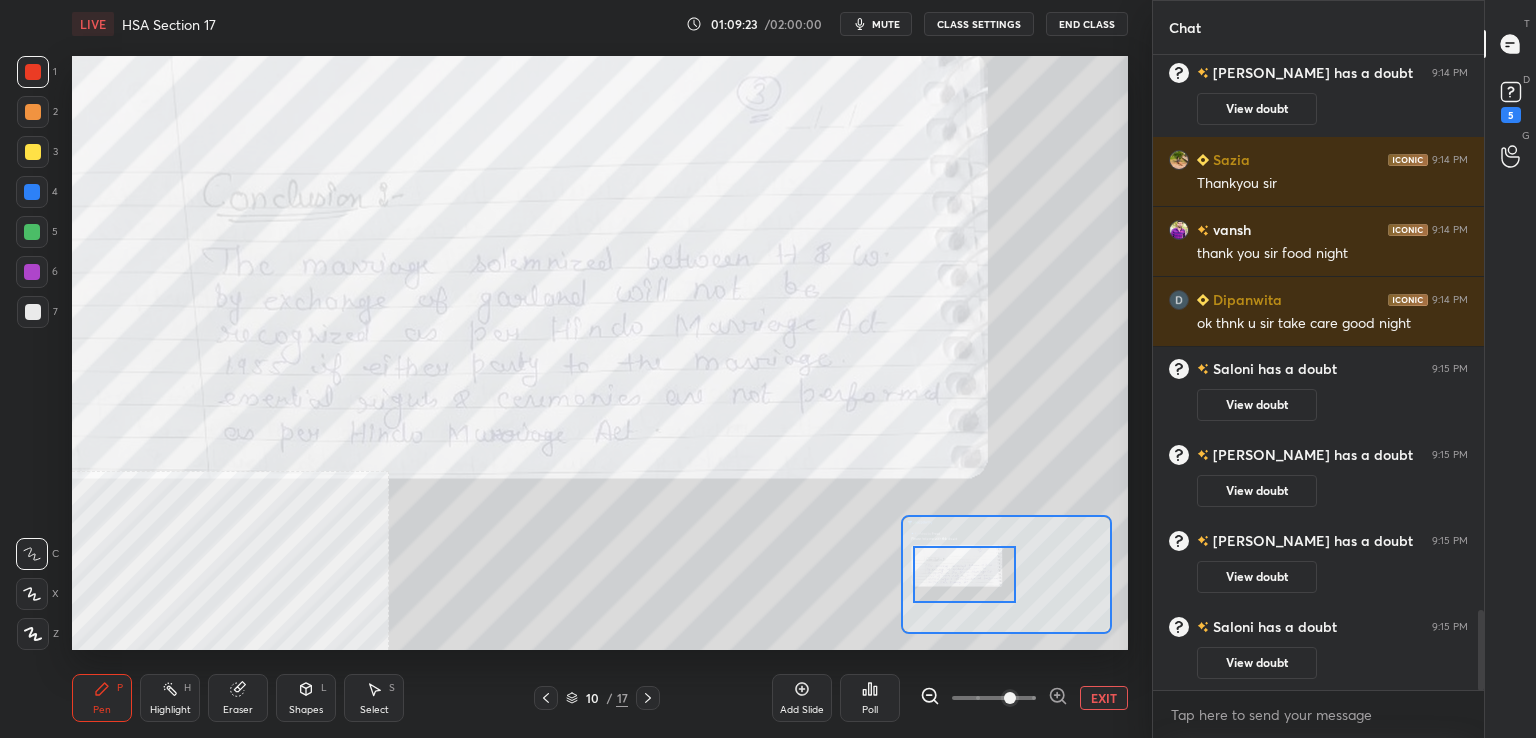 click 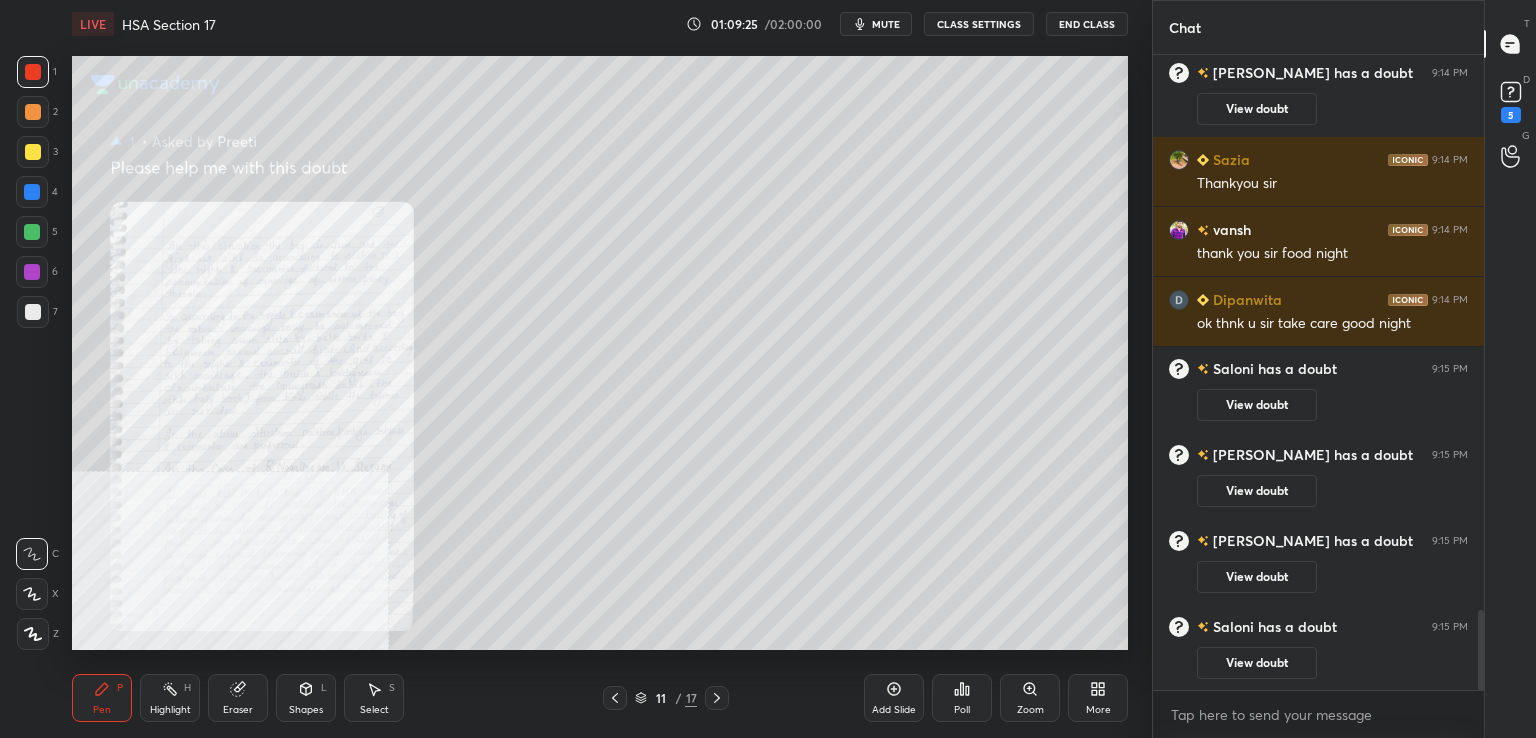drag, startPoint x: 719, startPoint y: 701, endPoint x: 760, endPoint y: 685, distance: 44.011364 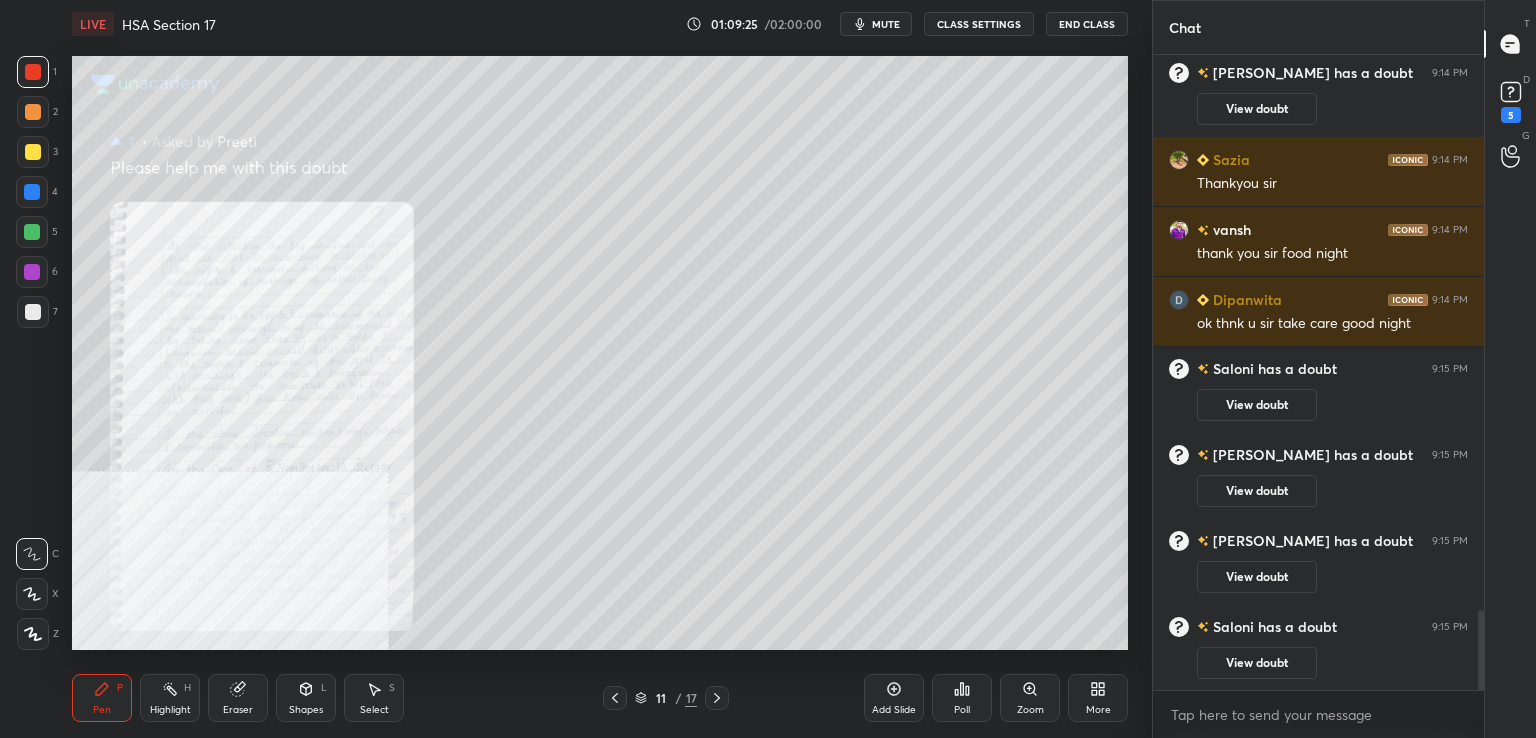 click 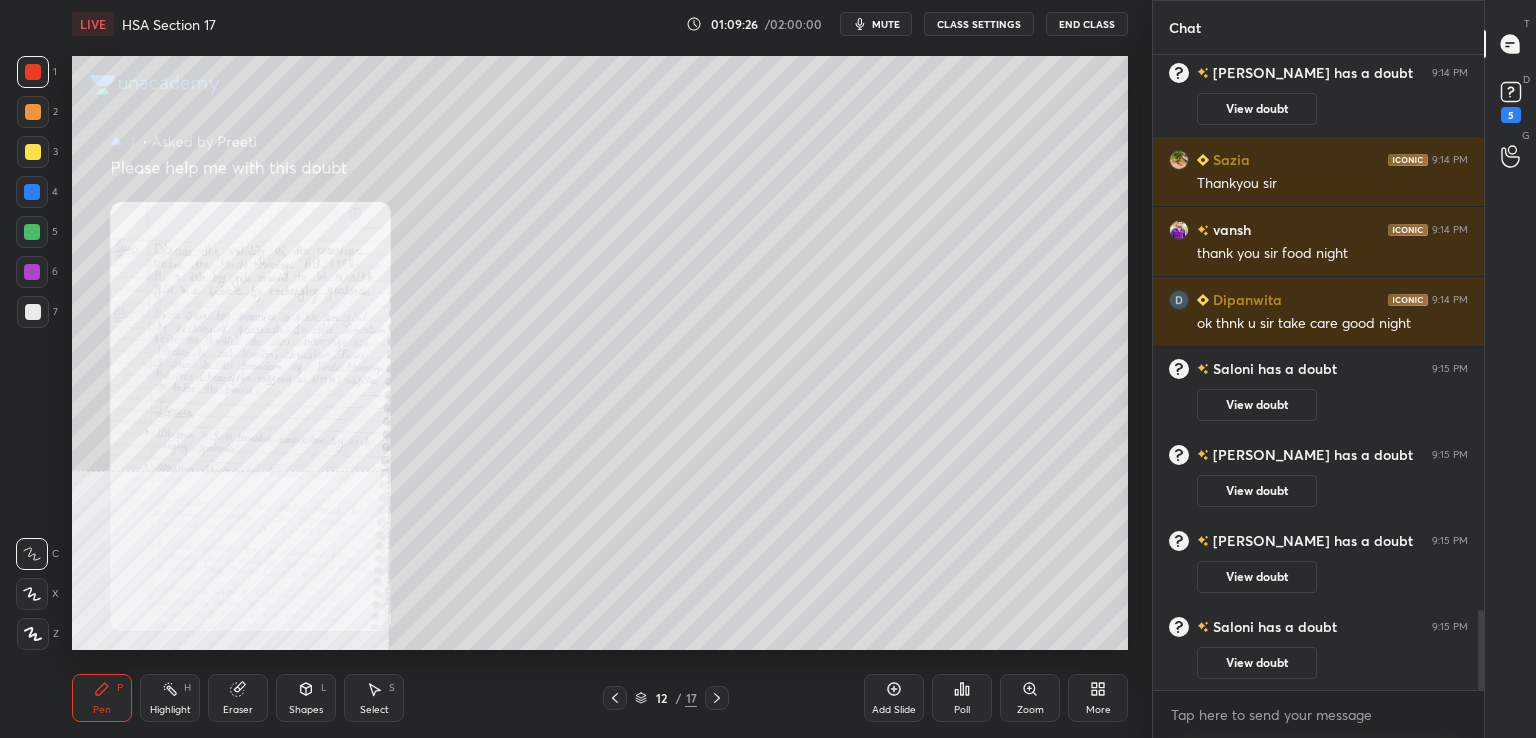 click 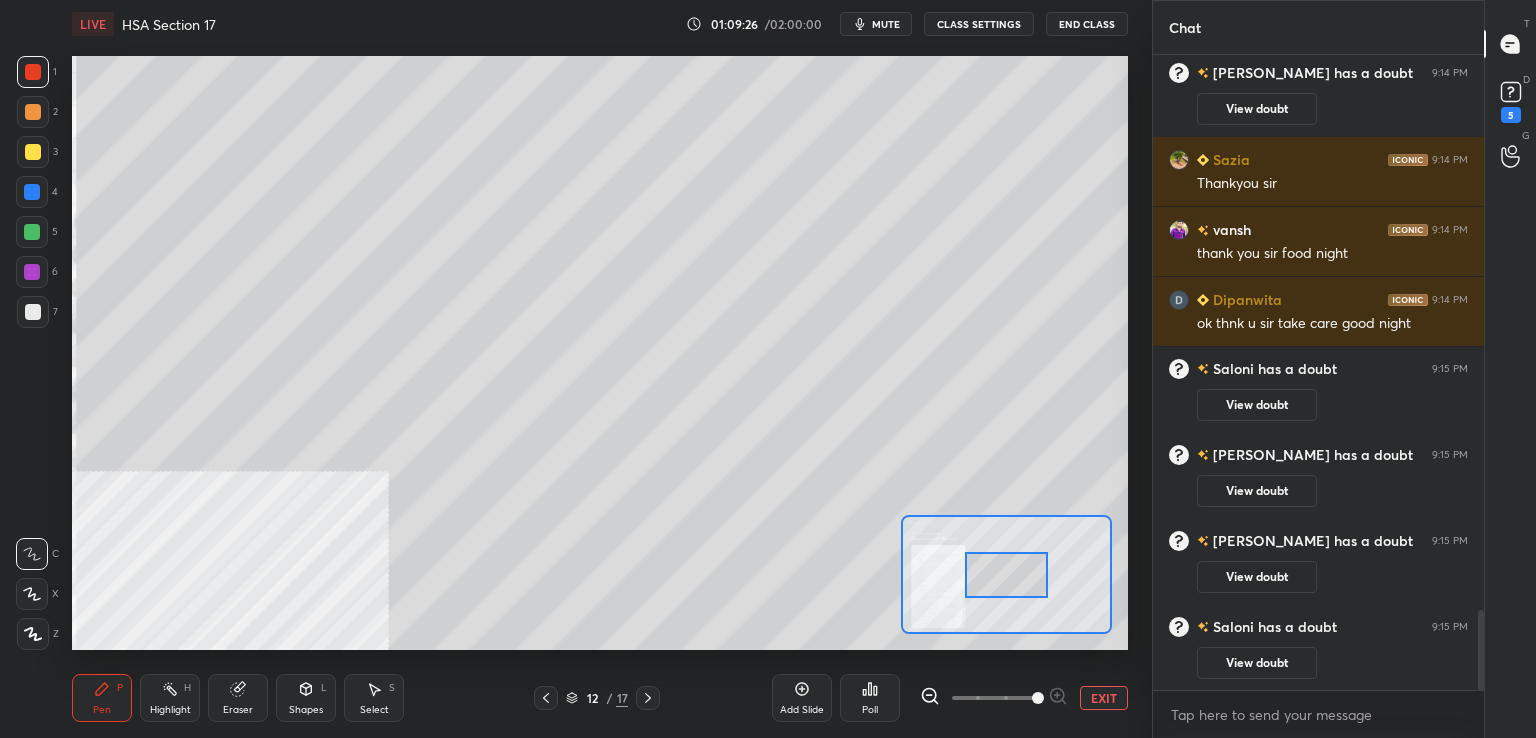 click at bounding box center (994, 698) 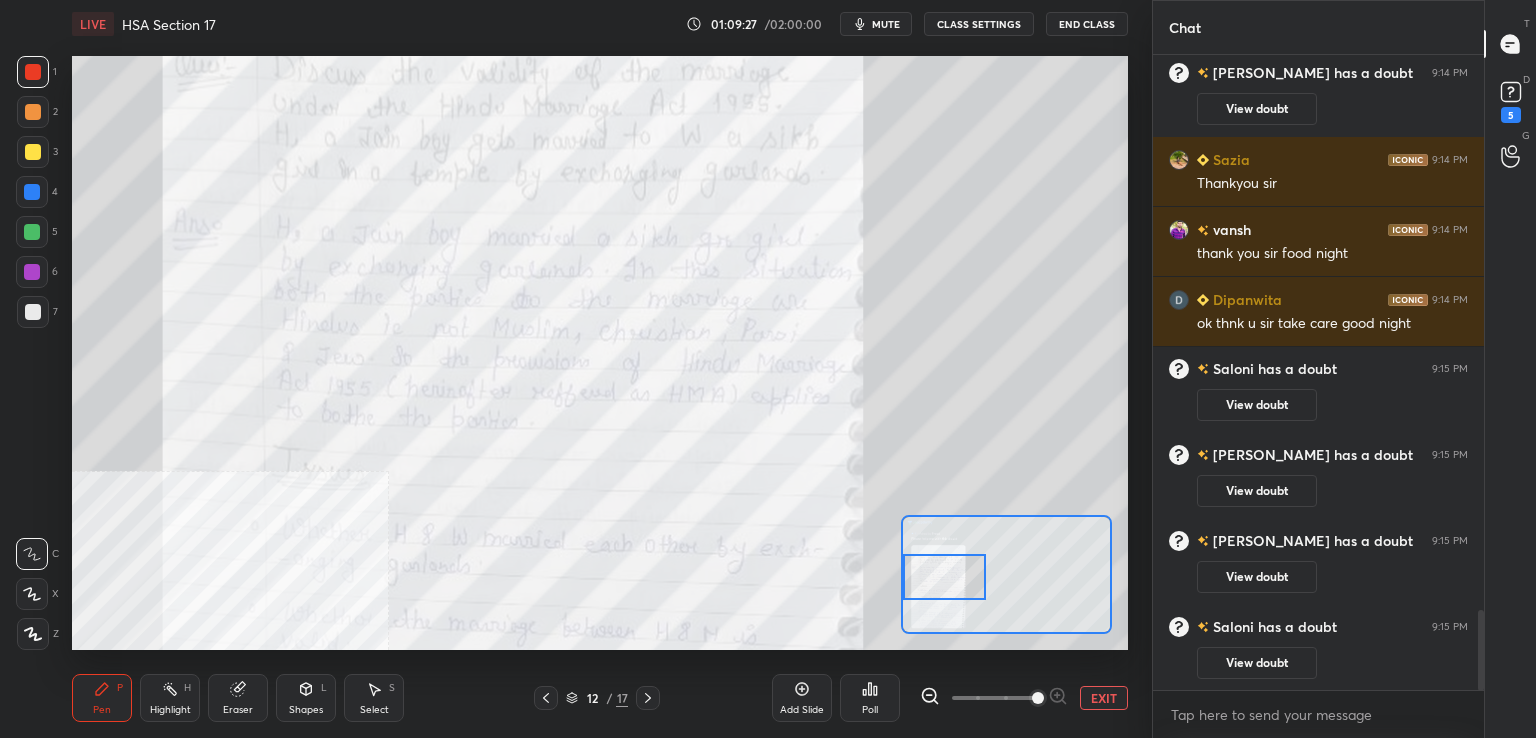 drag, startPoint x: 1020, startPoint y: 577, endPoint x: 900, endPoint y: 574, distance: 120.03749 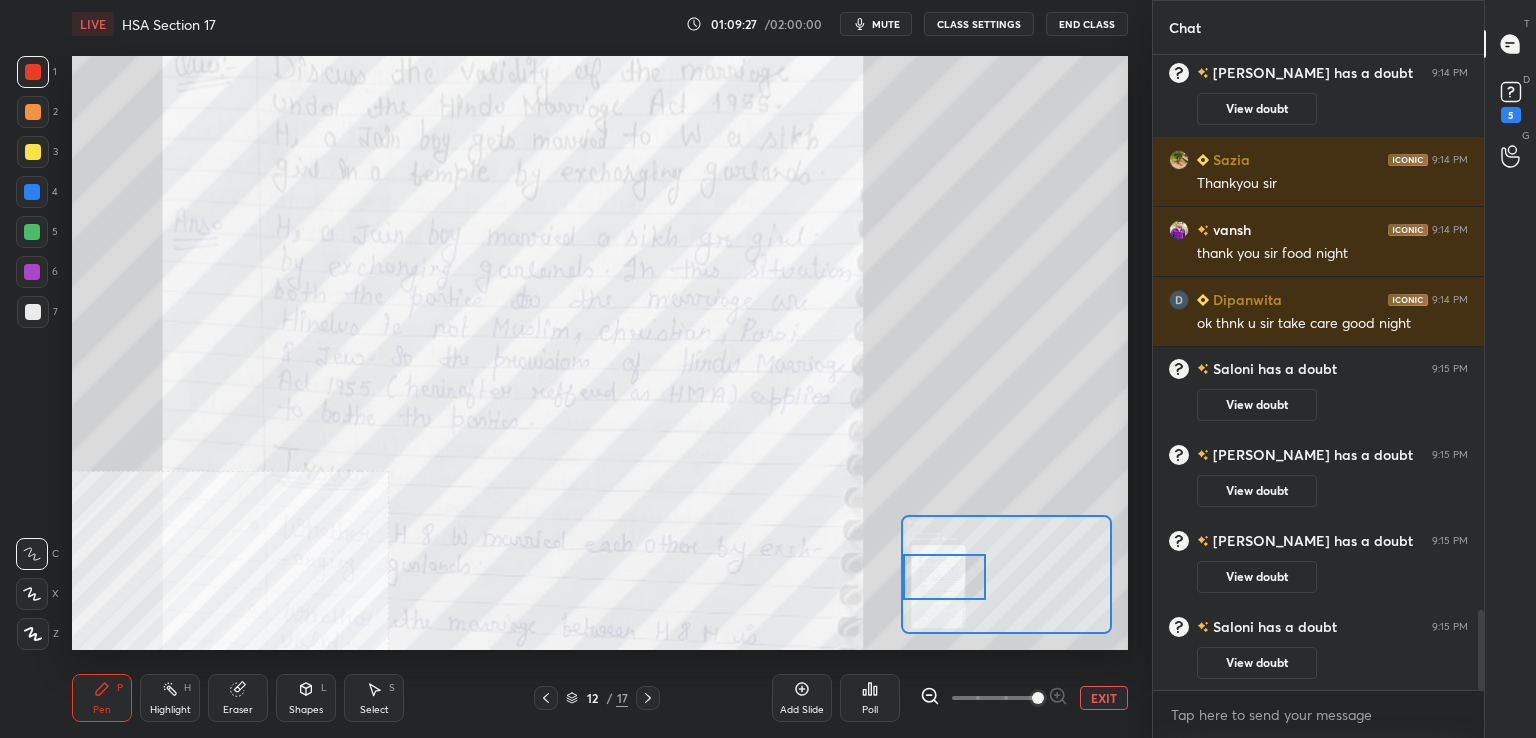 click at bounding box center [944, 577] 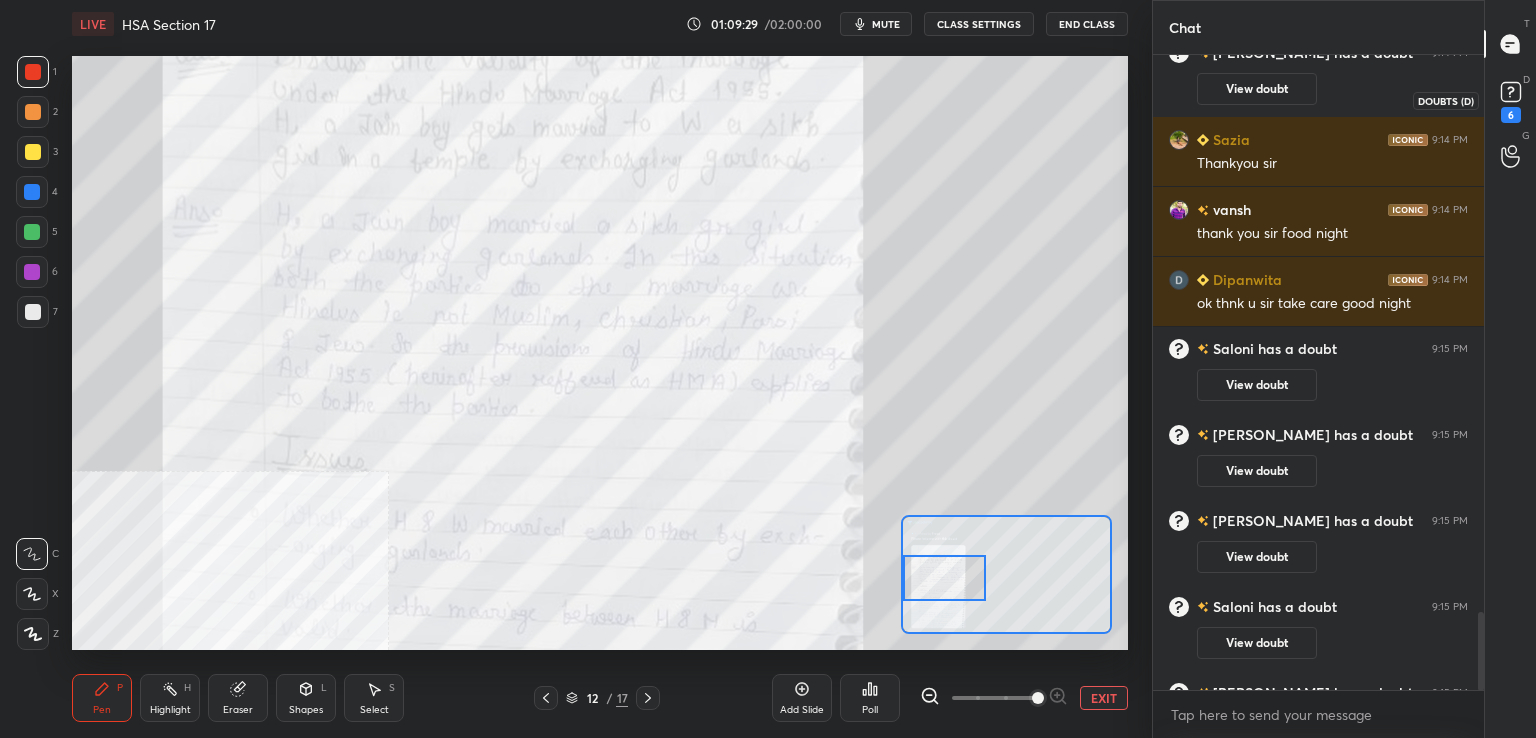 scroll, scrollTop: 4510, scrollLeft: 0, axis: vertical 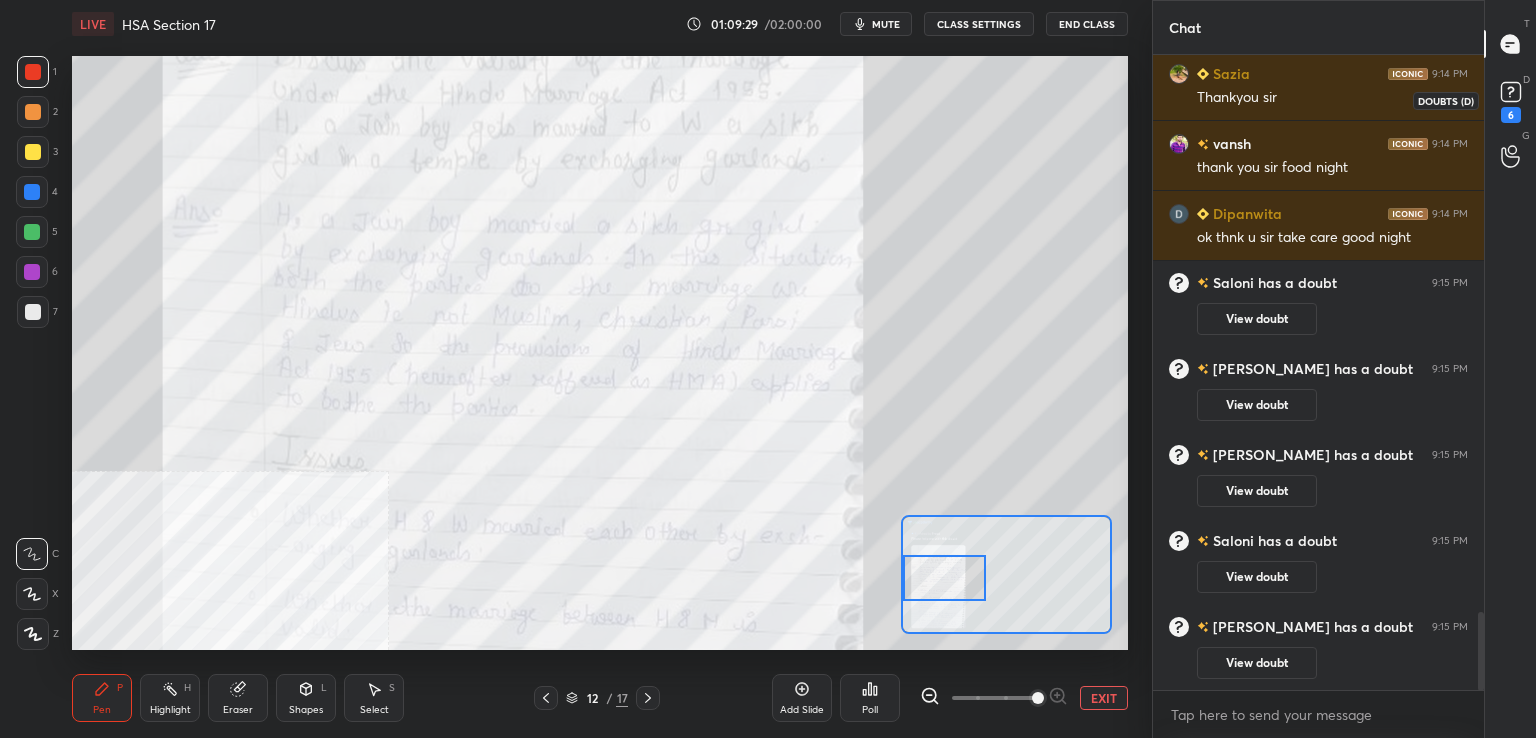 click on "6" at bounding box center (1511, 115) 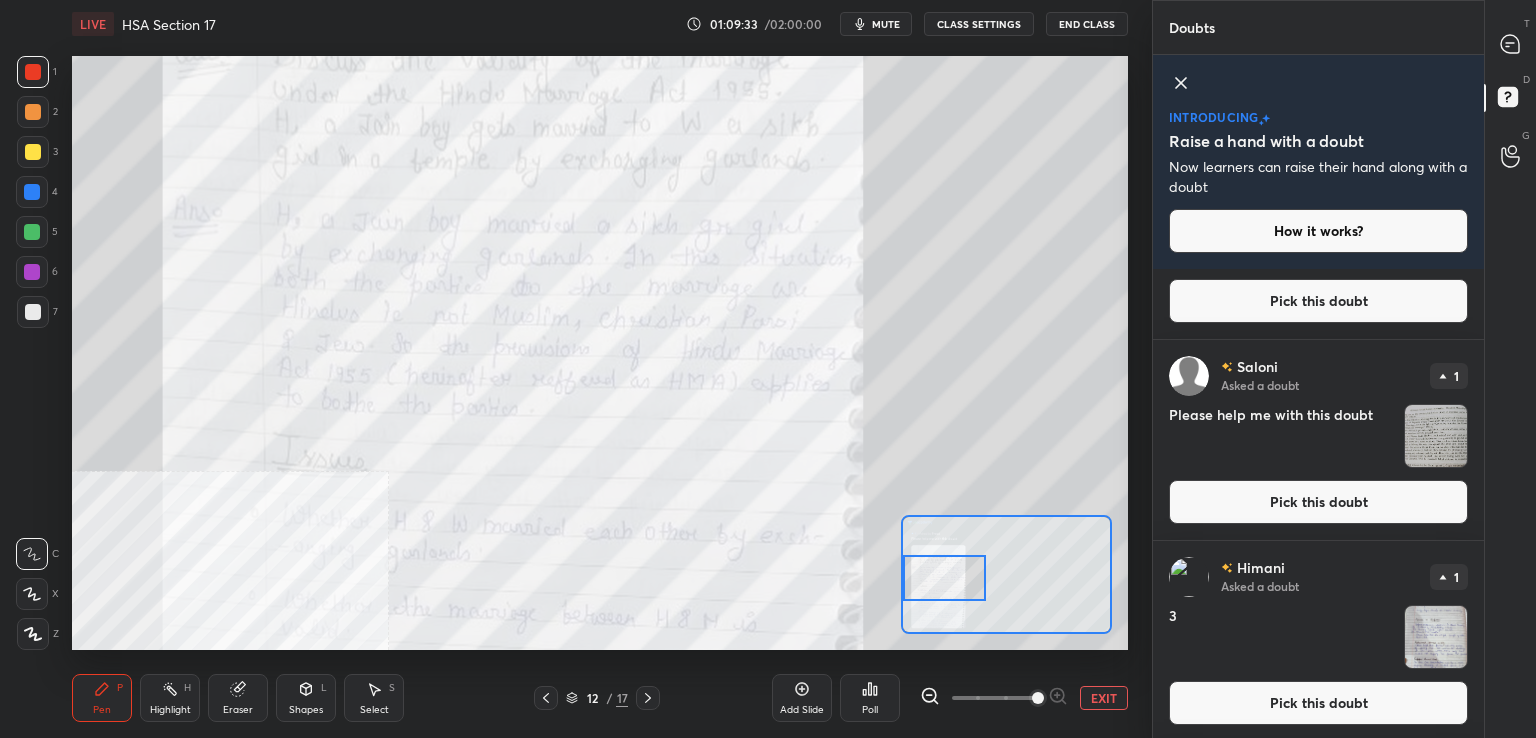 scroll, scrollTop: 573, scrollLeft: 0, axis: vertical 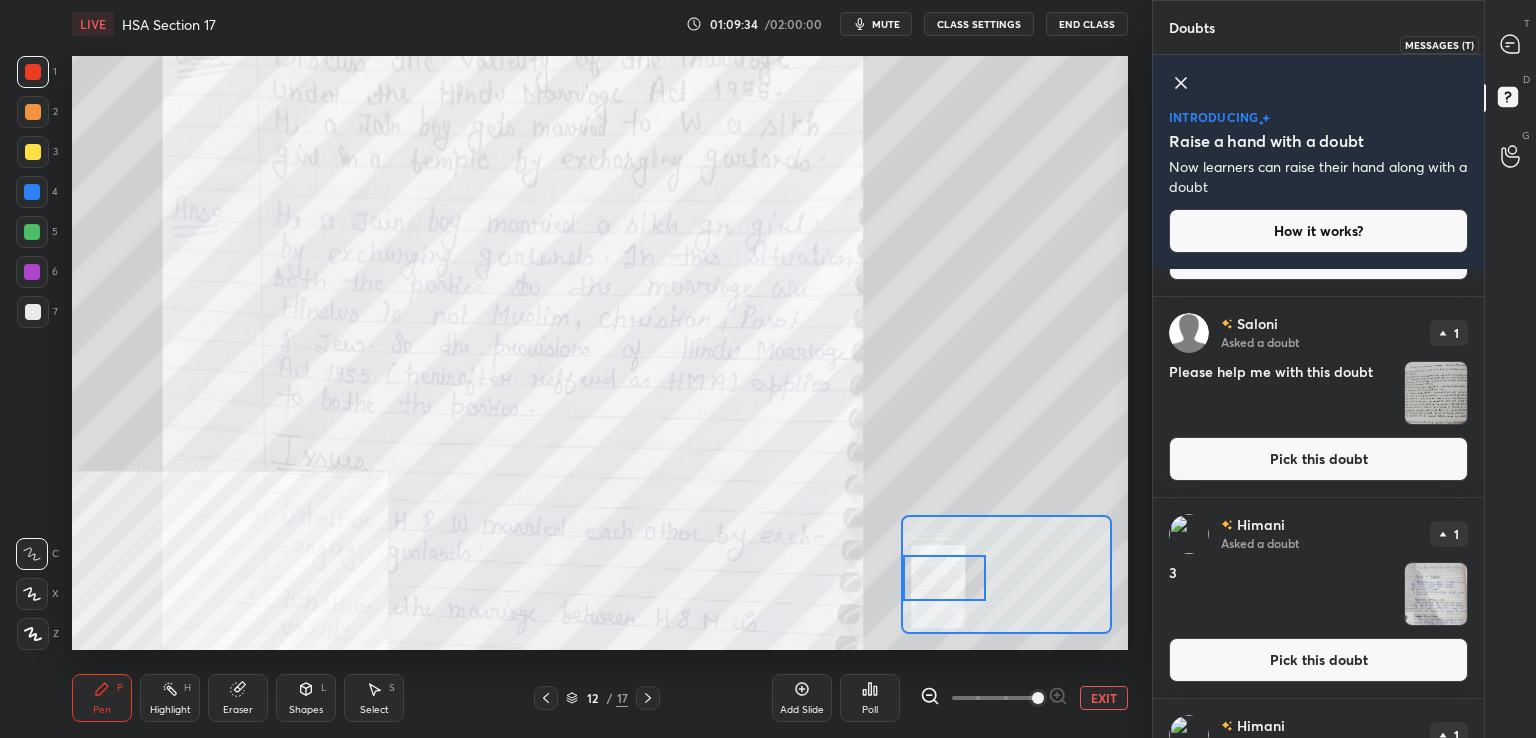 drag, startPoint x: 1514, startPoint y: 45, endPoint x: 1490, endPoint y: 52, distance: 25 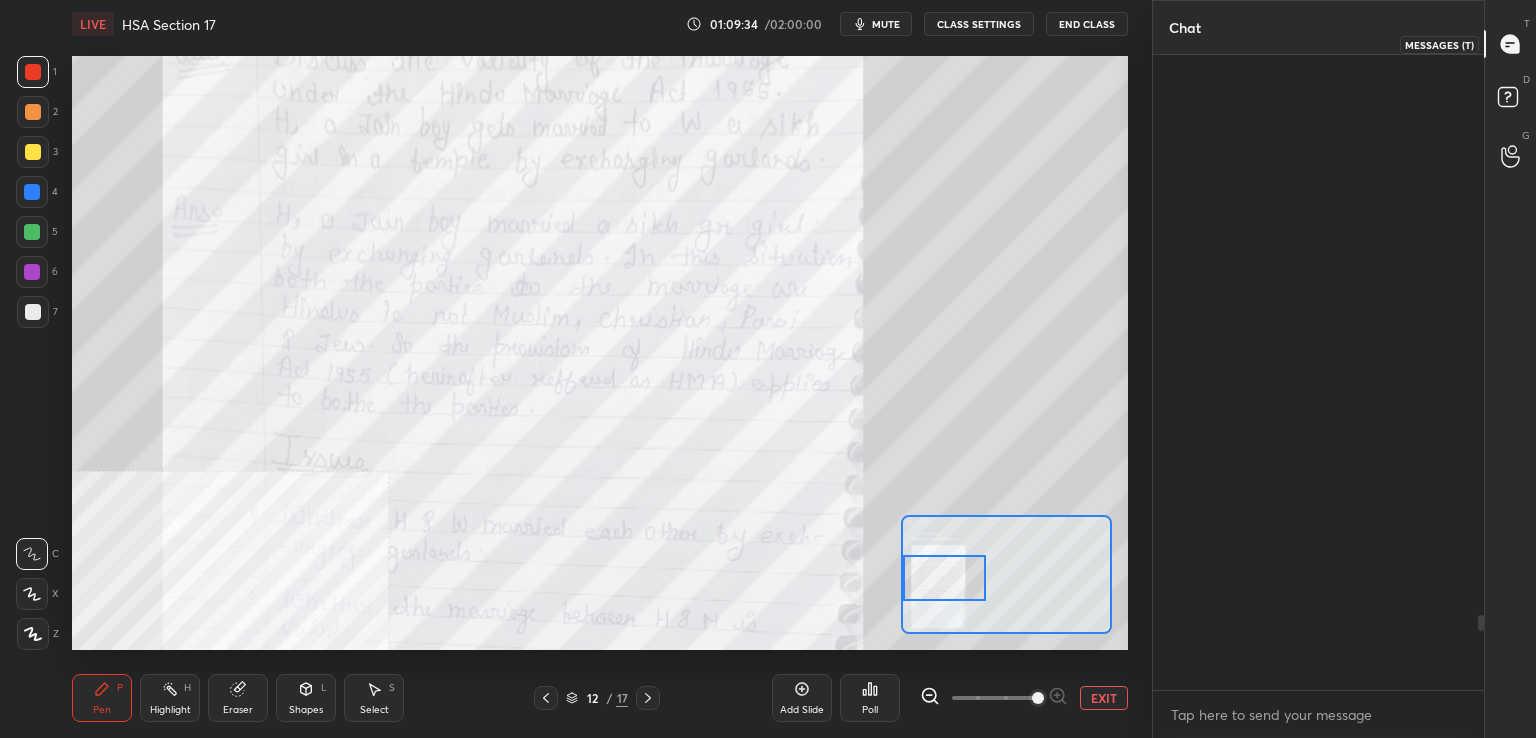 scroll, scrollTop: 4770, scrollLeft: 0, axis: vertical 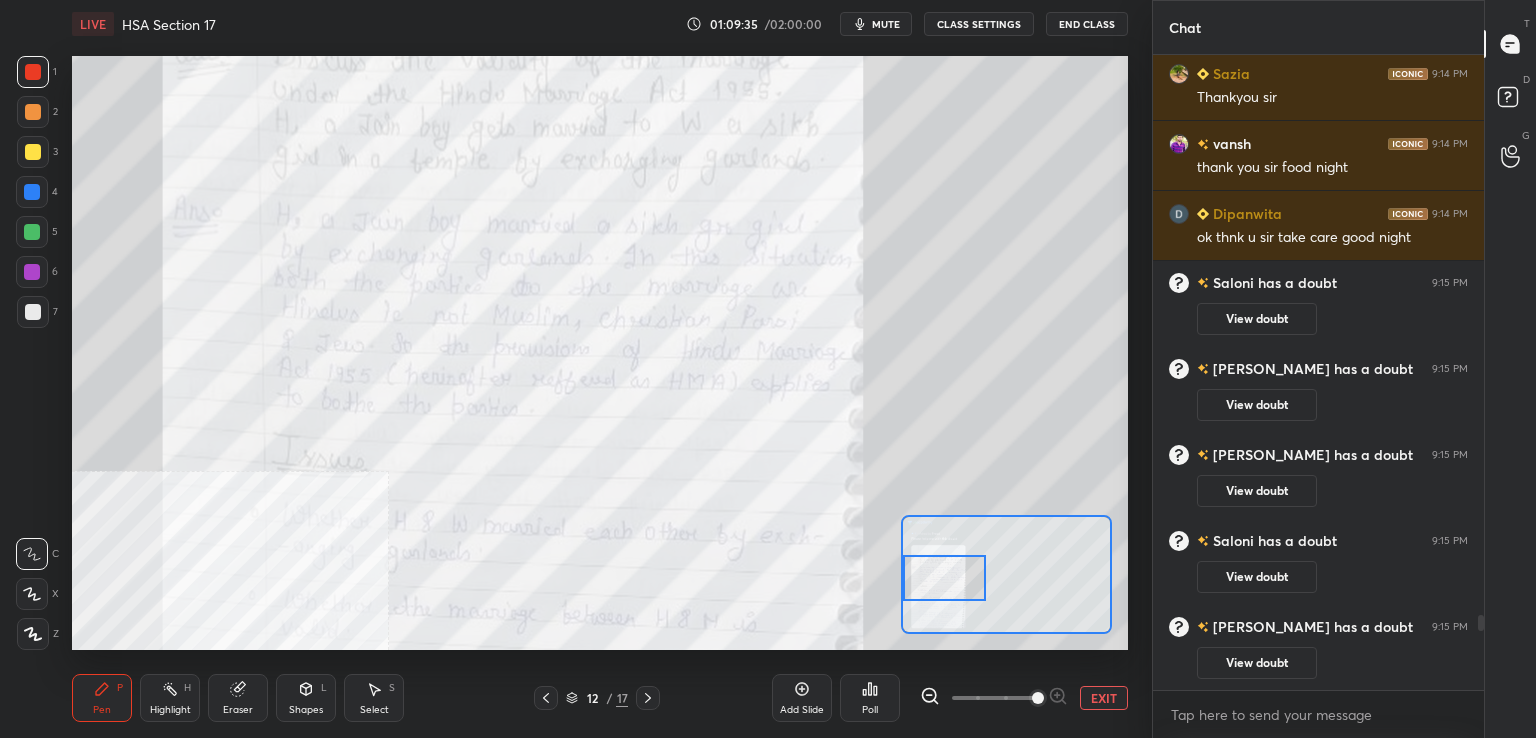 drag, startPoint x: 886, startPoint y: 19, endPoint x: 982, endPoint y: 2, distance: 97.49359 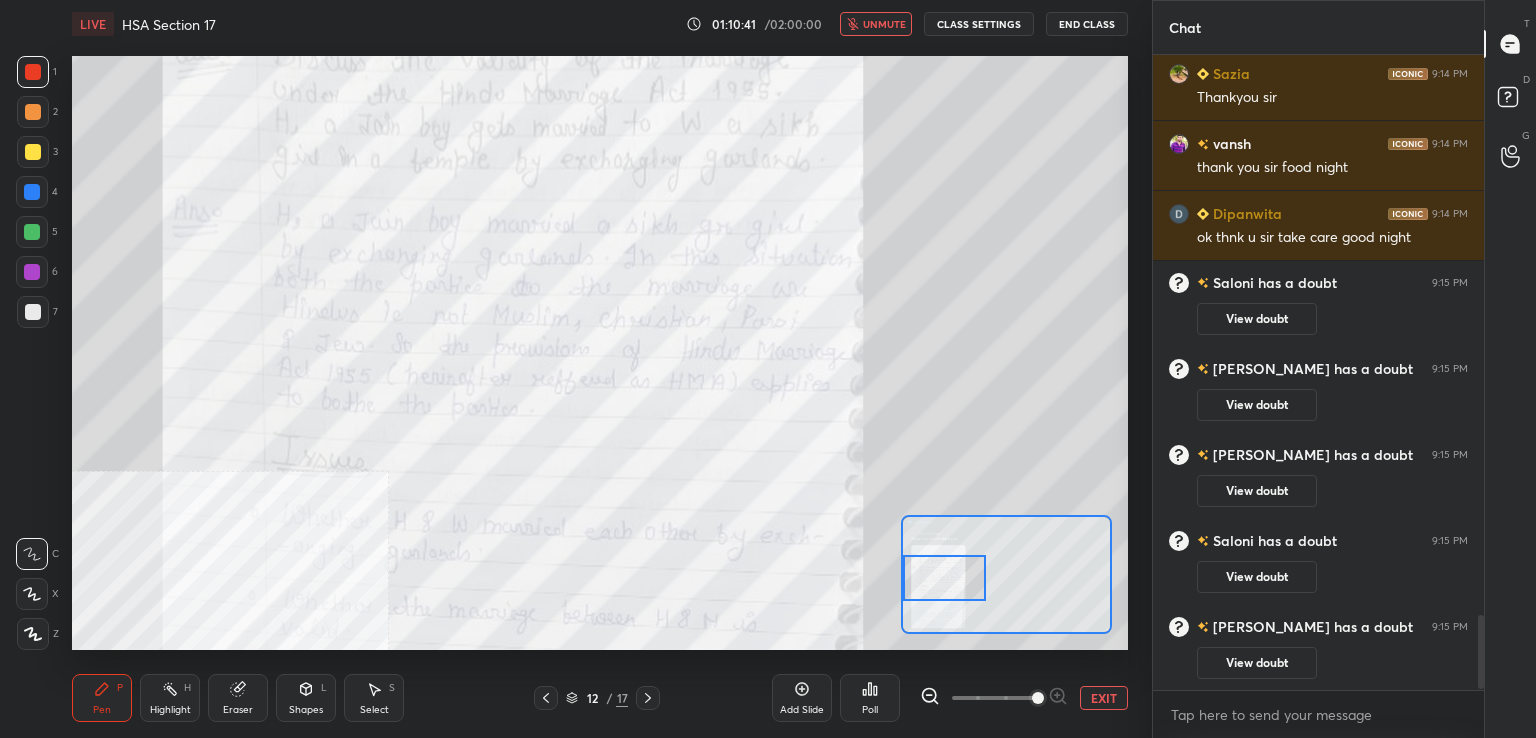 scroll, scrollTop: 4840, scrollLeft: 0, axis: vertical 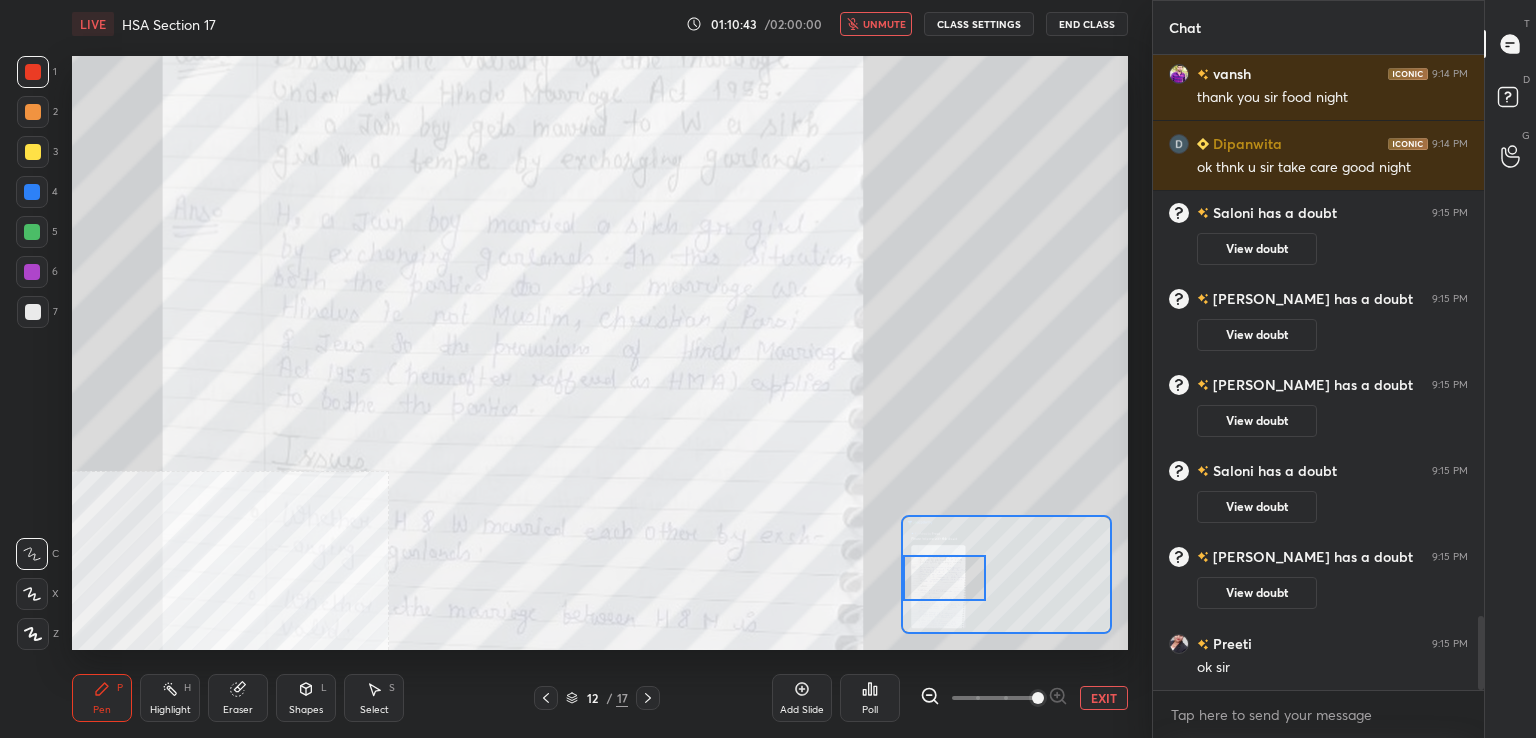 click 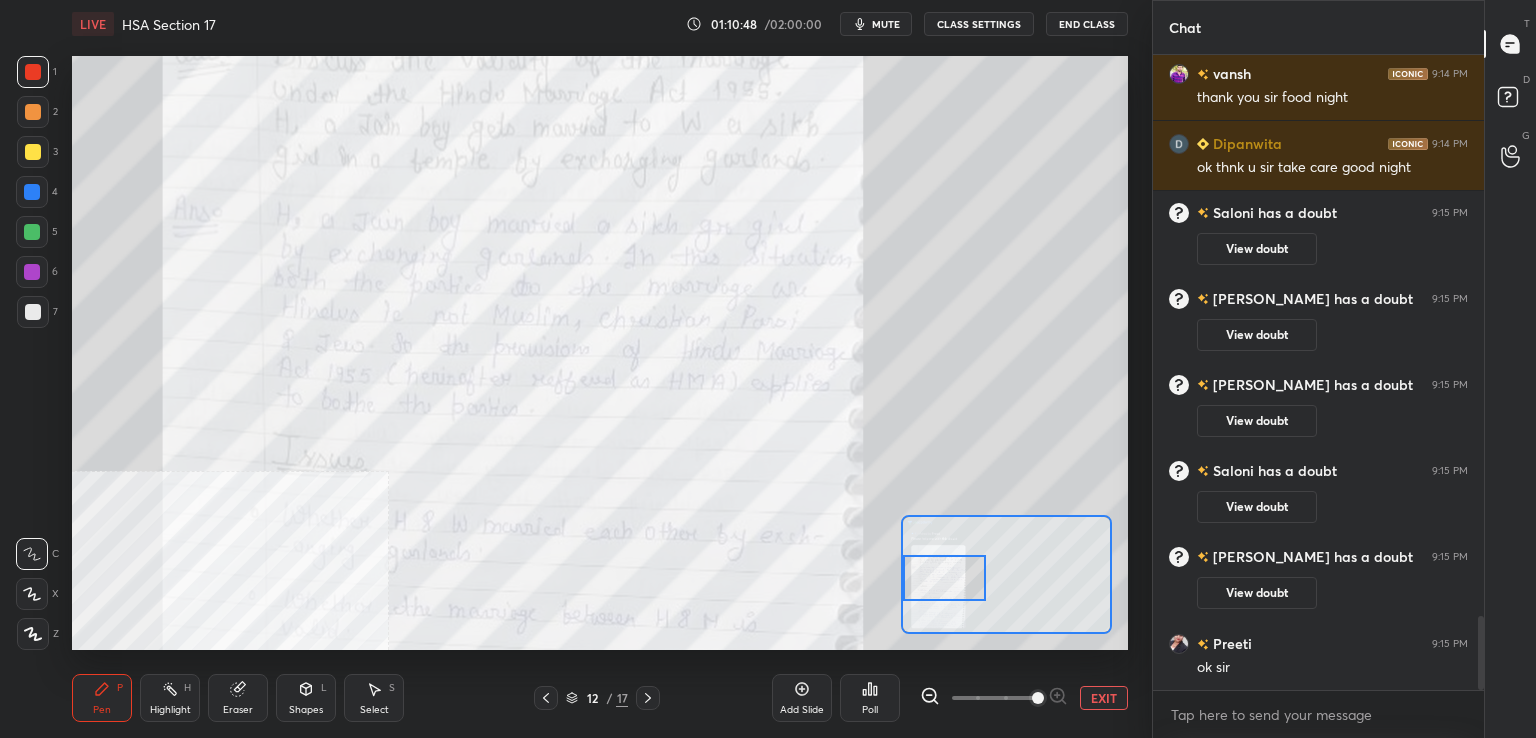 drag, startPoint x: 1088, startPoint y: 702, endPoint x: 1074, endPoint y: 668, distance: 36.769554 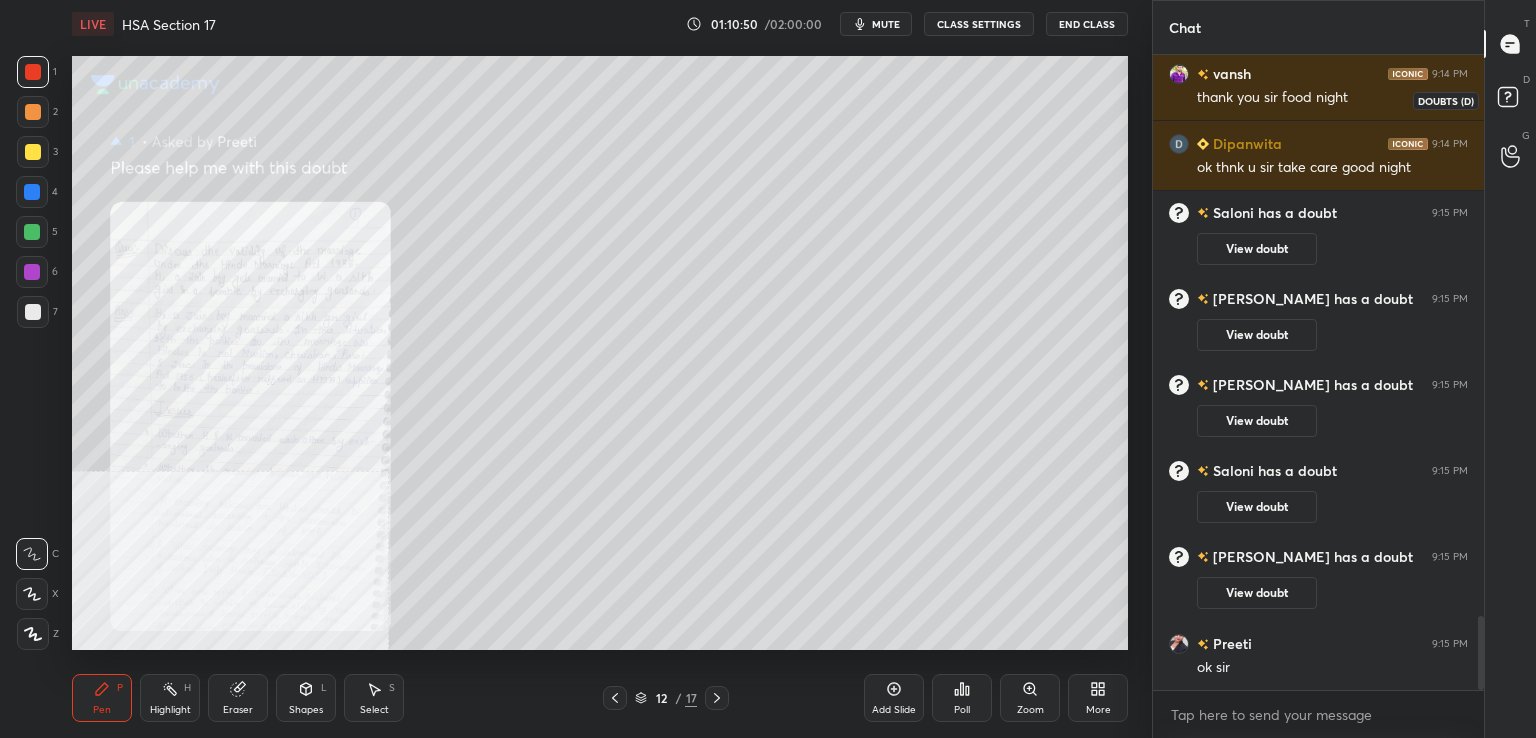 click 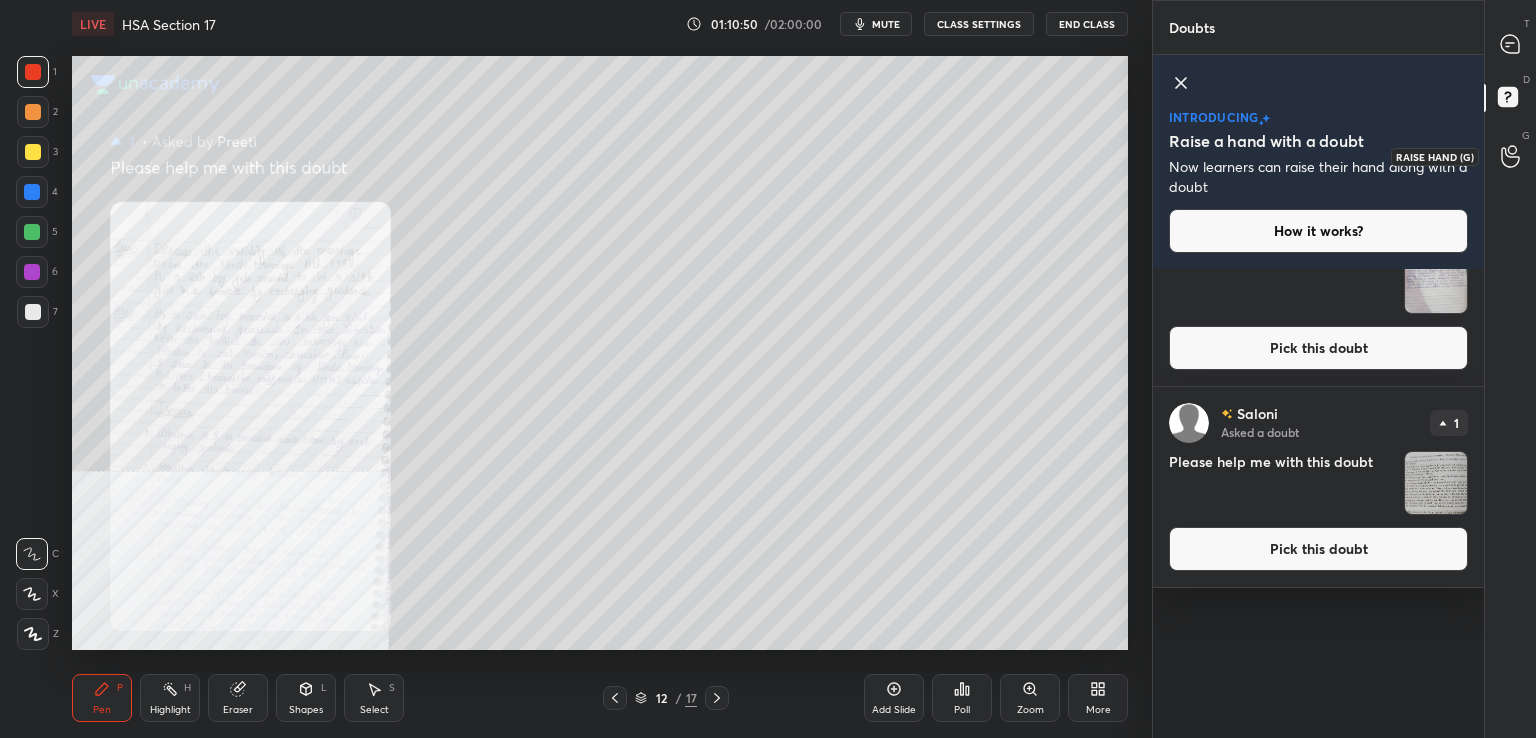 scroll, scrollTop: 0, scrollLeft: 0, axis: both 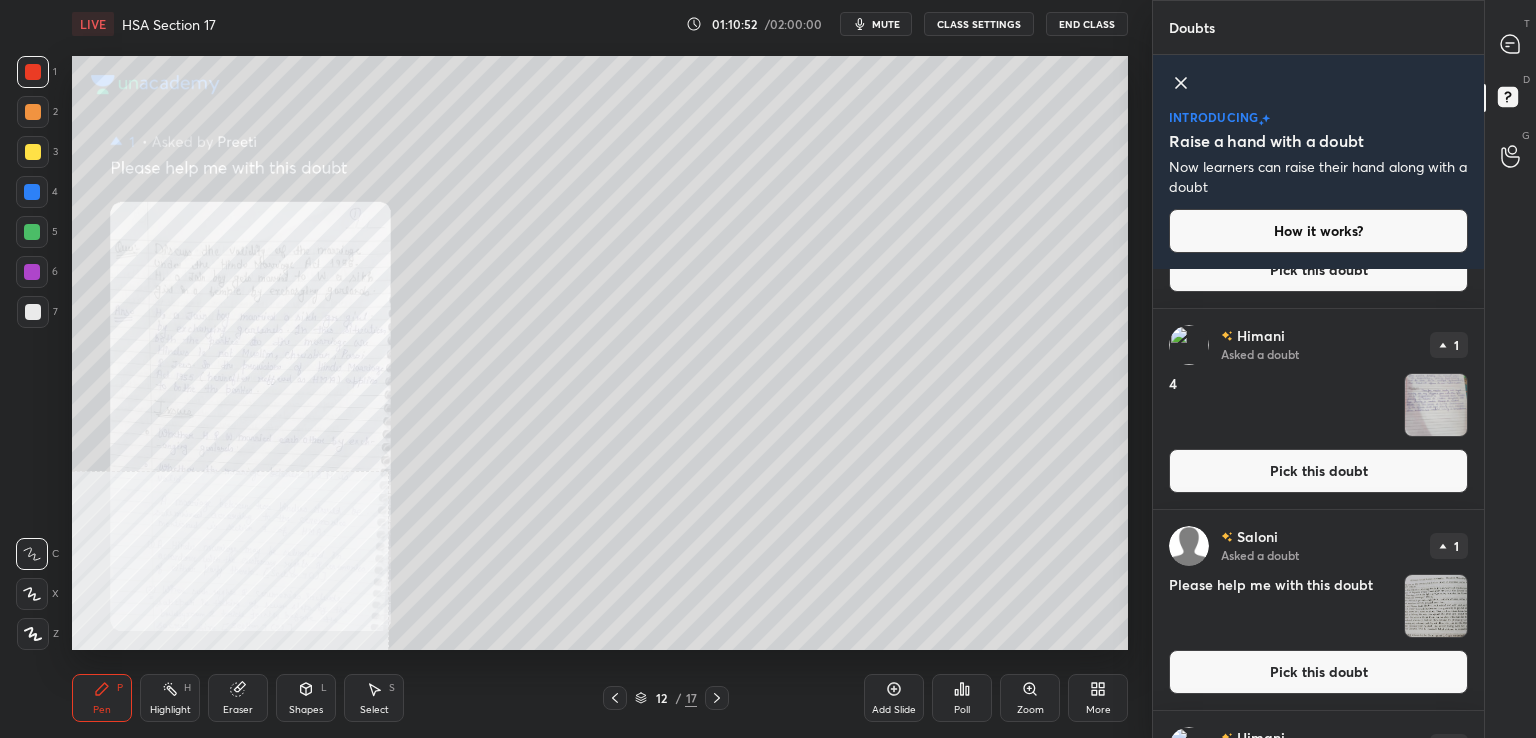 click on "Pick this doubt" at bounding box center (1318, 471) 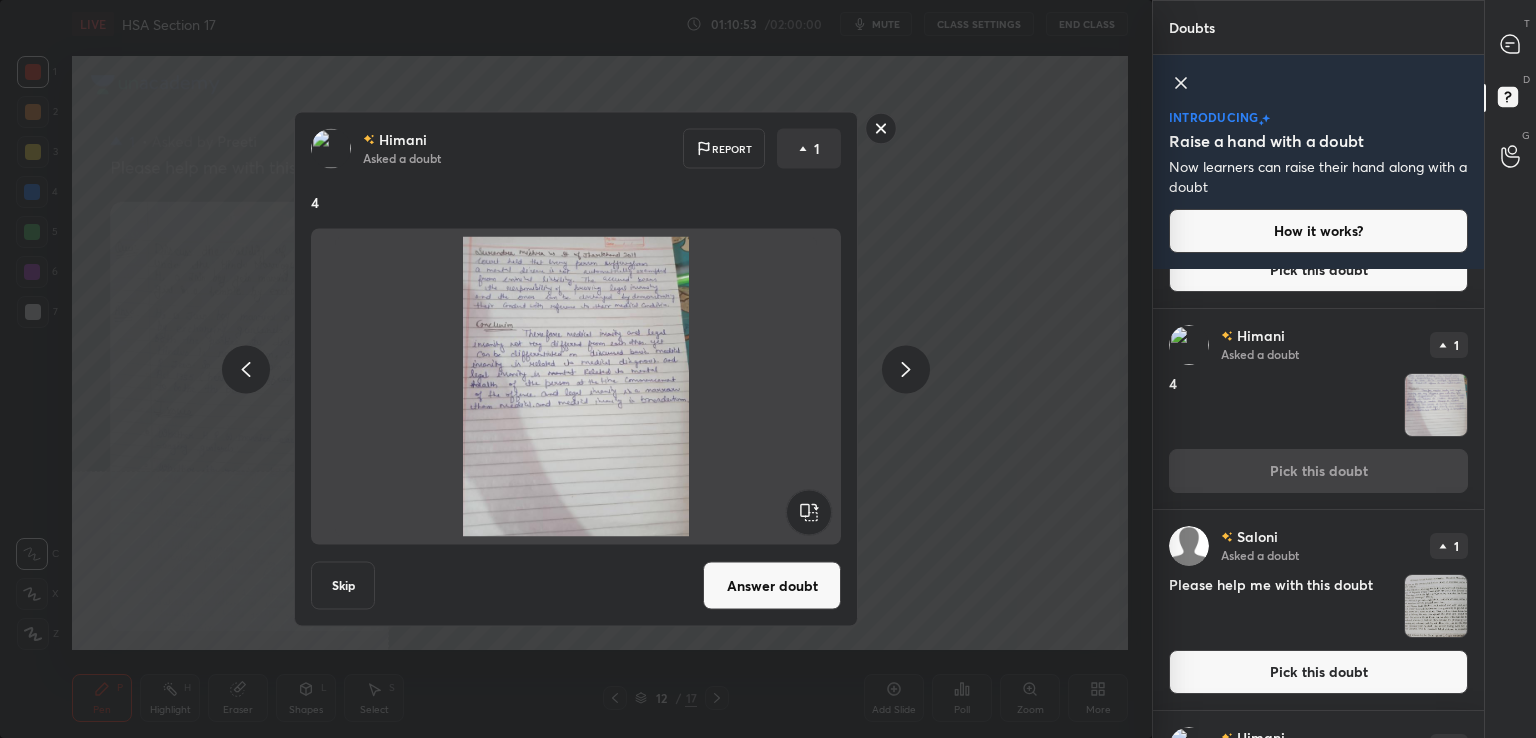 drag, startPoint x: 797, startPoint y: 586, endPoint x: 827, endPoint y: 575, distance: 31.95309 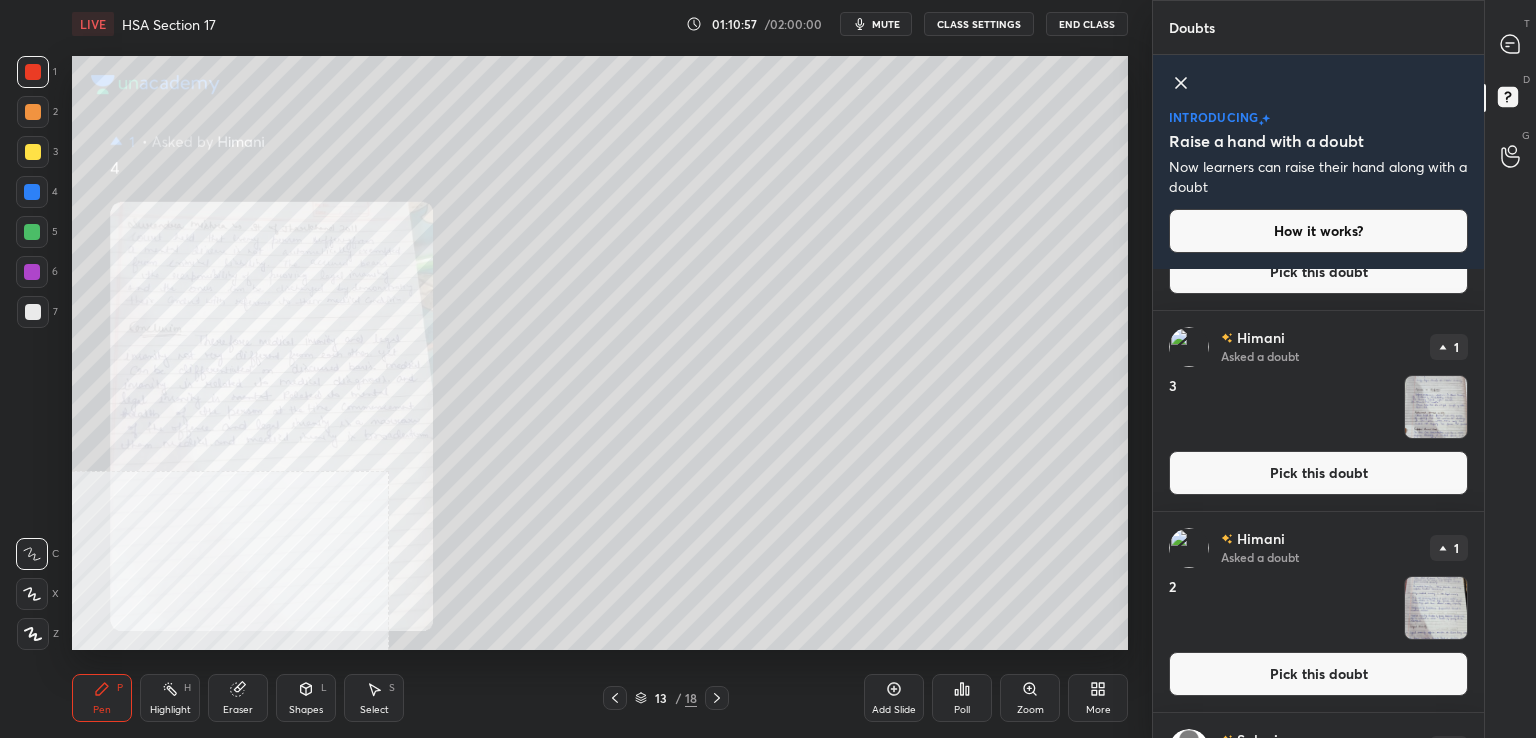scroll, scrollTop: 545, scrollLeft: 0, axis: vertical 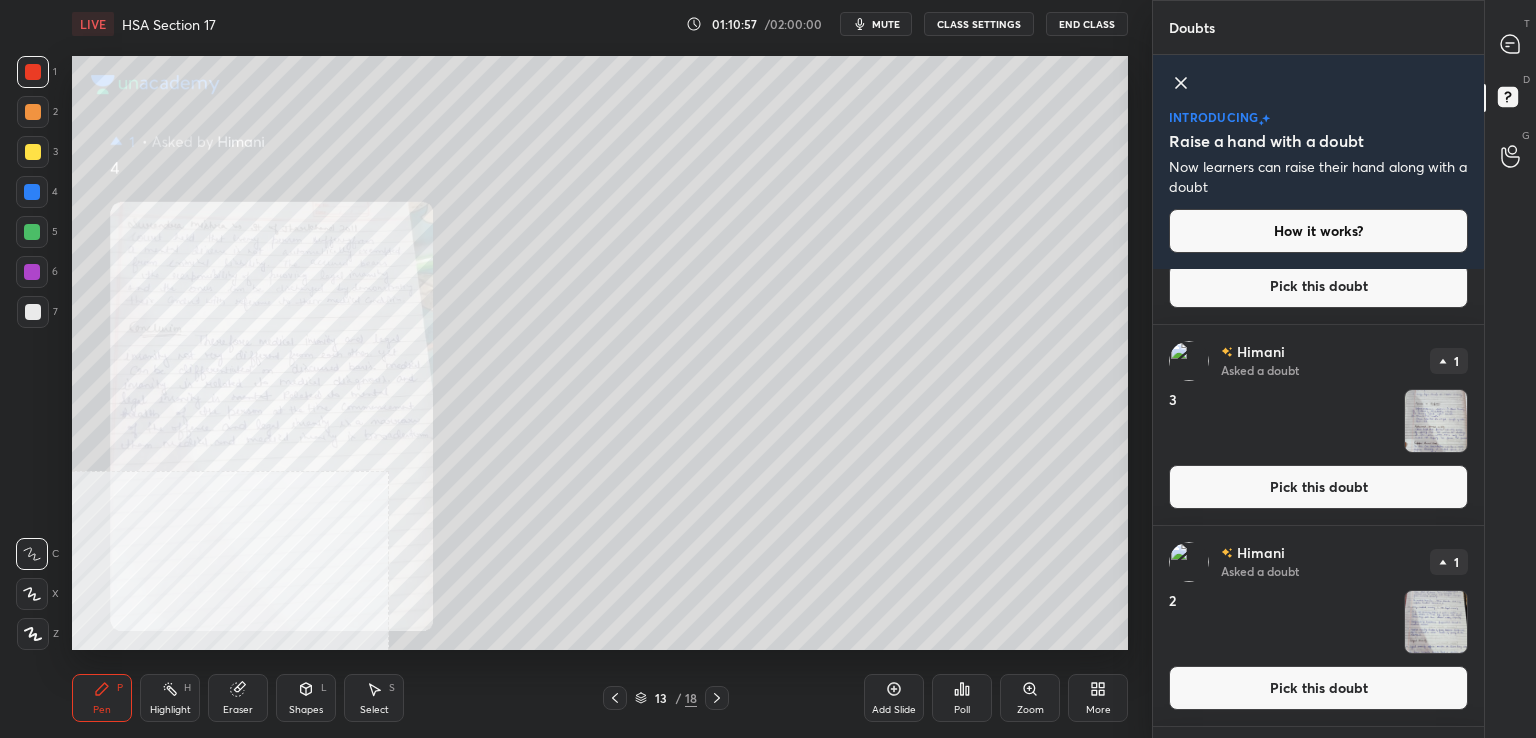 drag, startPoint x: 1246, startPoint y: 458, endPoint x: 1213, endPoint y: 462, distance: 33.24154 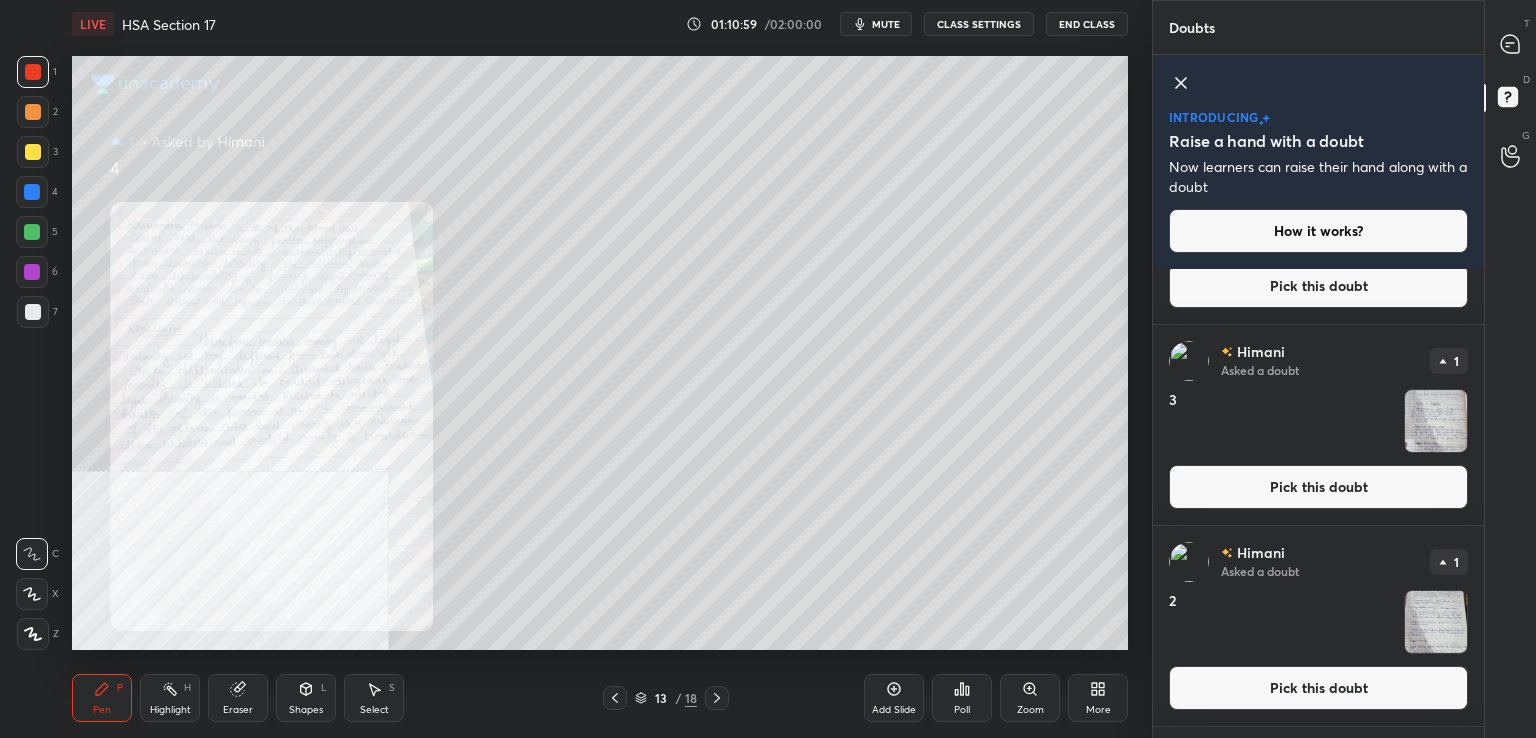 drag, startPoint x: 1281, startPoint y: 492, endPoint x: 1181, endPoint y: 486, distance: 100.17984 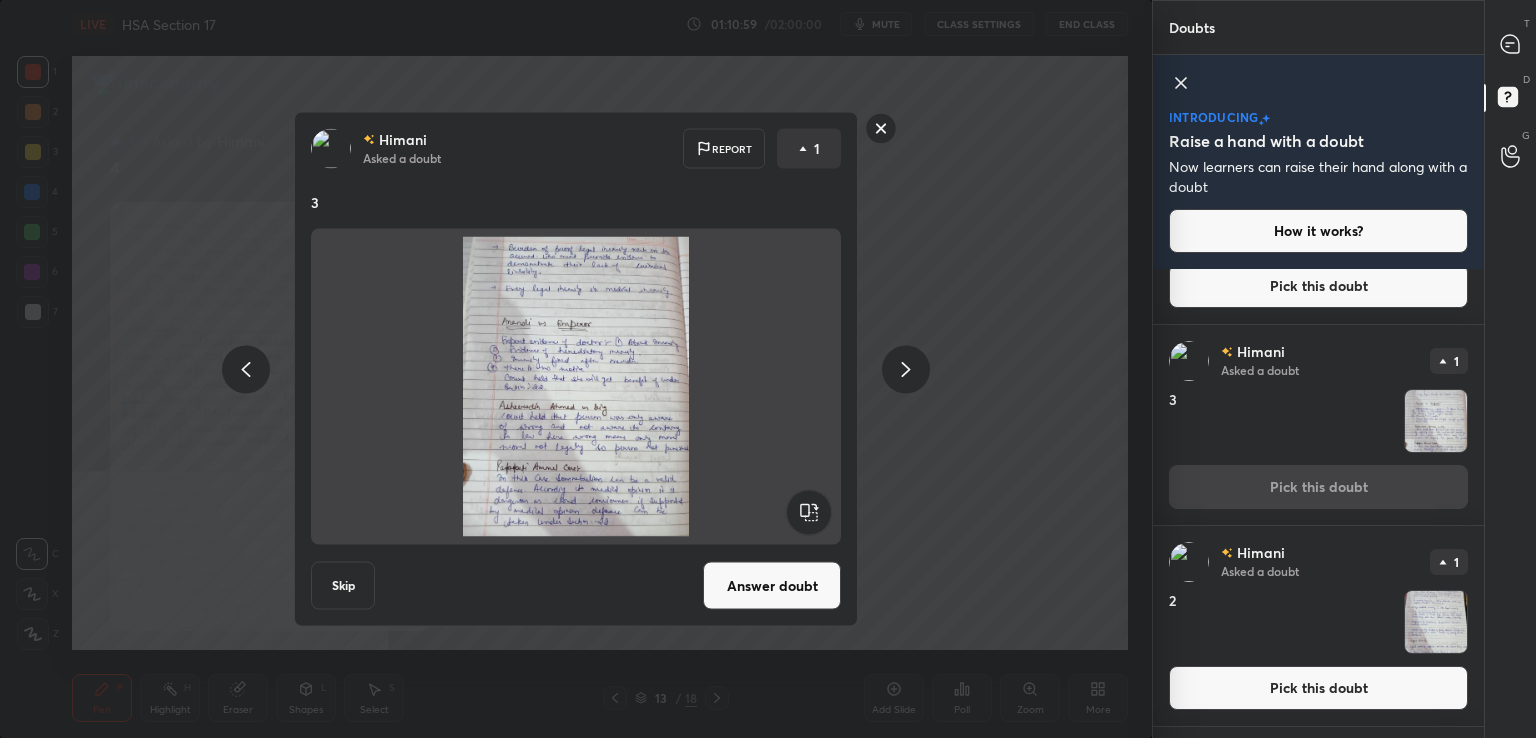 drag, startPoint x: 781, startPoint y: 596, endPoint x: 794, endPoint y: 583, distance: 18.384777 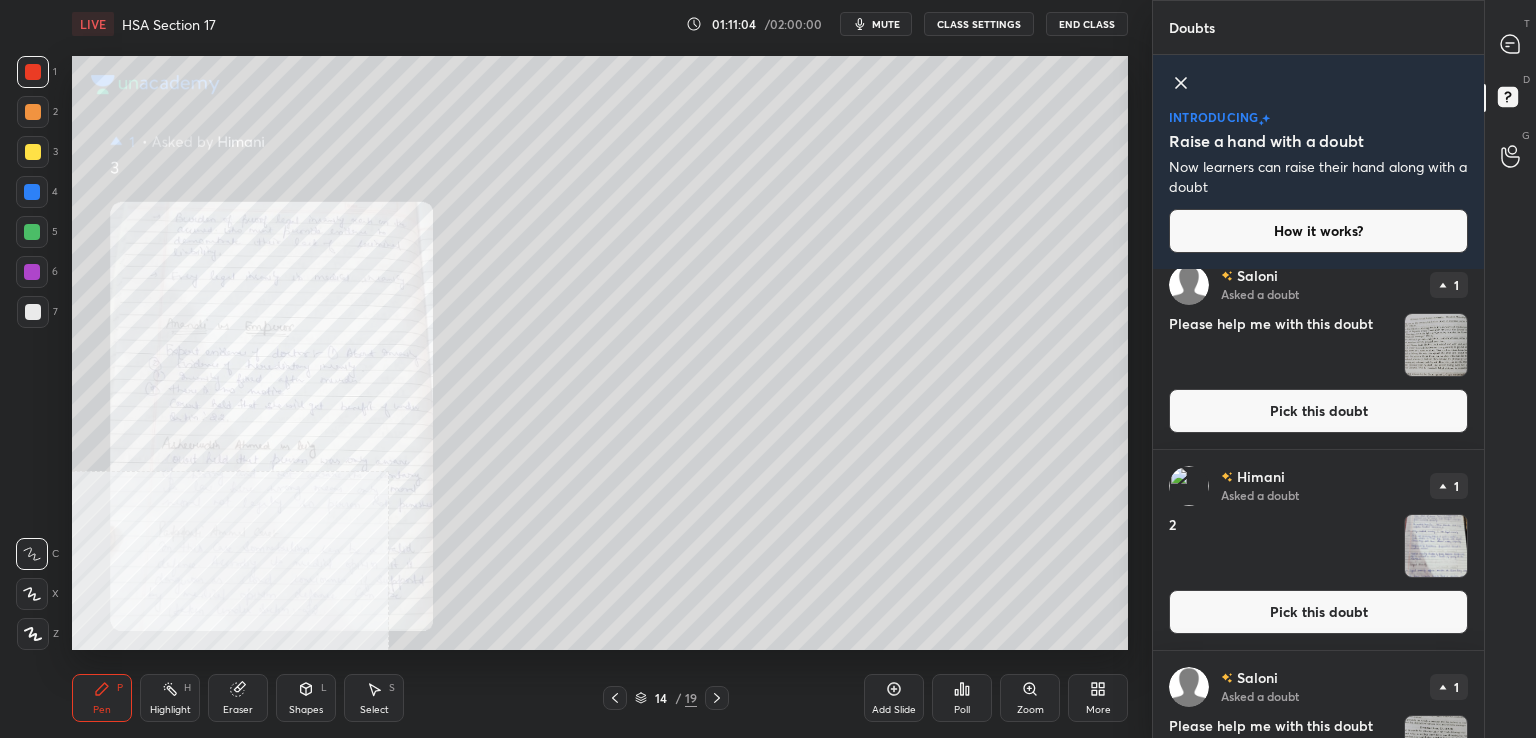 scroll, scrollTop: 417, scrollLeft: 0, axis: vertical 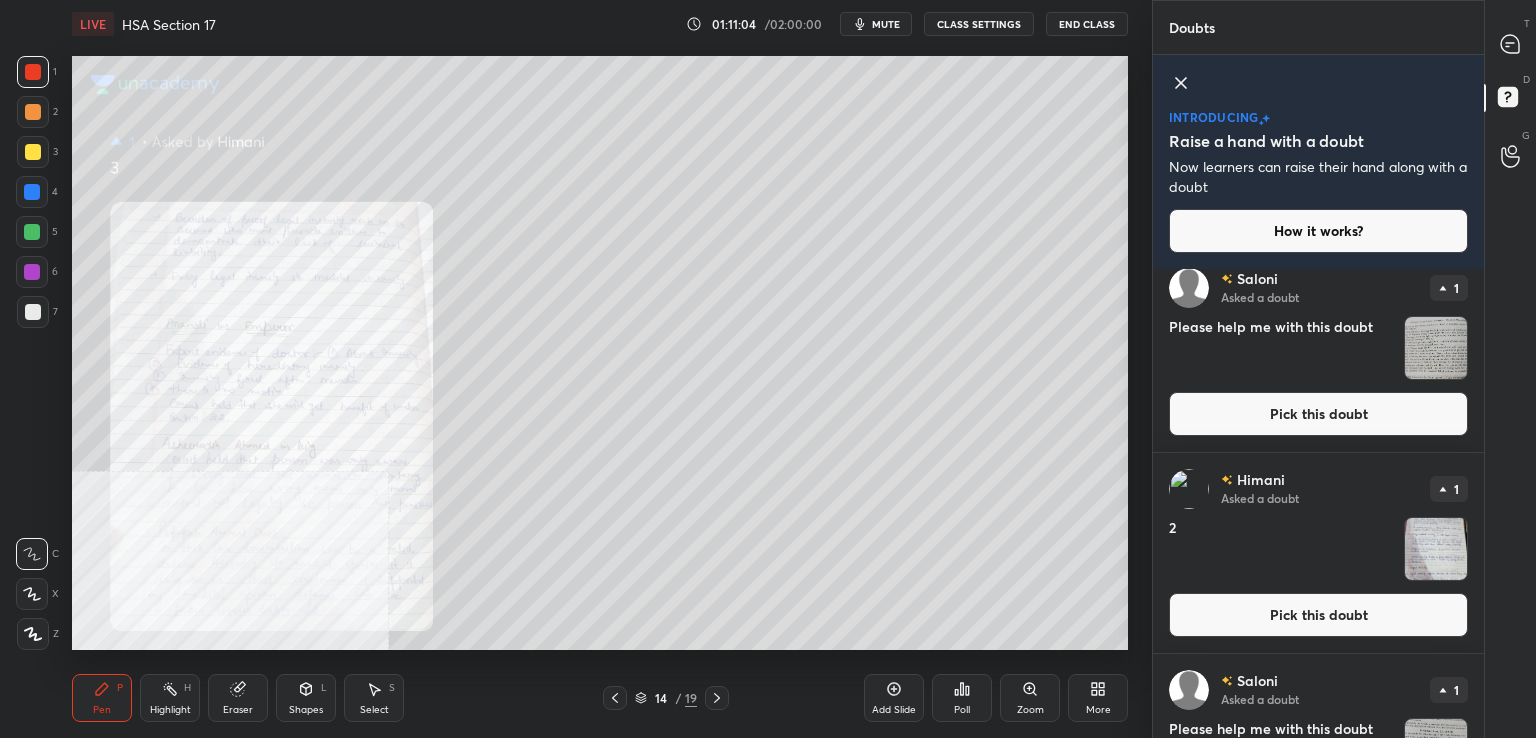 click on "Pick this doubt" at bounding box center (1318, 615) 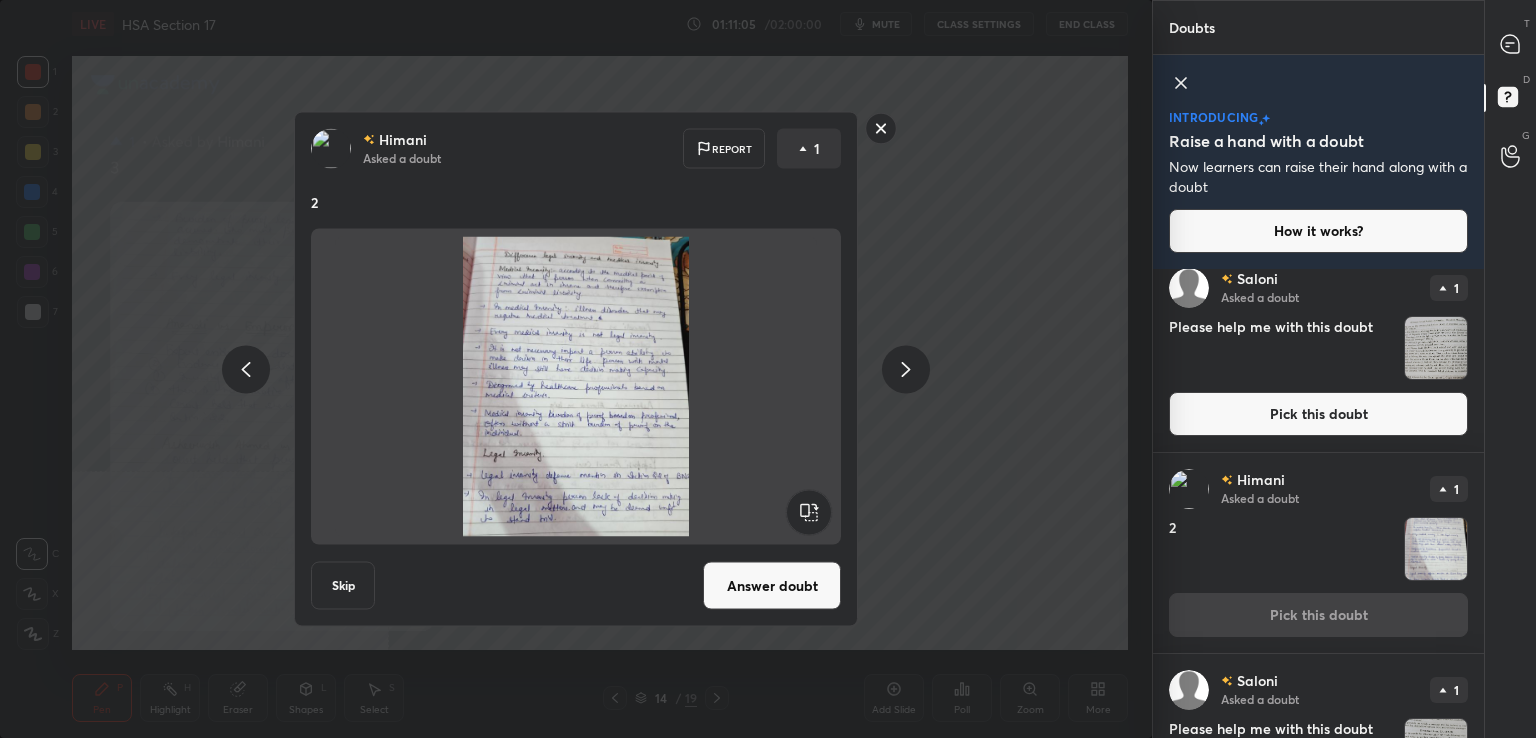 click on "Answer doubt" at bounding box center [772, 586] 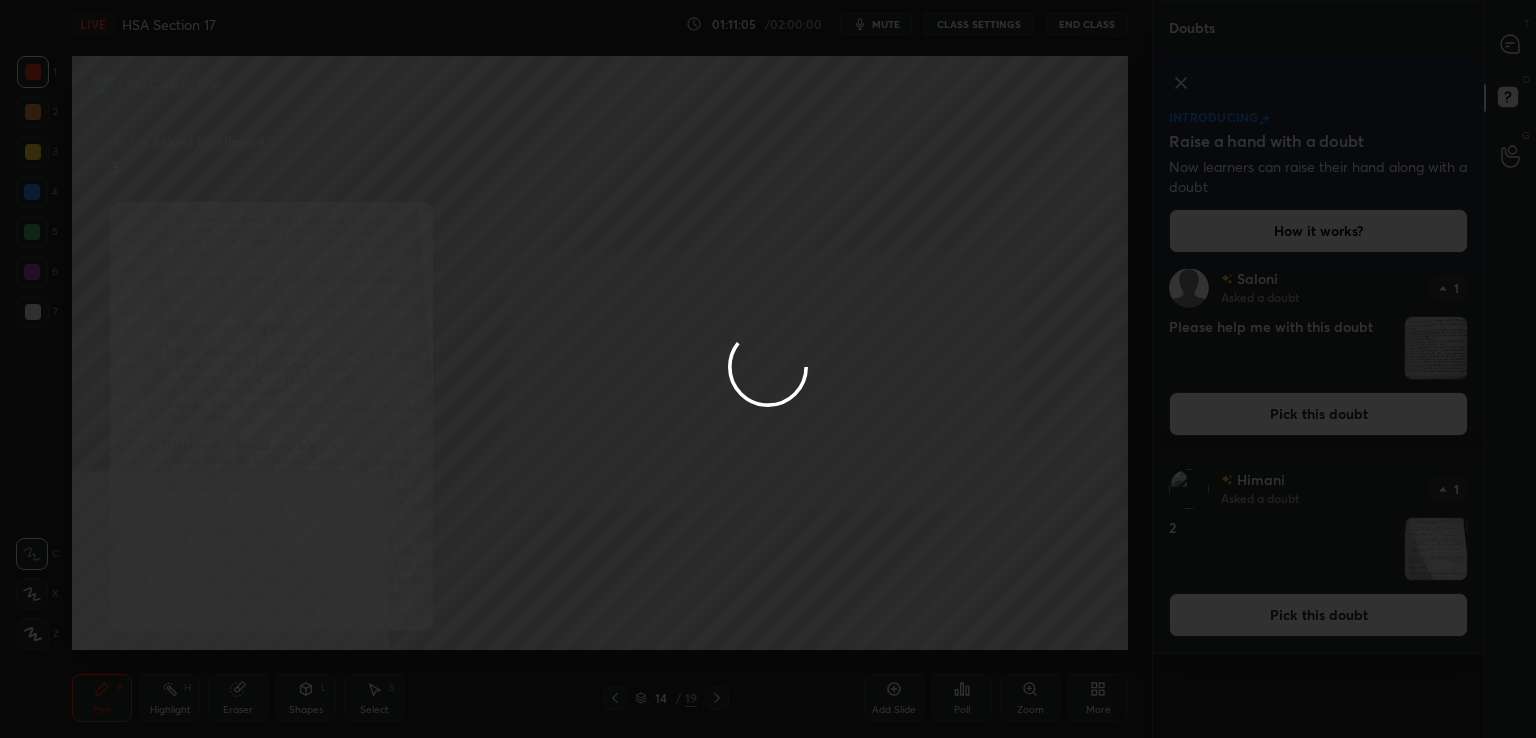 scroll, scrollTop: 0, scrollLeft: 0, axis: both 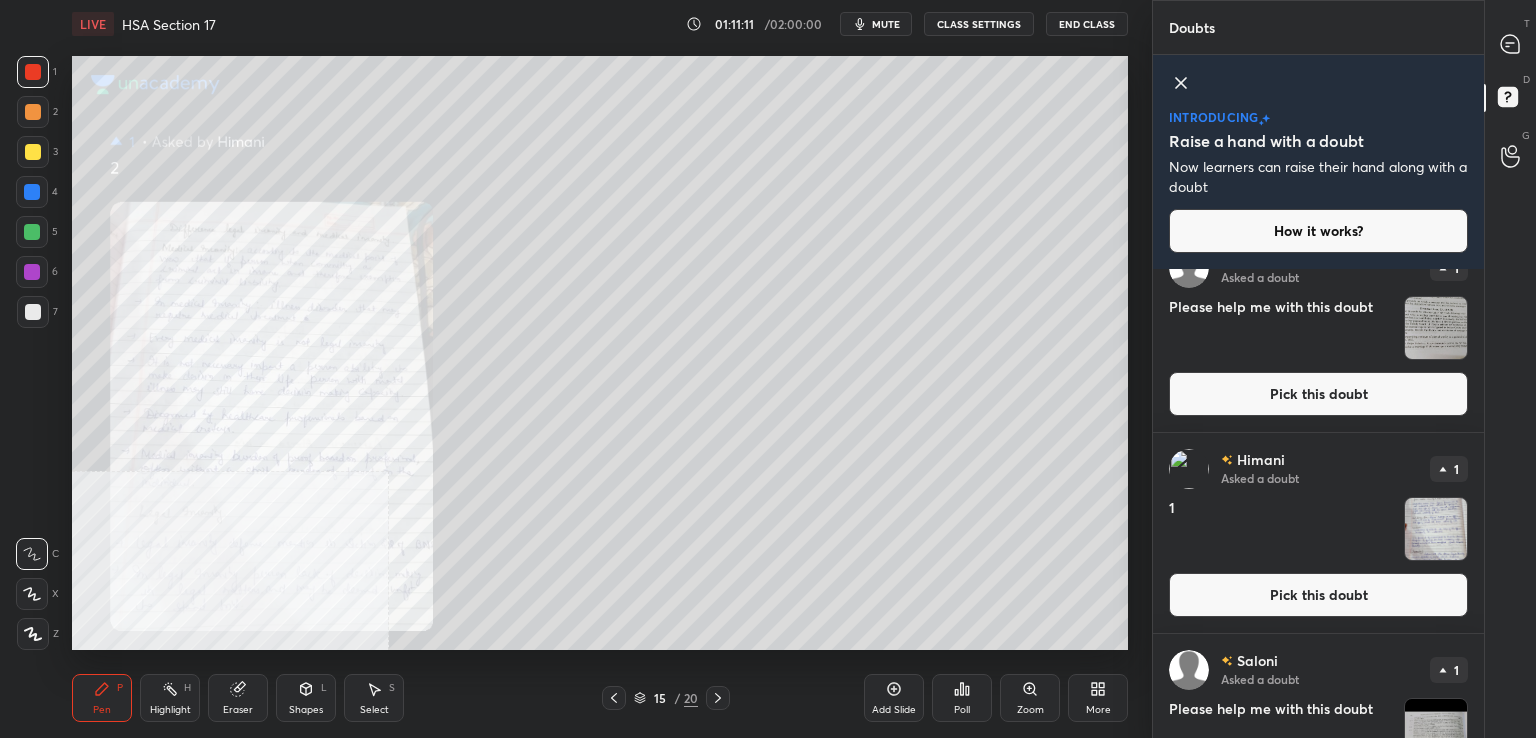 click on "Pick this doubt" at bounding box center (1318, 595) 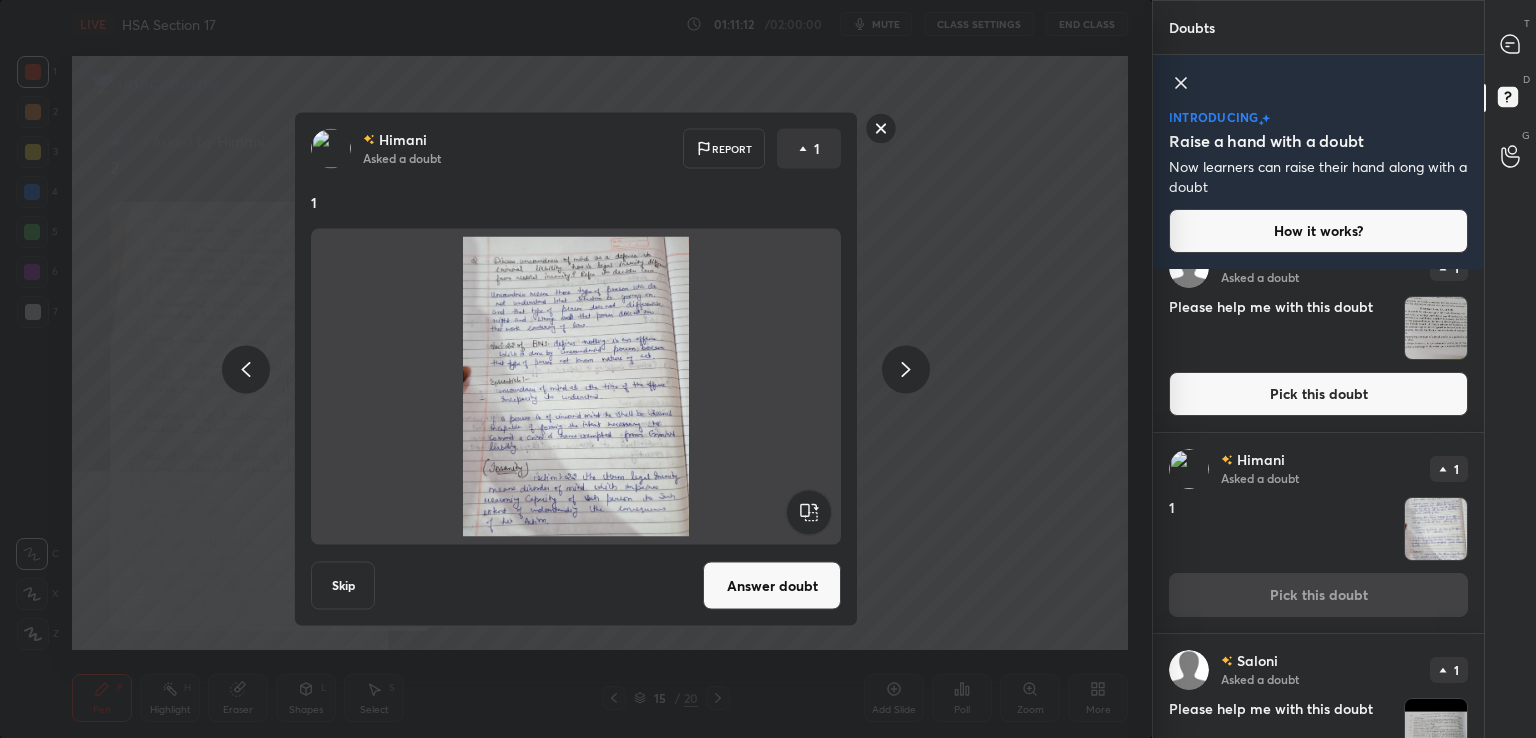 drag, startPoint x: 804, startPoint y: 593, endPoint x: 813, endPoint y: 573, distance: 21.931713 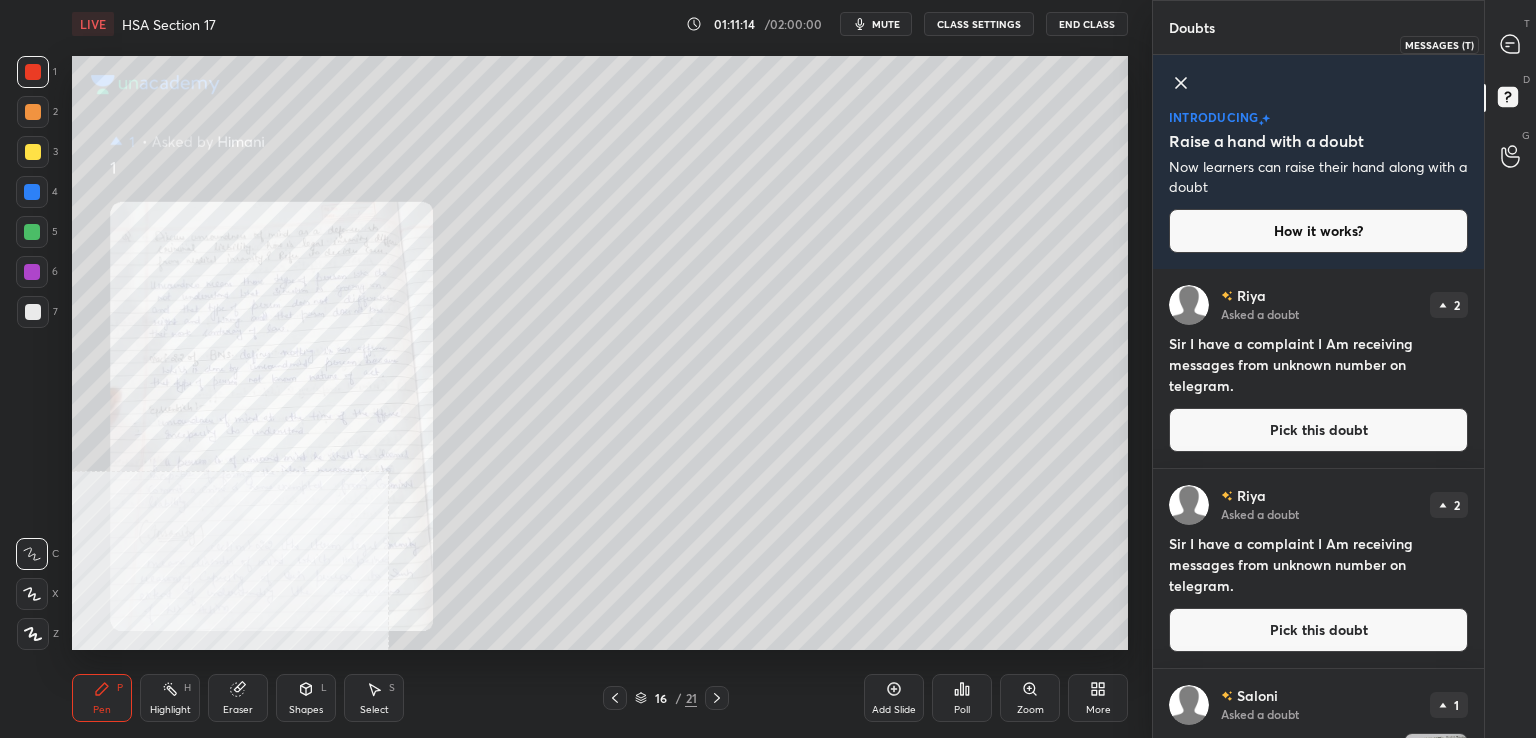 click 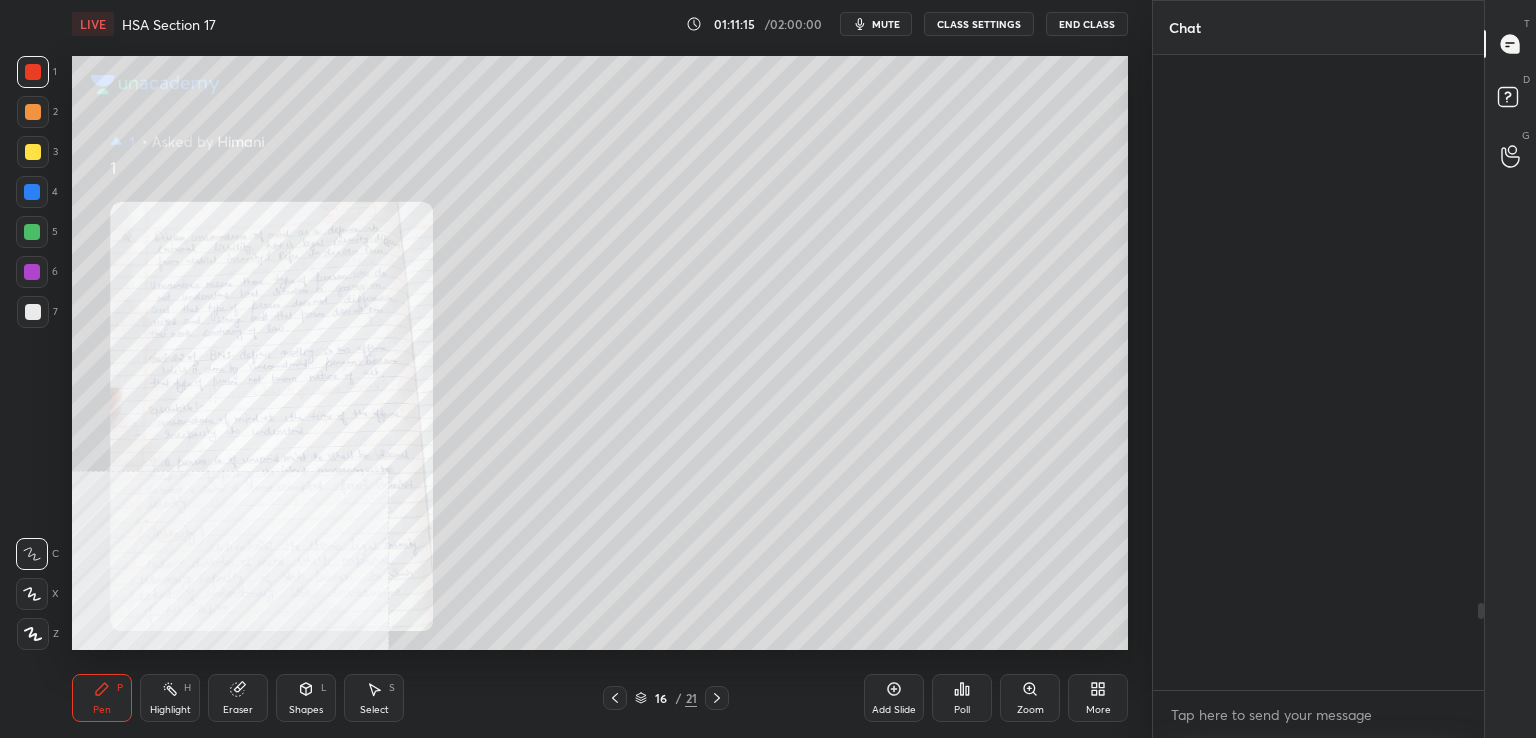 scroll, scrollTop: 4496, scrollLeft: 0, axis: vertical 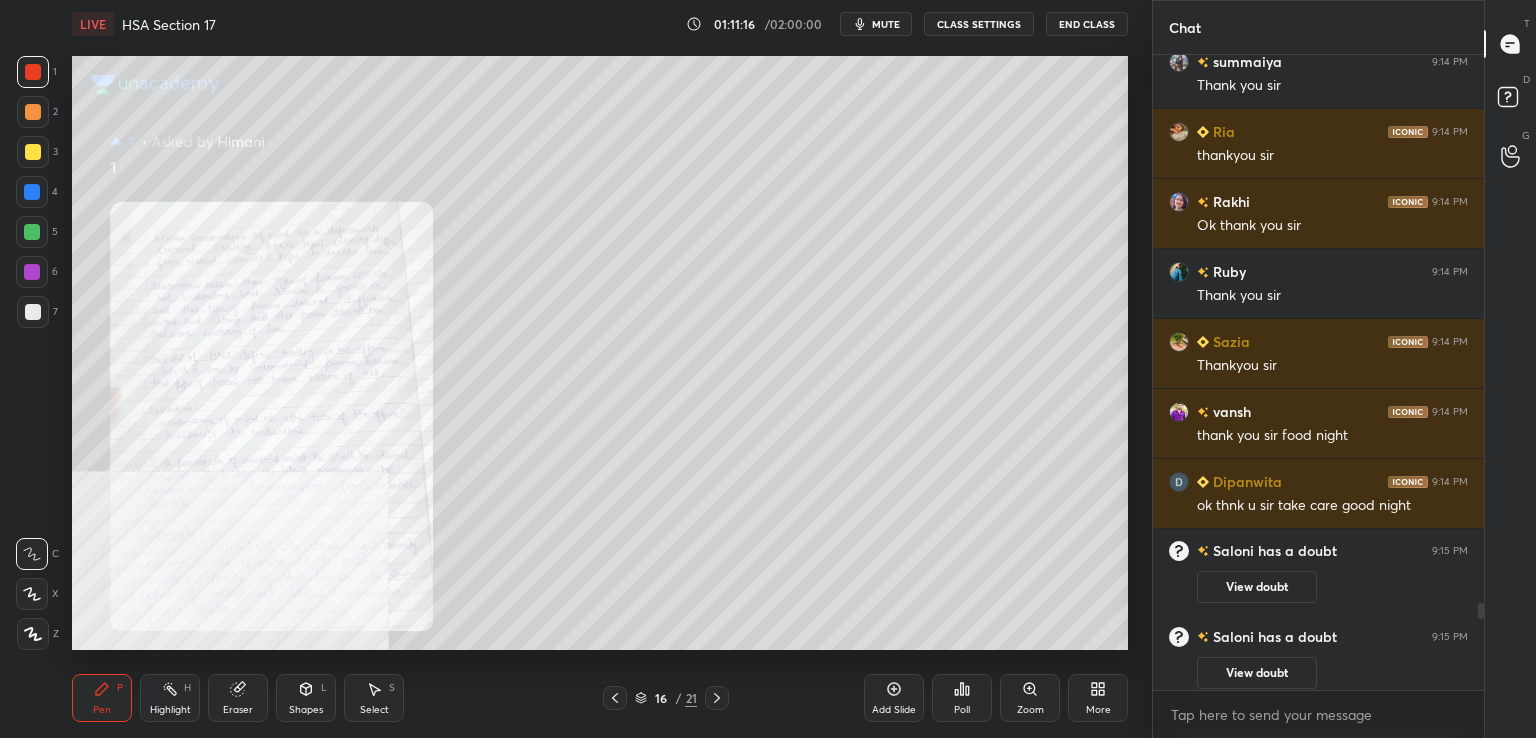 click 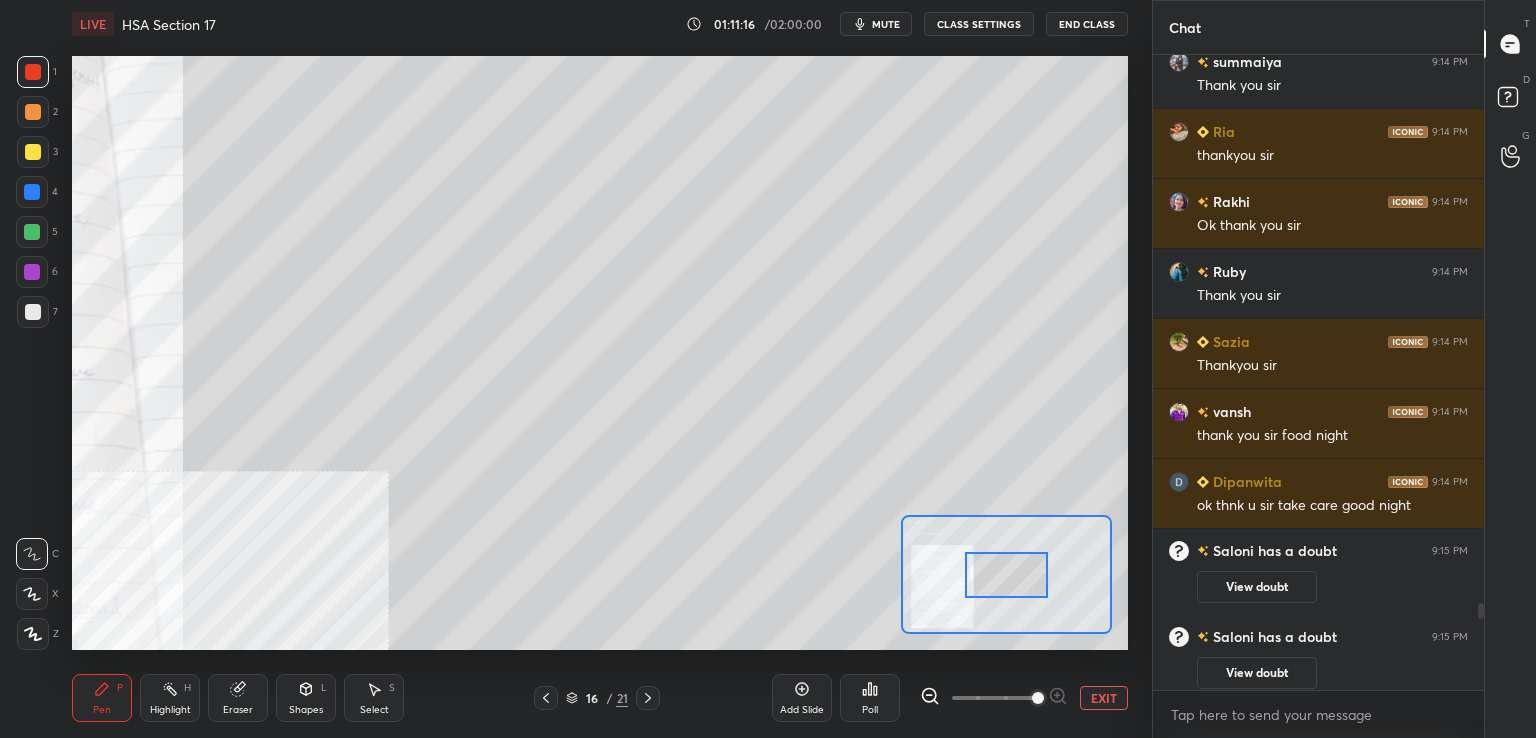 click at bounding box center (994, 698) 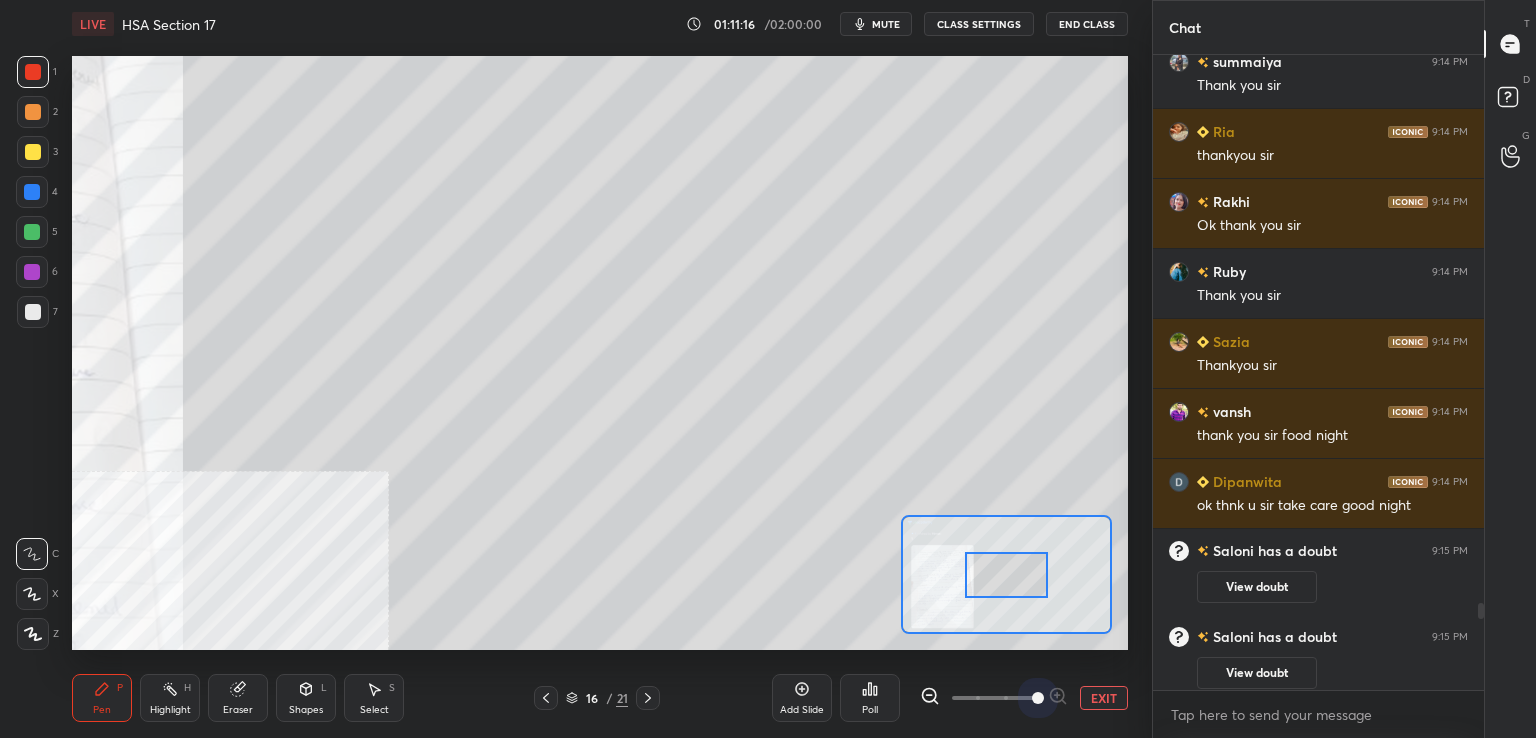 drag, startPoint x: 1028, startPoint y: 696, endPoint x: 1028, endPoint y: 669, distance: 27 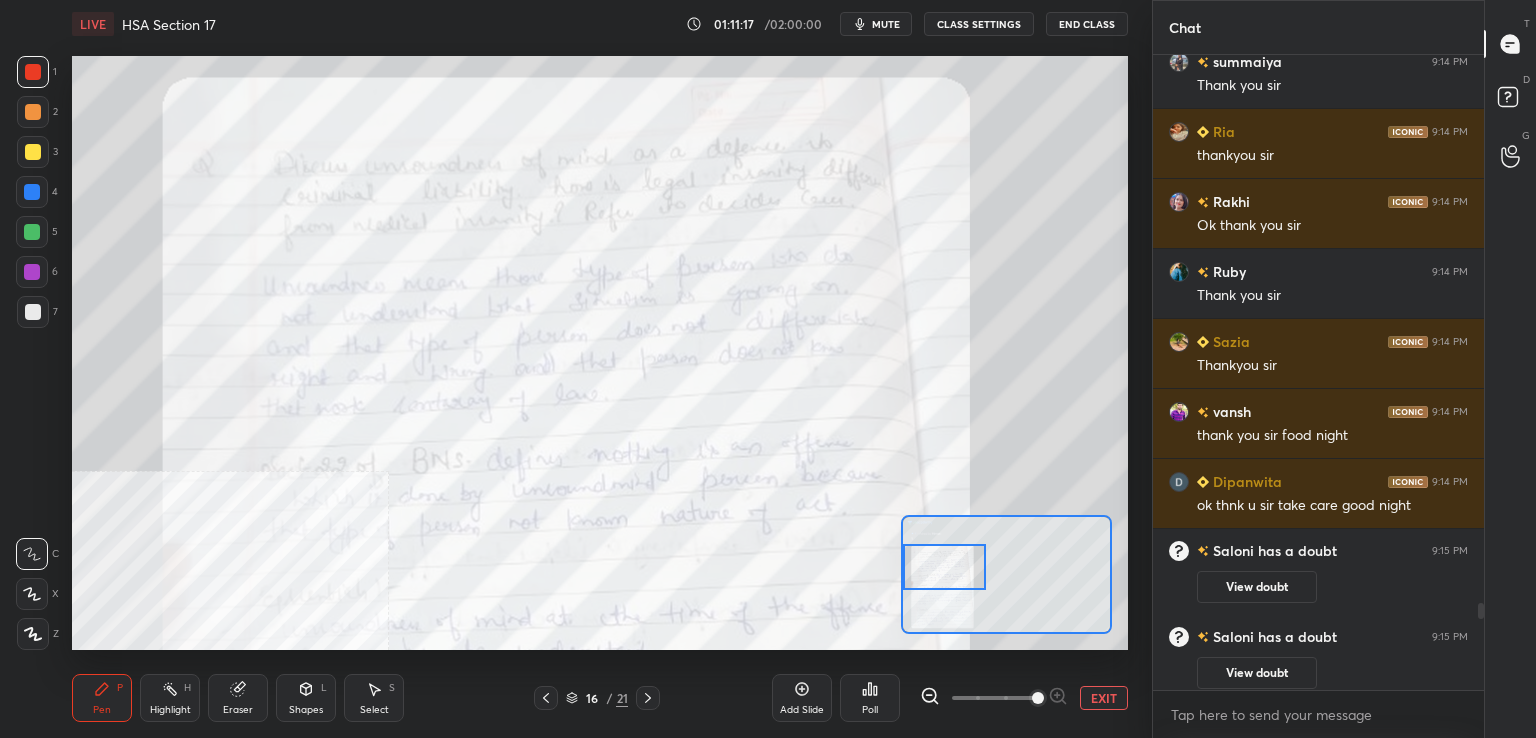 drag, startPoint x: 1015, startPoint y: 583, endPoint x: 935, endPoint y: 578, distance: 80.1561 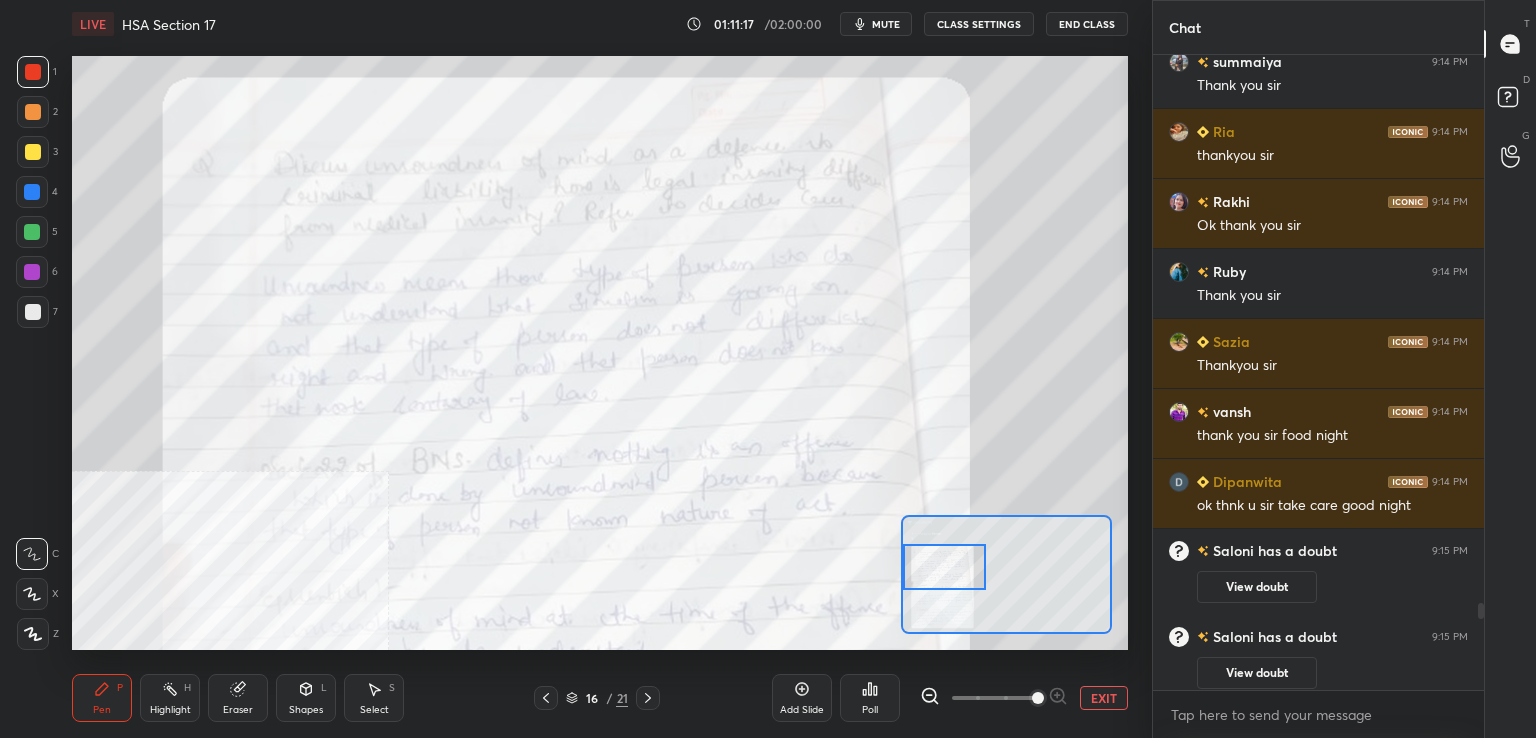 click at bounding box center (944, 567) 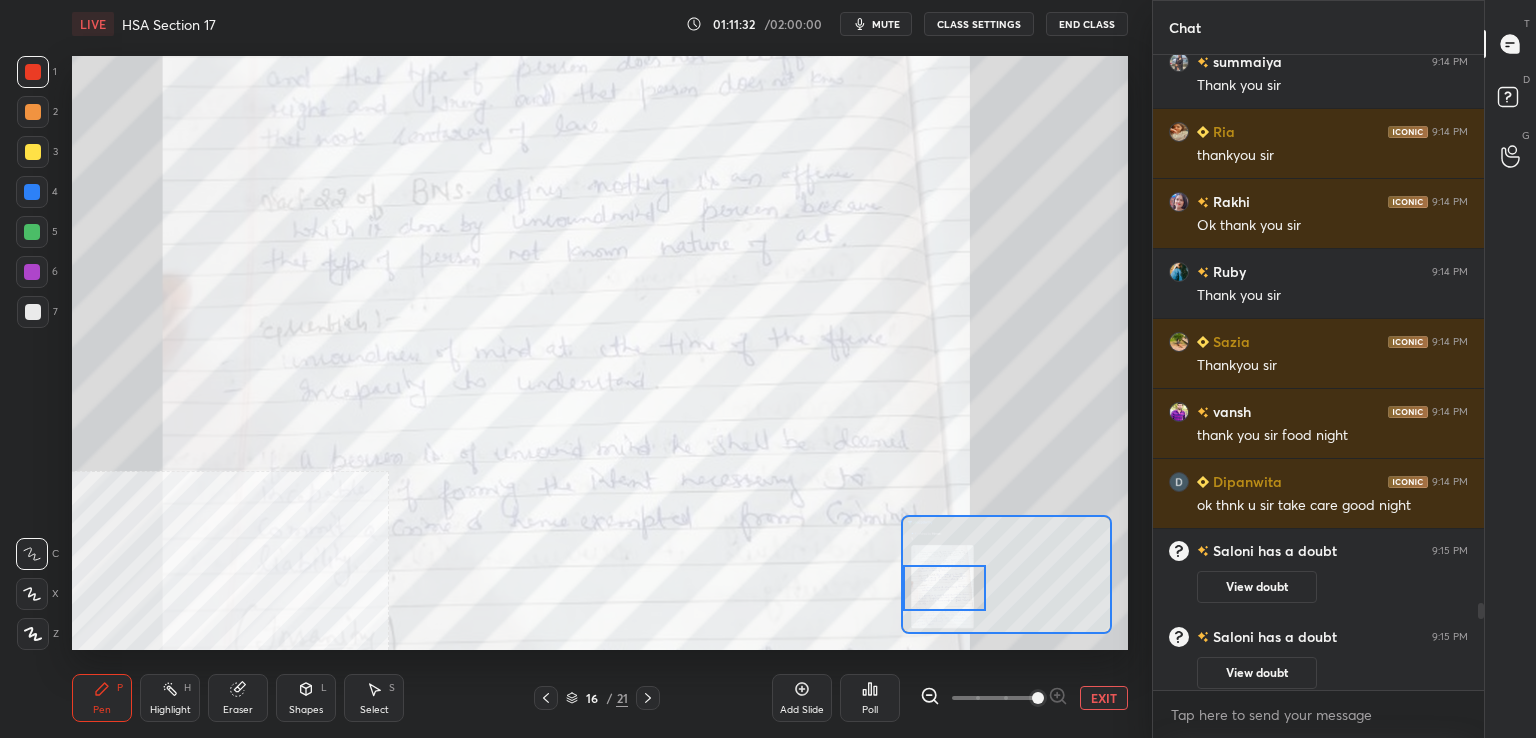 drag, startPoint x: 939, startPoint y: 562, endPoint x: 931, endPoint y: 581, distance: 20.615528 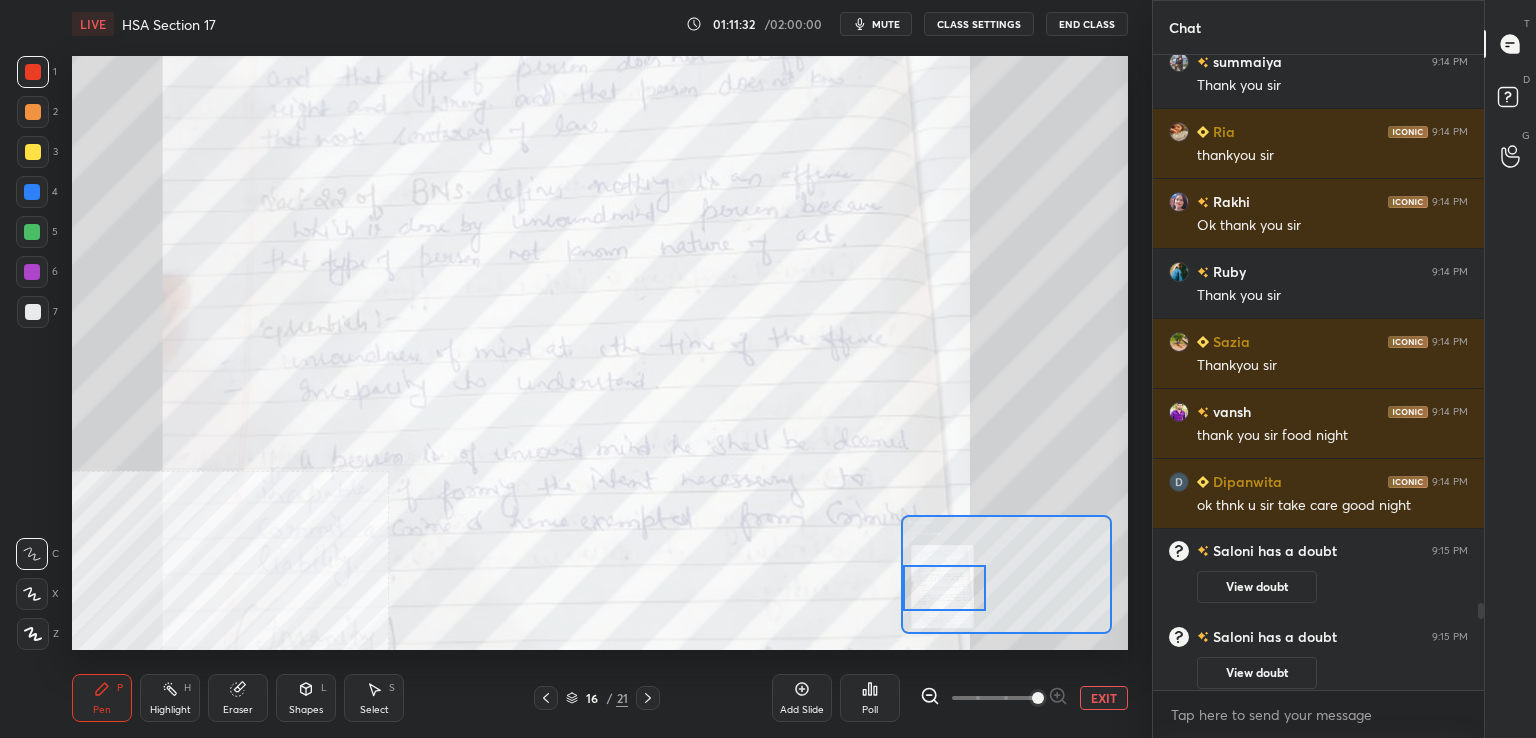 click at bounding box center [944, 588] 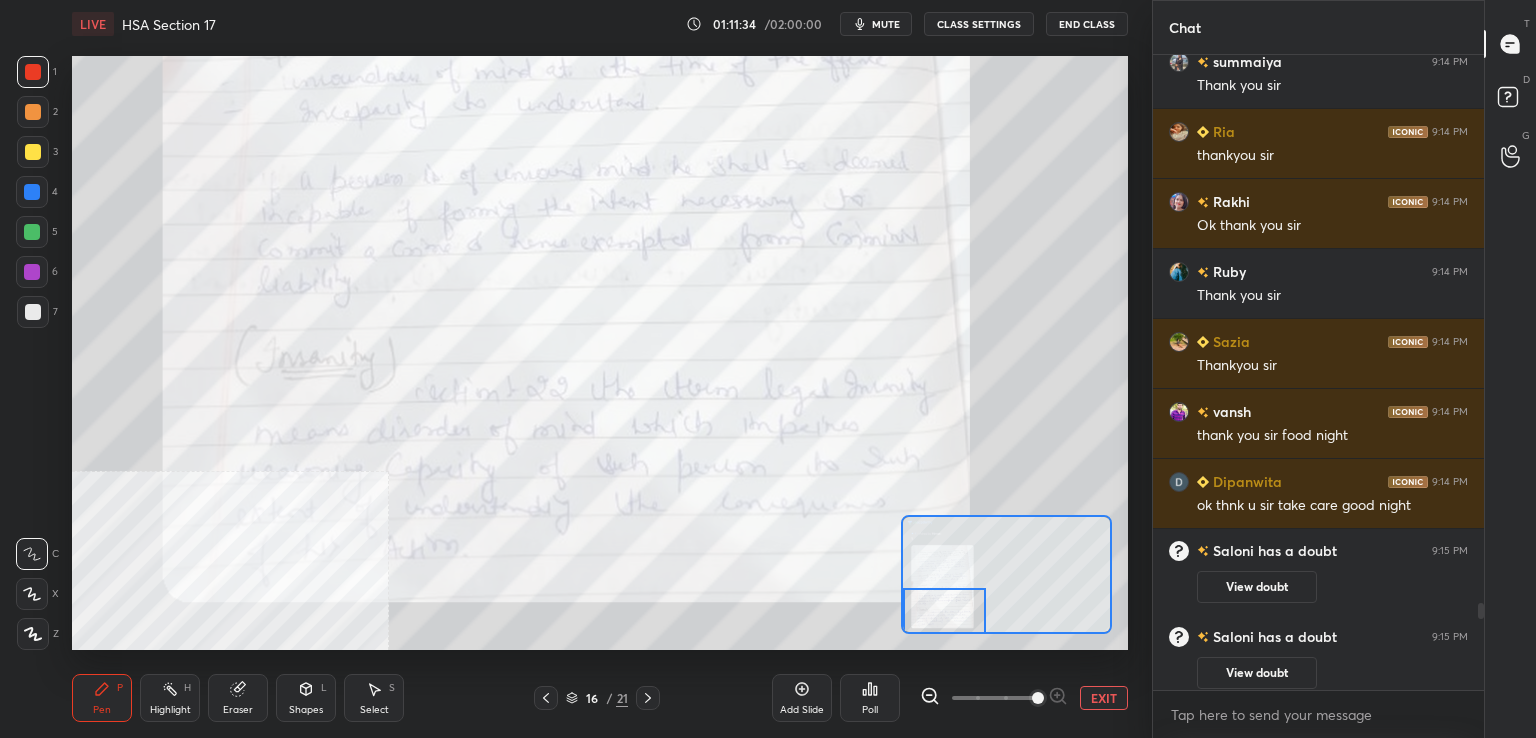 drag, startPoint x: 934, startPoint y: 581, endPoint x: 904, endPoint y: 605, distance: 38.418747 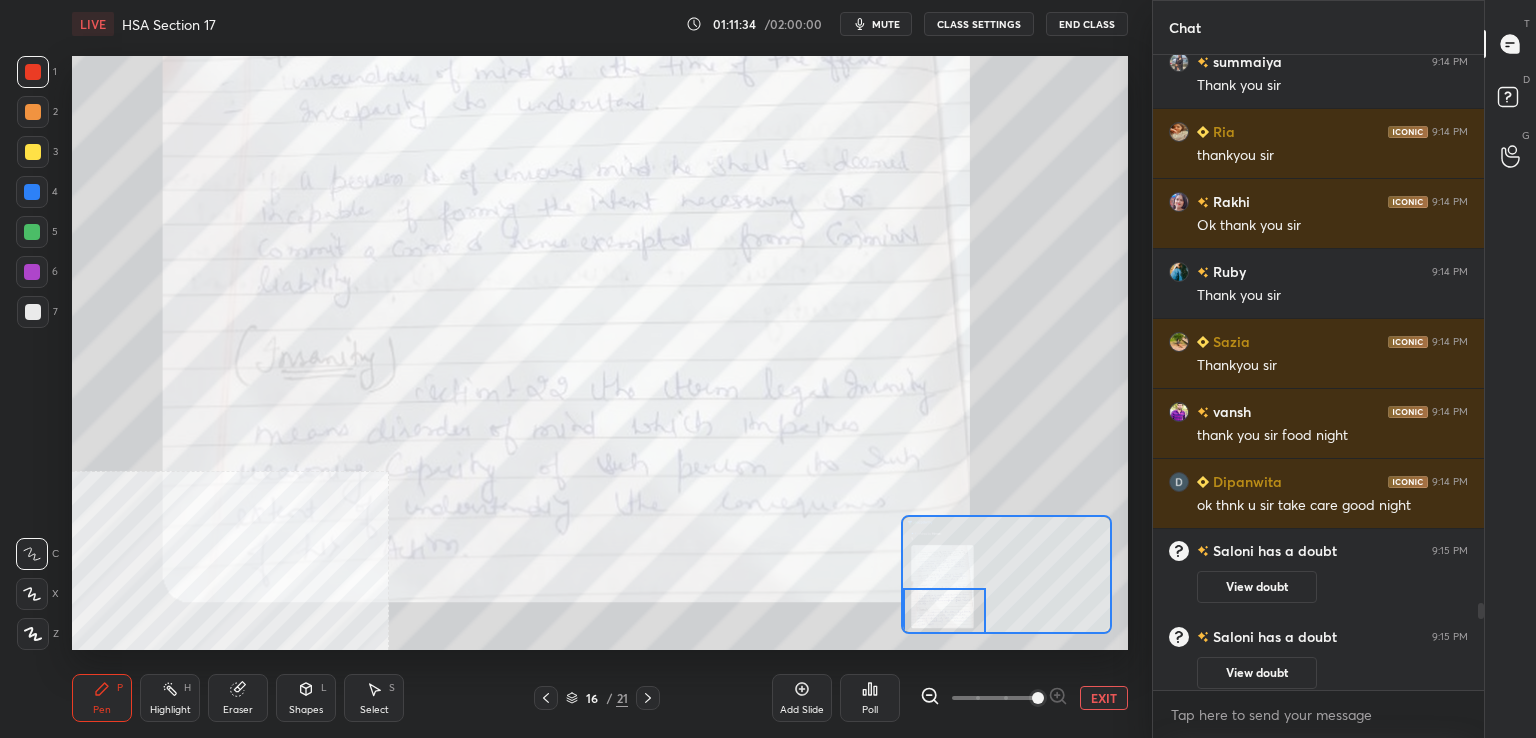 click at bounding box center (944, 611) 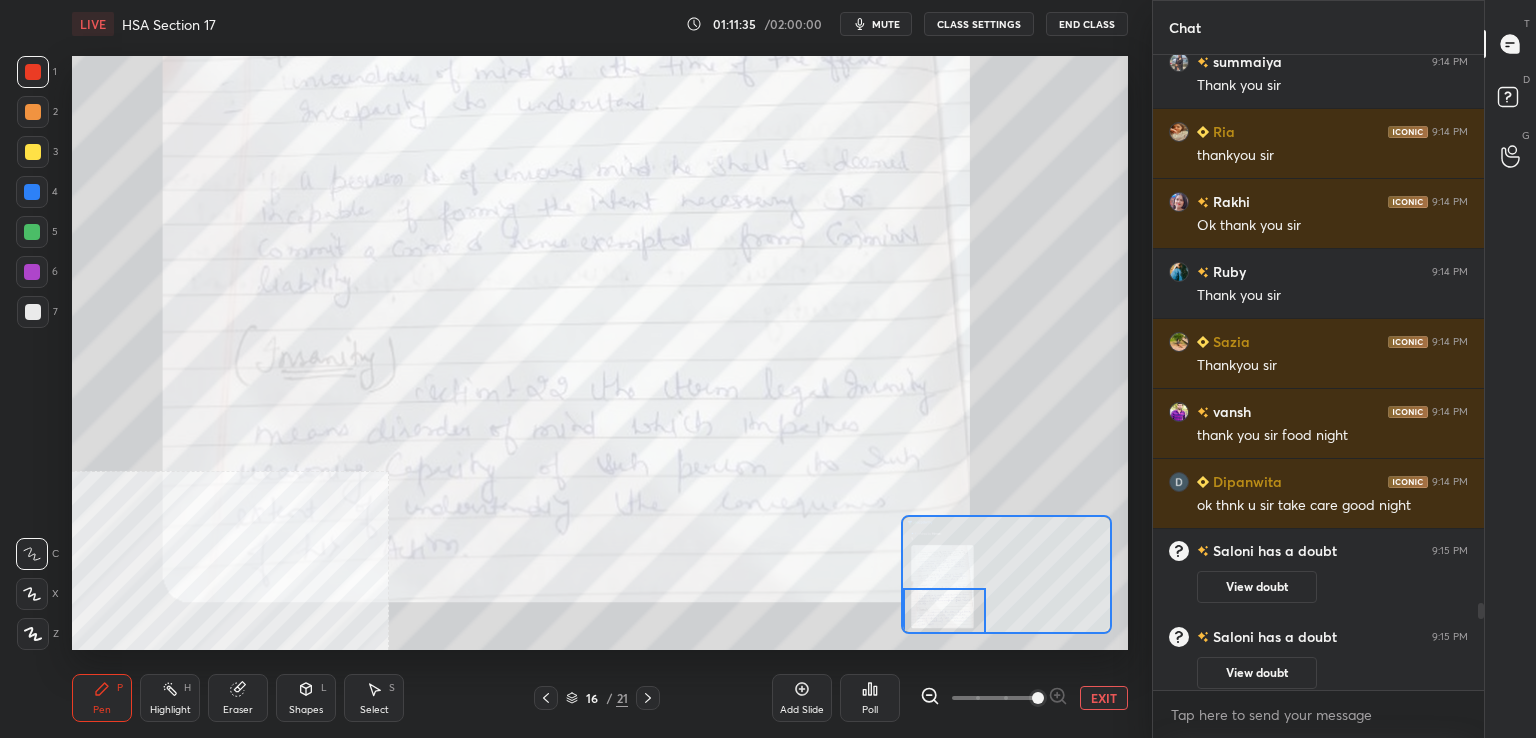 drag, startPoint x: 545, startPoint y: 697, endPoint x: 614, endPoint y: 683, distance: 70.40597 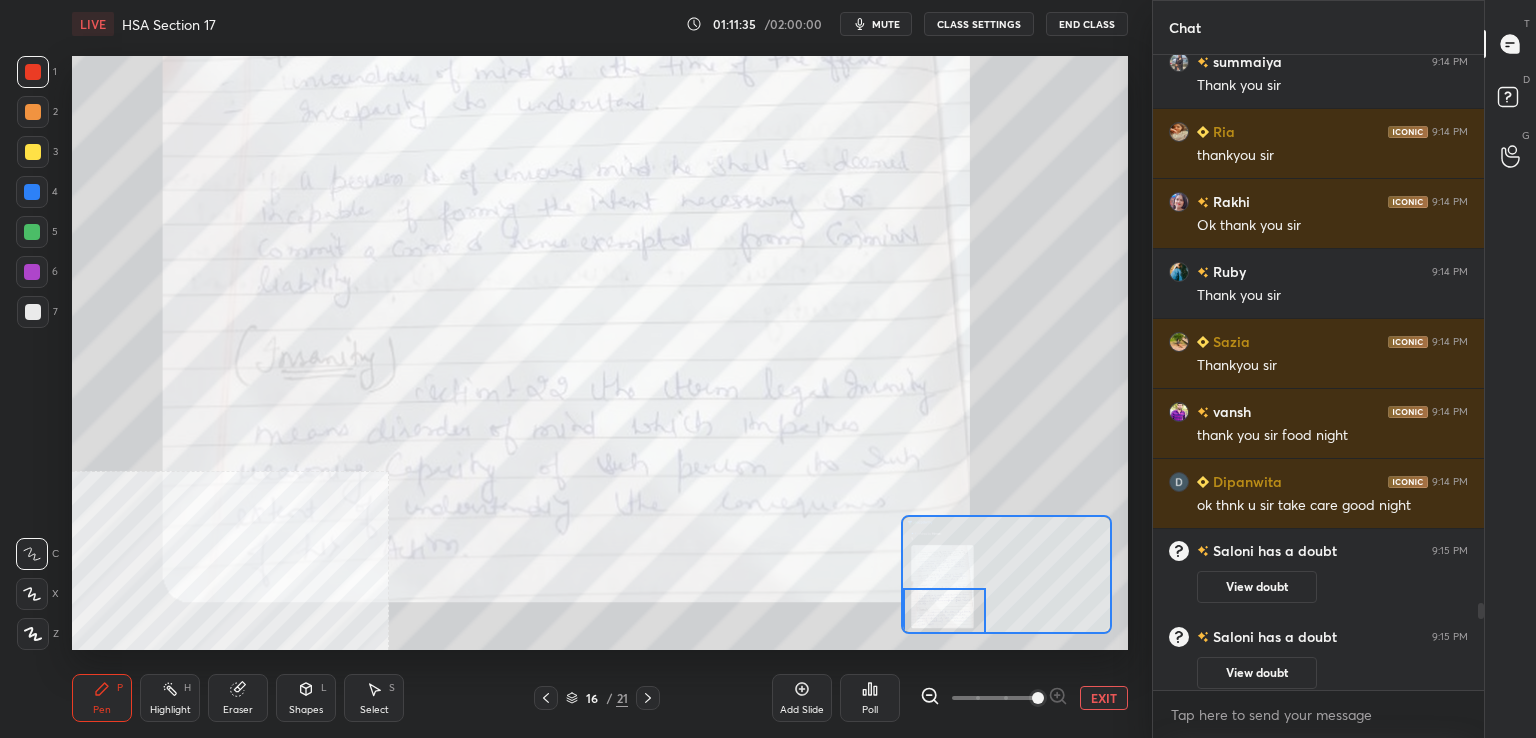 click 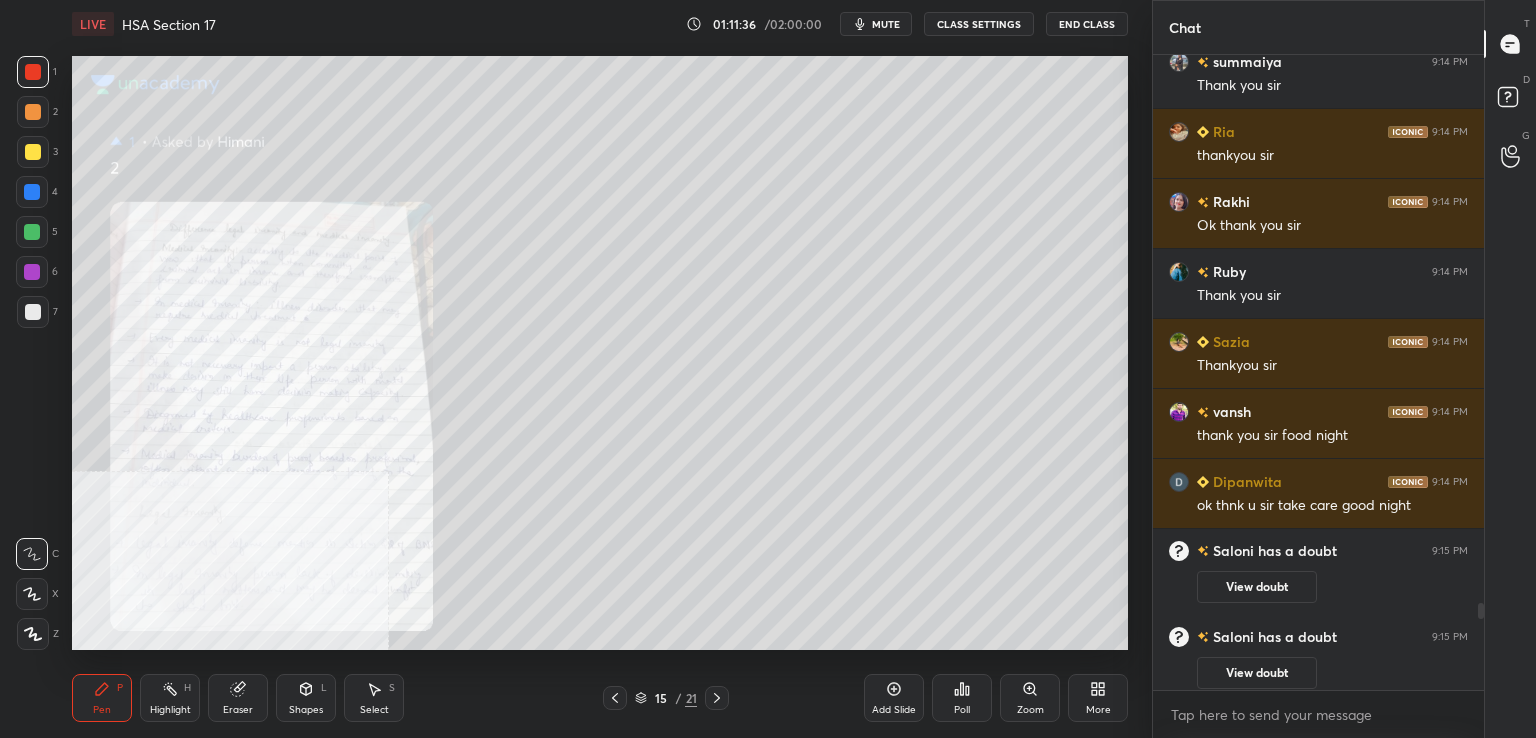 click 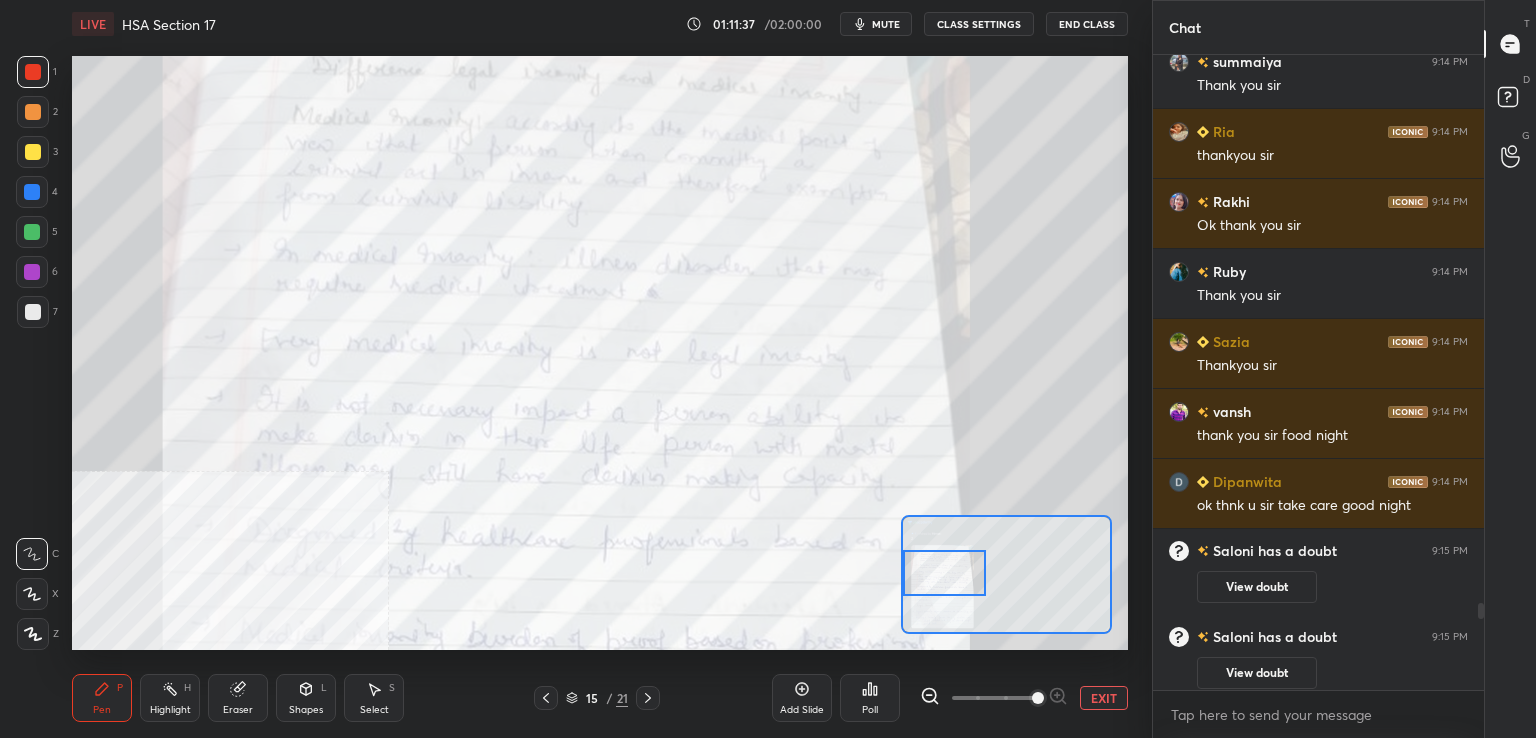 drag, startPoint x: 984, startPoint y: 574, endPoint x: 913, endPoint y: 569, distance: 71.17584 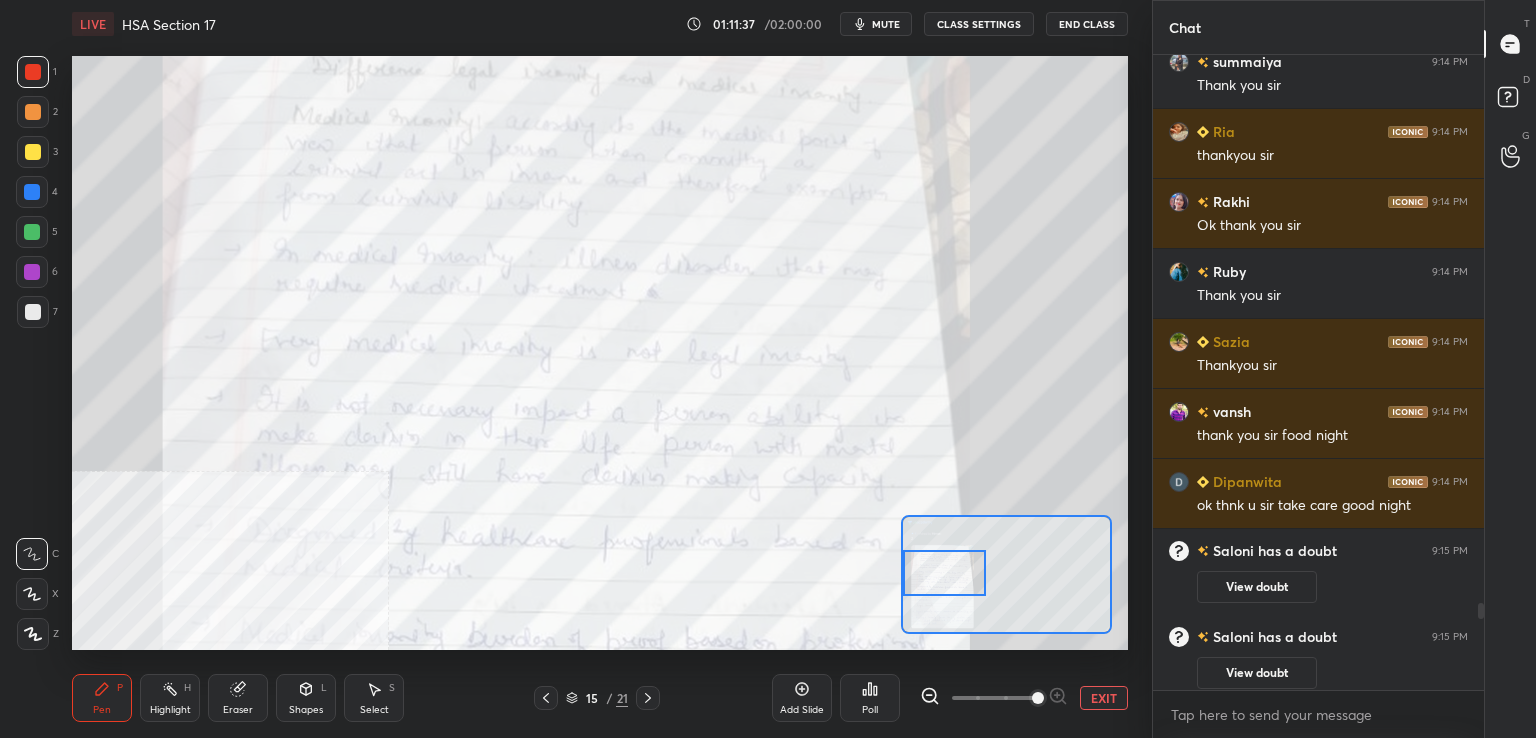 click at bounding box center [944, 573] 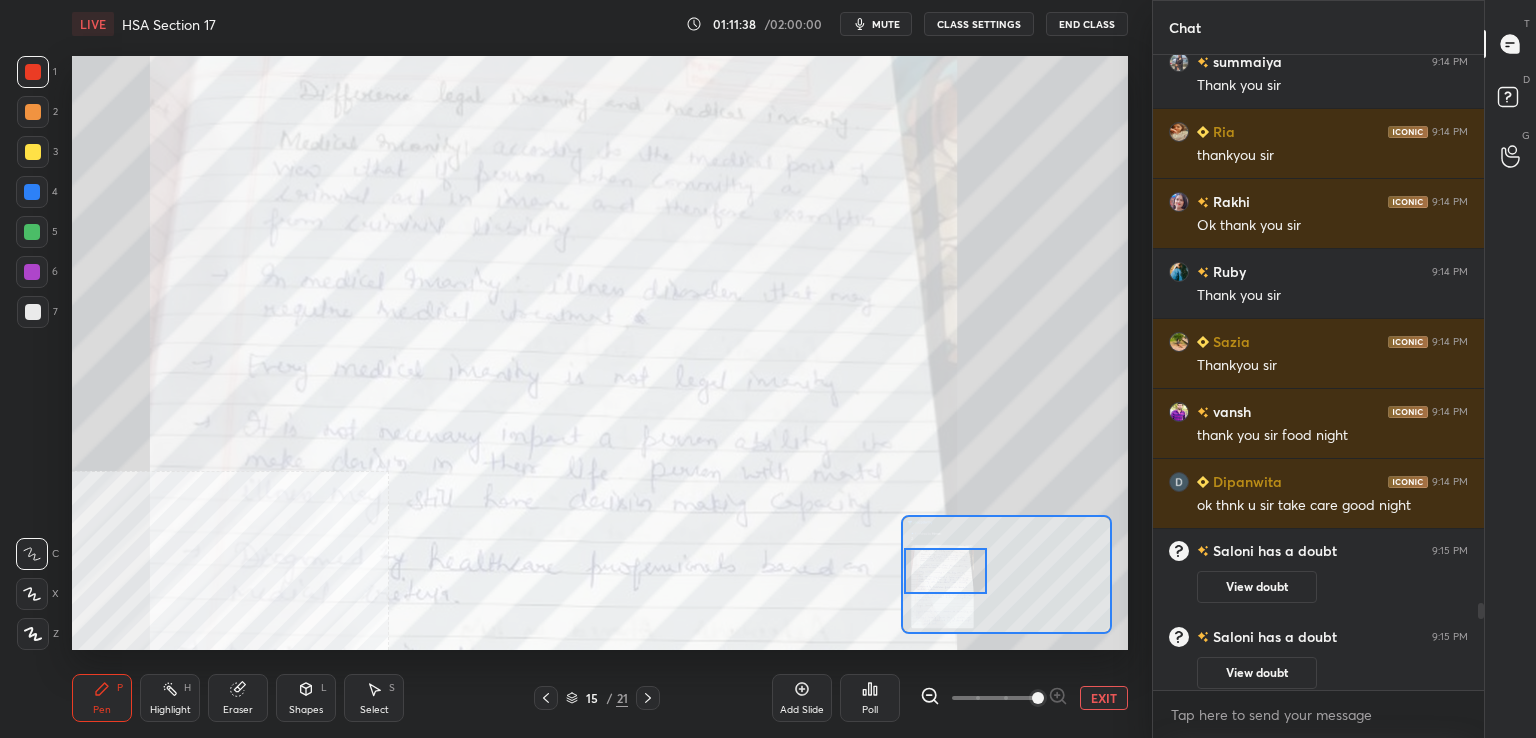 click at bounding box center [945, 571] 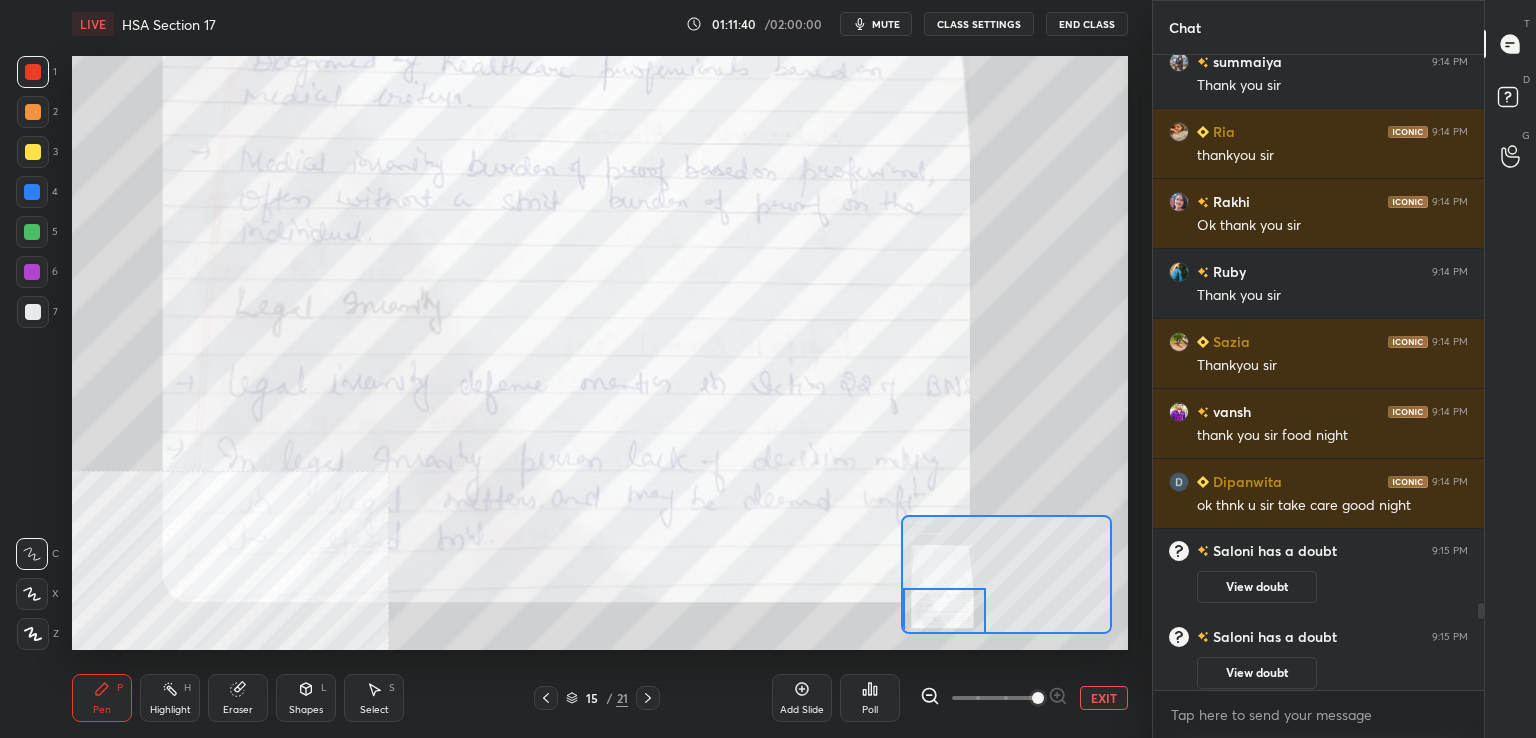 drag, startPoint x: 940, startPoint y: 576, endPoint x: 909, endPoint y: 629, distance: 61.400326 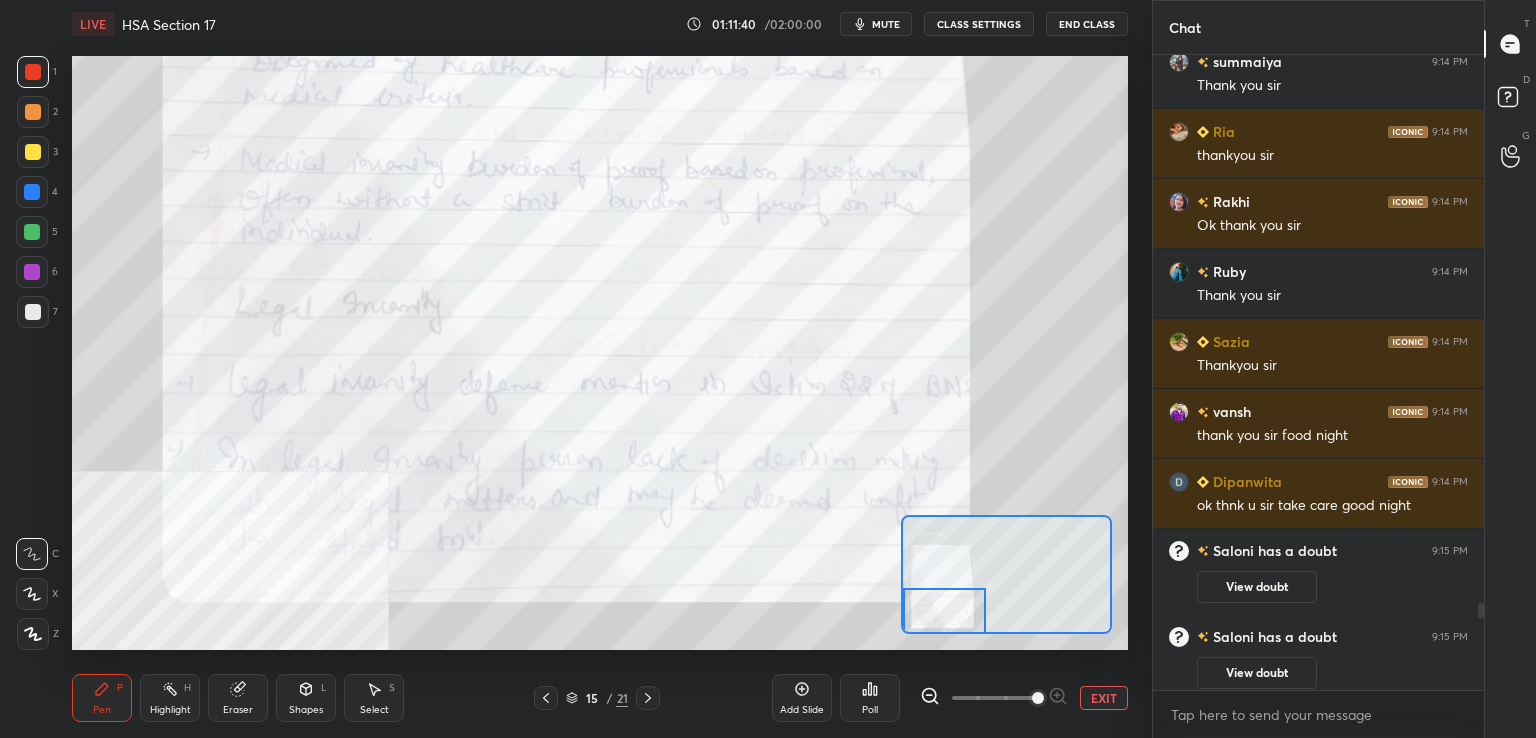 click at bounding box center [944, 611] 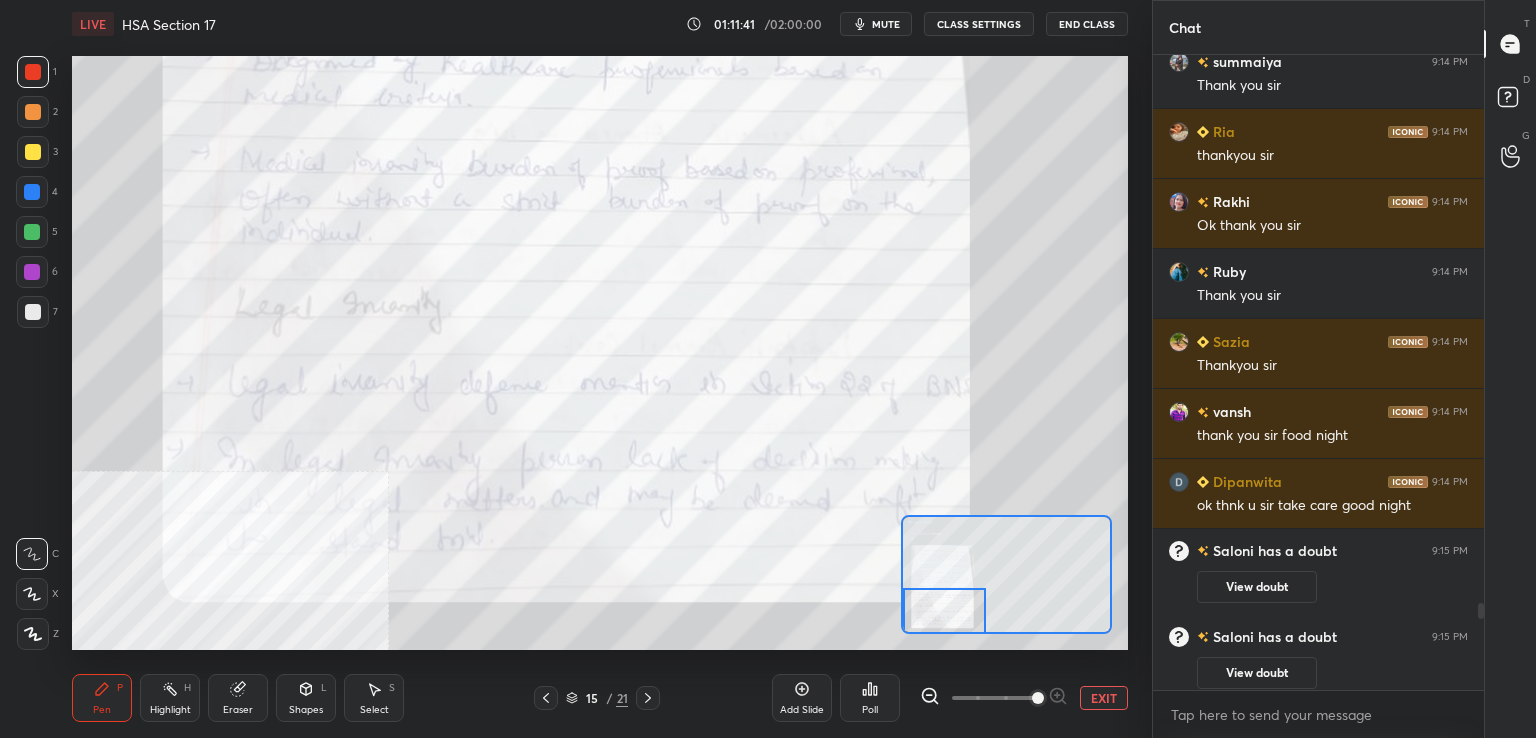 drag, startPoint x: 544, startPoint y: 704, endPoint x: 605, endPoint y: 692, distance: 62.169125 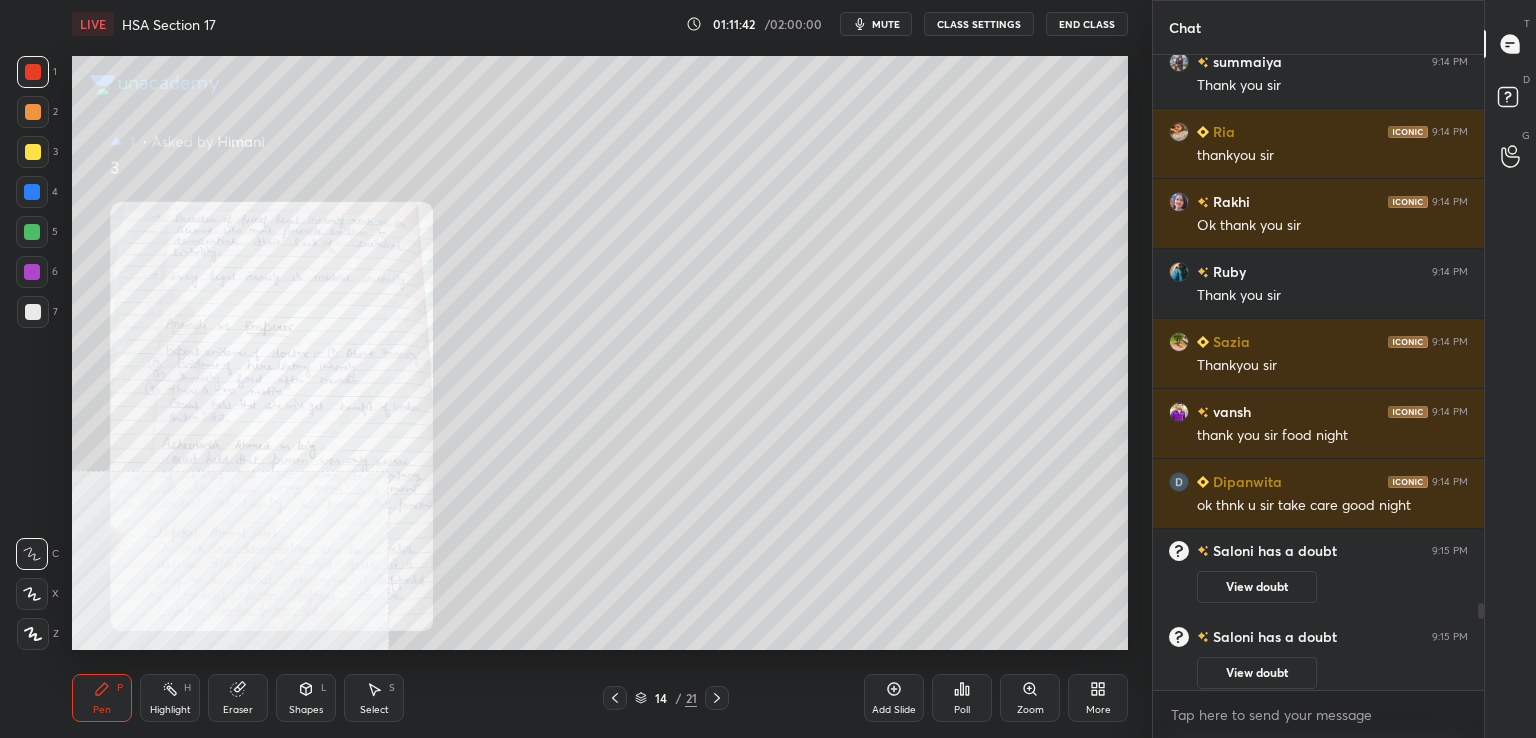 click 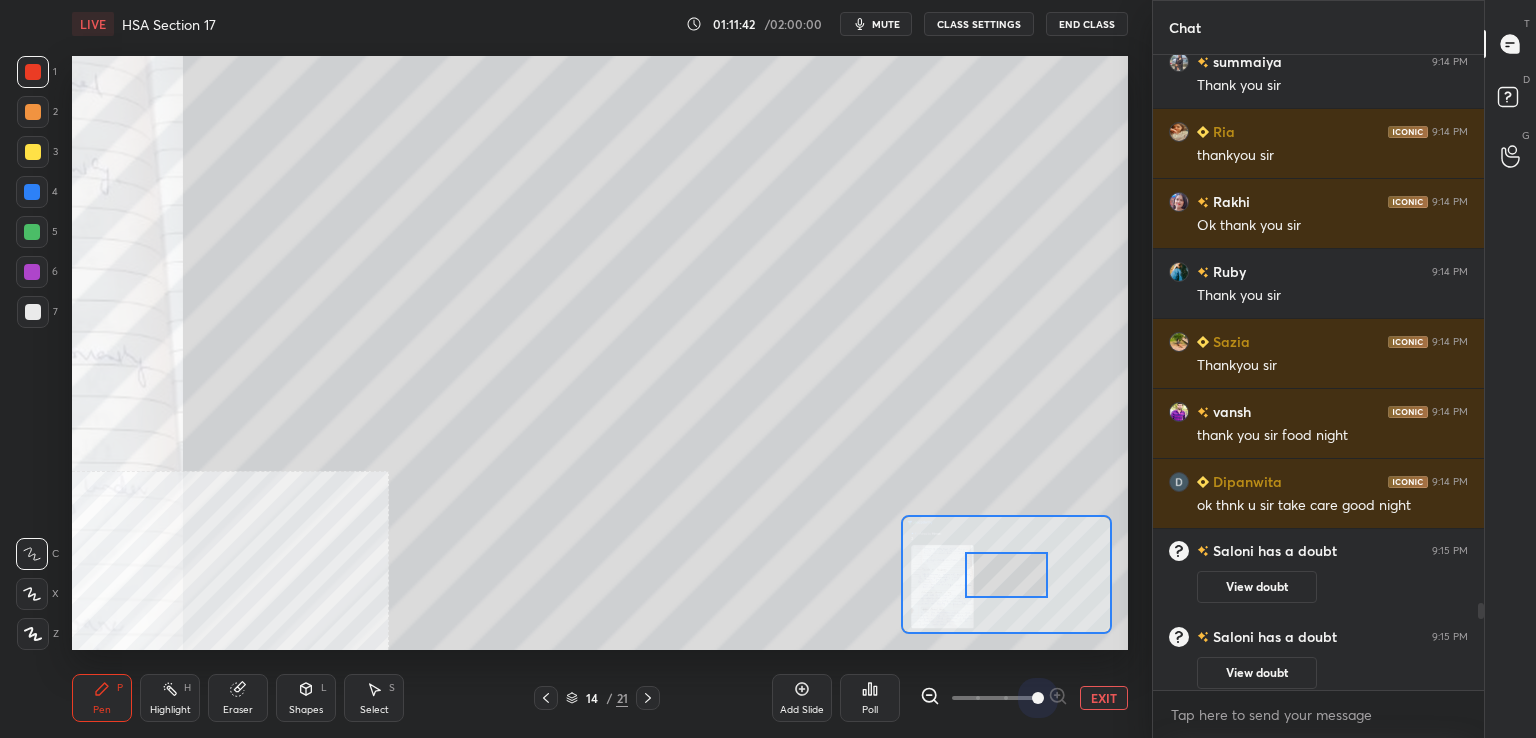 click at bounding box center [994, 698] 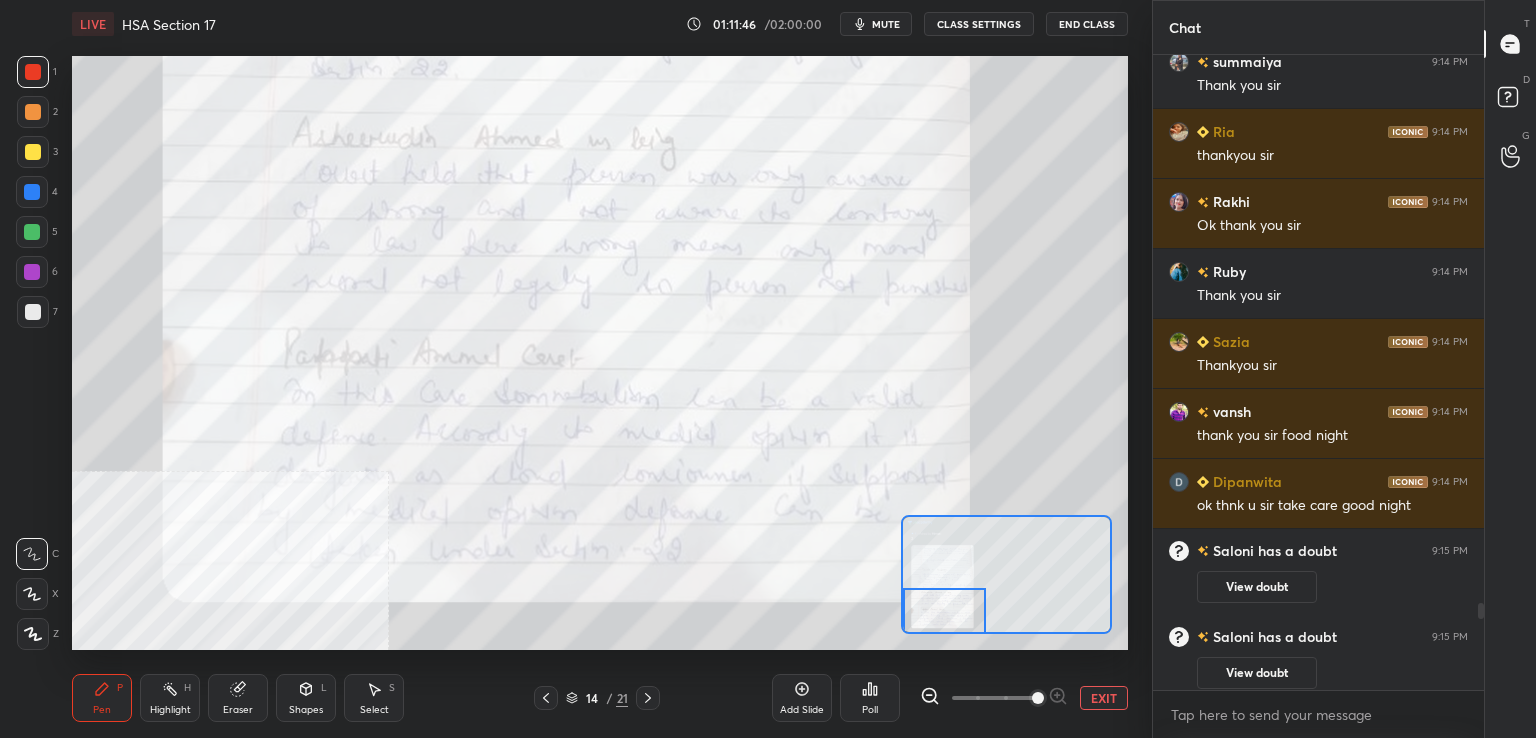 drag, startPoint x: 1011, startPoint y: 590, endPoint x: 929, endPoint y: 628, distance: 90.37699 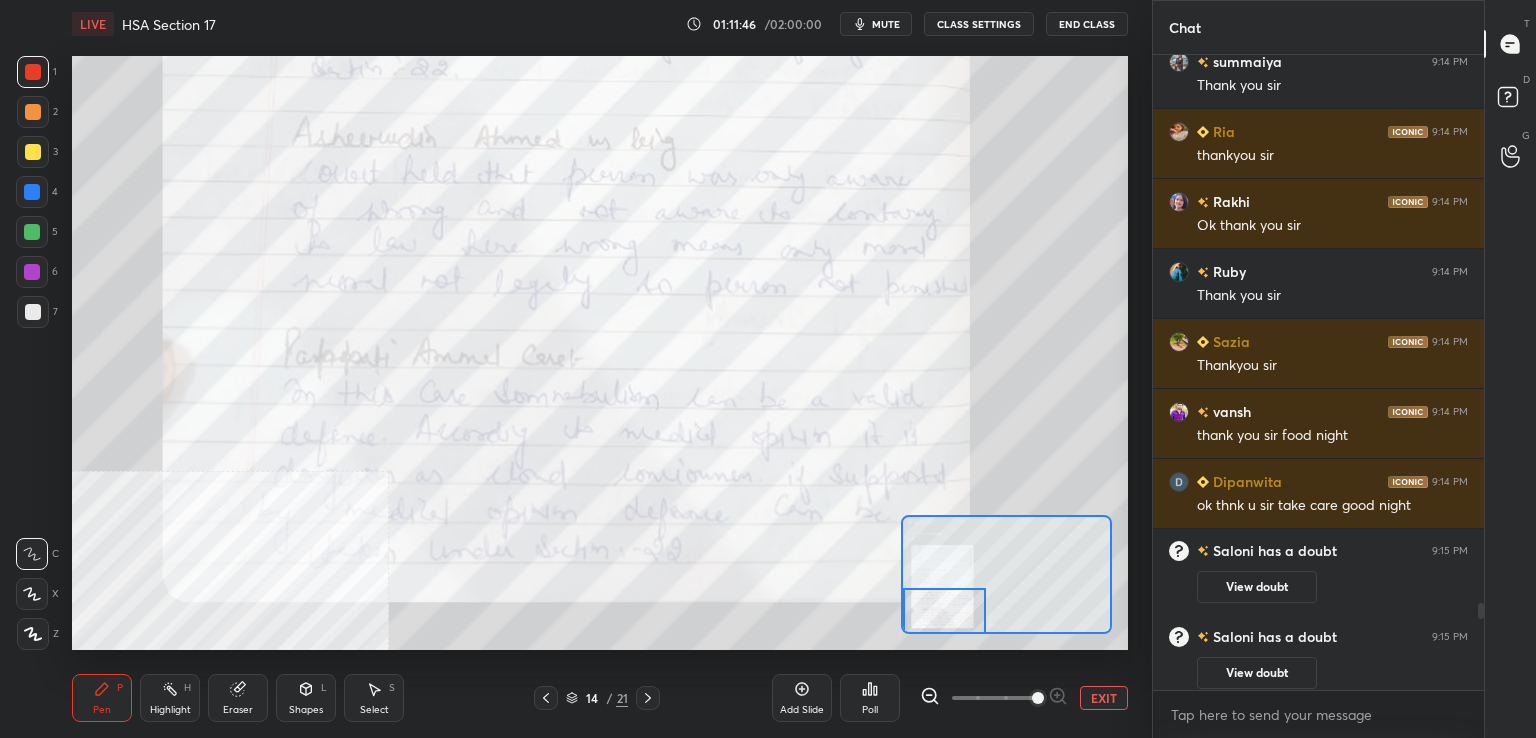 click at bounding box center [944, 611] 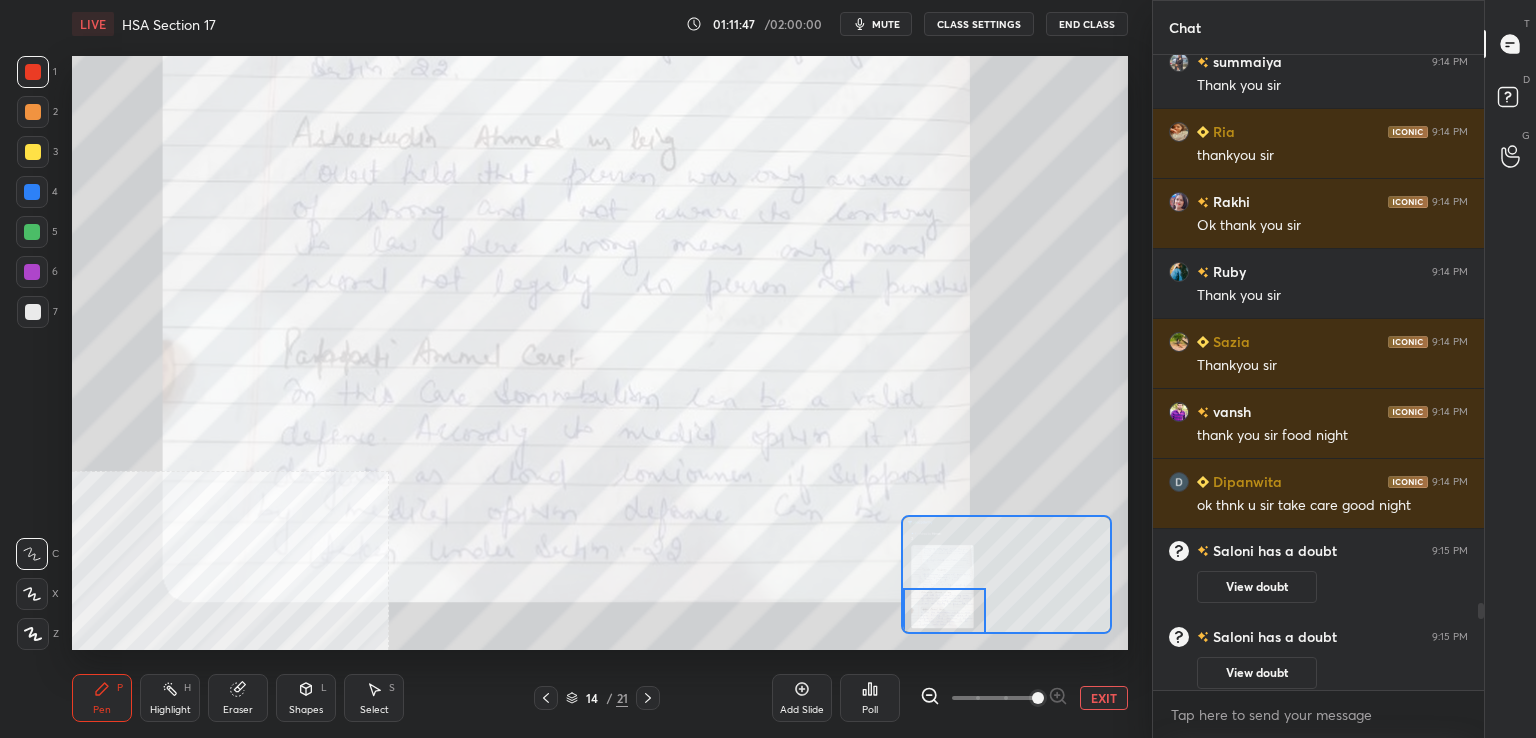 click at bounding box center (546, 698) 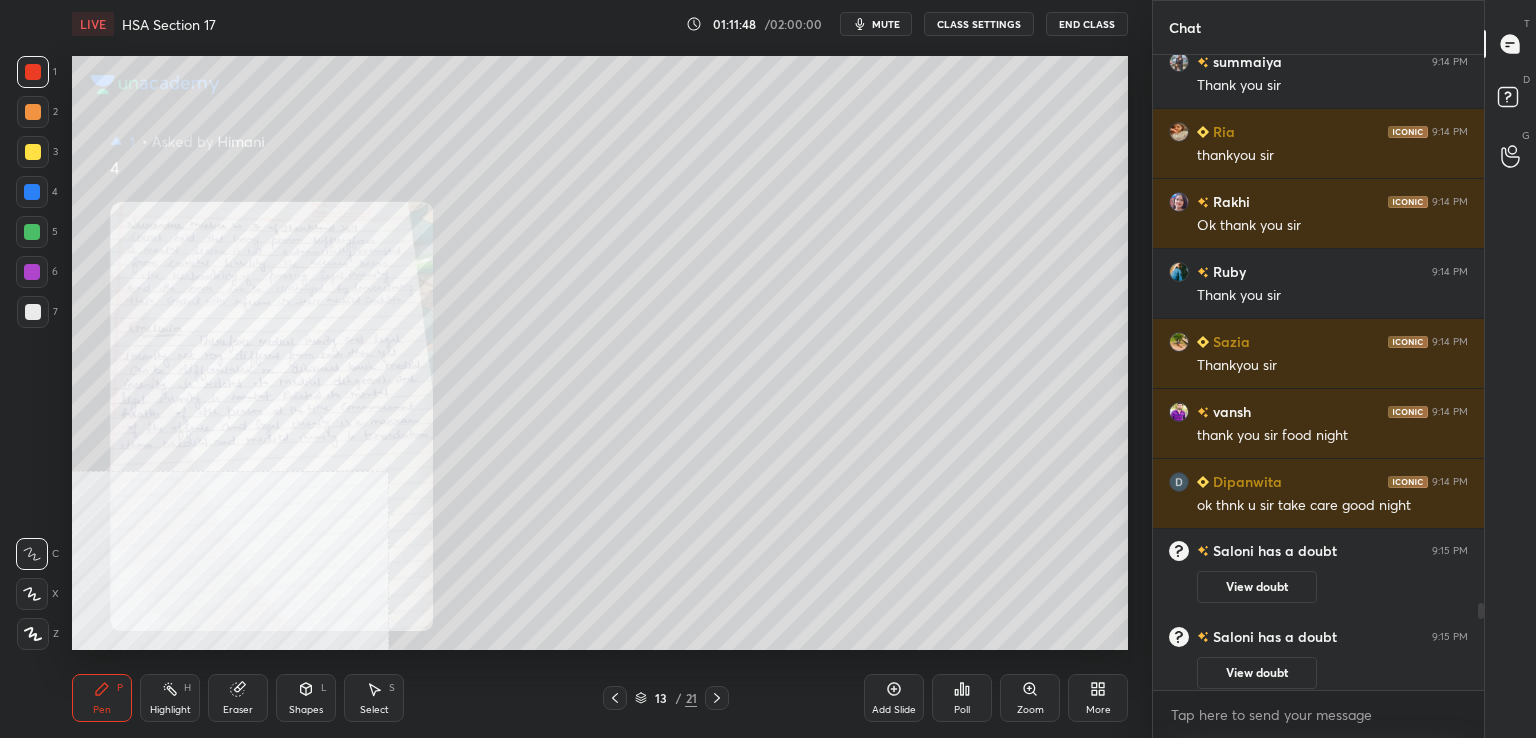 click on "Zoom" at bounding box center (1030, 698) 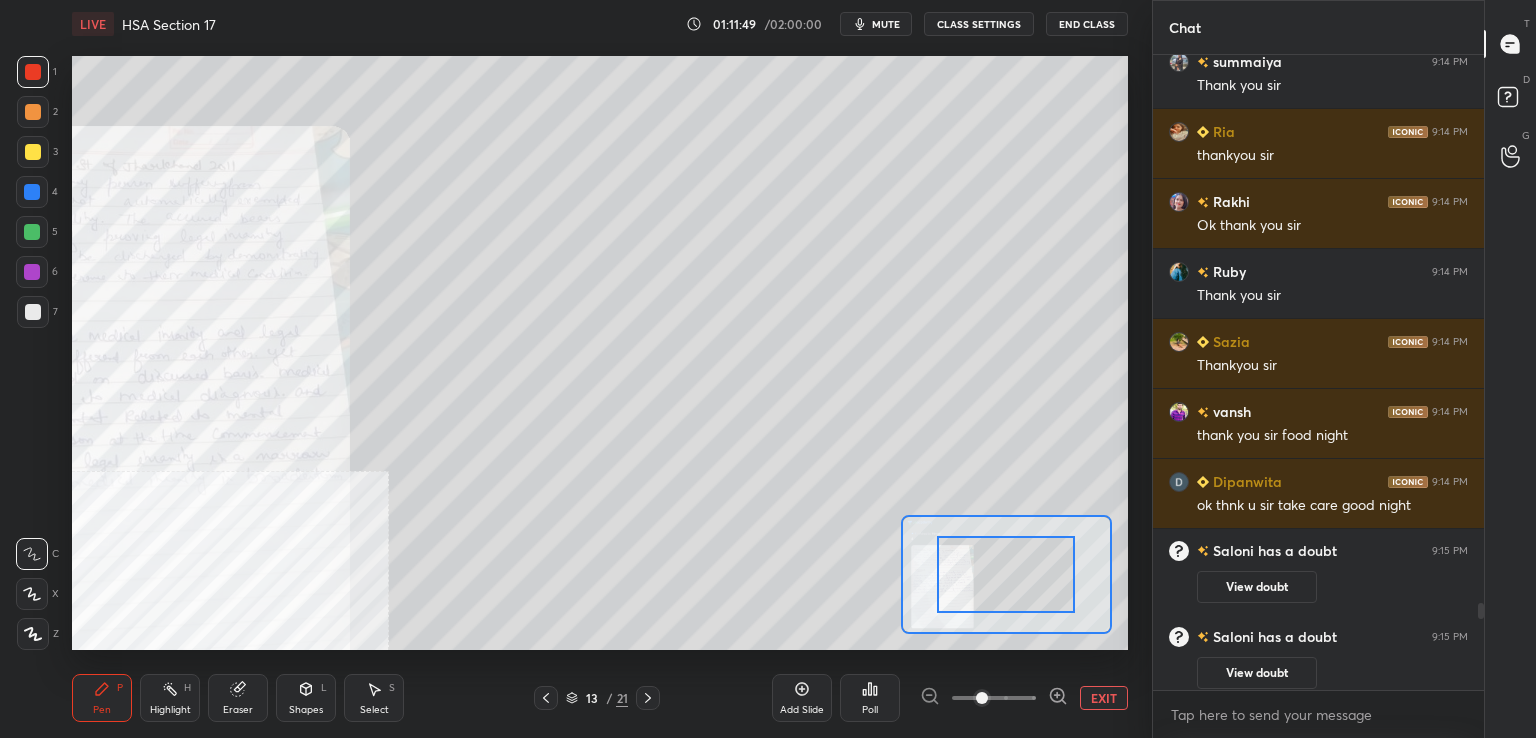 click at bounding box center (994, 698) 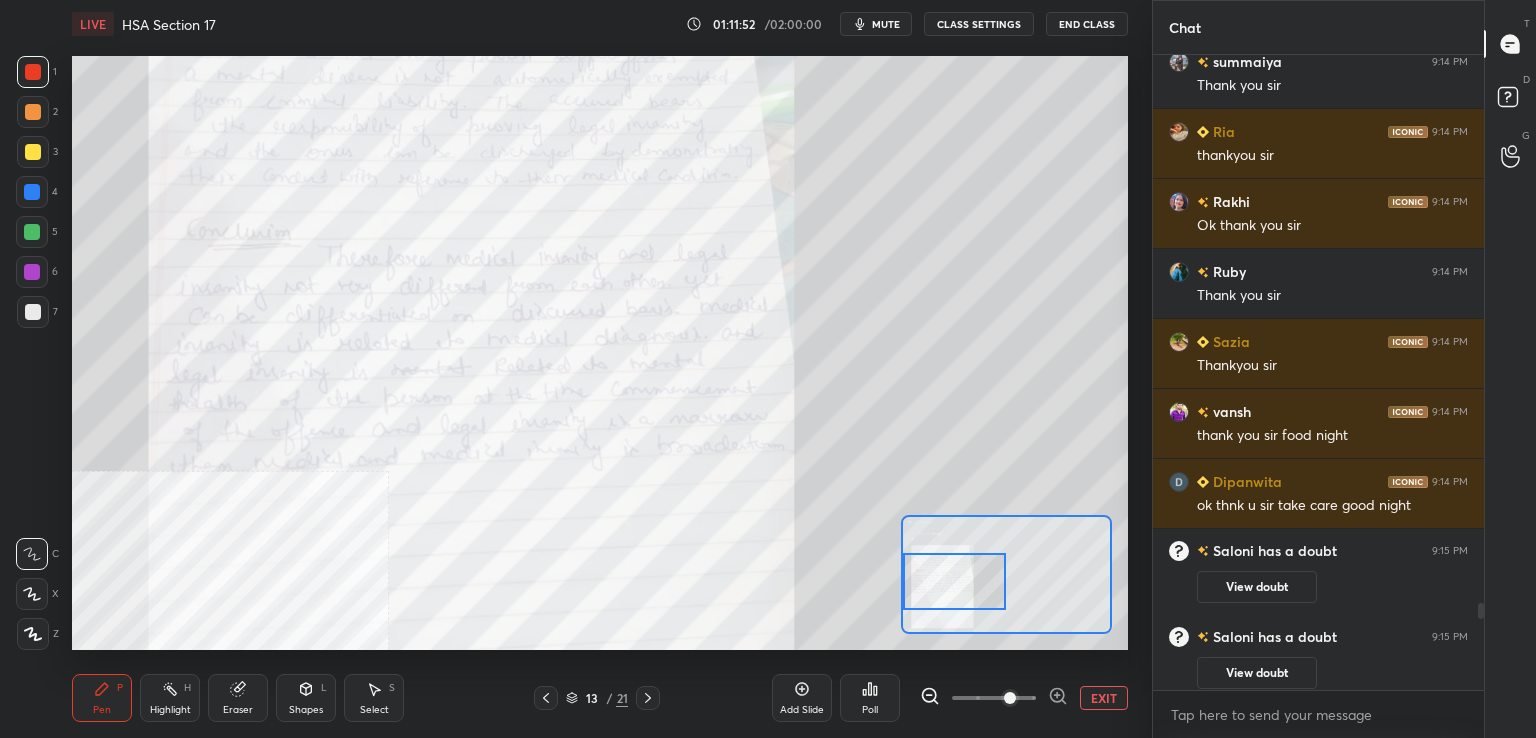 drag, startPoint x: 1017, startPoint y: 592, endPoint x: 924, endPoint y: 600, distance: 93.34345 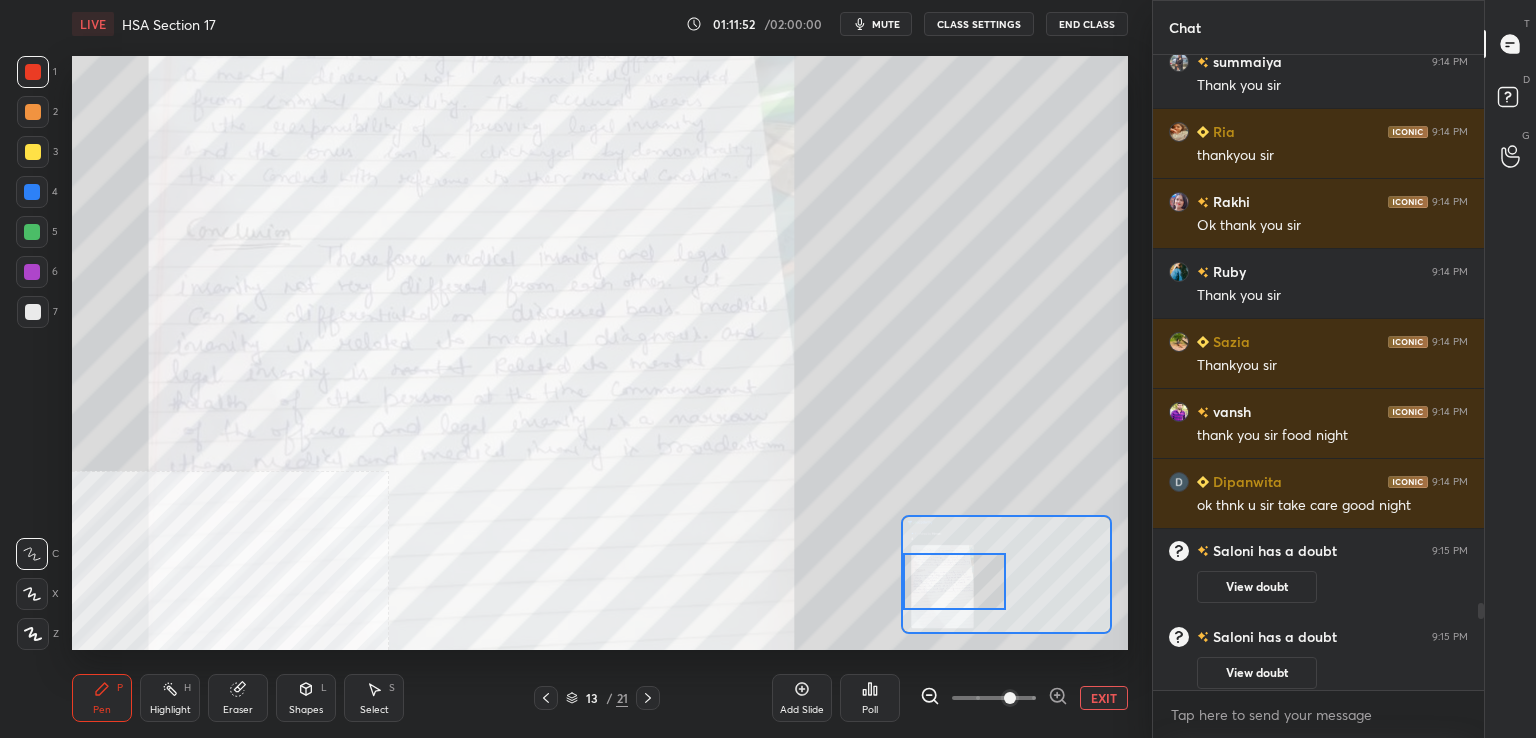 click at bounding box center [955, 581] 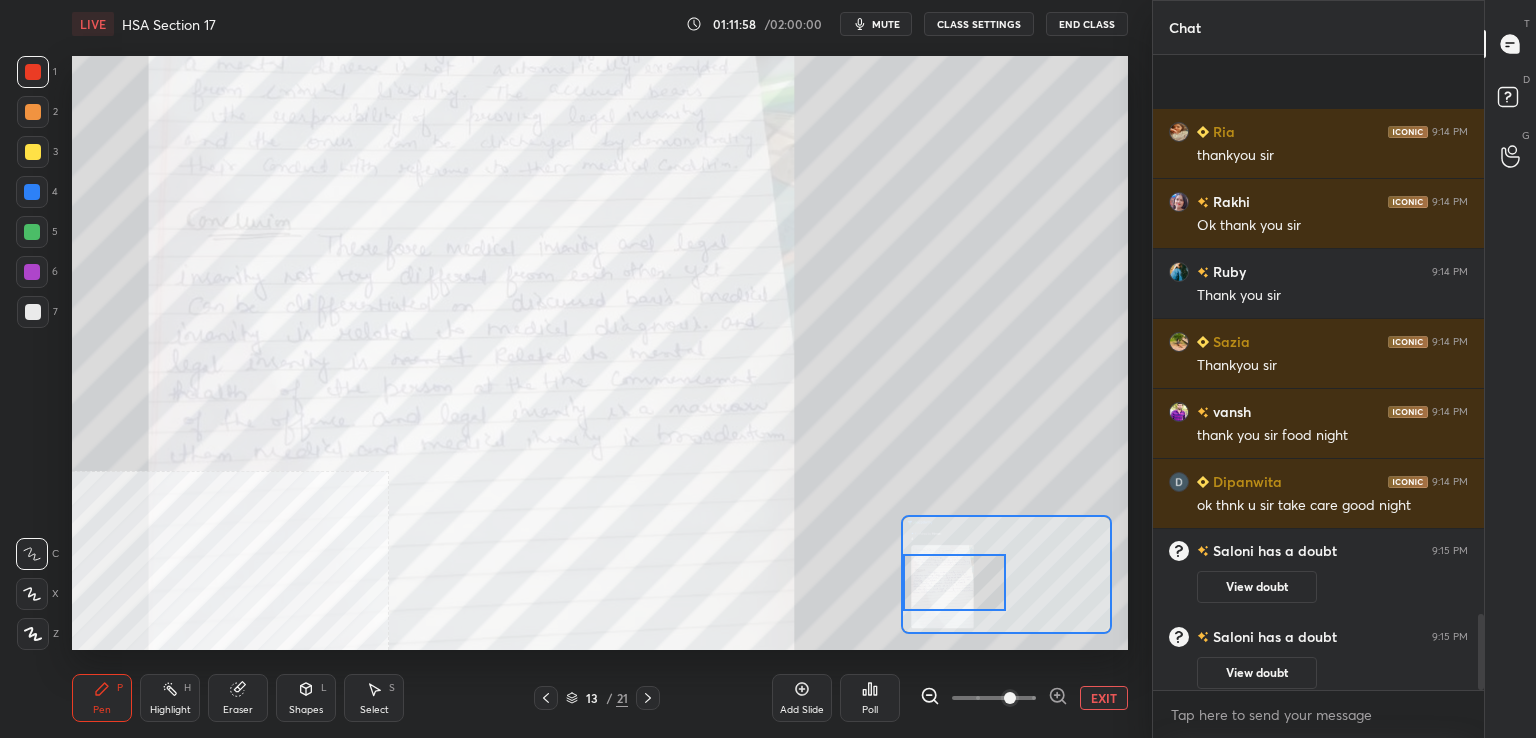 scroll, scrollTop: 4646, scrollLeft: 0, axis: vertical 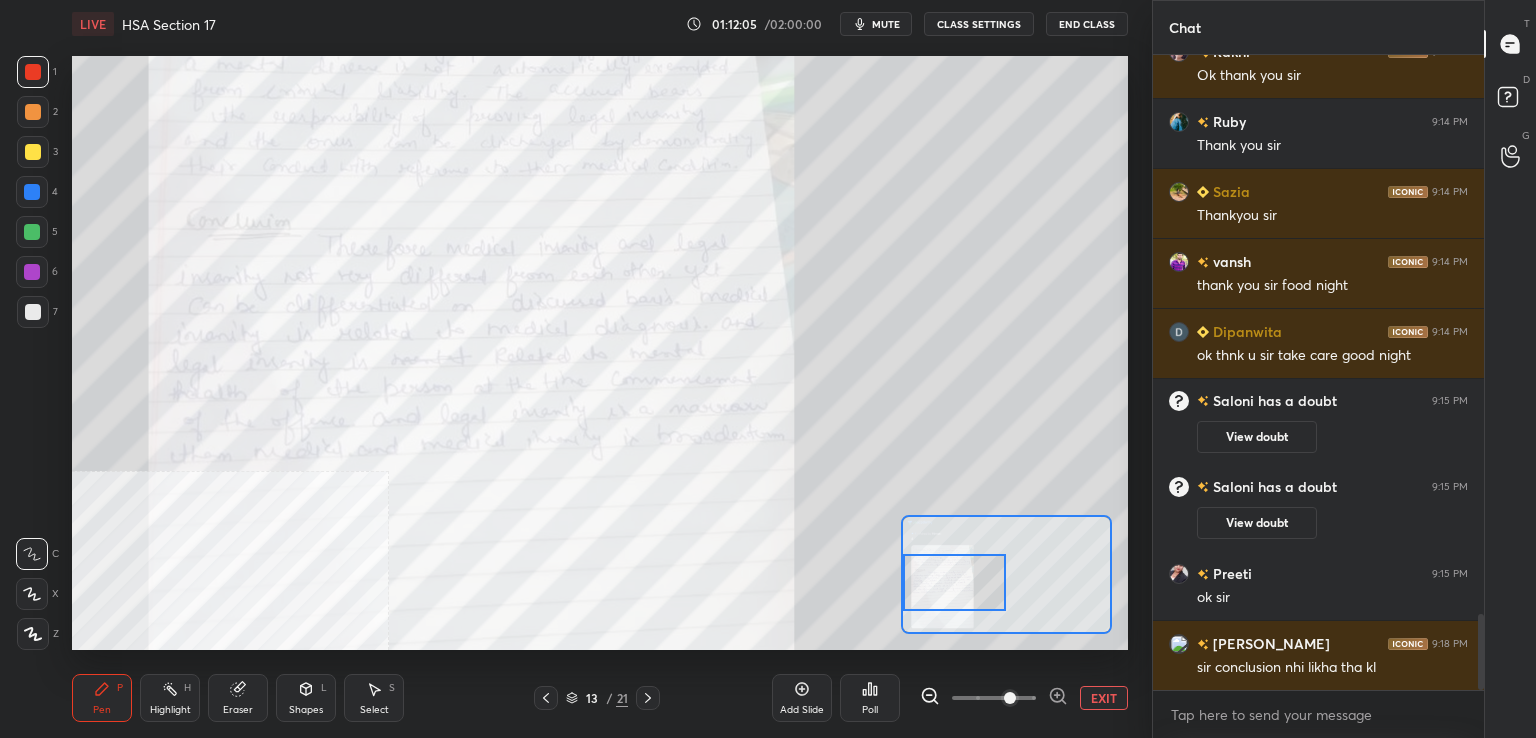 click 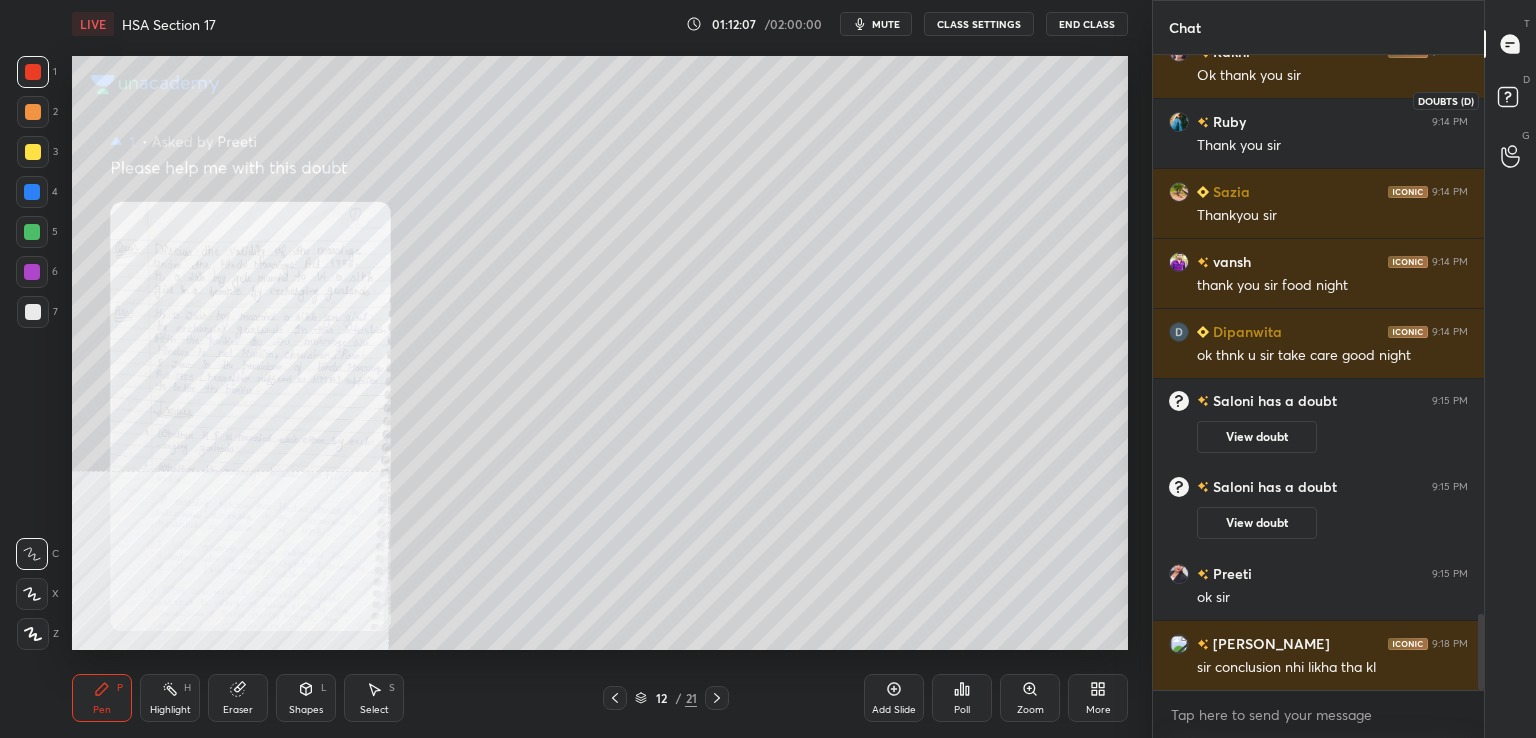 drag, startPoint x: 1515, startPoint y: 97, endPoint x: 1502, endPoint y: 110, distance: 18.384777 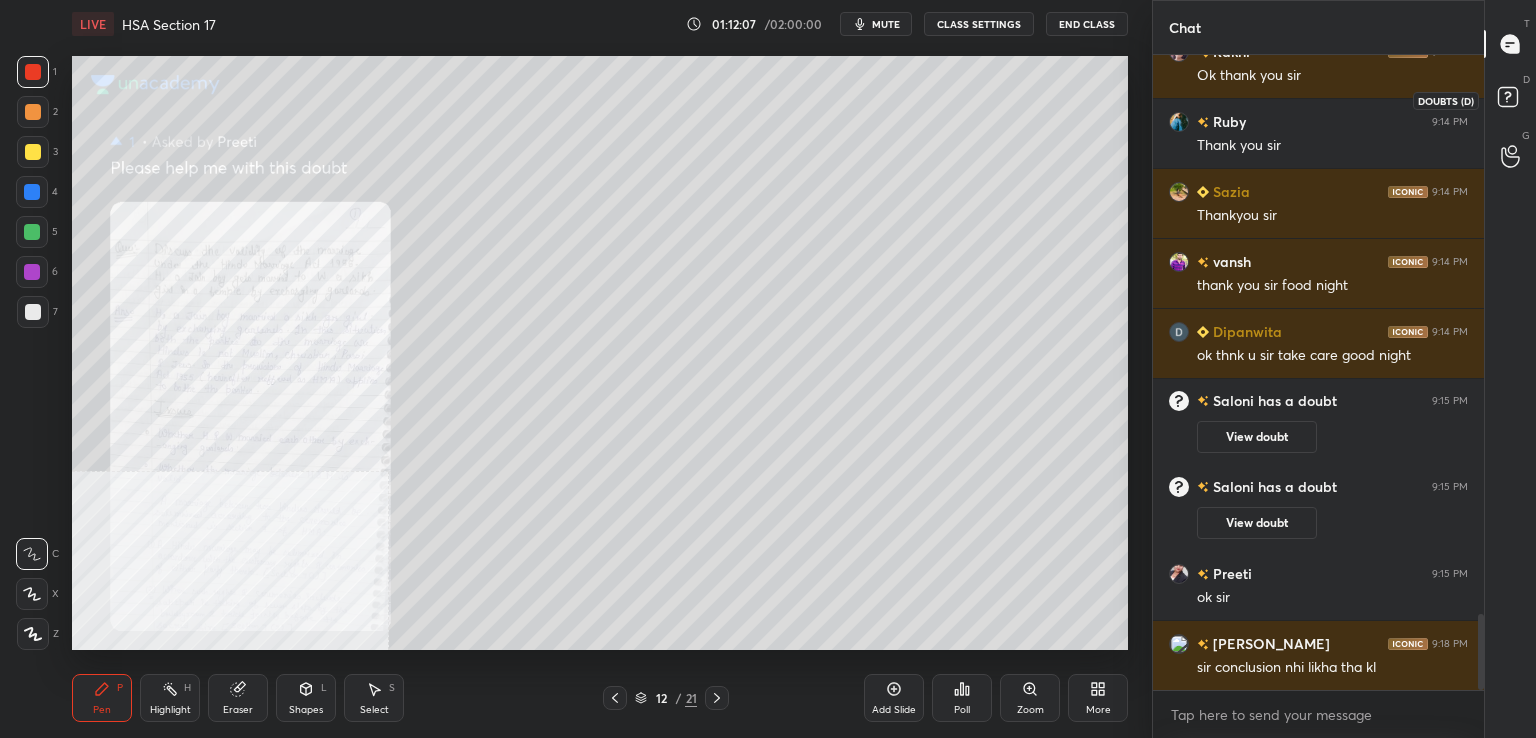 click 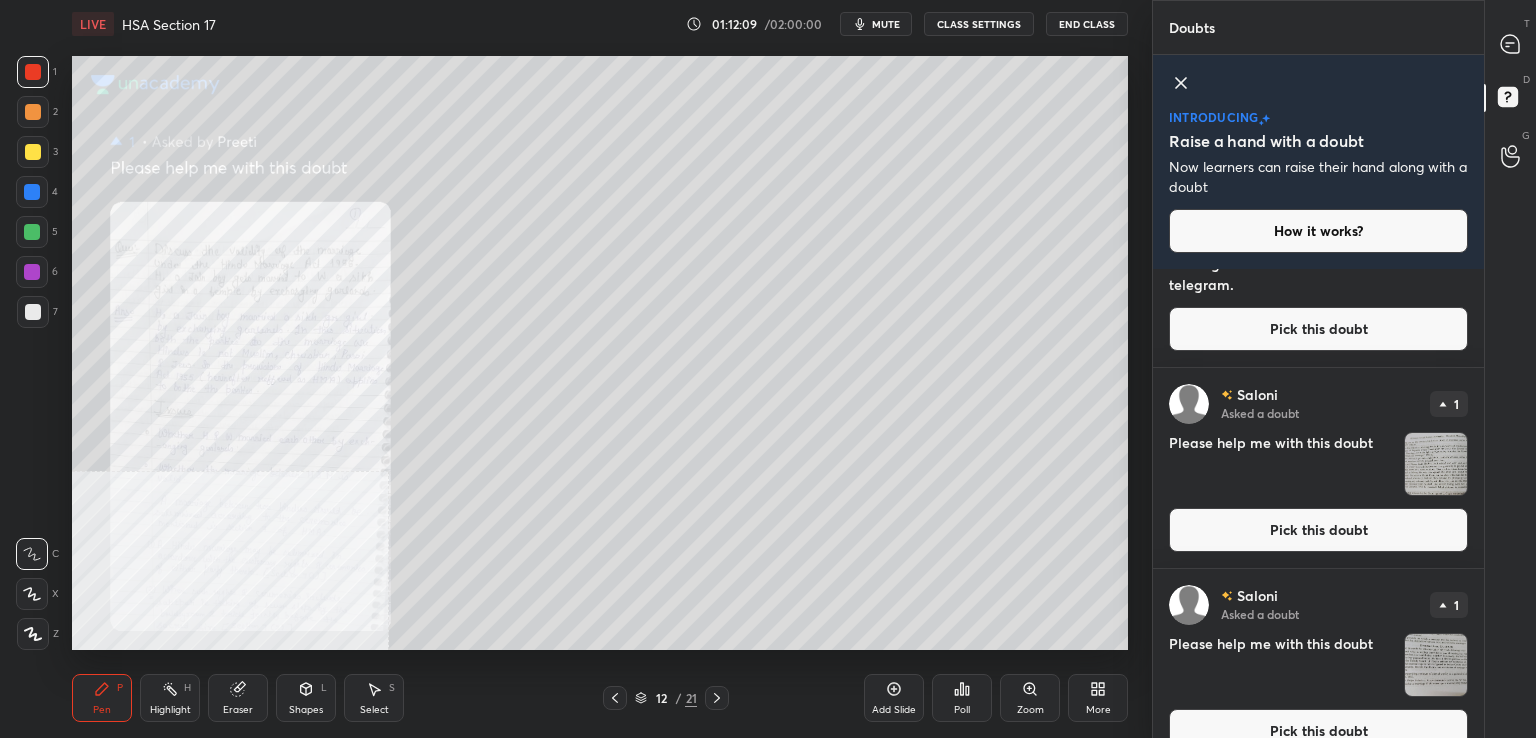 scroll, scrollTop: 313, scrollLeft: 0, axis: vertical 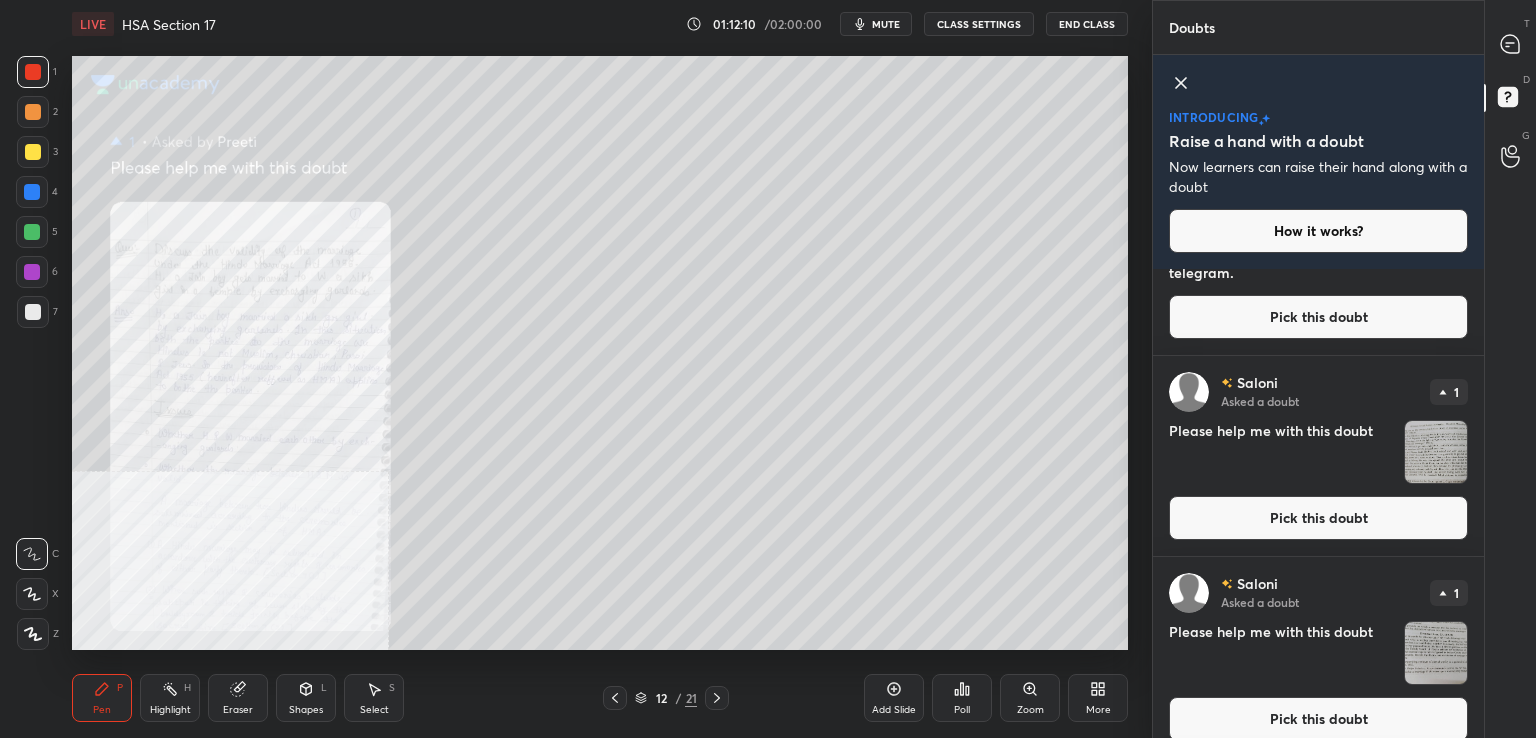 drag, startPoint x: 1306, startPoint y: 506, endPoint x: 1283, endPoint y: 504, distance: 23.086792 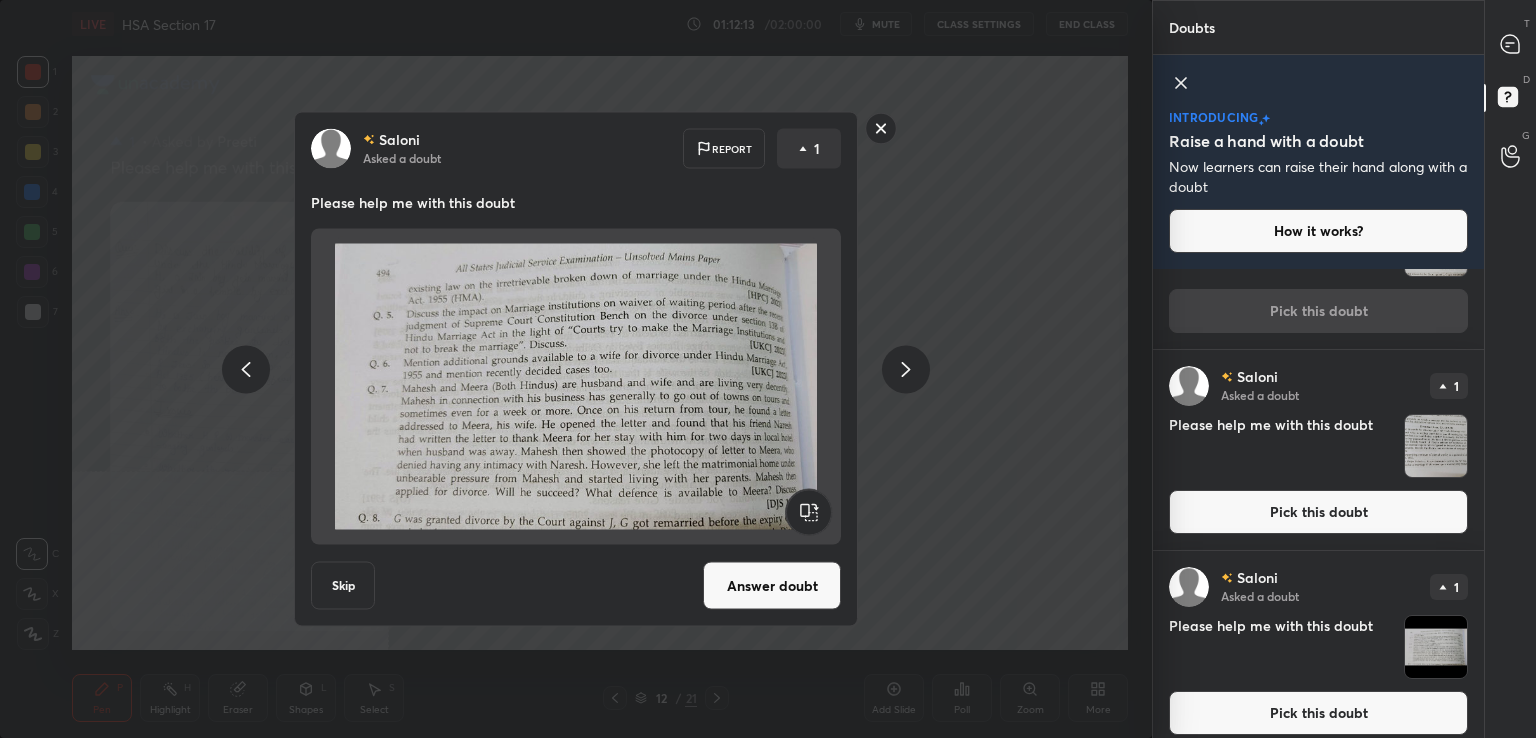scroll, scrollTop: 534, scrollLeft: 0, axis: vertical 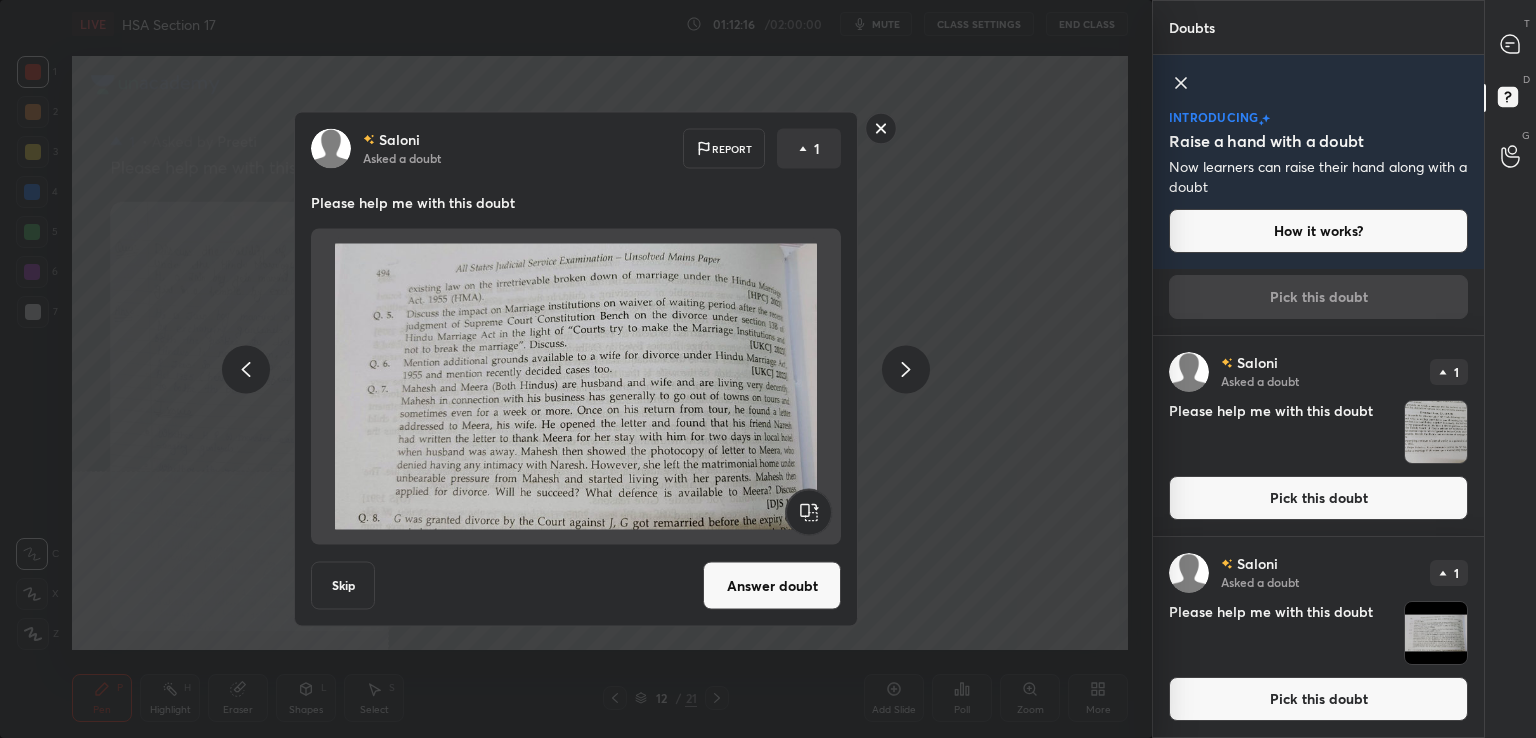 click on "Answer doubt" at bounding box center [772, 586] 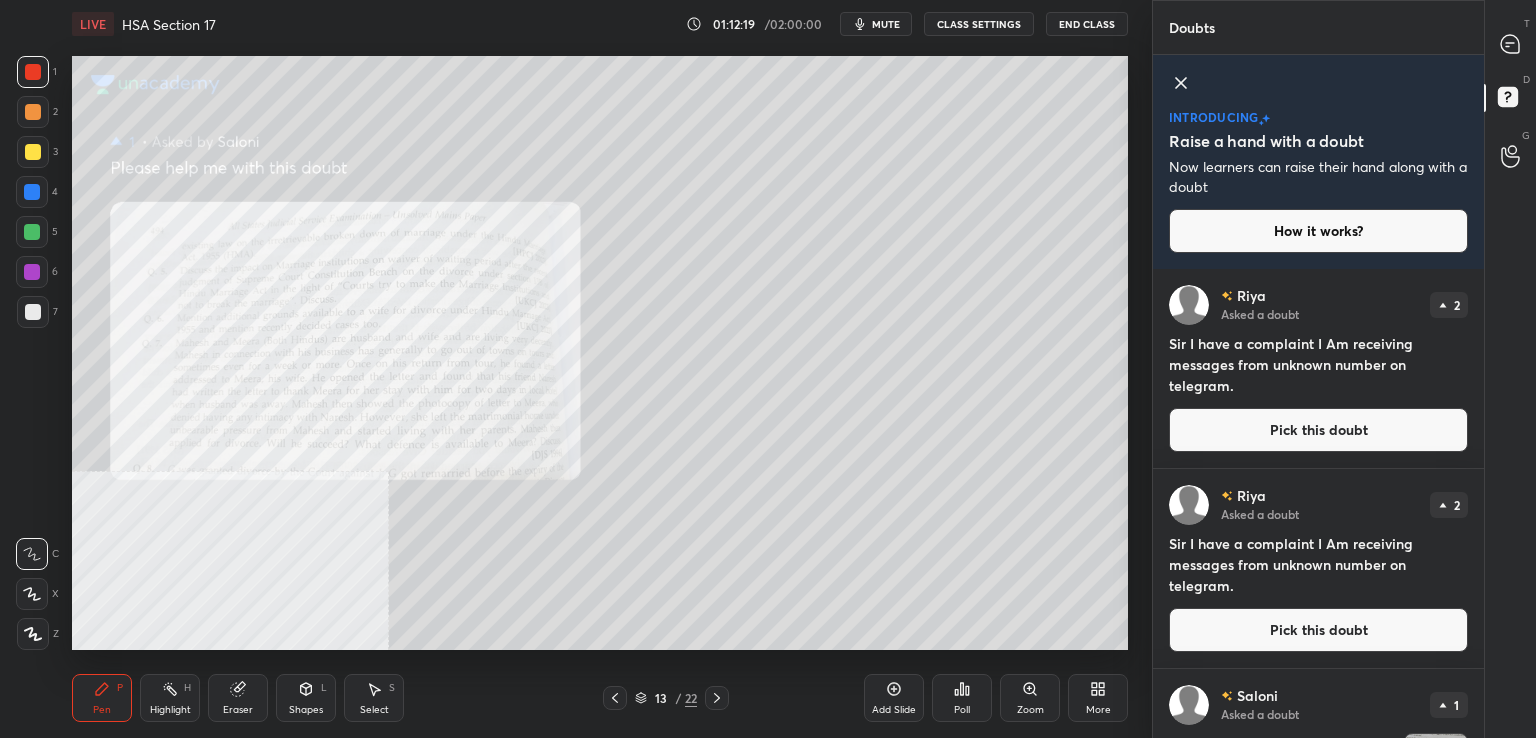 click on "Pick this doubt" at bounding box center (1318, 630) 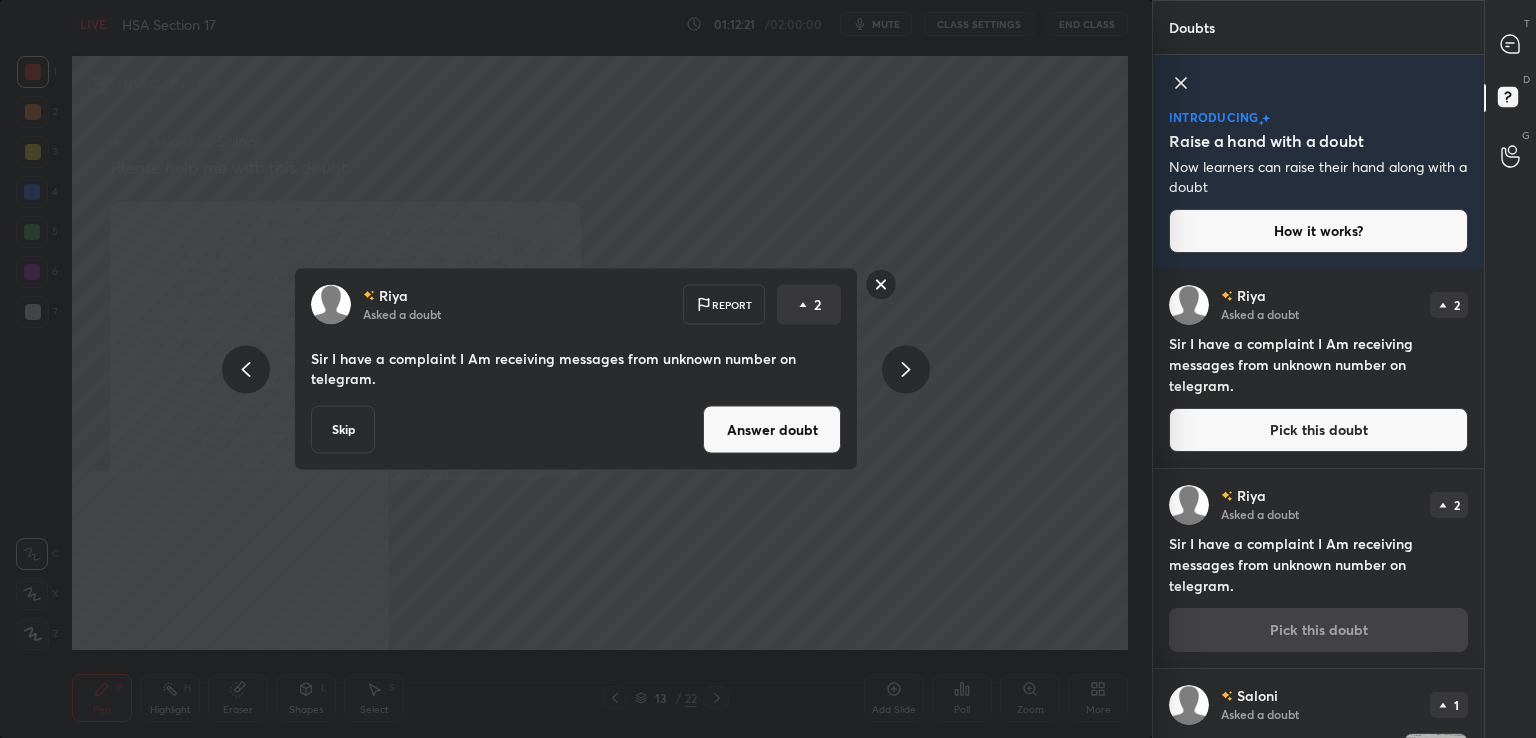 drag, startPoint x: 881, startPoint y: 284, endPoint x: 907, endPoint y: 290, distance: 26.683329 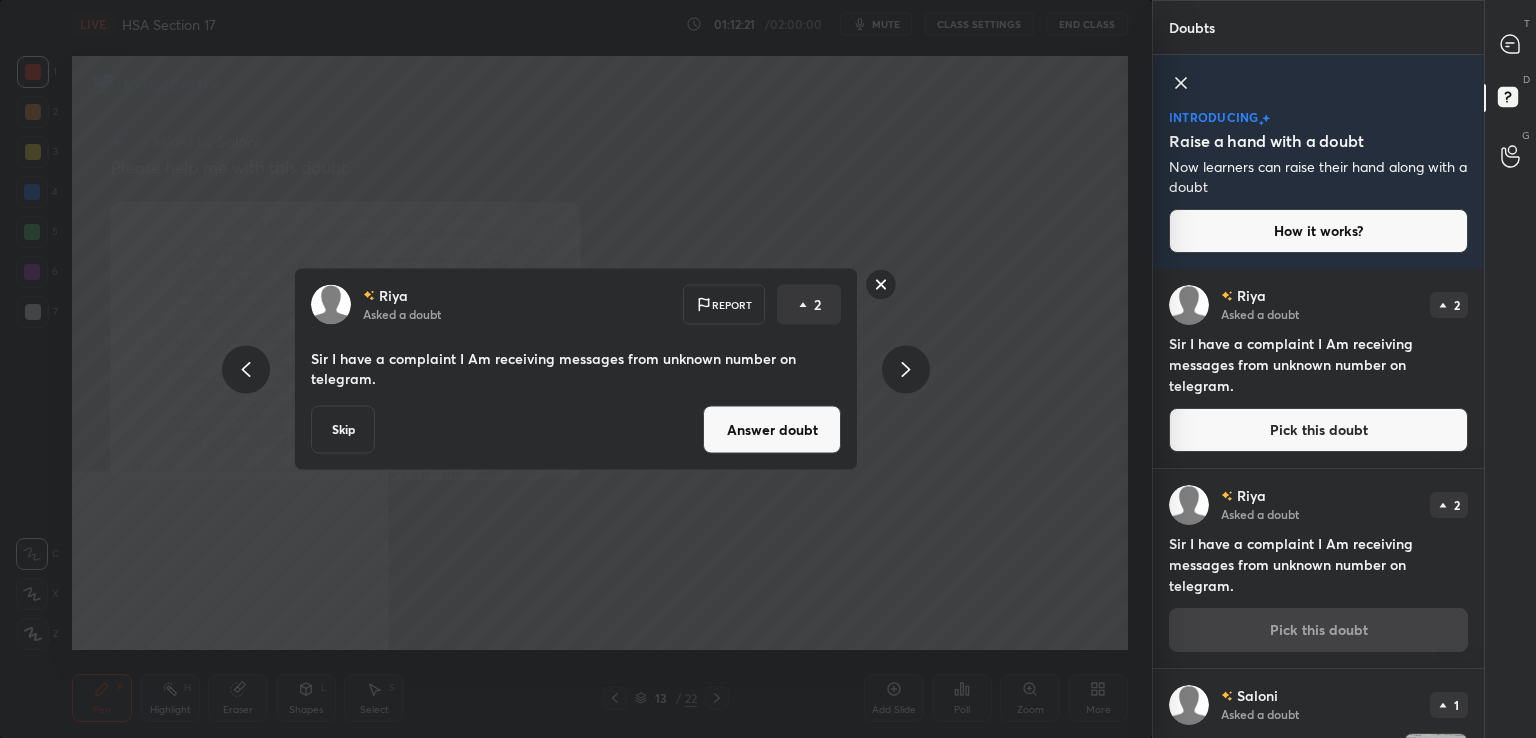 click 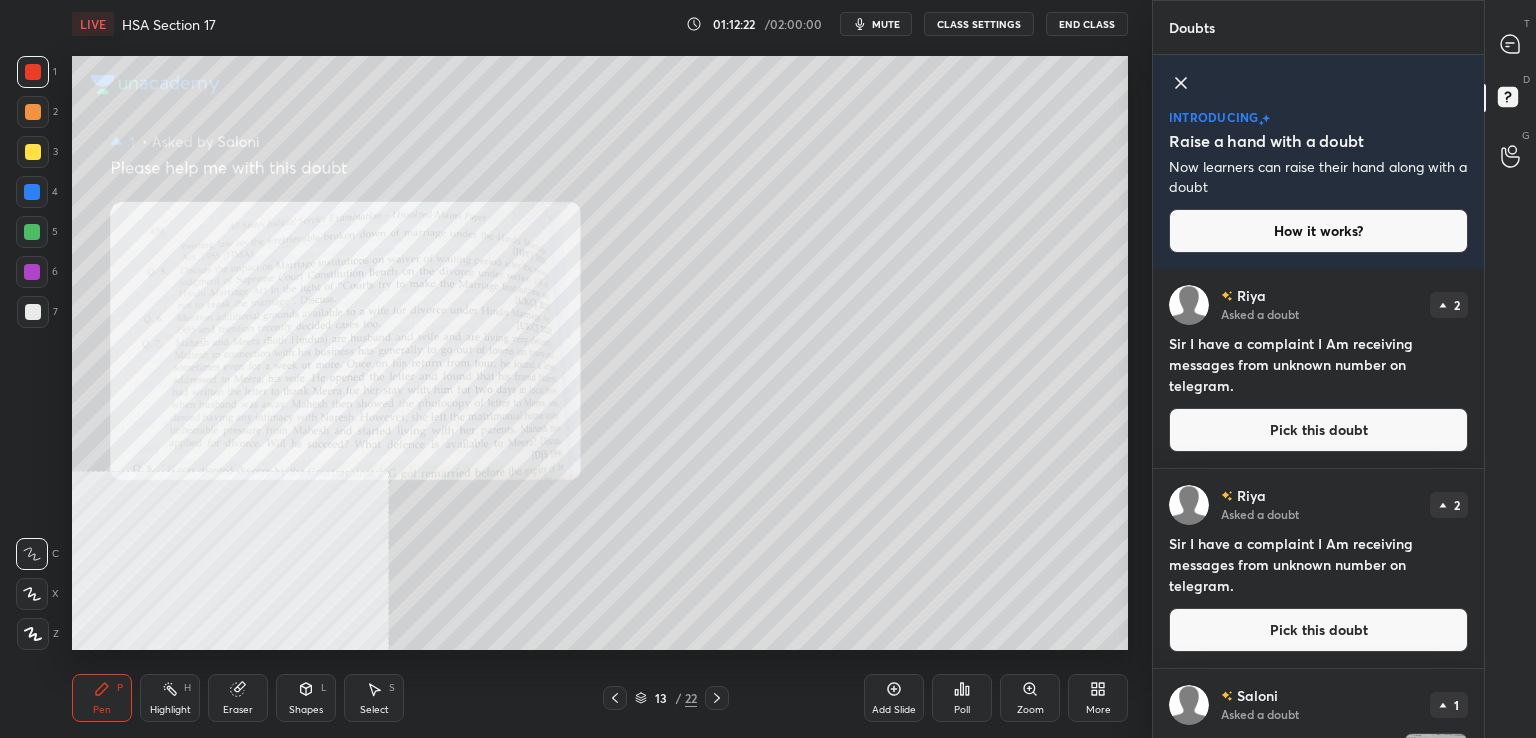 click on "Doubts Enable hand raising Enable raise hand to speak to learners. Once enabled, chat will be turned off temporarily. Enable x   introducing Raise a hand with a doubt Now learners can raise their hand along with a doubt  How it works? [PERSON_NAME] Asked a doubt 2 Sir I have a complaint I Am receiving messages from unknown number on telegram. Pick this doubt [PERSON_NAME] Asked a doubt 2 Sir I have a complaint I Am receiving messages from unknown number on telegram. Pick this doubt [PERSON_NAME] Asked a doubt 1 Please help me with this doubt Pick this doubt [PERSON_NAME] Asked a doubt 1 Please help me with this doubt Pick this doubt NEW DOUBTS ASKED No one has raised a hand yet Can't raise hand Looks like educator just invited you to speak. Please wait before you can raise your hand again. Got it T Messages (T) D Doubts (D) G Raise Hand (G)" at bounding box center [1344, 369] 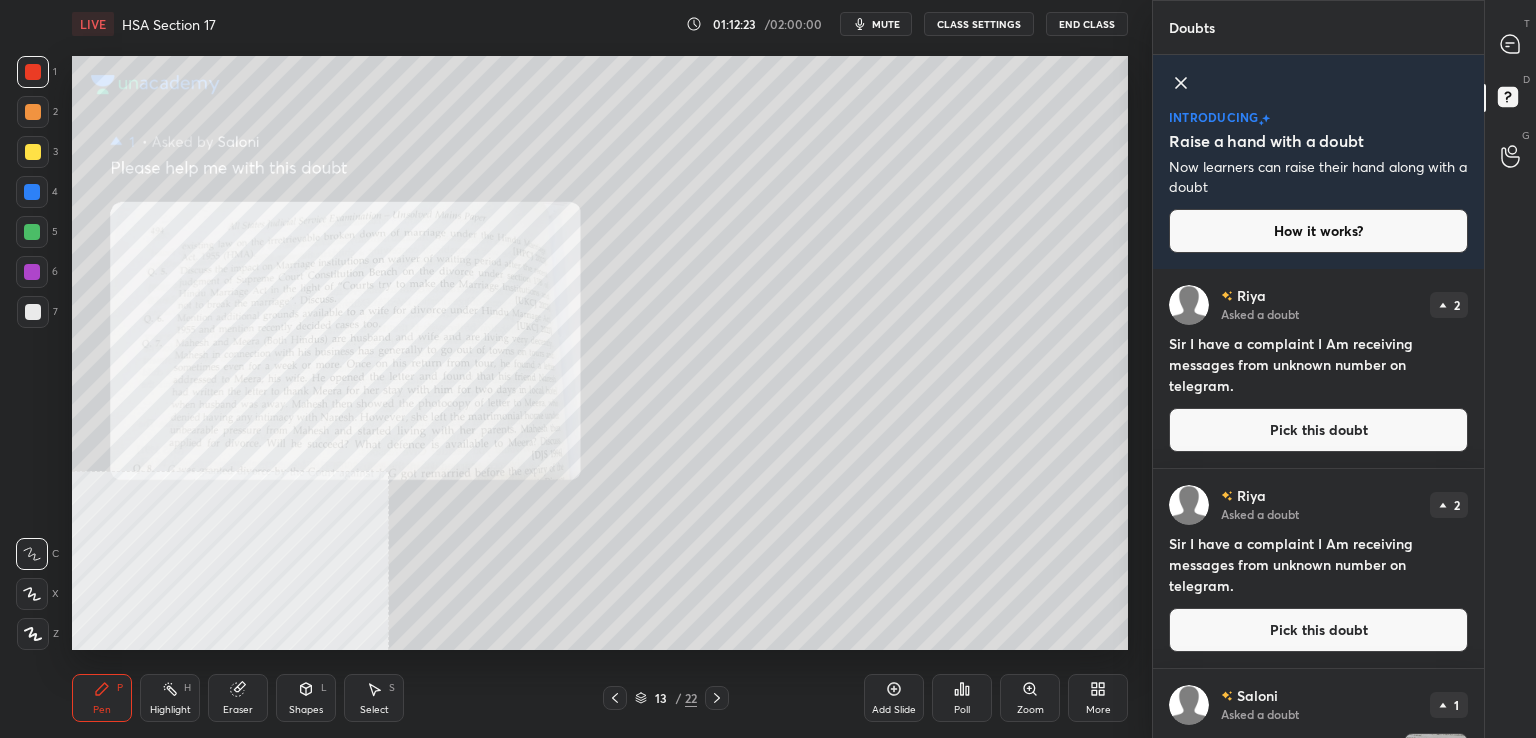 drag, startPoint x: 1483, startPoint y: 465, endPoint x: 1488, endPoint y: 528, distance: 63.1981 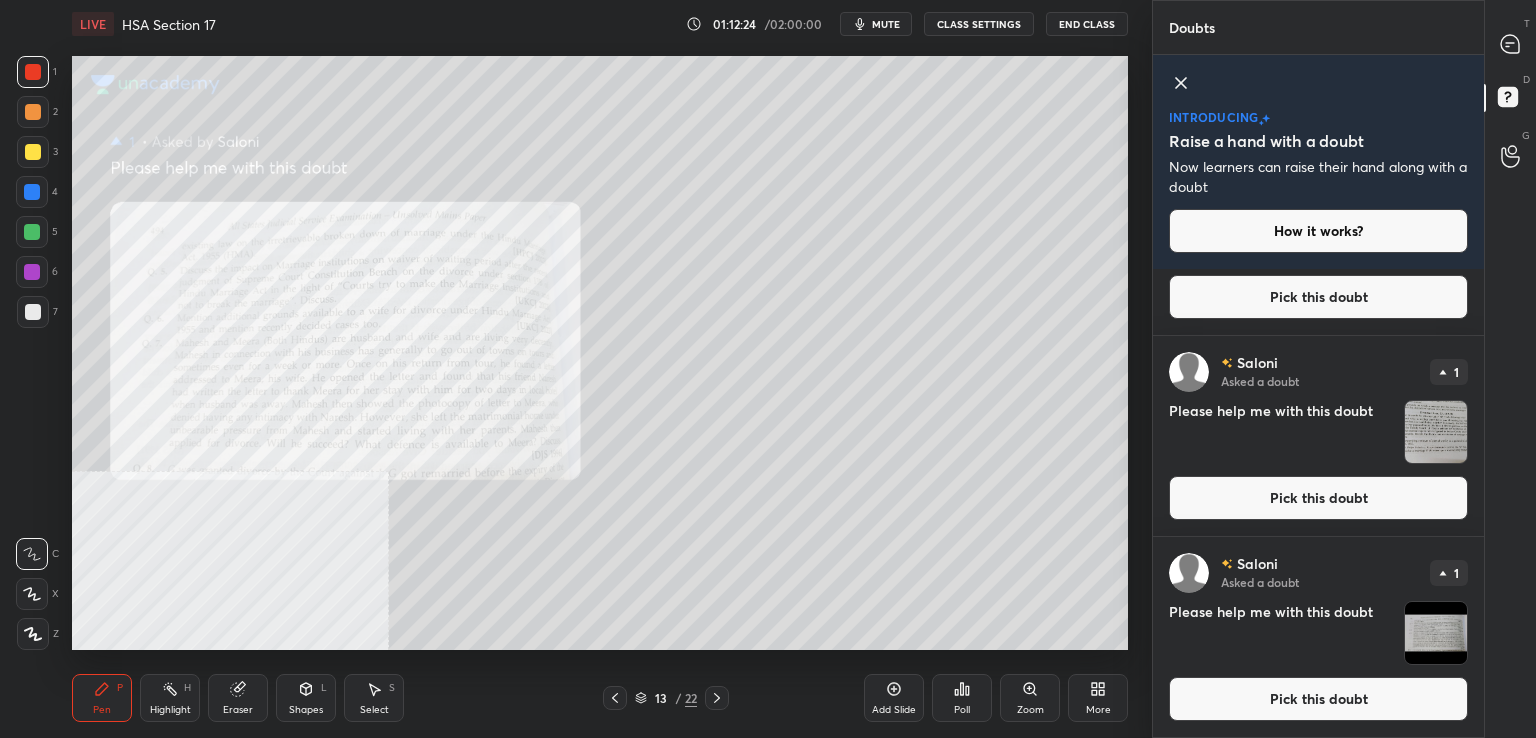 drag, startPoint x: 1230, startPoint y: 505, endPoint x: 1177, endPoint y: 498, distance: 53.460266 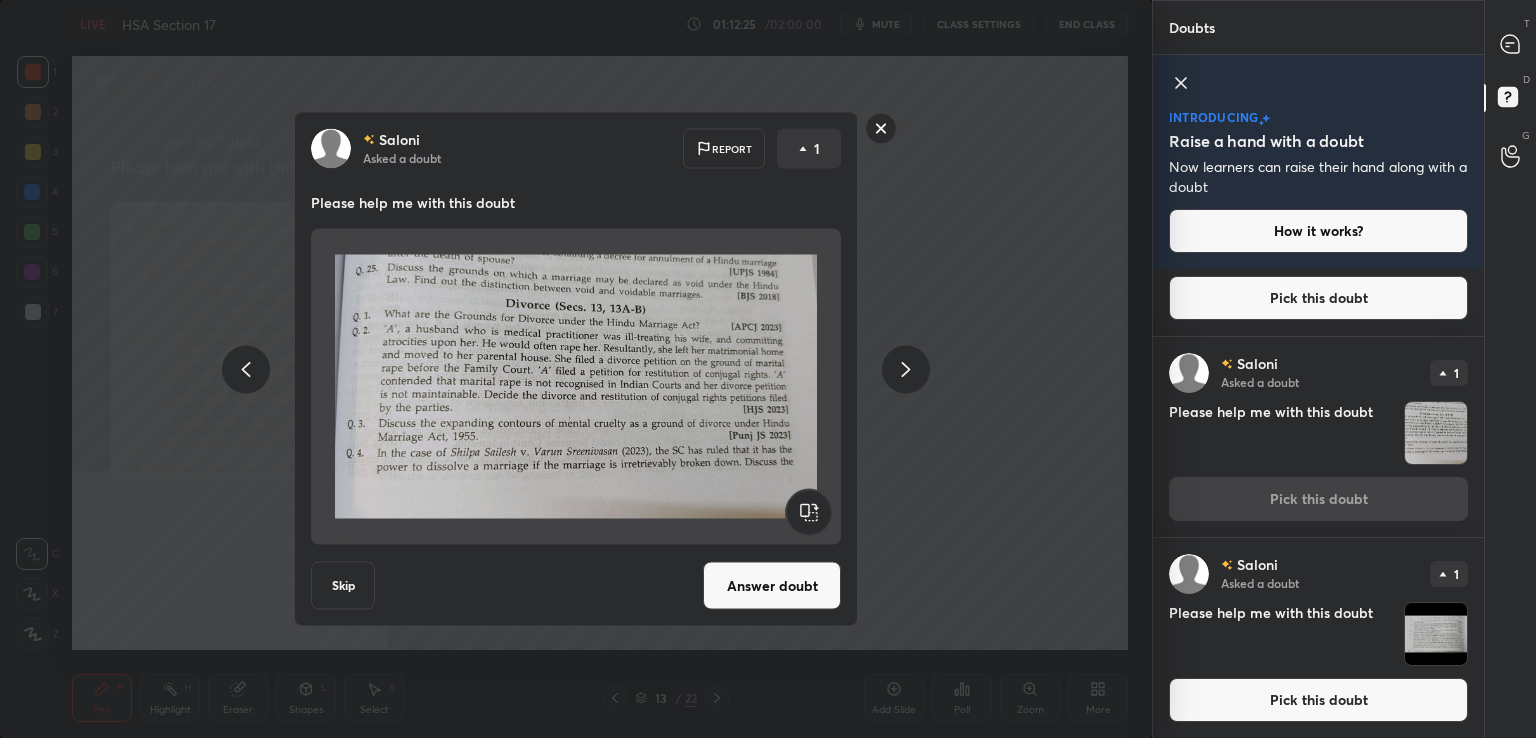 click on "Answer doubt" at bounding box center [772, 586] 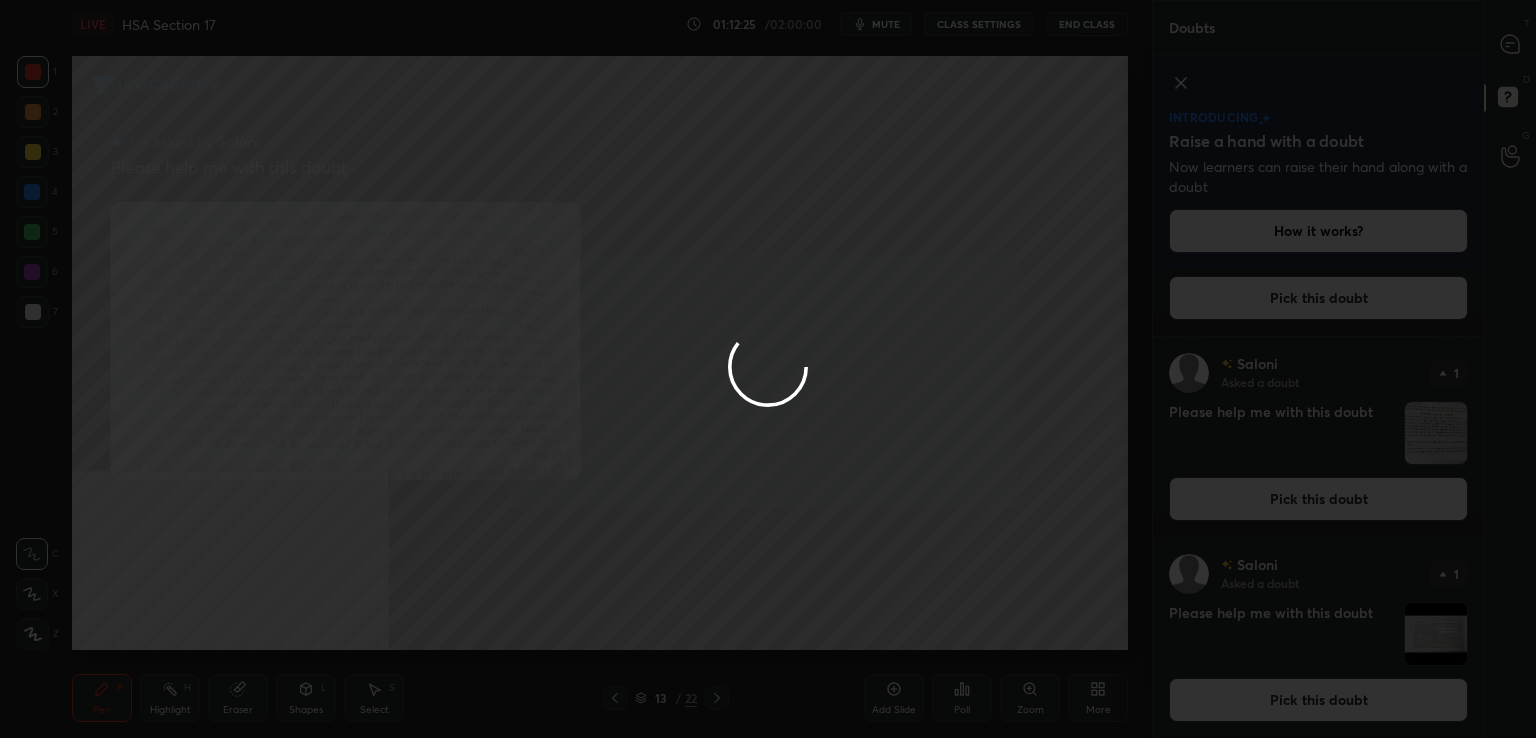 scroll, scrollTop: 0, scrollLeft: 0, axis: both 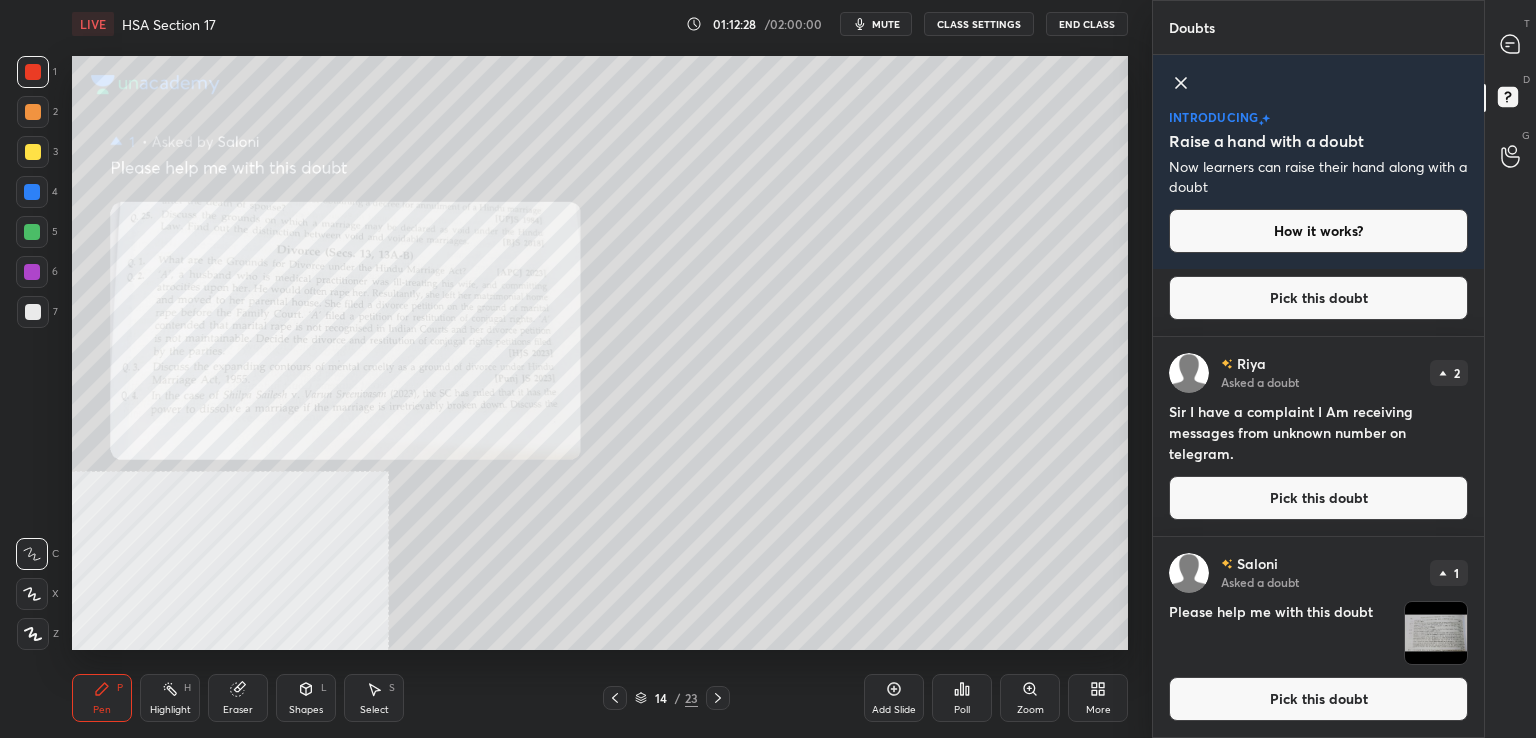 click on "Pick this doubt" at bounding box center (1318, 699) 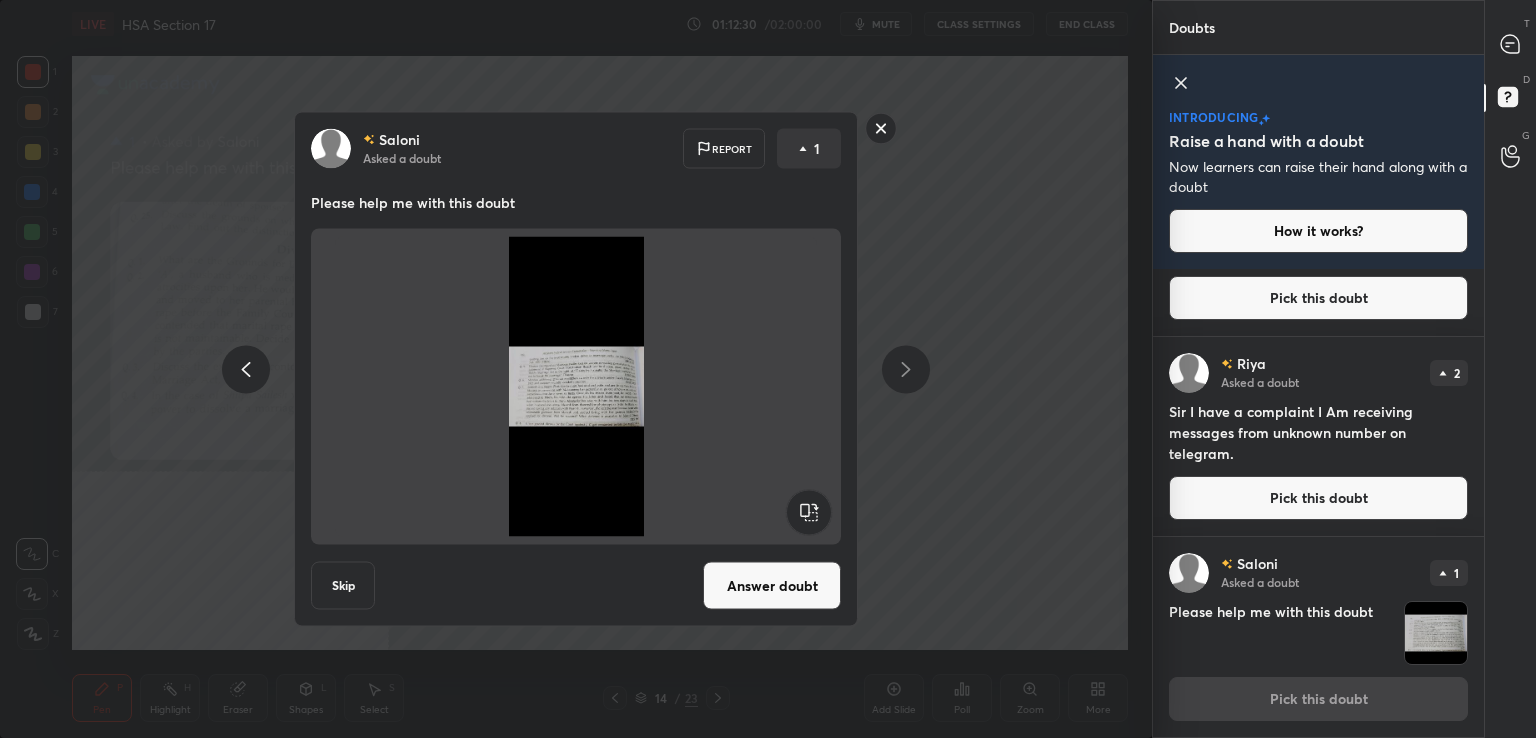 drag, startPoint x: 876, startPoint y: 133, endPoint x: 918, endPoint y: 126, distance: 42.579338 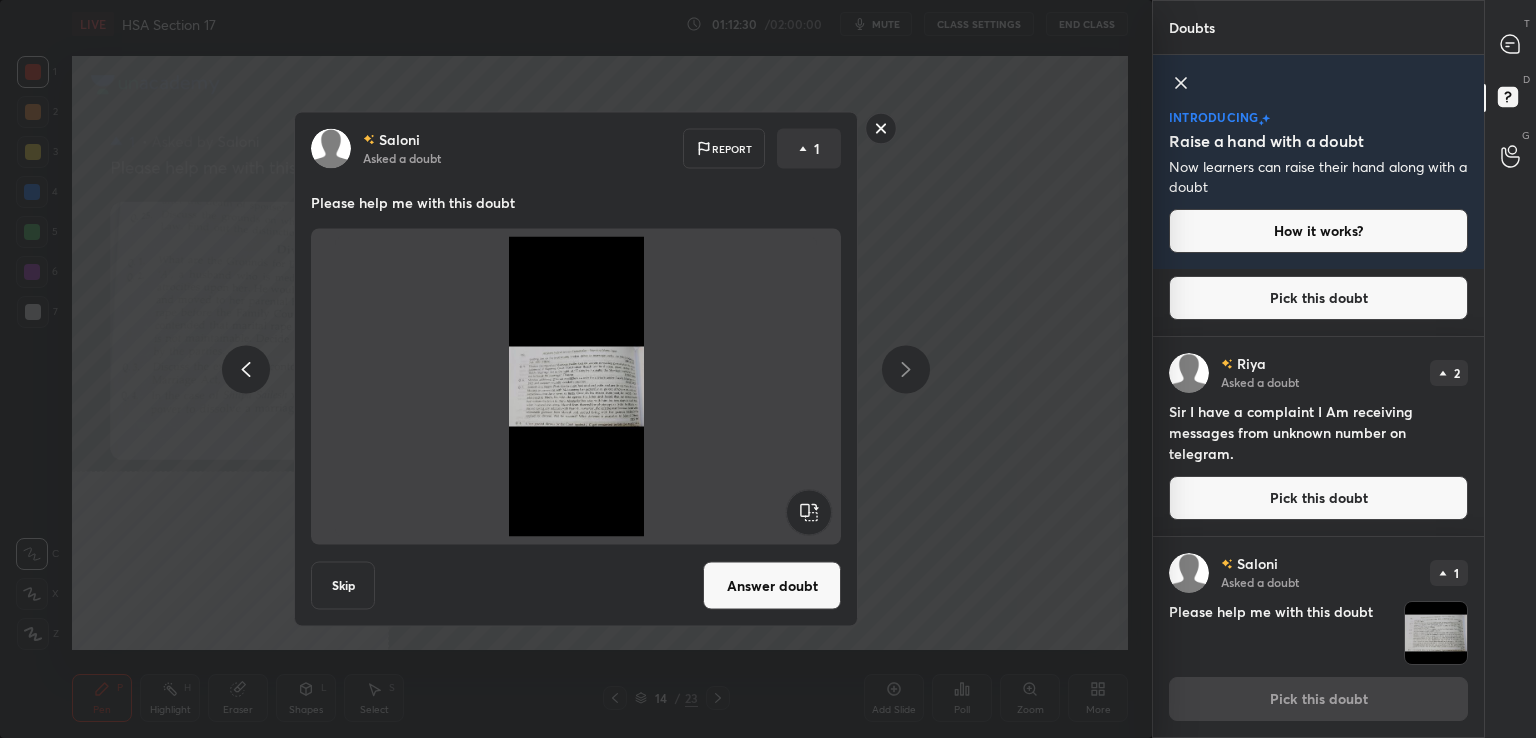 click 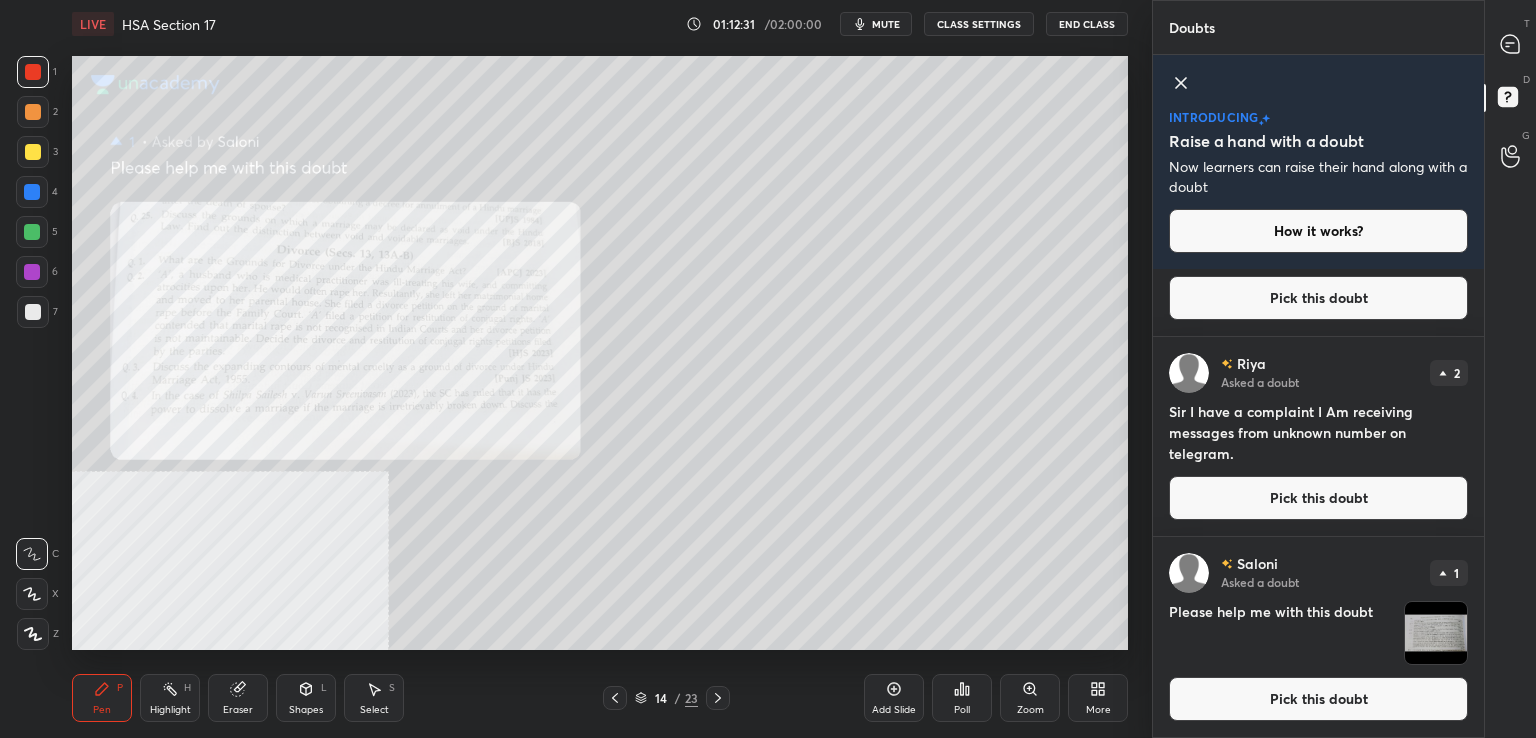 scroll, scrollTop: 0, scrollLeft: 0, axis: both 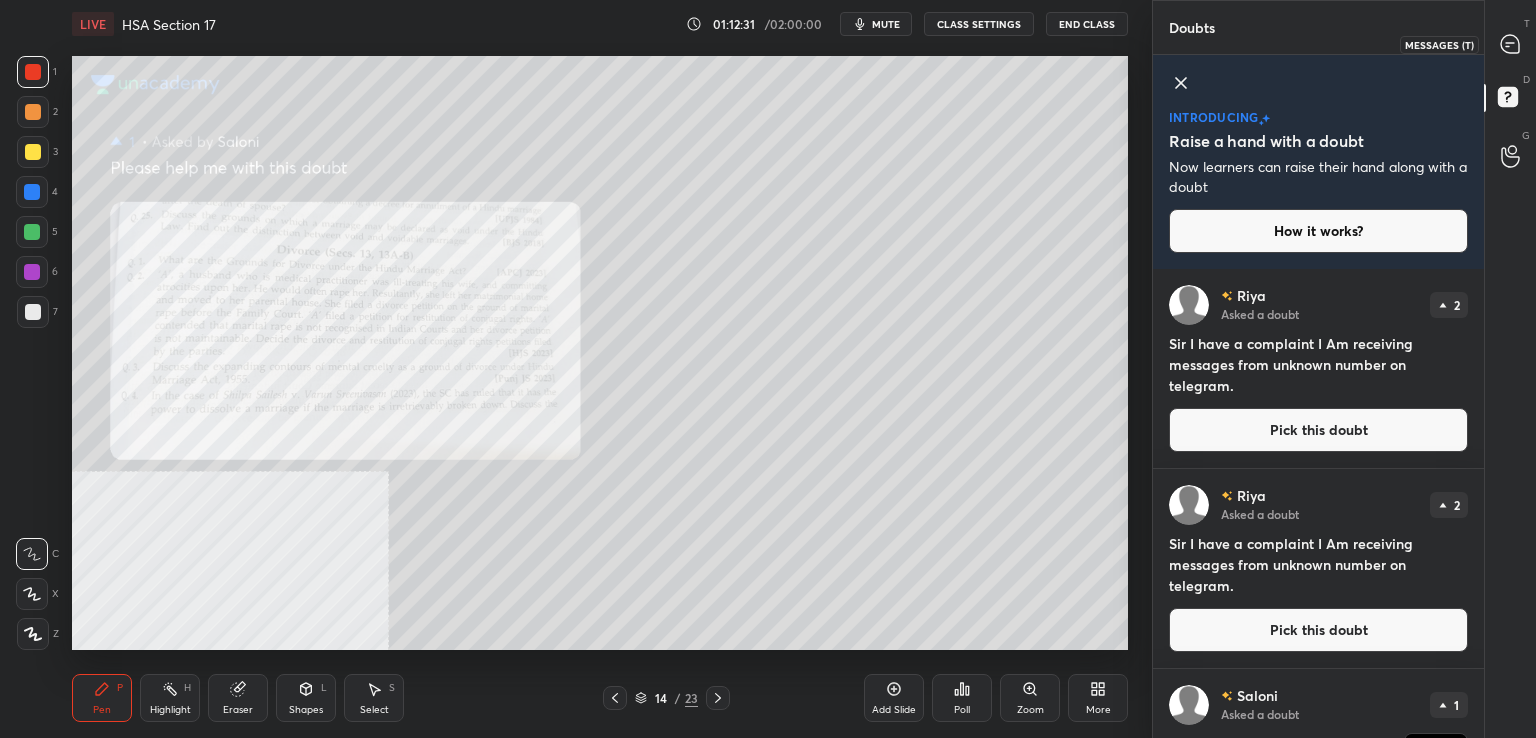 drag, startPoint x: 1512, startPoint y: 47, endPoint x: 1510, endPoint y: 63, distance: 16.124516 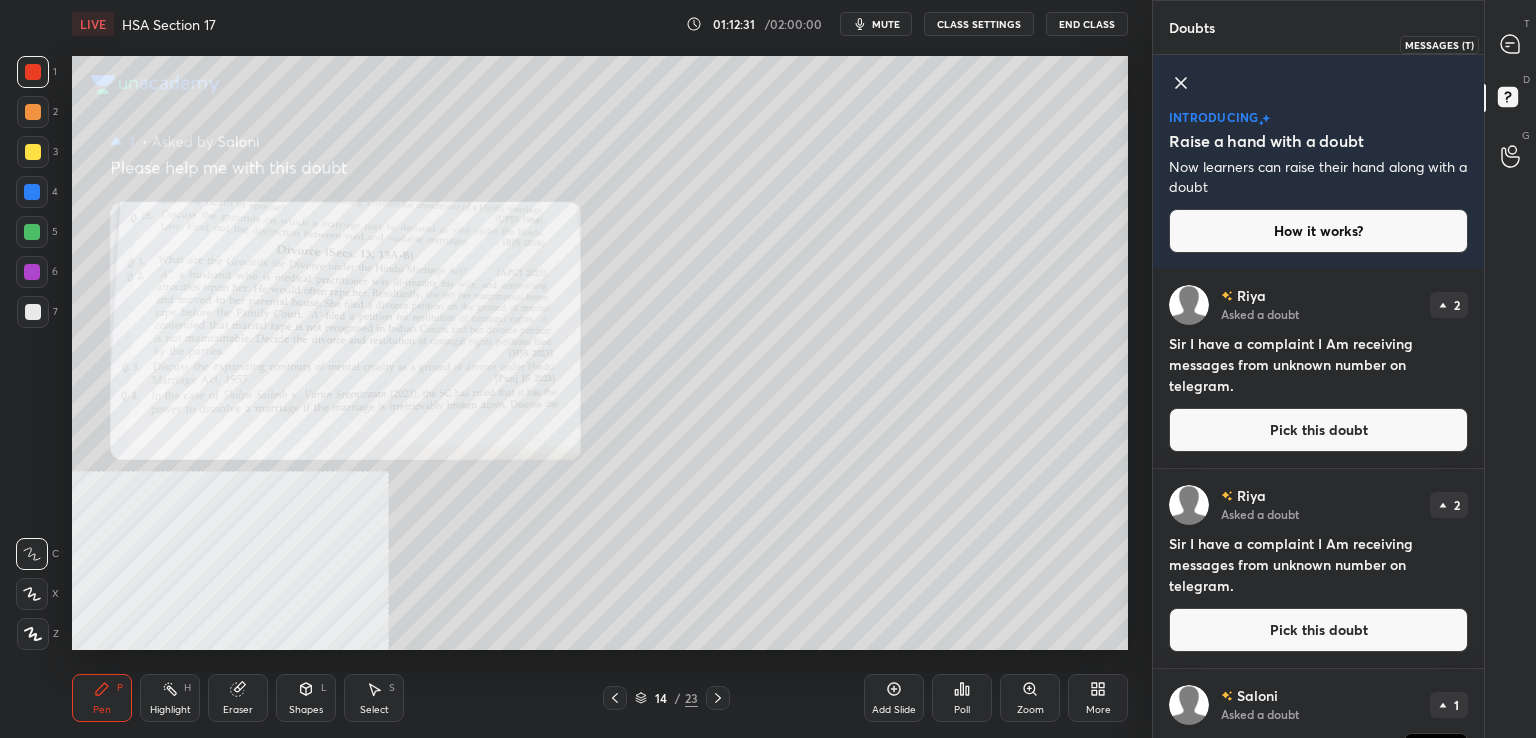 click 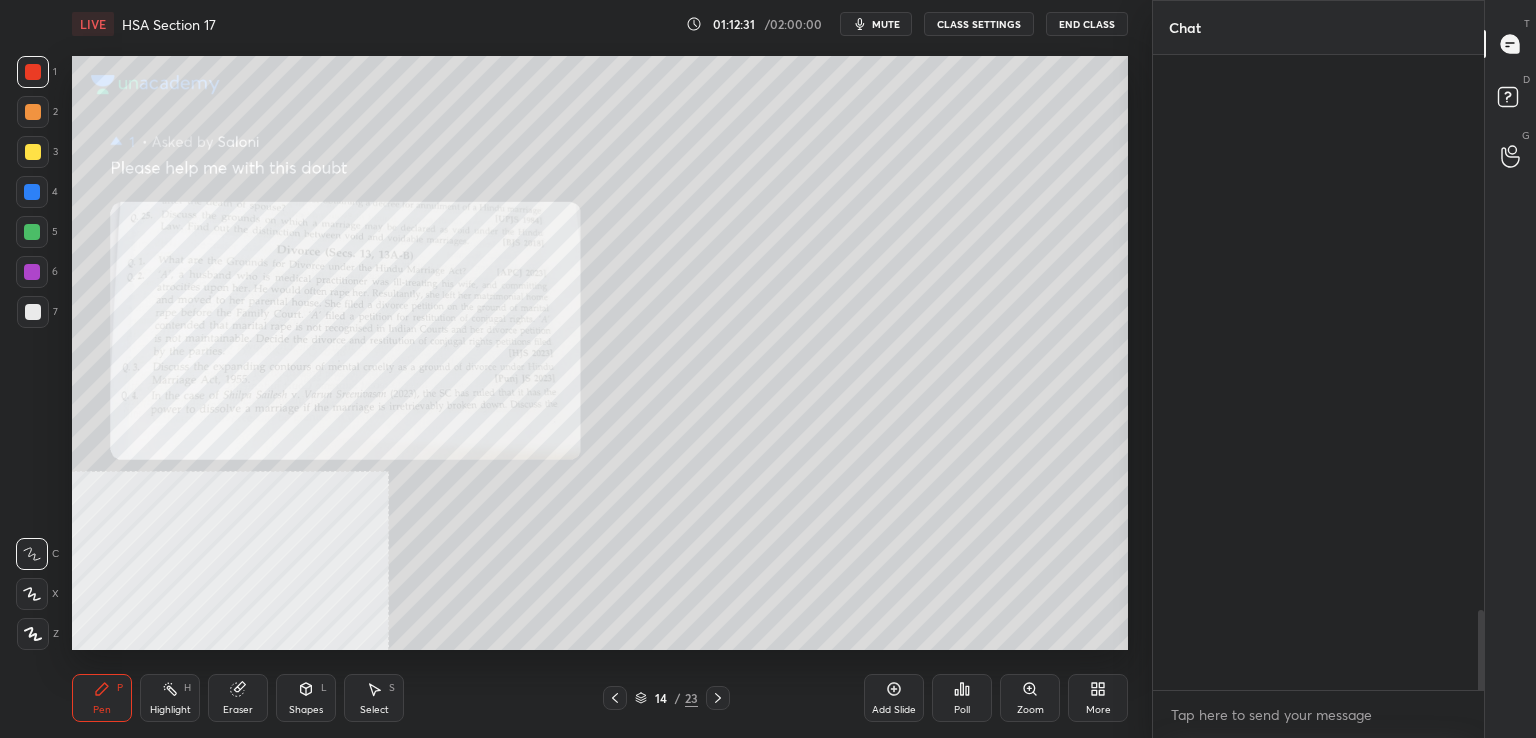 scroll, scrollTop: 4524, scrollLeft: 0, axis: vertical 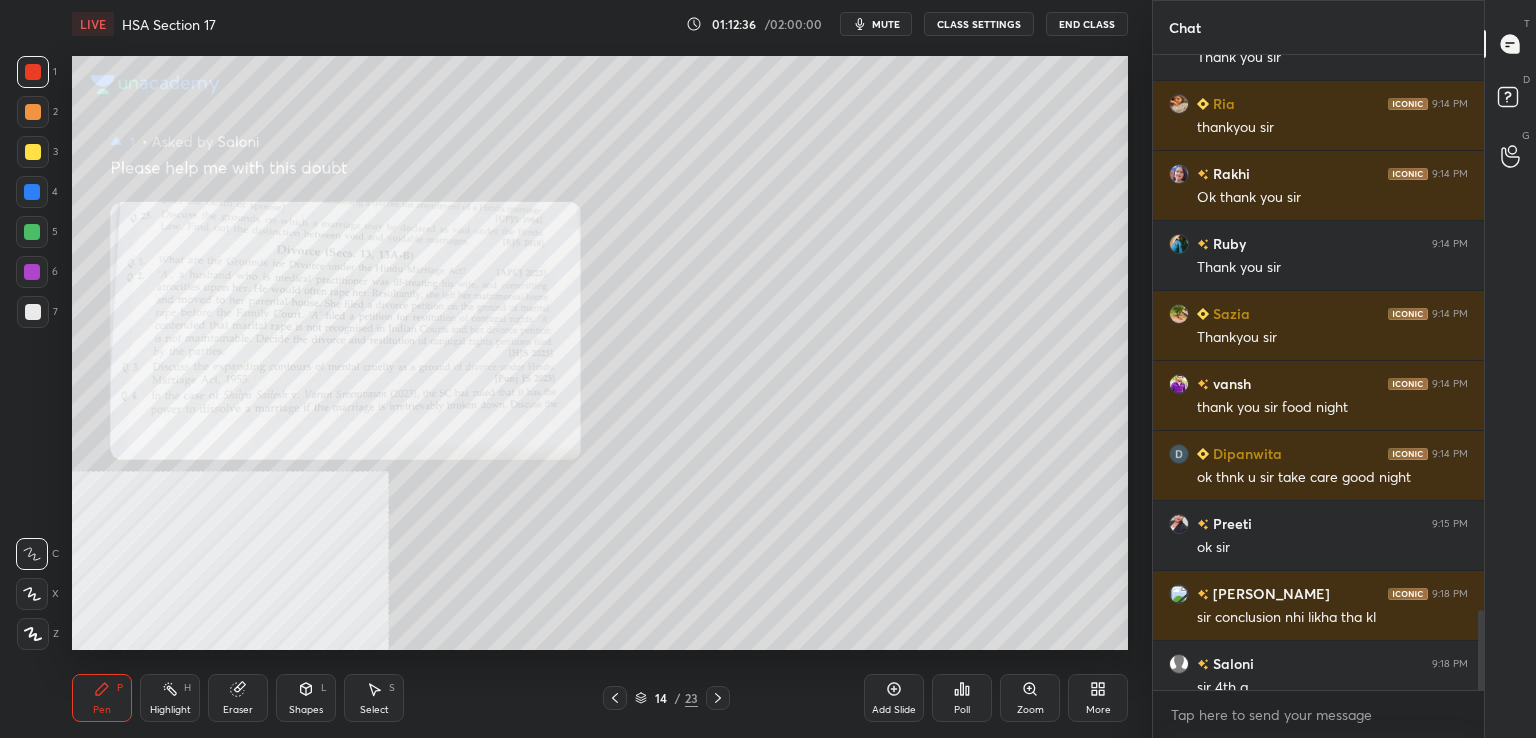click 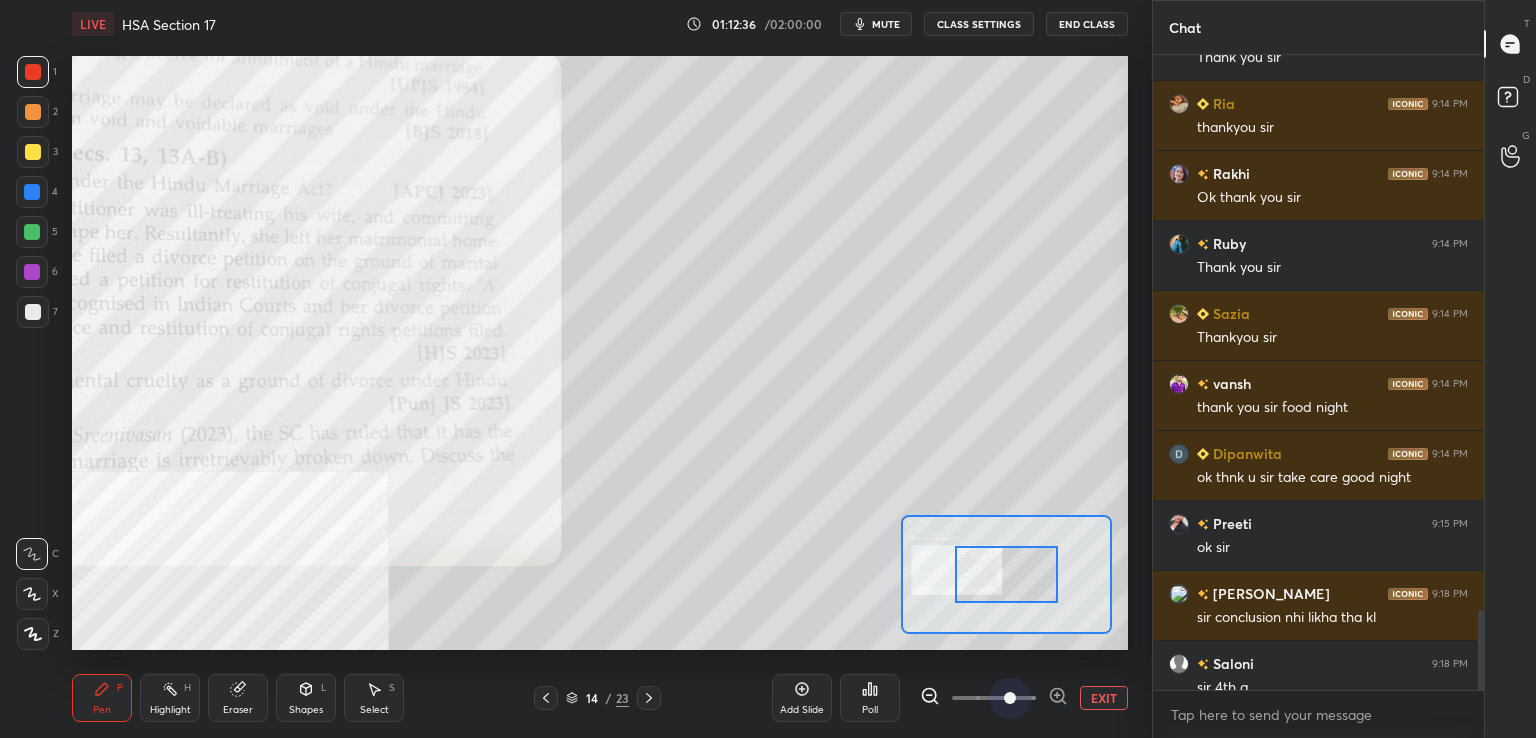 drag, startPoint x: 1005, startPoint y: 698, endPoint x: 1008, endPoint y: 666, distance: 32.140316 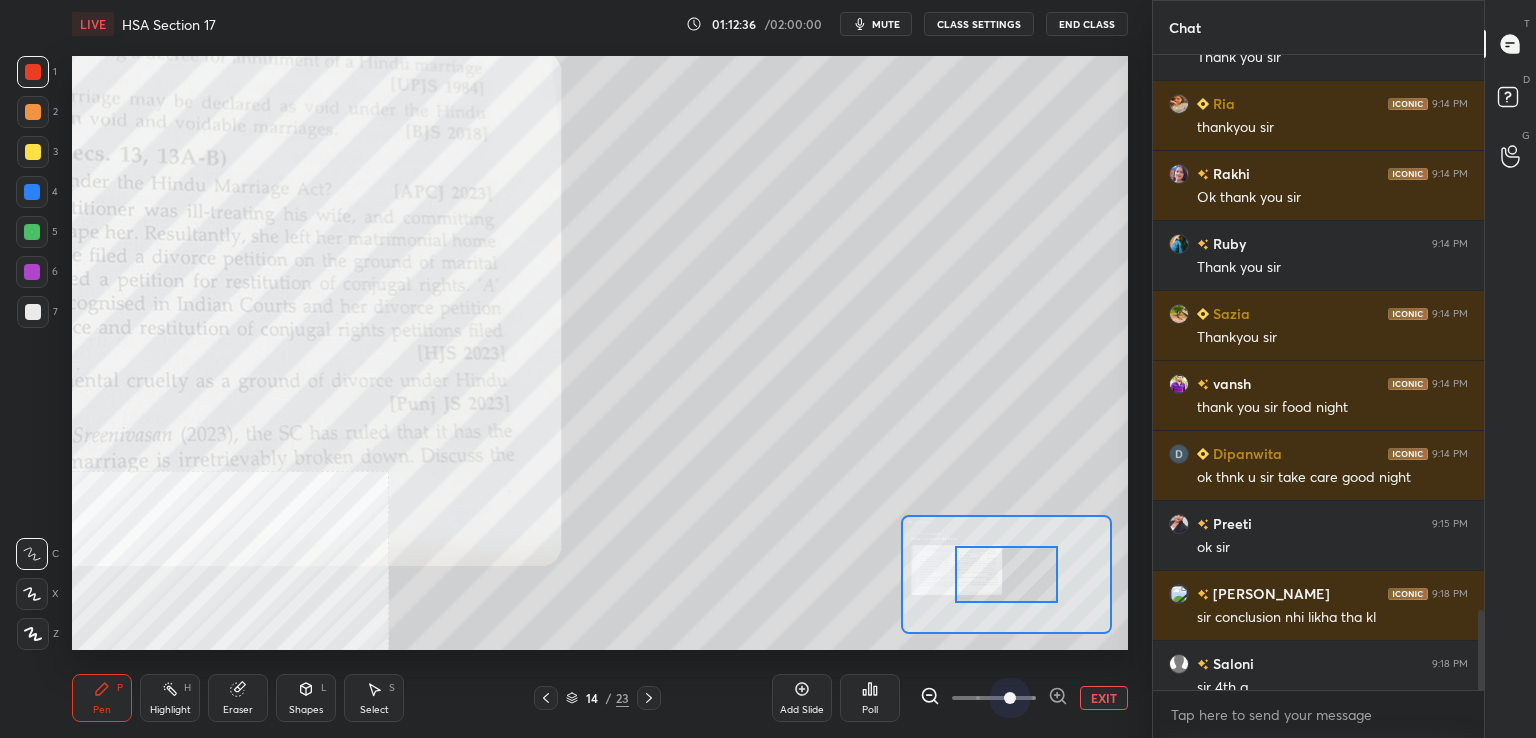 click at bounding box center (994, 698) 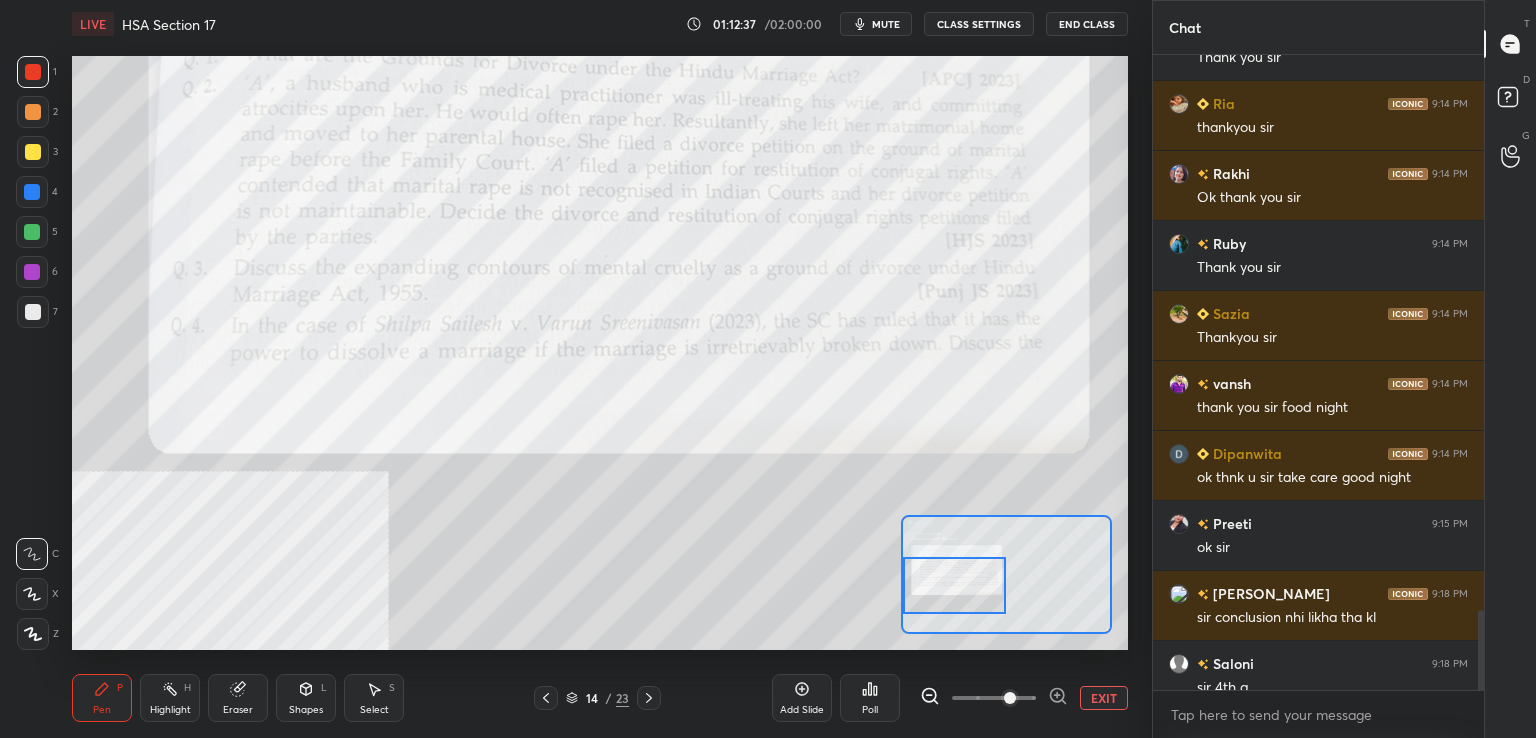 drag, startPoint x: 1011, startPoint y: 570, endPoint x: 975, endPoint y: 587, distance: 39.812057 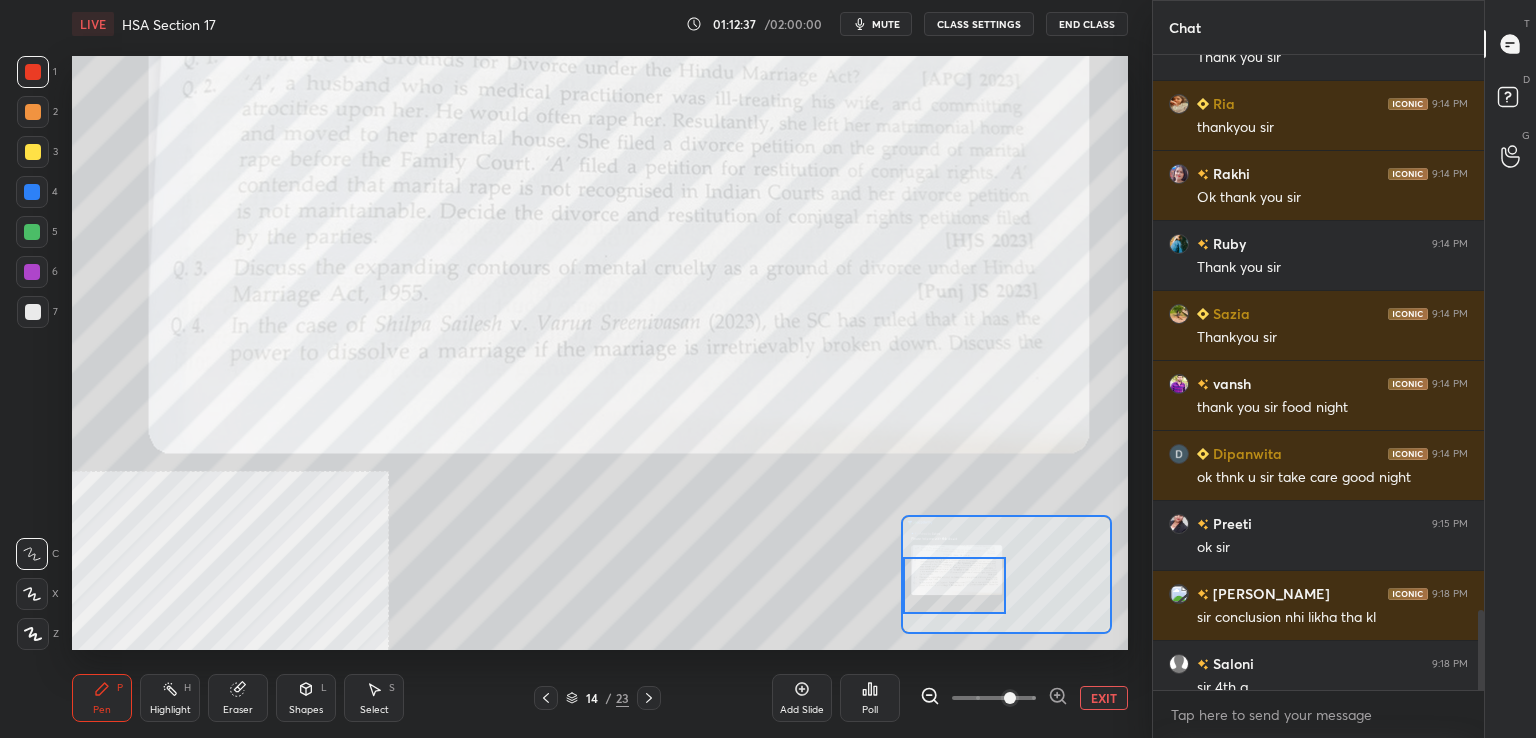 click at bounding box center (955, 585) 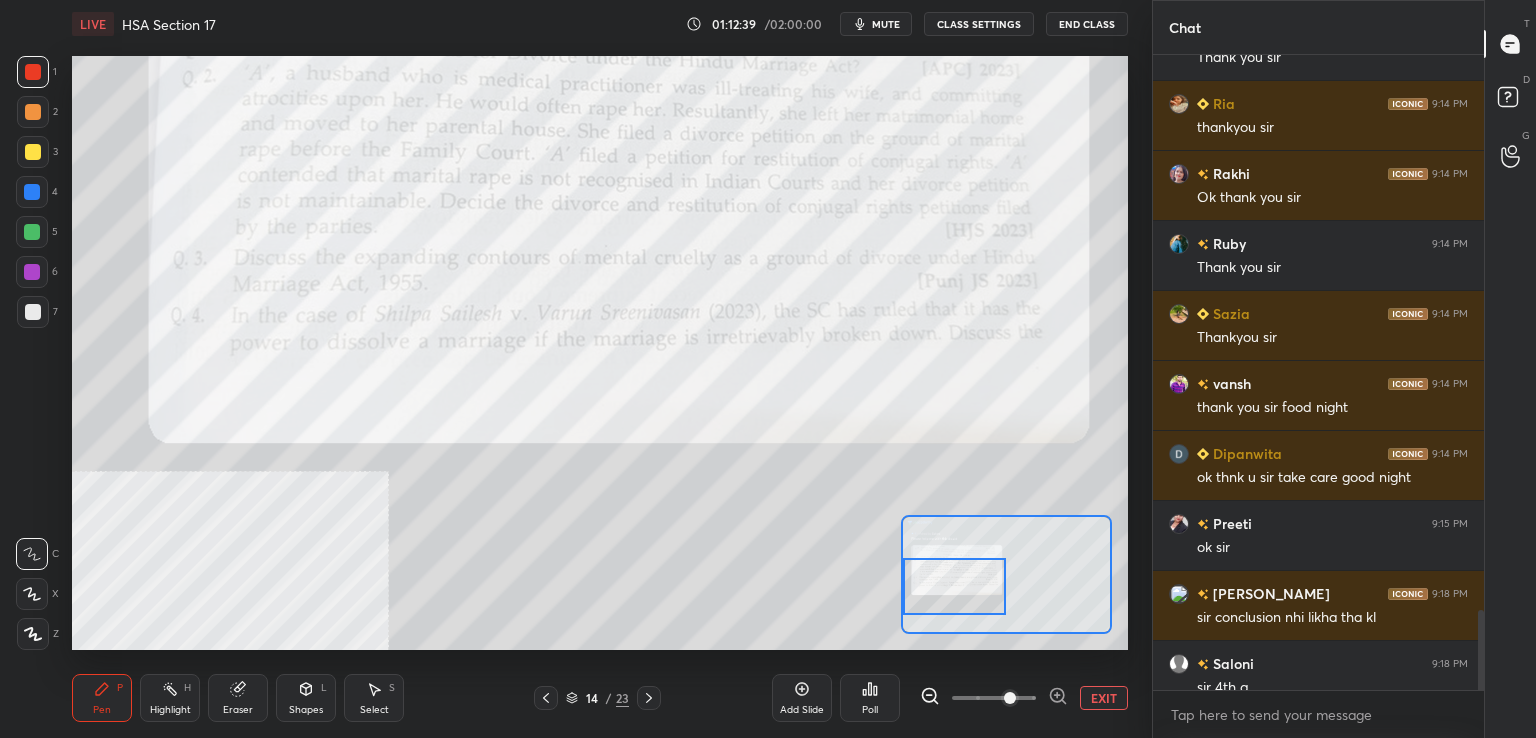 scroll, scrollTop: 4544, scrollLeft: 0, axis: vertical 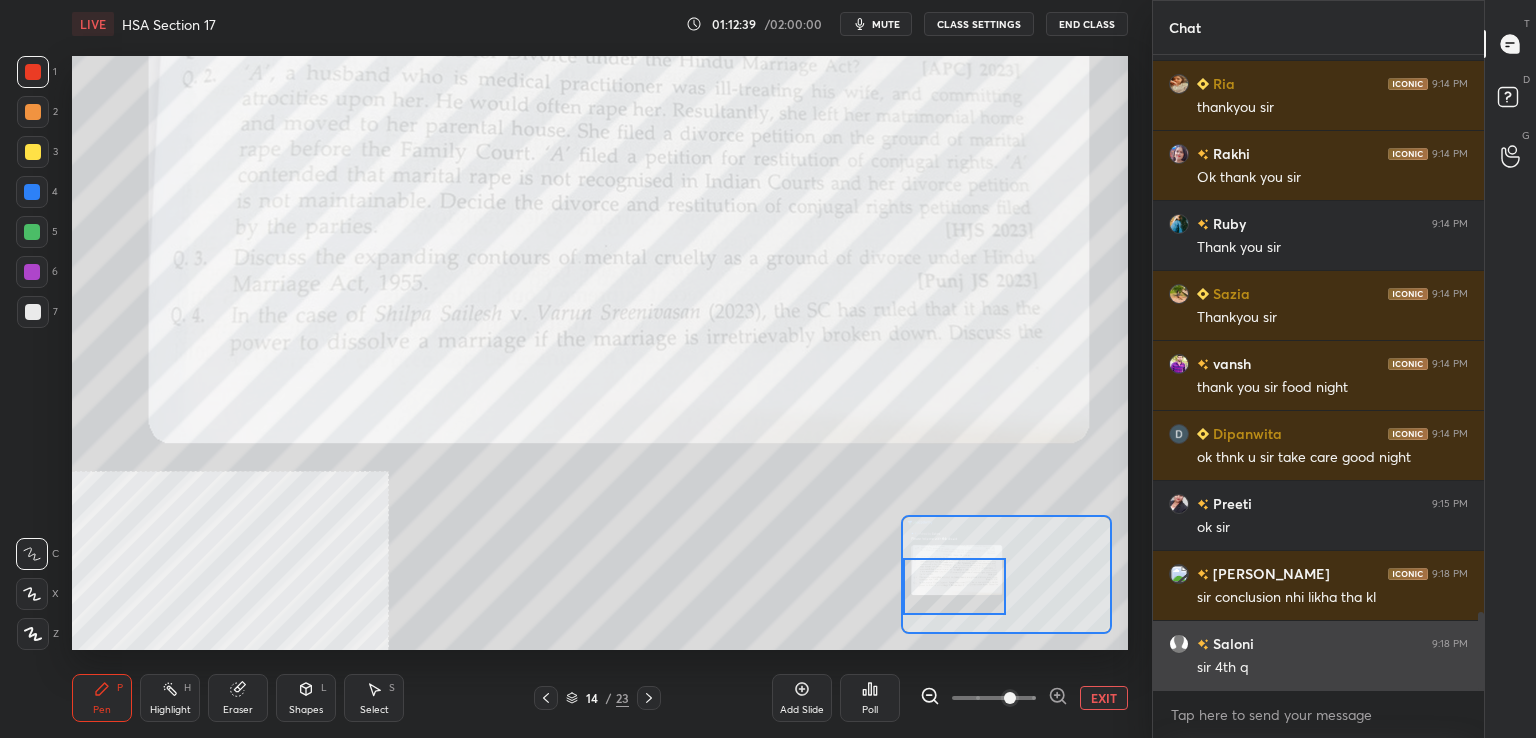 drag, startPoint x: 1481, startPoint y: 641, endPoint x: 1461, endPoint y: 625, distance: 25.612497 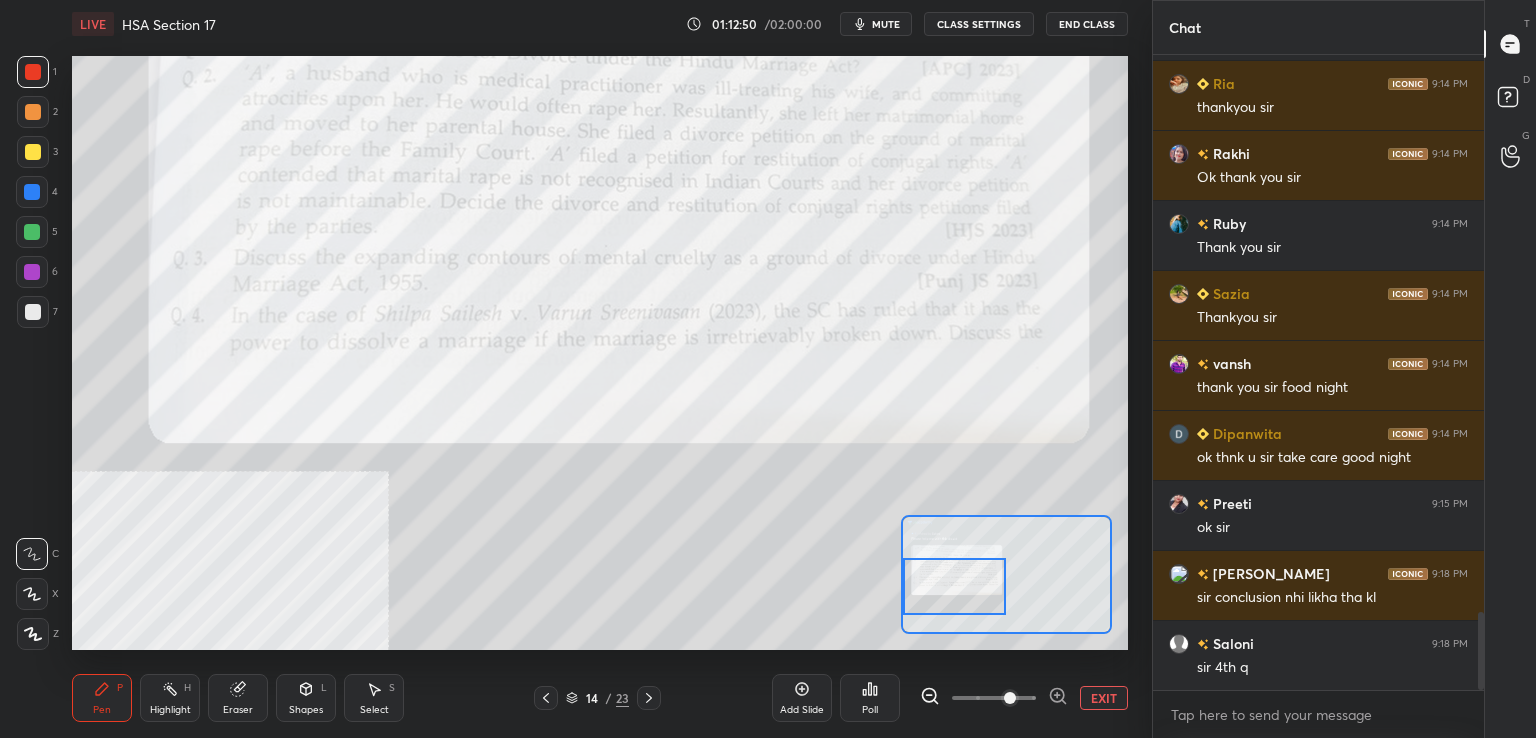 drag, startPoint x: 538, startPoint y: 700, endPoint x: 548, endPoint y: 701, distance: 10.049875 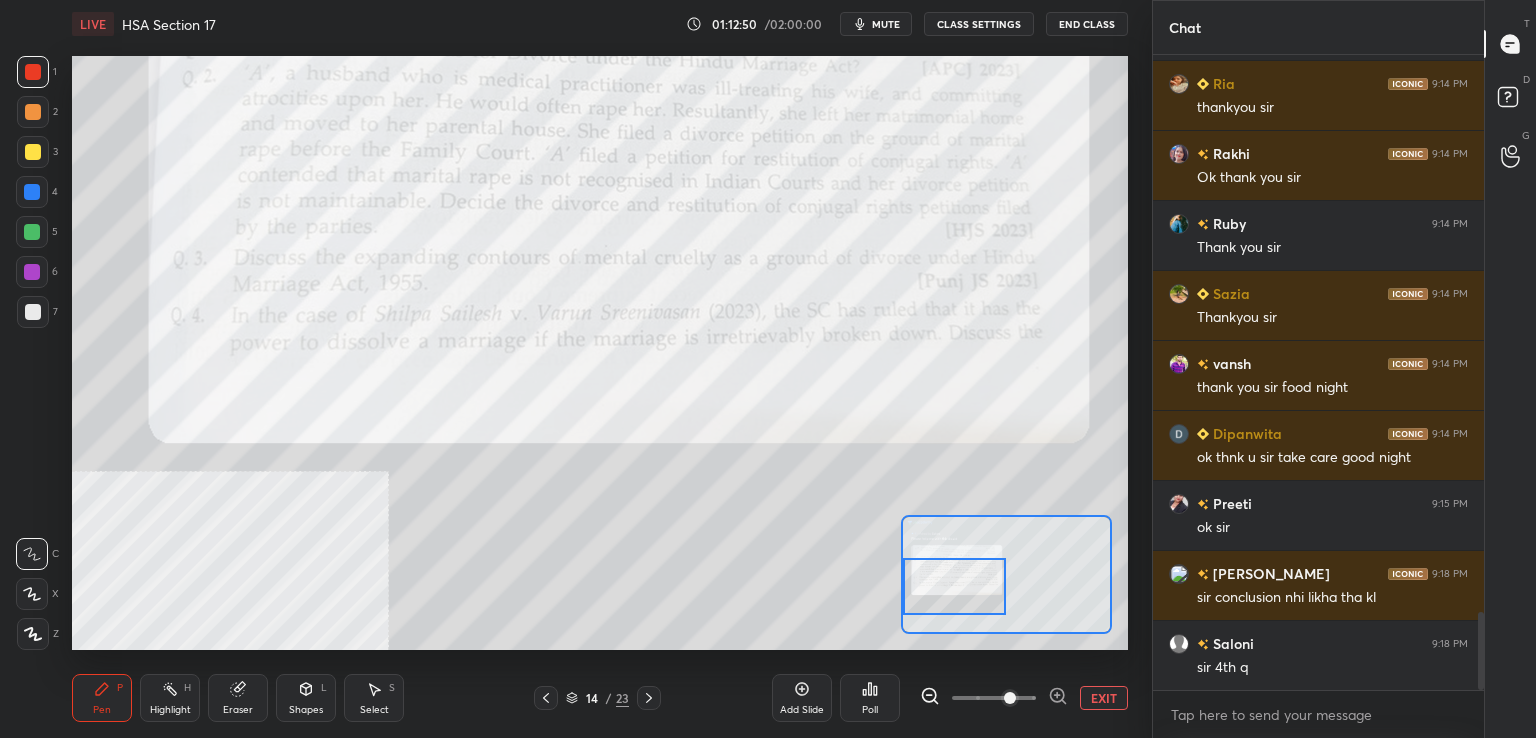 click 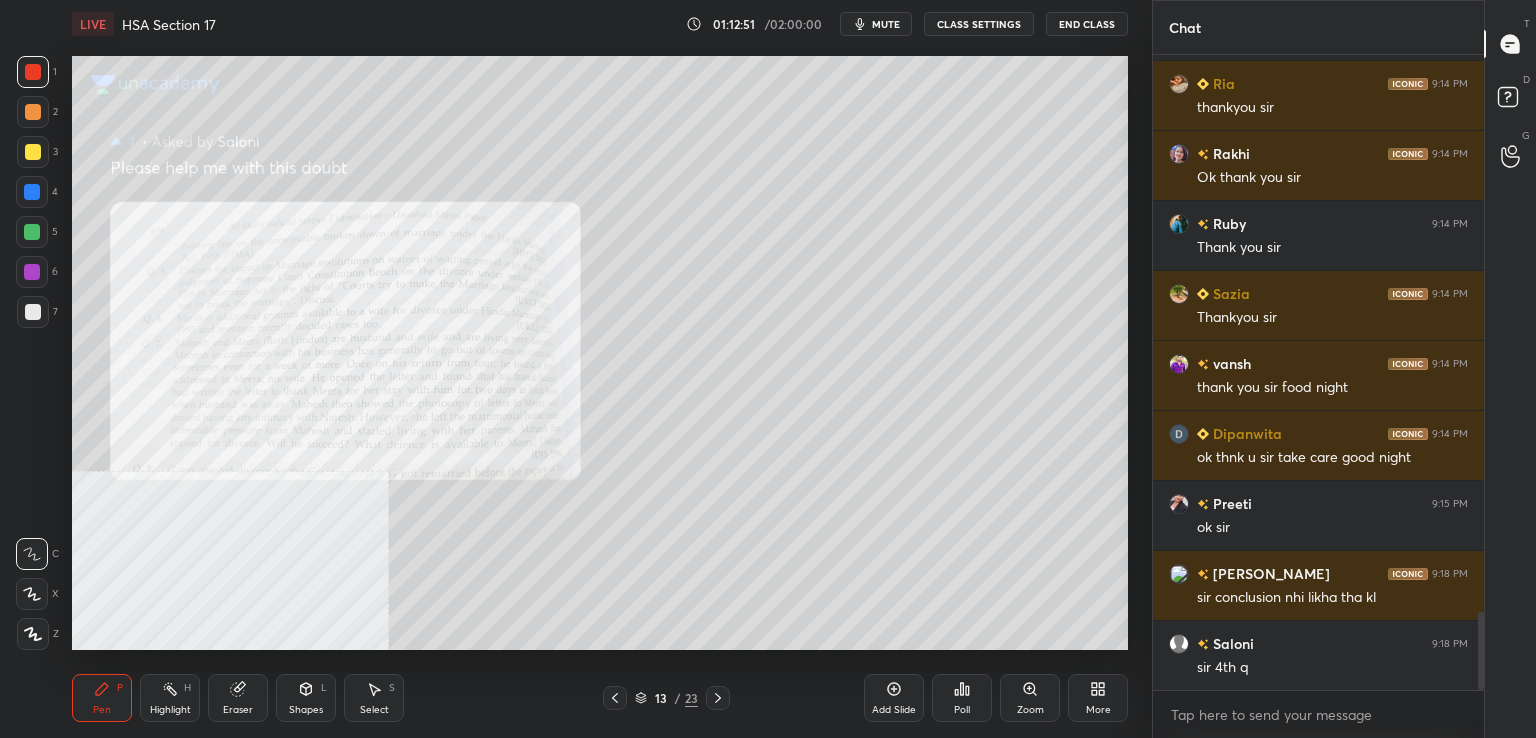 click 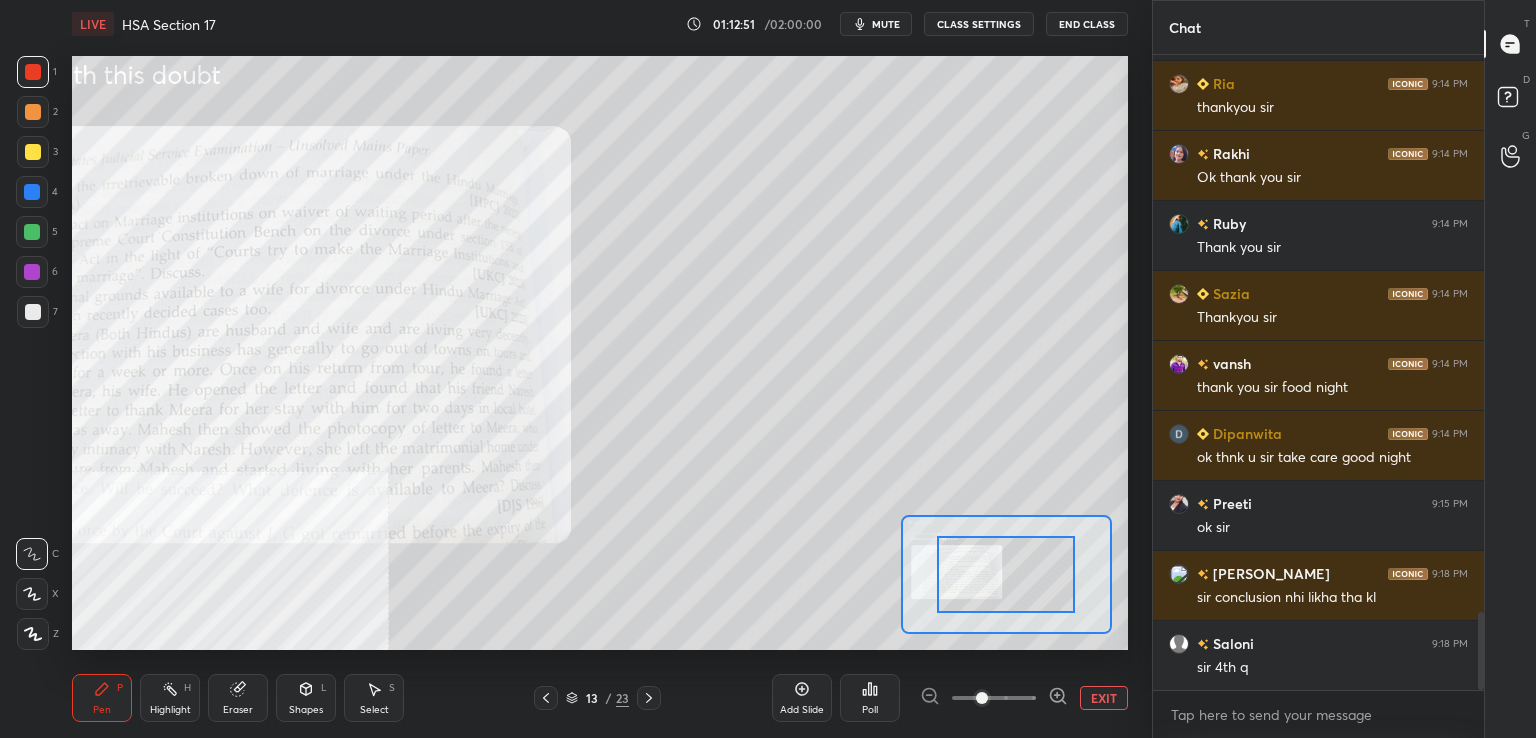 click at bounding box center [994, 698] 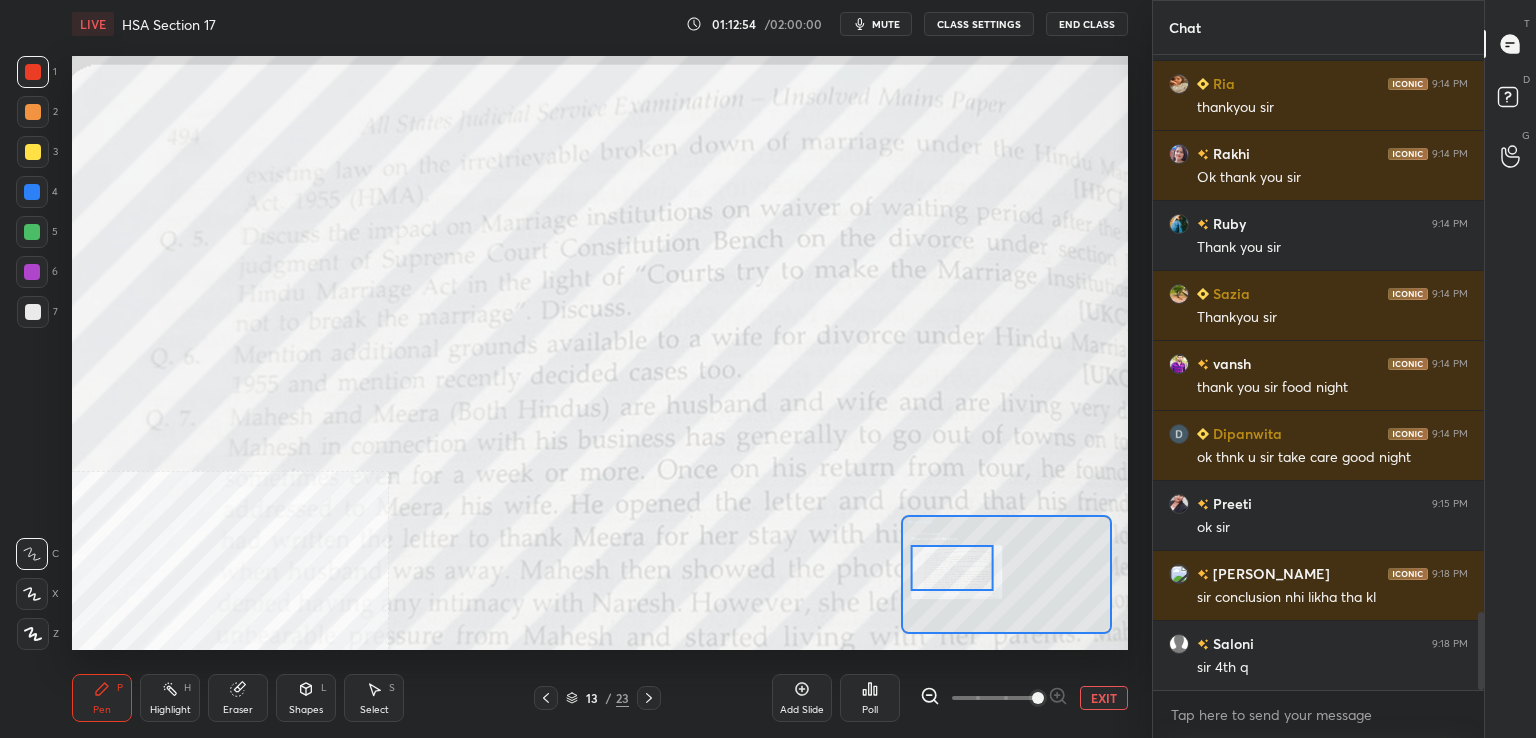 drag, startPoint x: 965, startPoint y: 577, endPoint x: 984, endPoint y: 559, distance: 26.172504 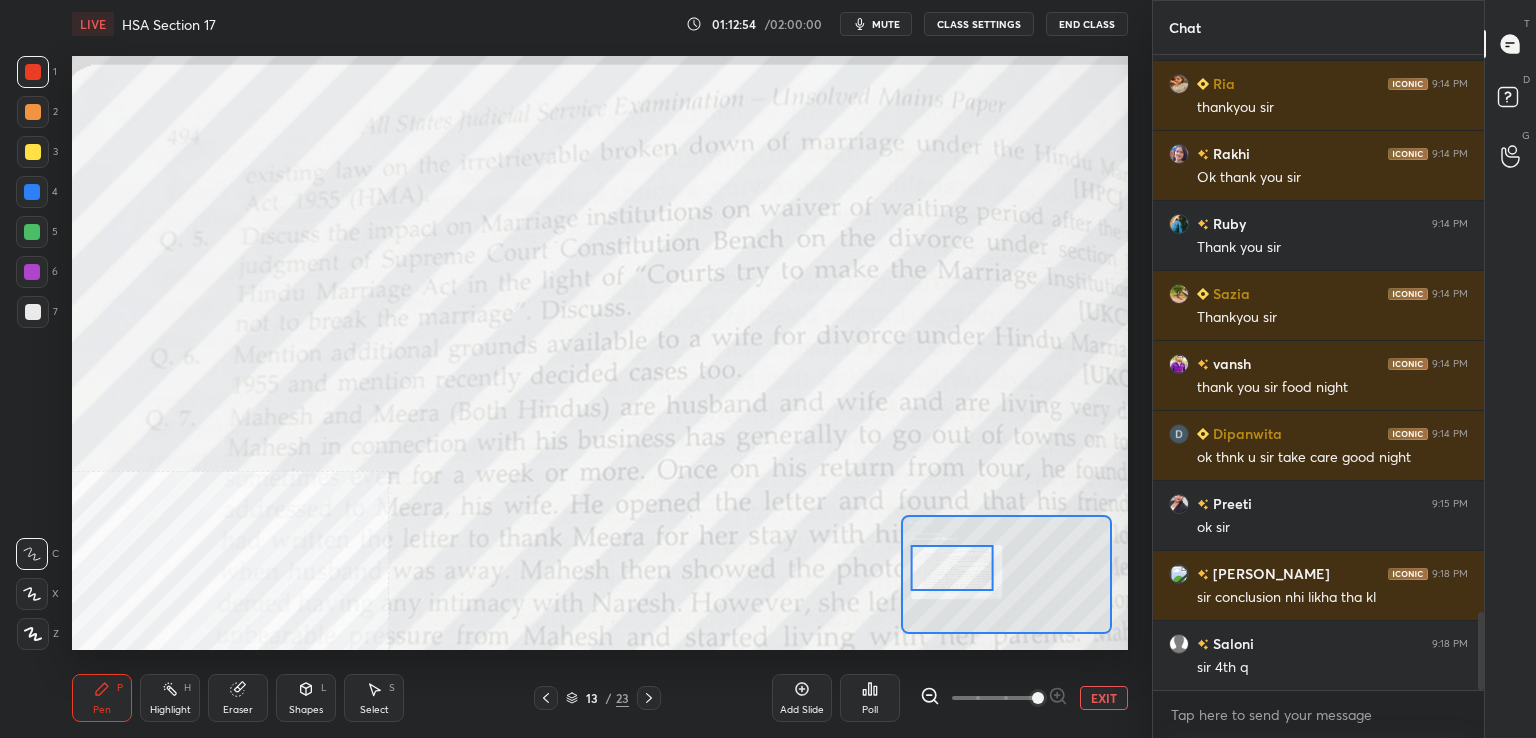 click at bounding box center [952, 568] 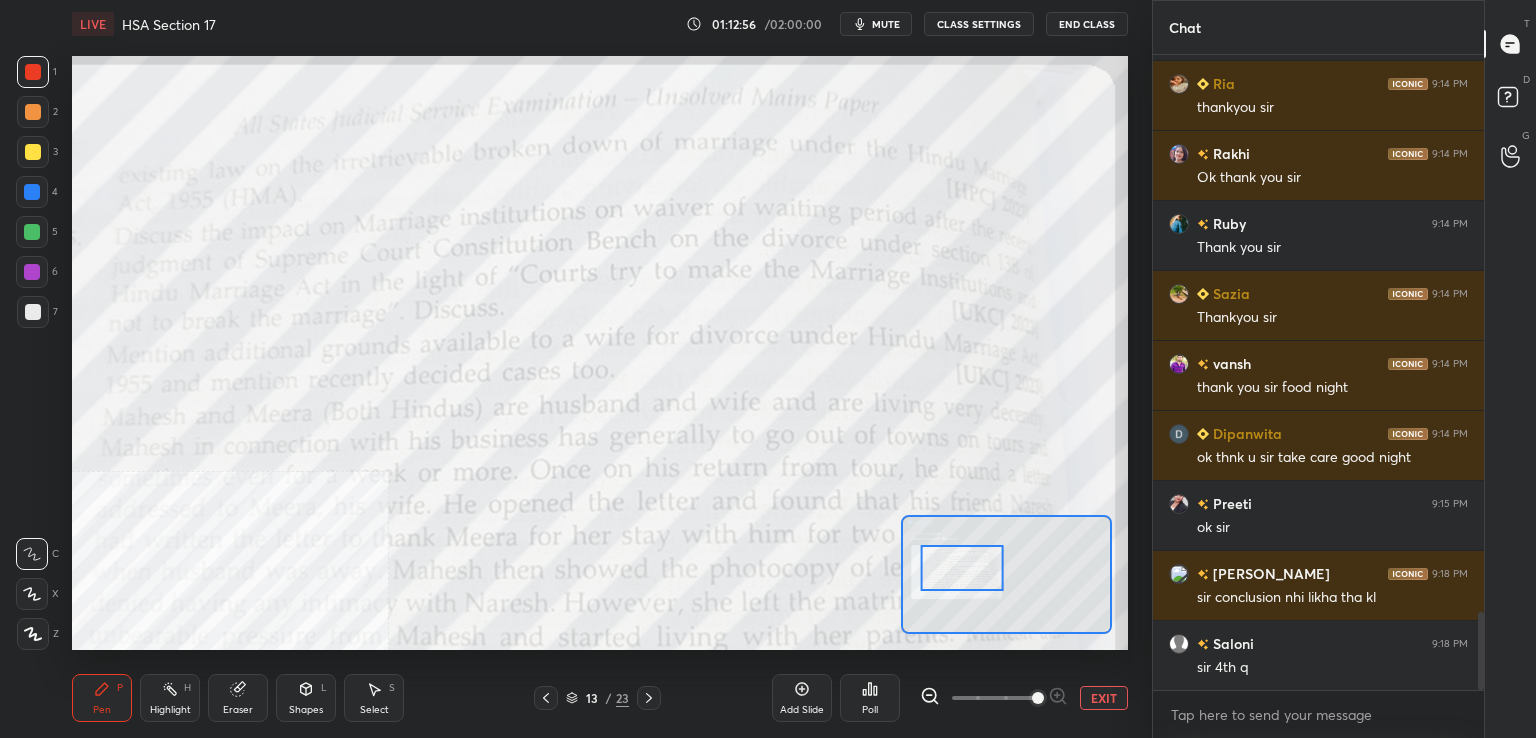 click at bounding box center [962, 568] 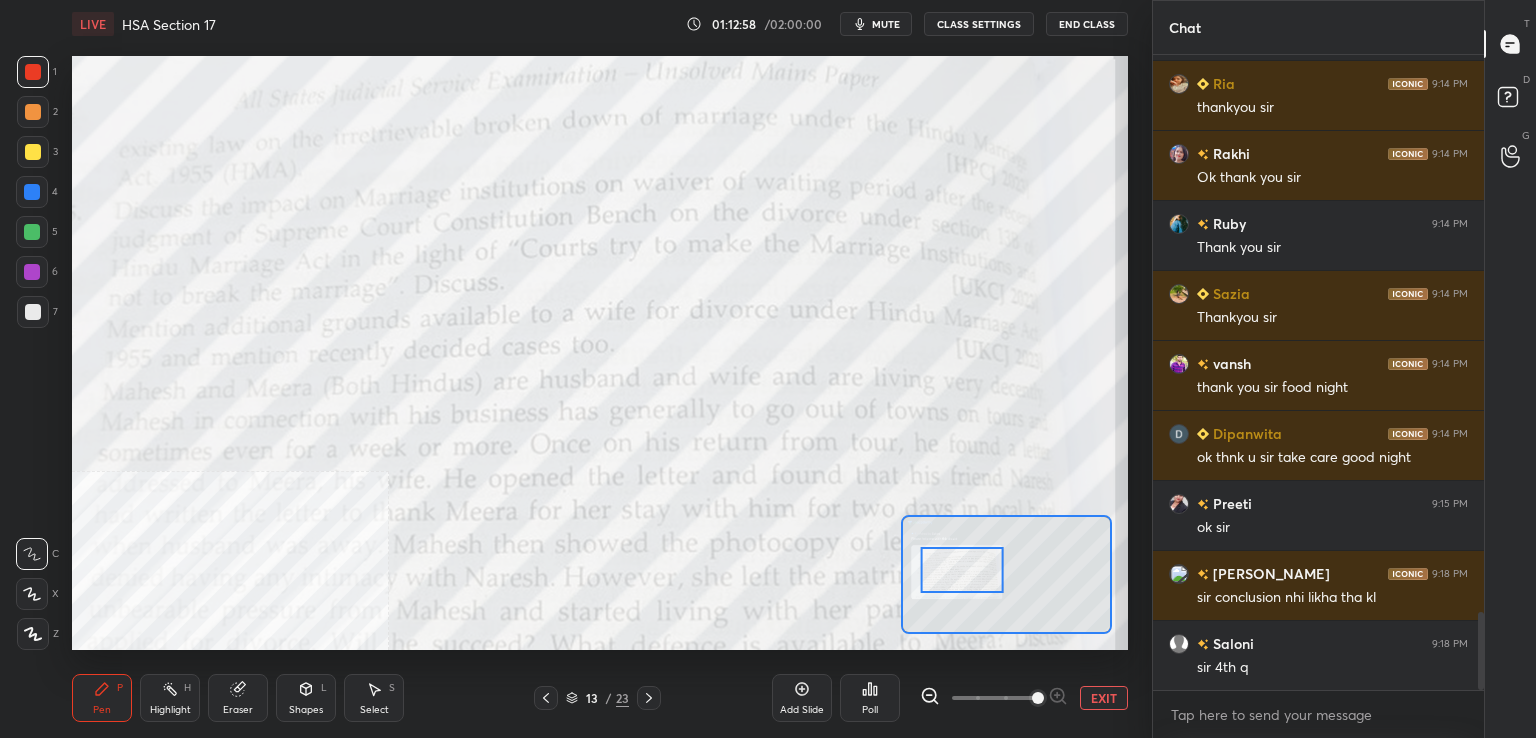 click 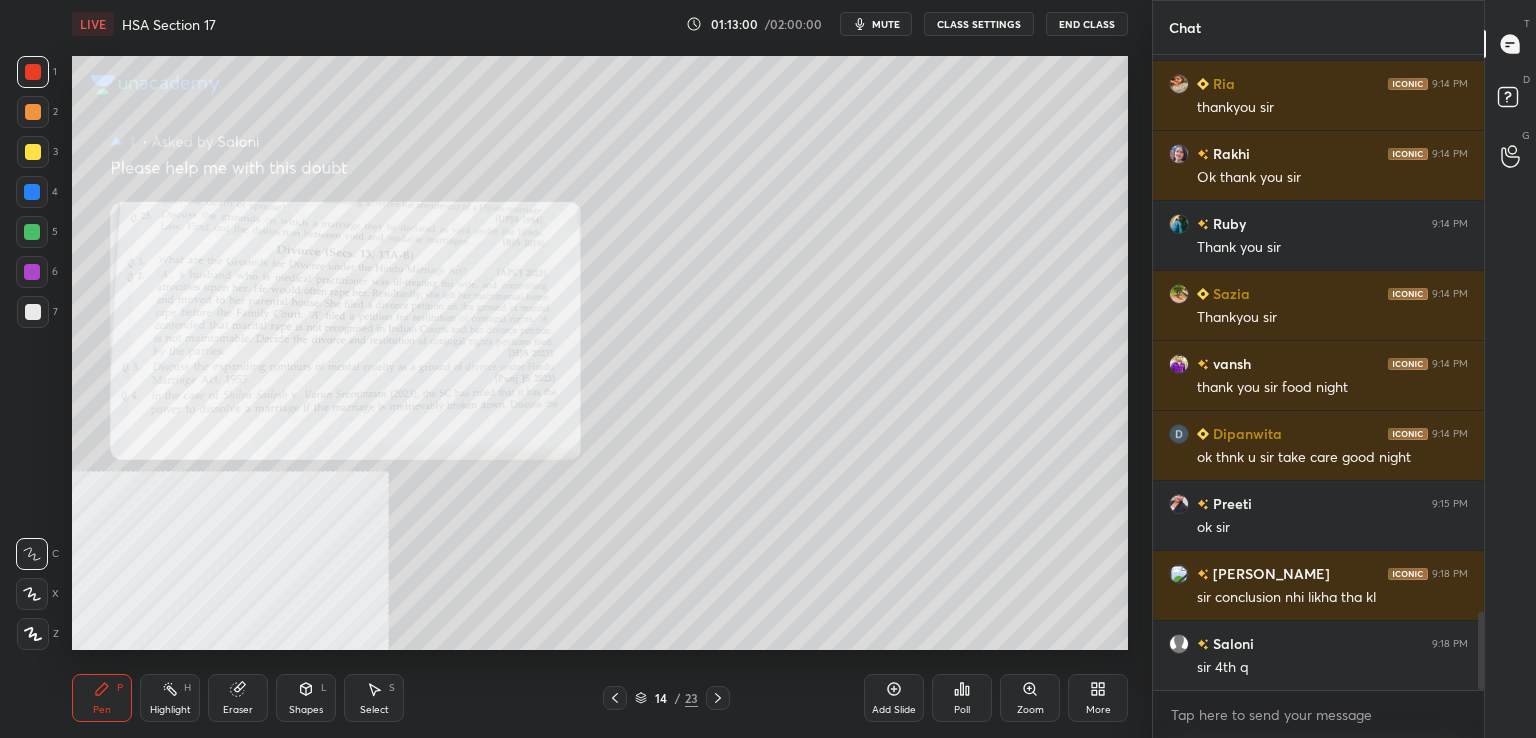 click 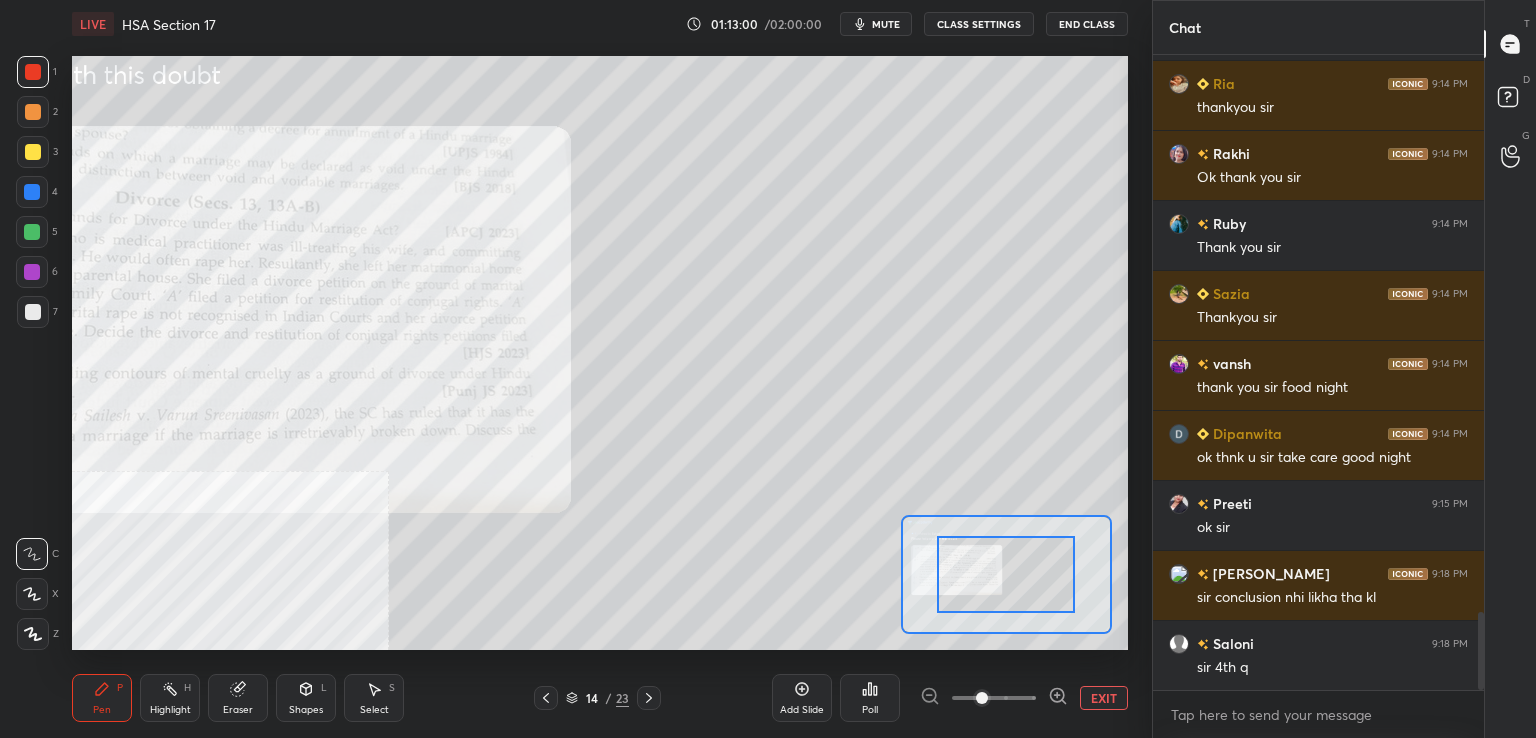 click at bounding box center [982, 698] 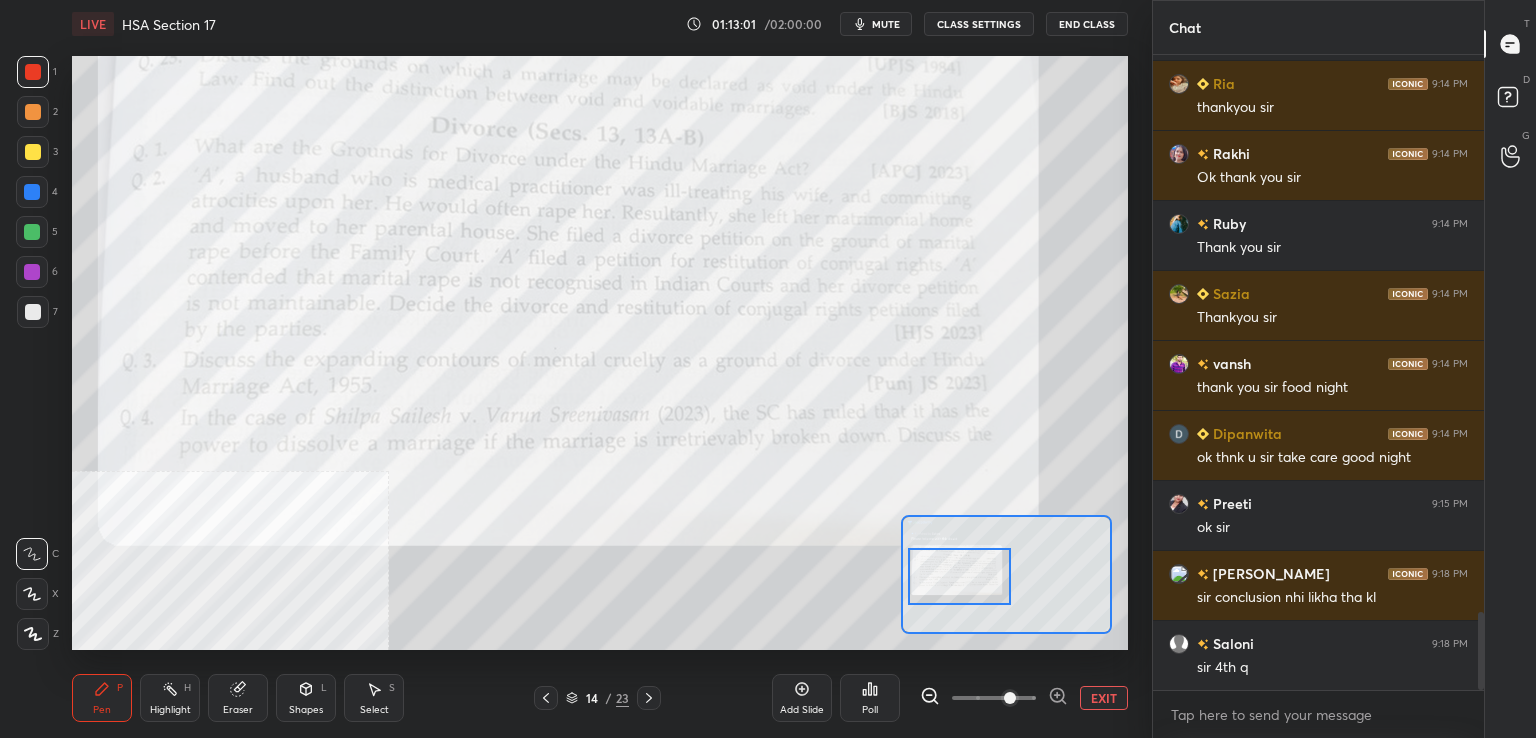 drag, startPoint x: 993, startPoint y: 570, endPoint x: 940, endPoint y: 576, distance: 53.338543 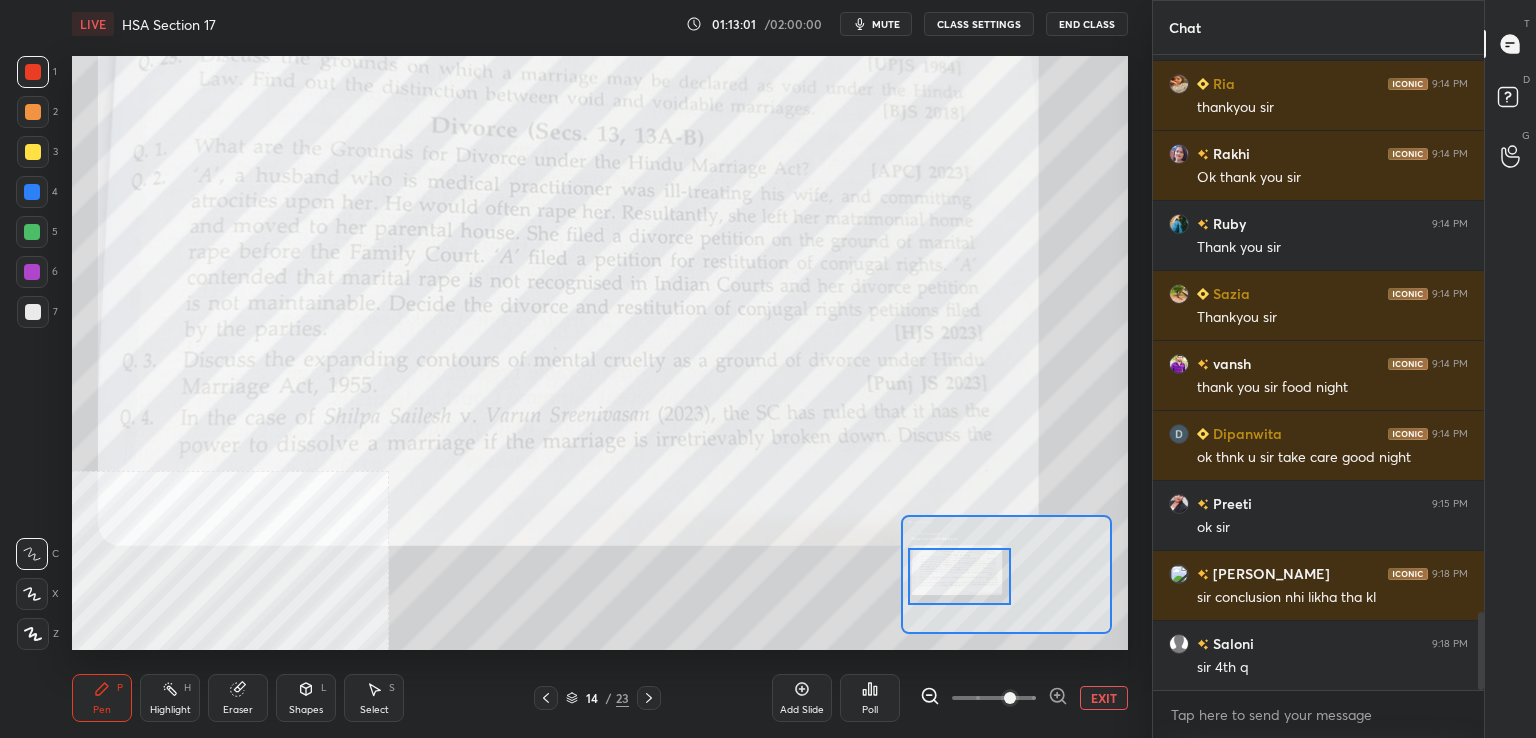 click at bounding box center (960, 576) 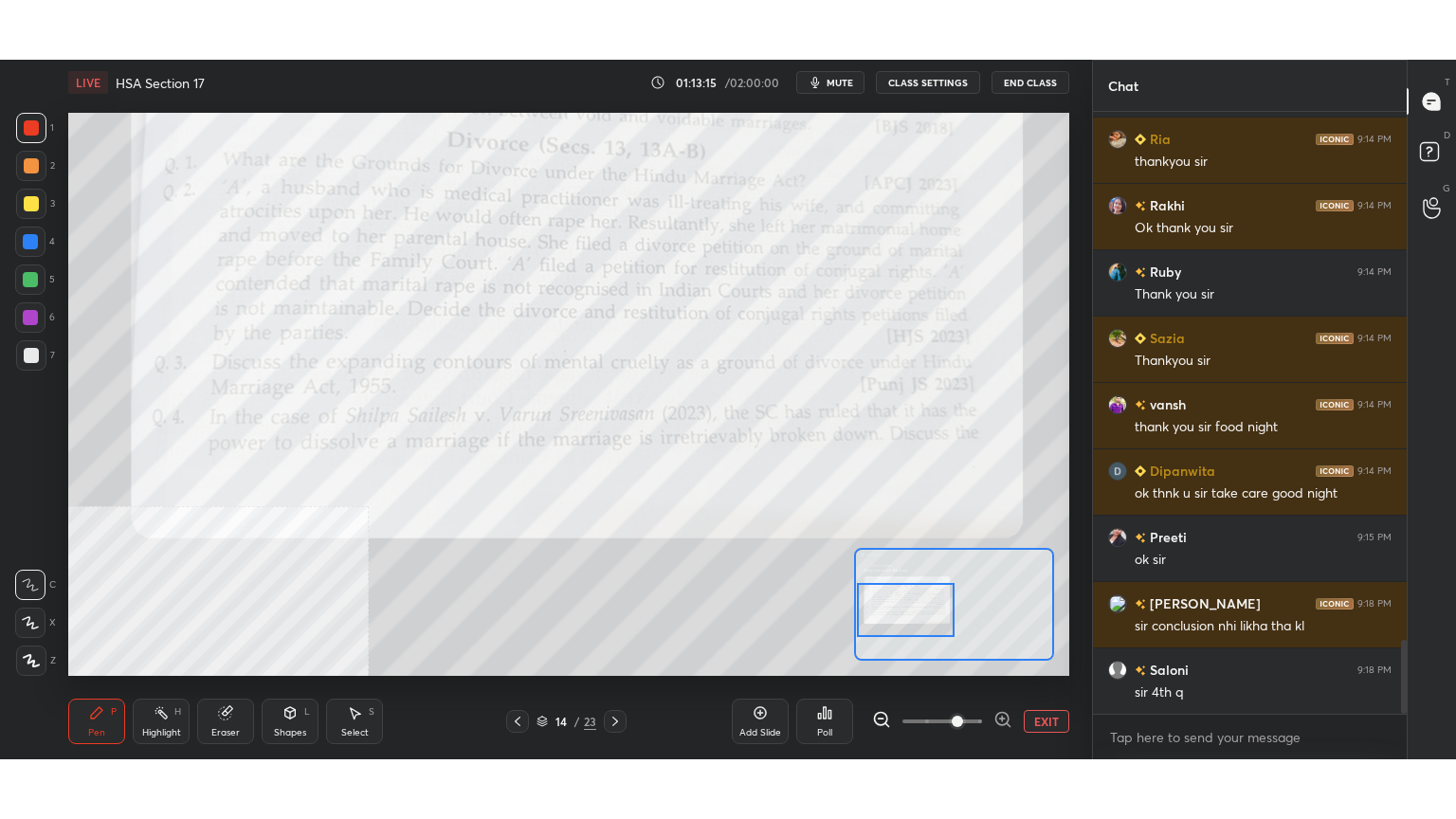 scroll, scrollTop: 4374, scrollLeft: 0, axis: vertical 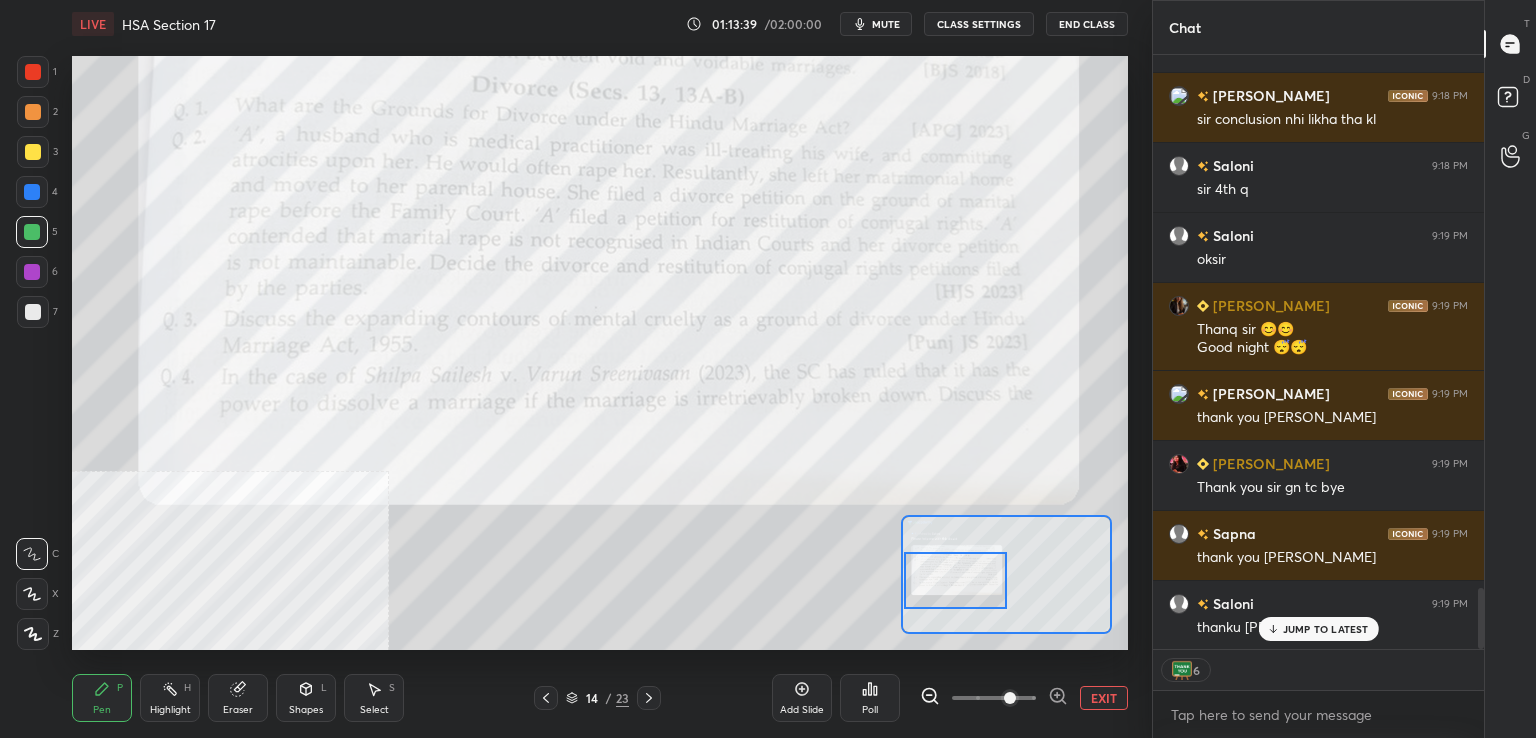 click on "JUMP TO LATEST" at bounding box center (1326, 629) 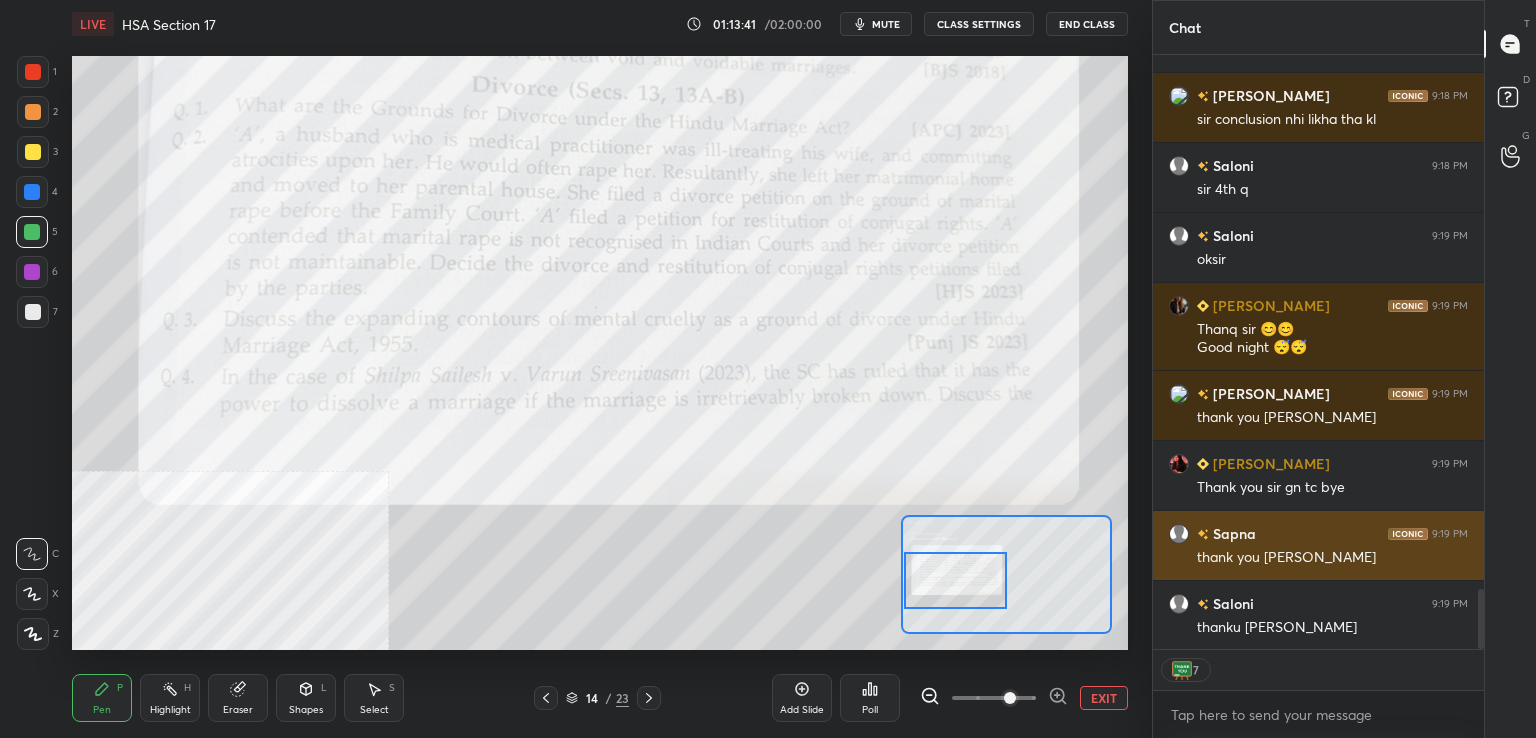 scroll, scrollTop: 5311, scrollLeft: 0, axis: vertical 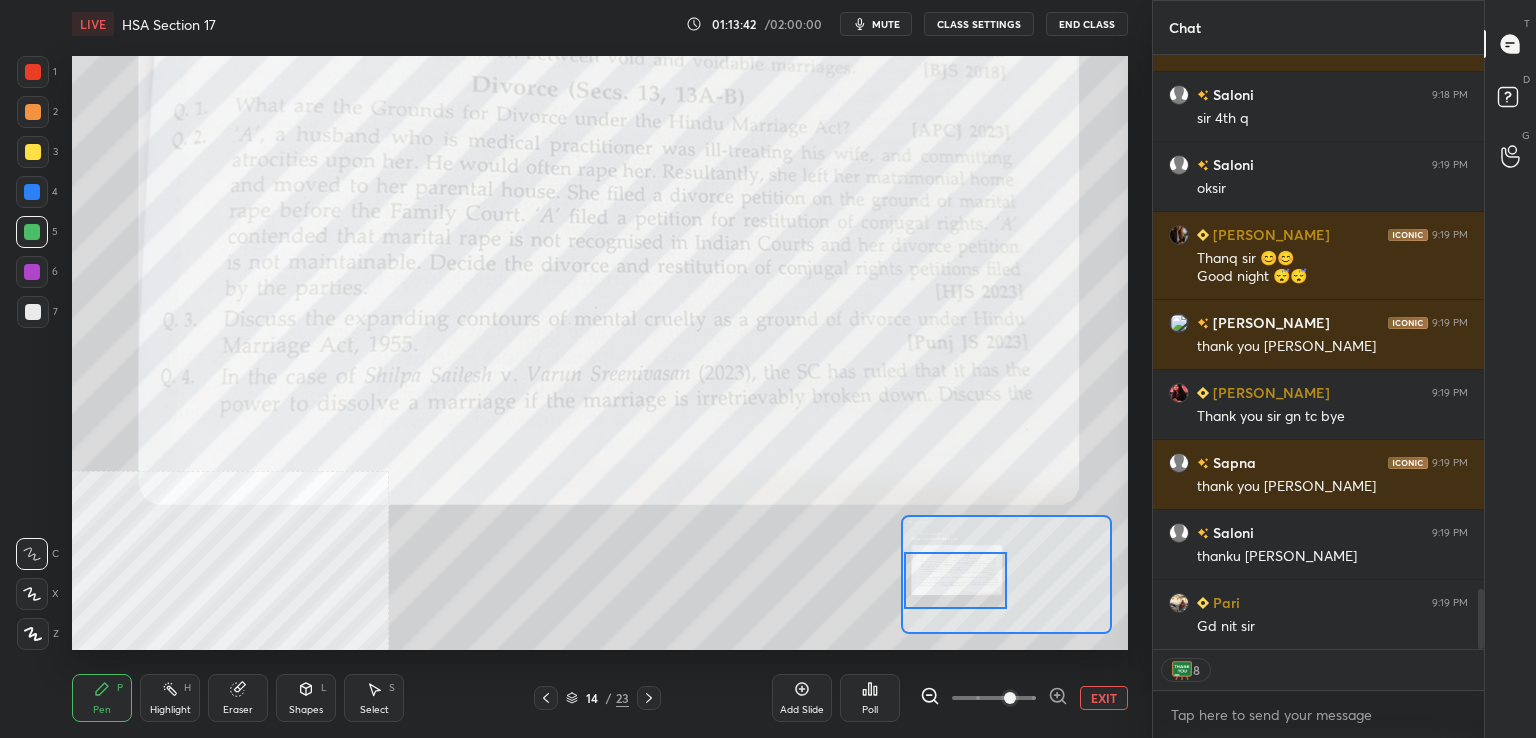 click on "End Class" at bounding box center [1087, 24] 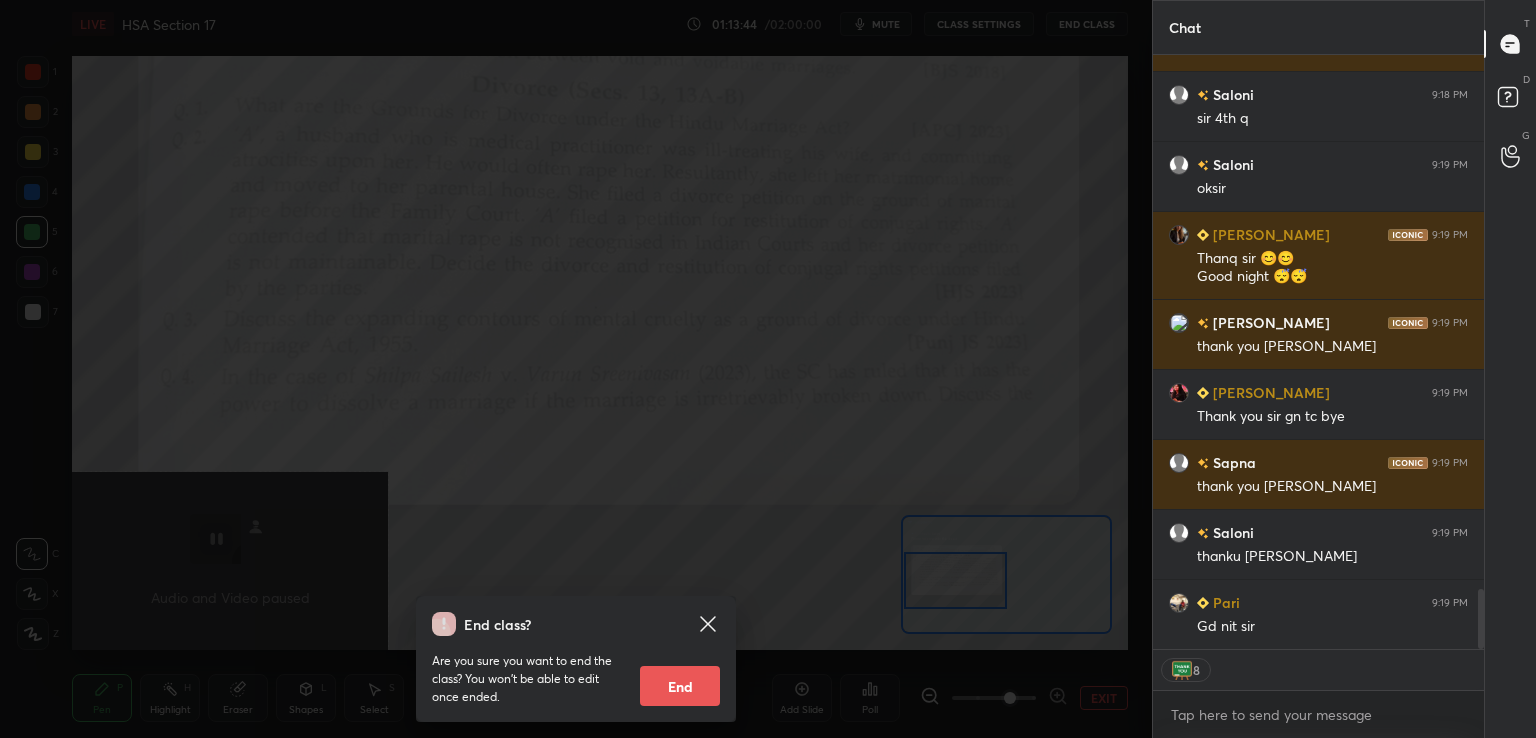 click on "End" at bounding box center (680, 686) 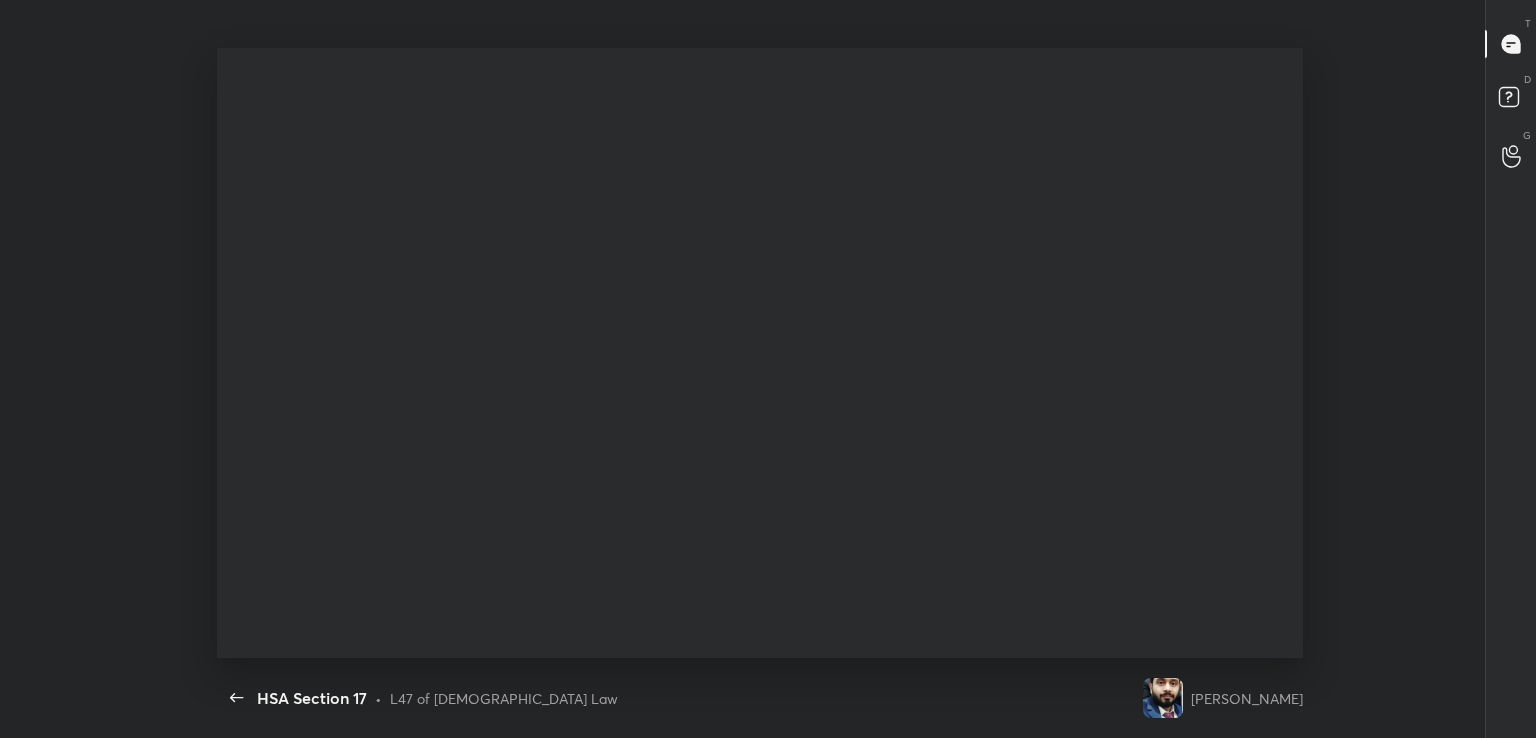 scroll, scrollTop: 99389, scrollLeft: 98863, axis: both 